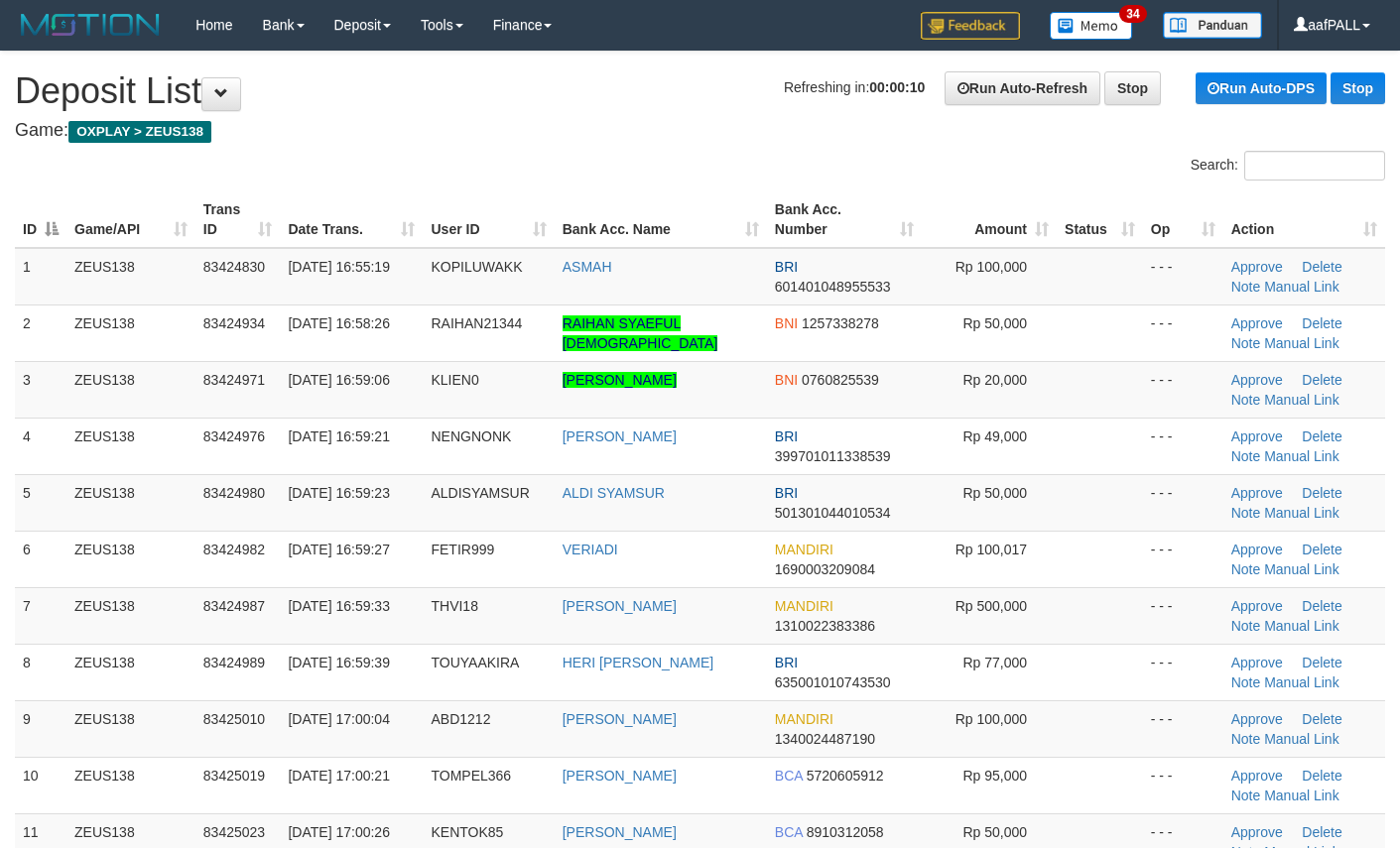 scroll, scrollTop: 0, scrollLeft: 0, axis: both 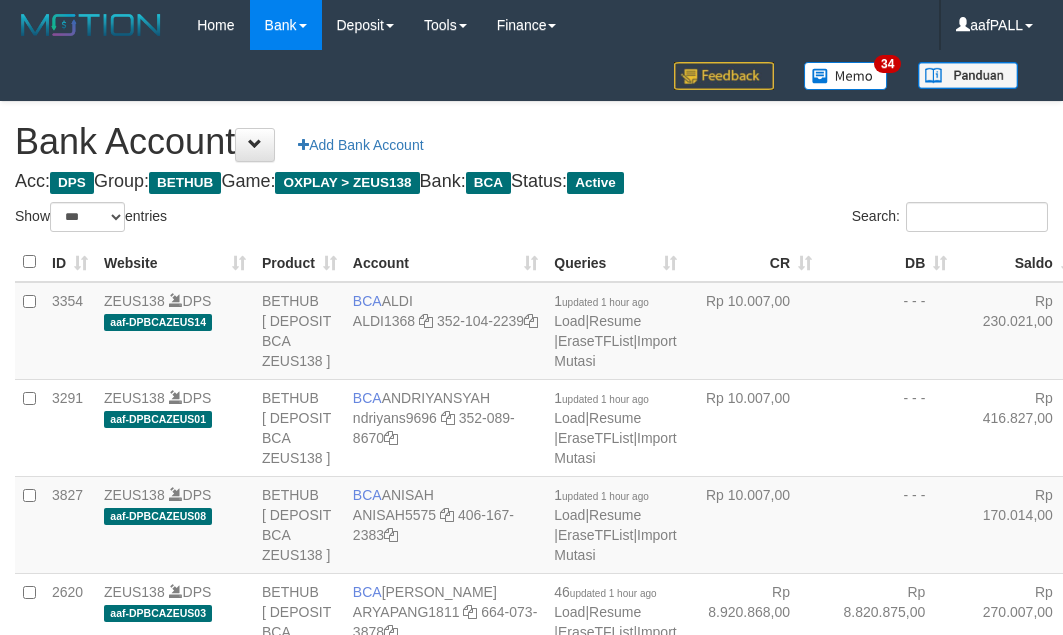 select on "***" 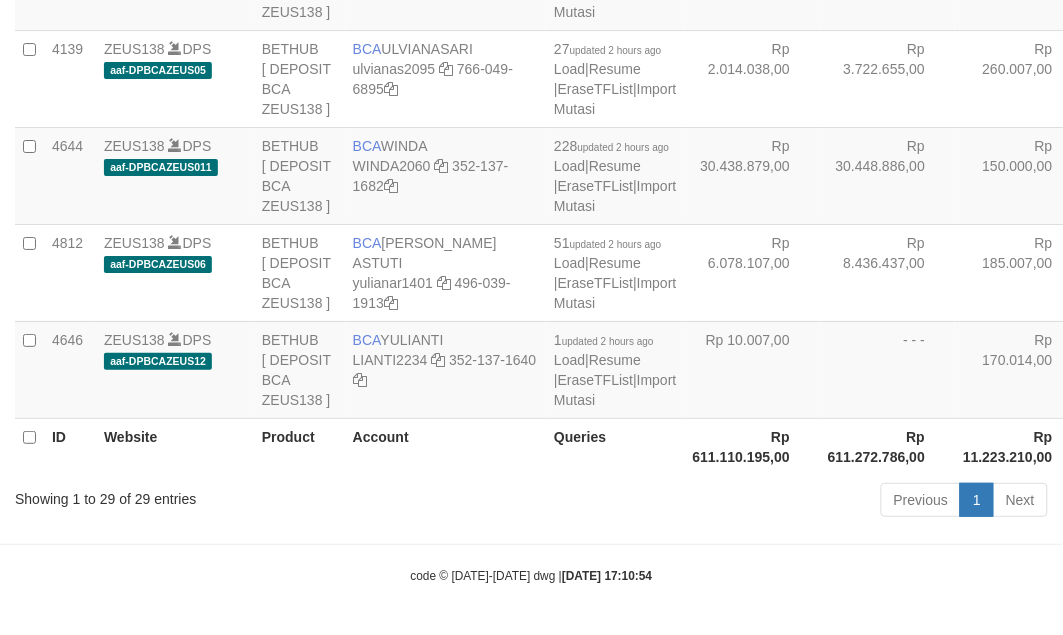 scroll, scrollTop: 3442, scrollLeft: 0, axis: vertical 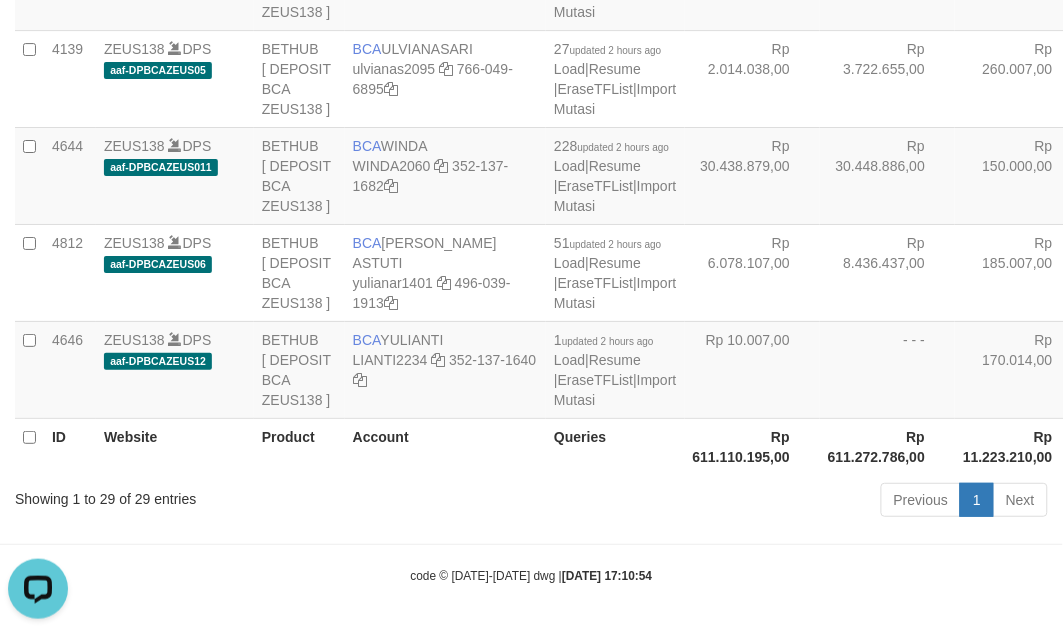 drag, startPoint x: 356, startPoint y: 355, endPoint x: 337, endPoint y: 356, distance: 19.026299 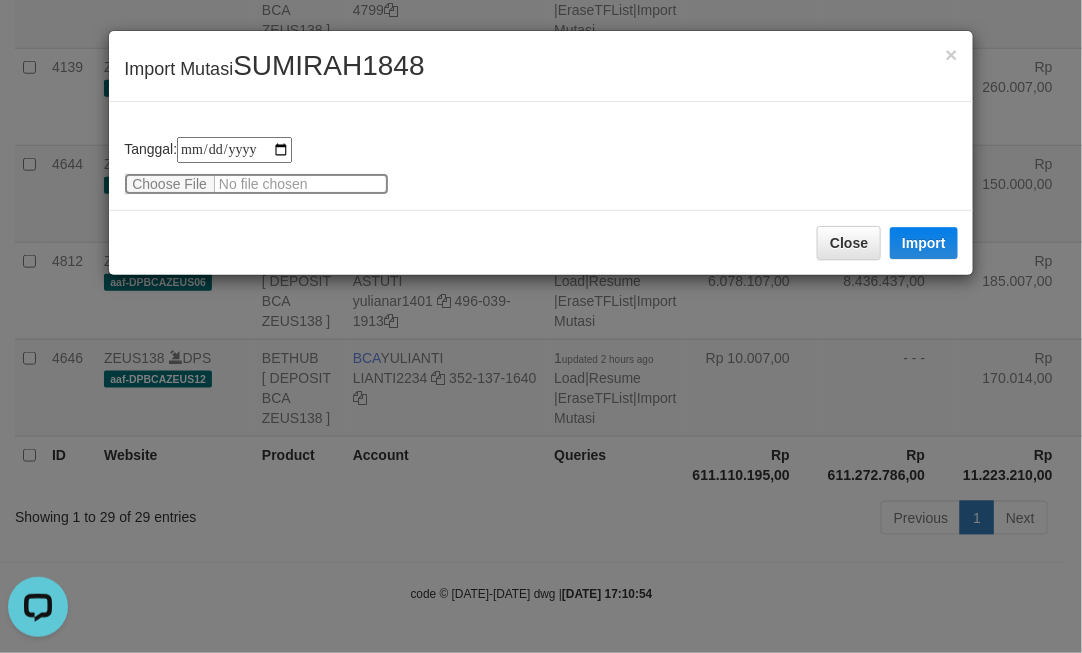 click at bounding box center [256, 184] 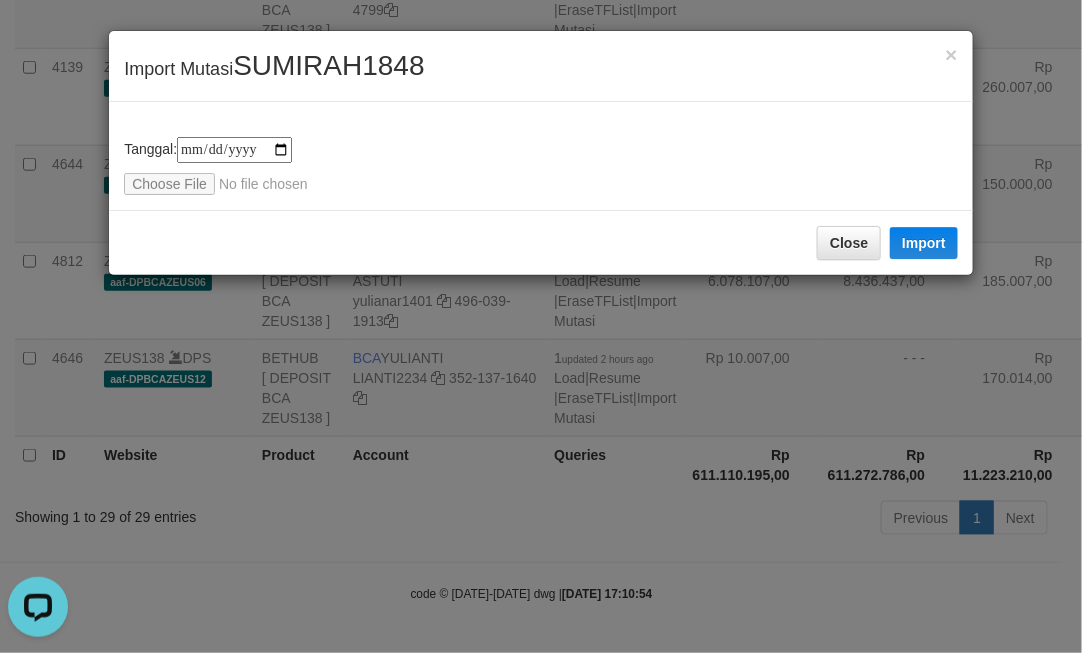 click on "**********" at bounding box center (541, 326) 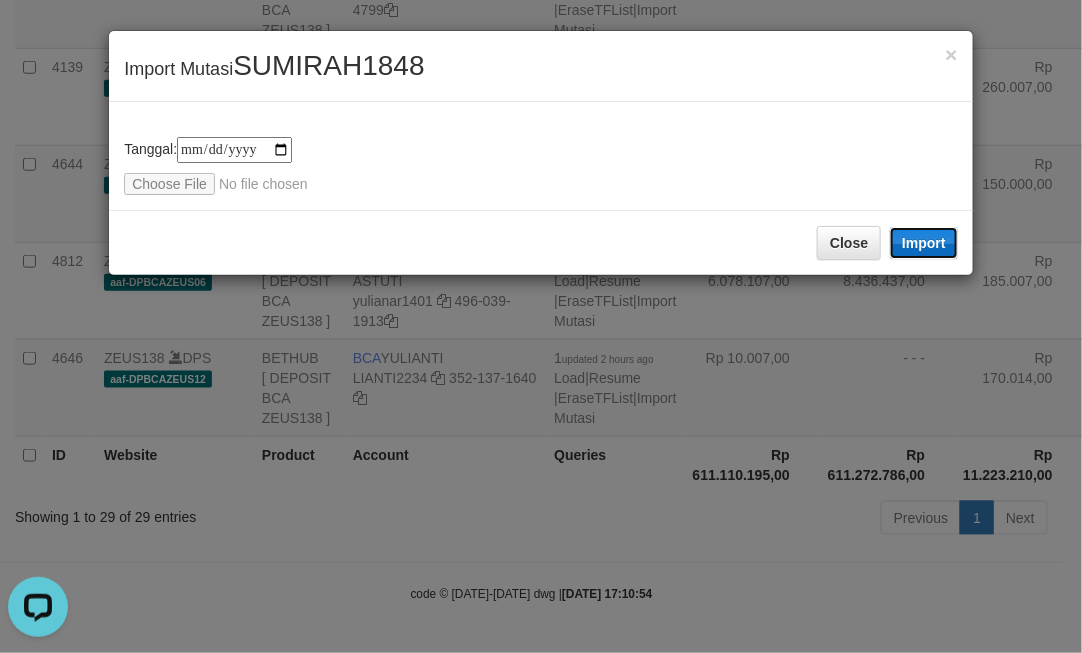 click on "Import" at bounding box center [924, 243] 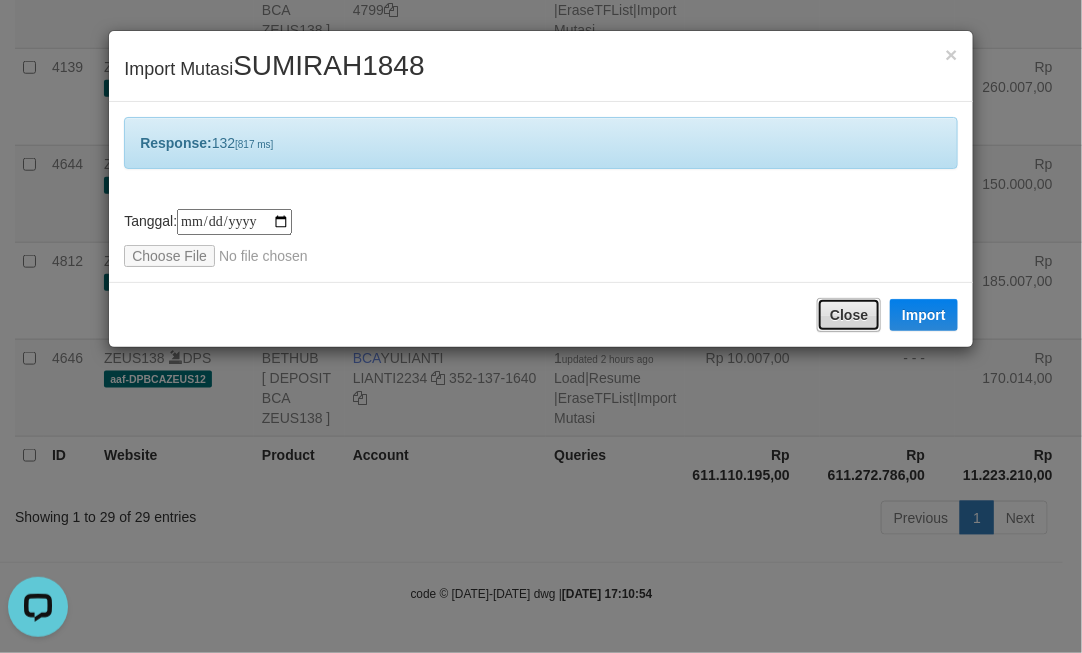 click on "Close" at bounding box center (849, 315) 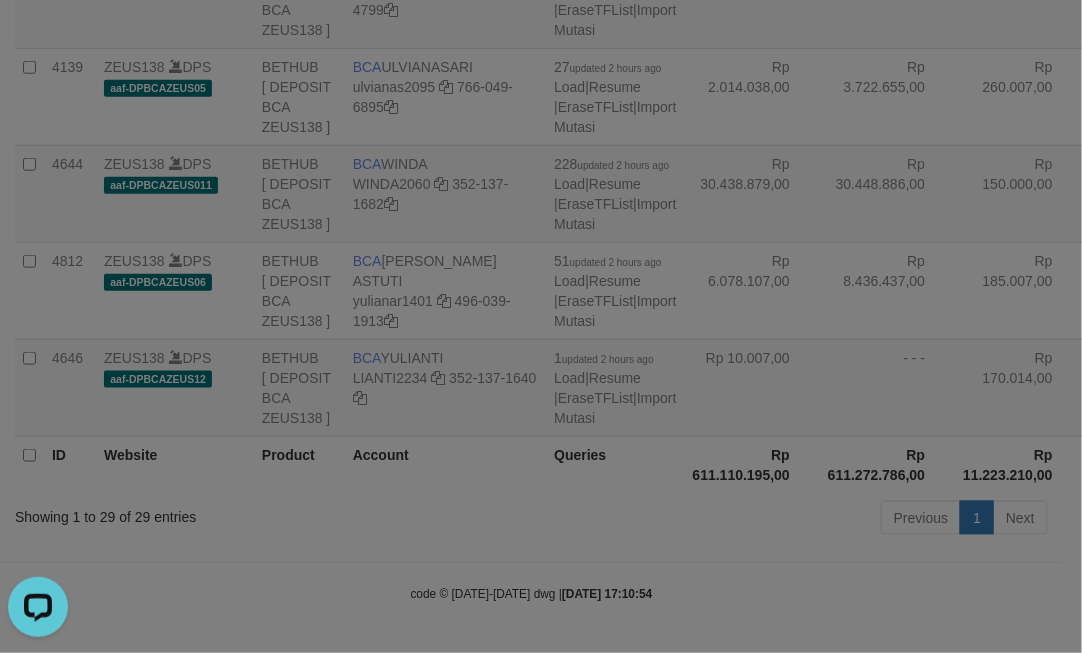 click at bounding box center (541, 326) 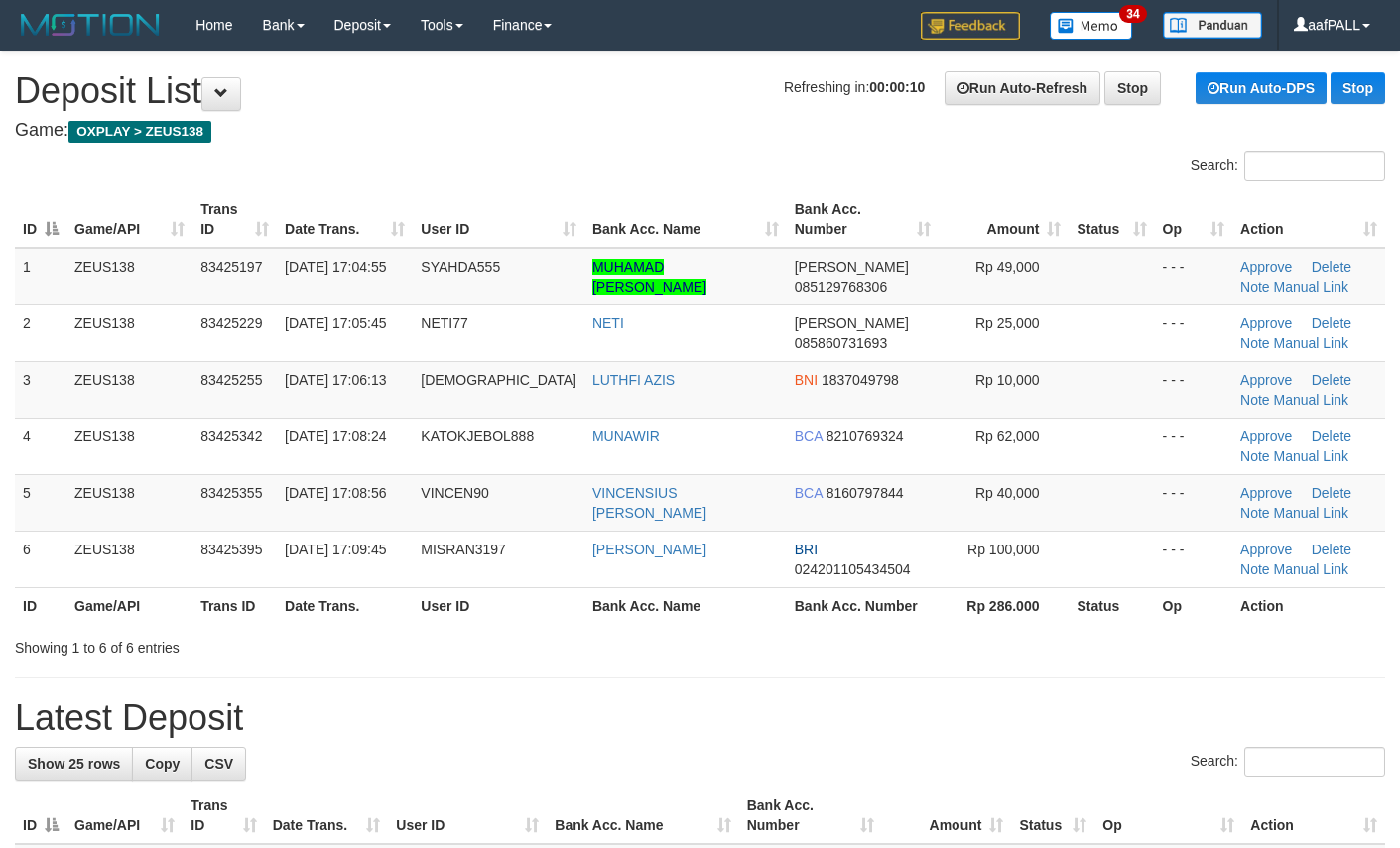 scroll, scrollTop: 0, scrollLeft: 0, axis: both 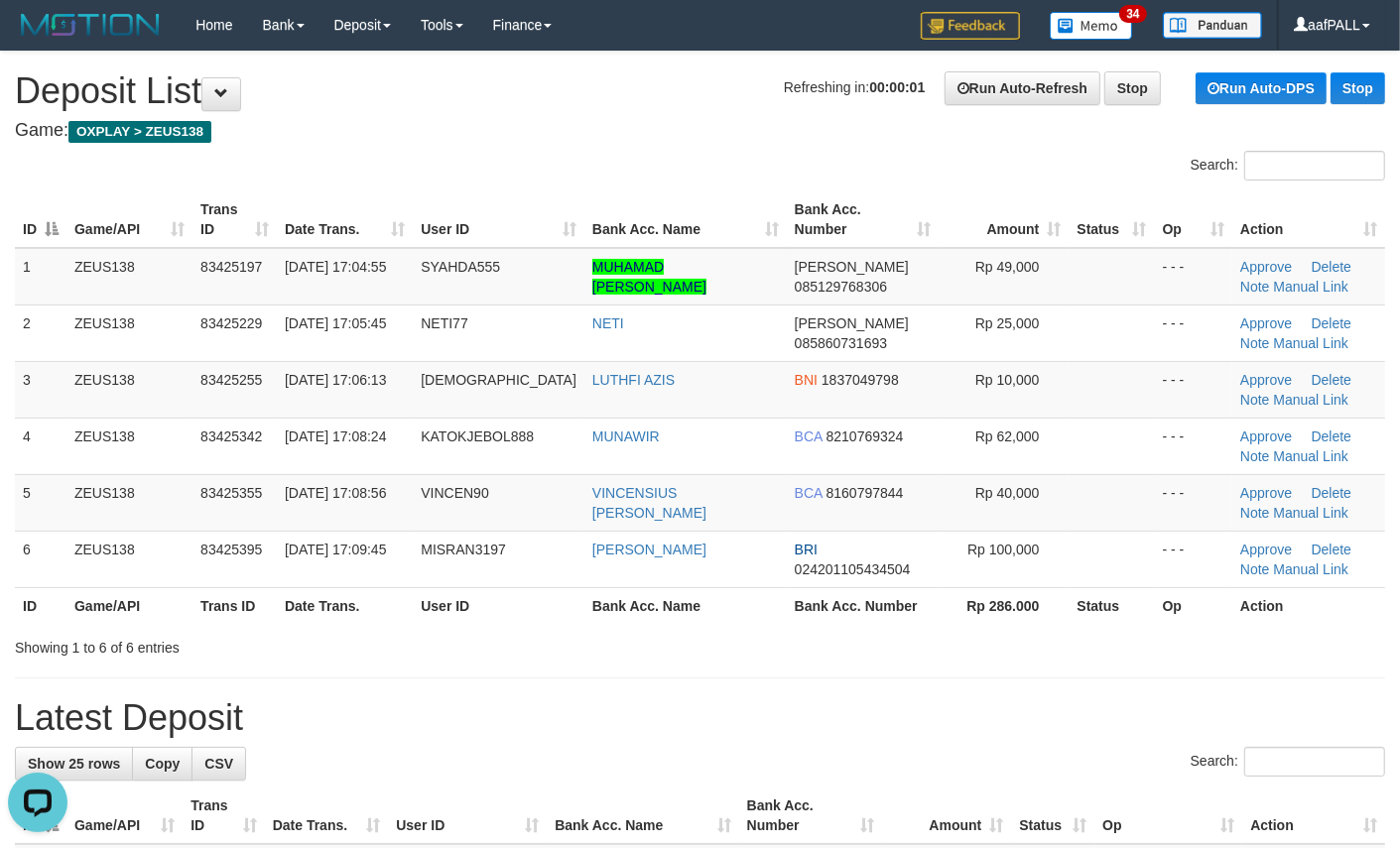 click on "Showing 1 to 6 of 6 entries" at bounding box center (700, 644) 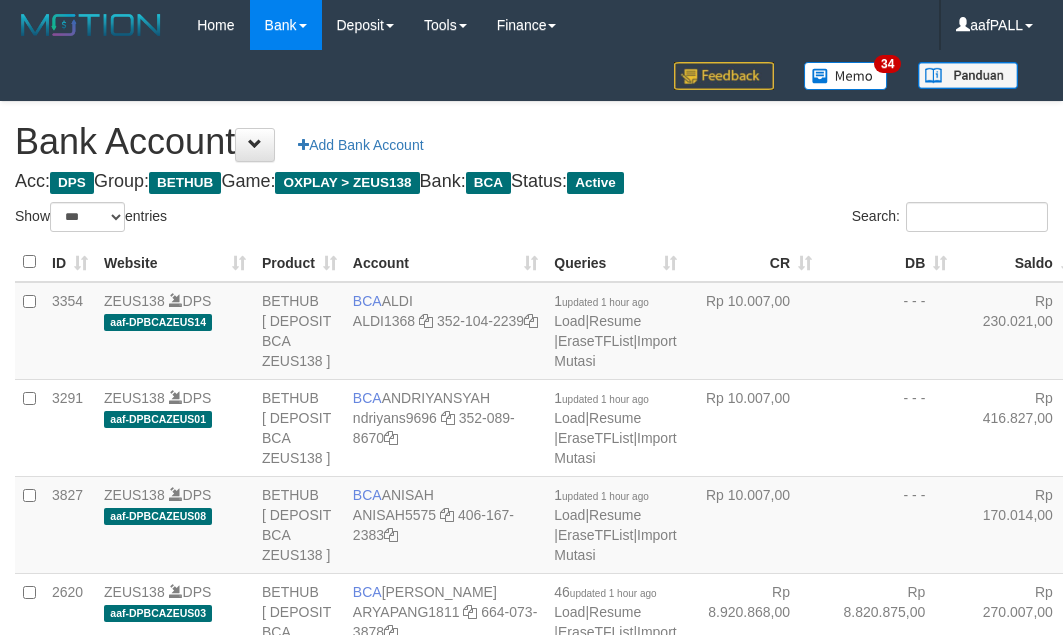 select on "***" 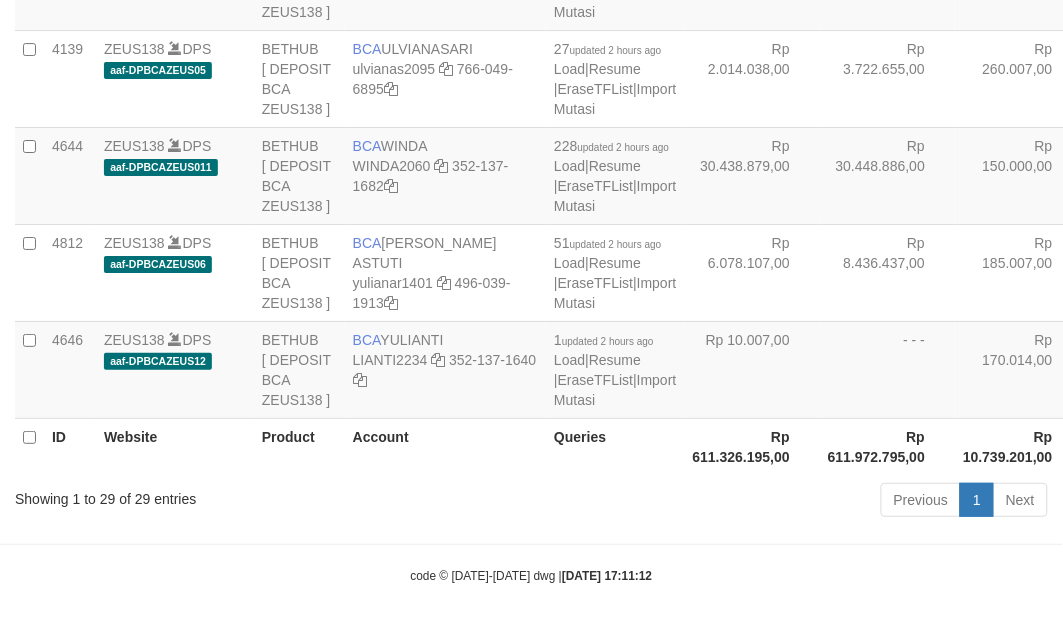 scroll, scrollTop: 3442, scrollLeft: 0, axis: vertical 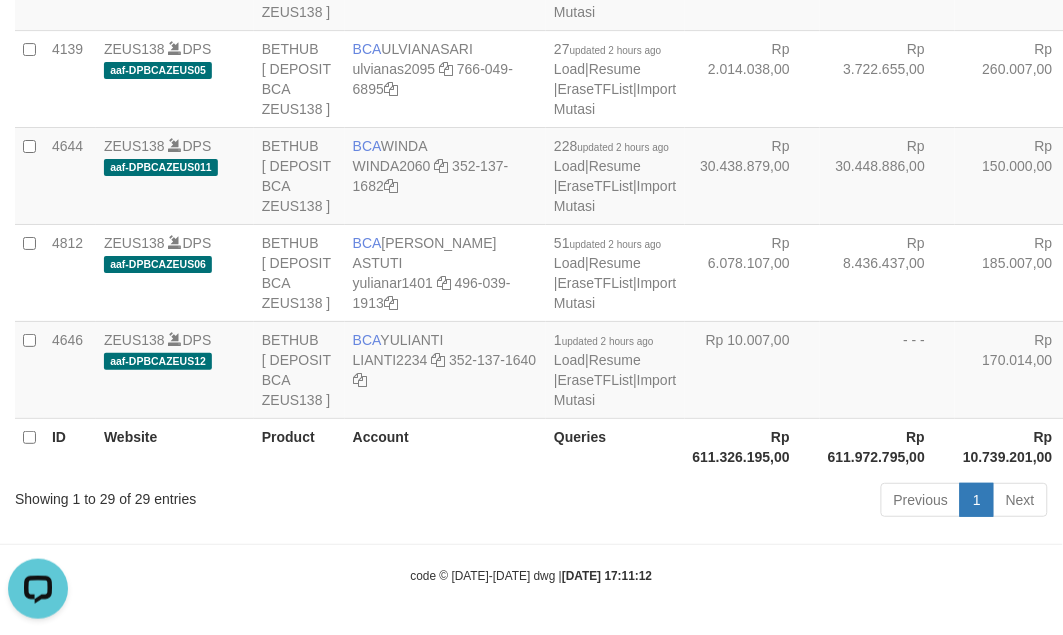 drag, startPoint x: 693, startPoint y: 451, endPoint x: 671, endPoint y: 438, distance: 25.553865 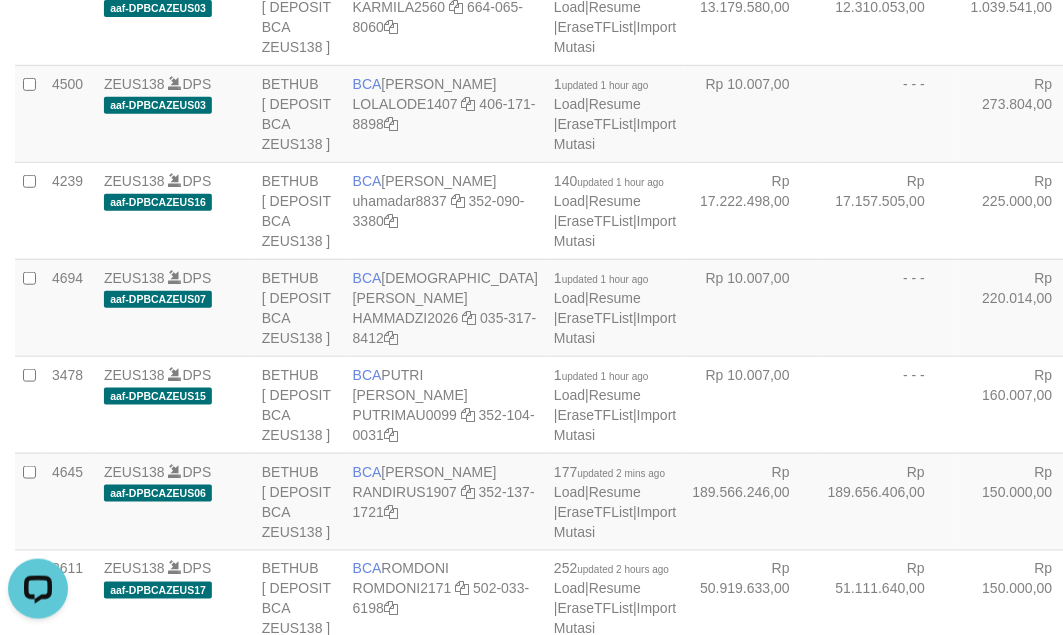click on "Rp 34.300.273,00" at bounding box center (752, -275) 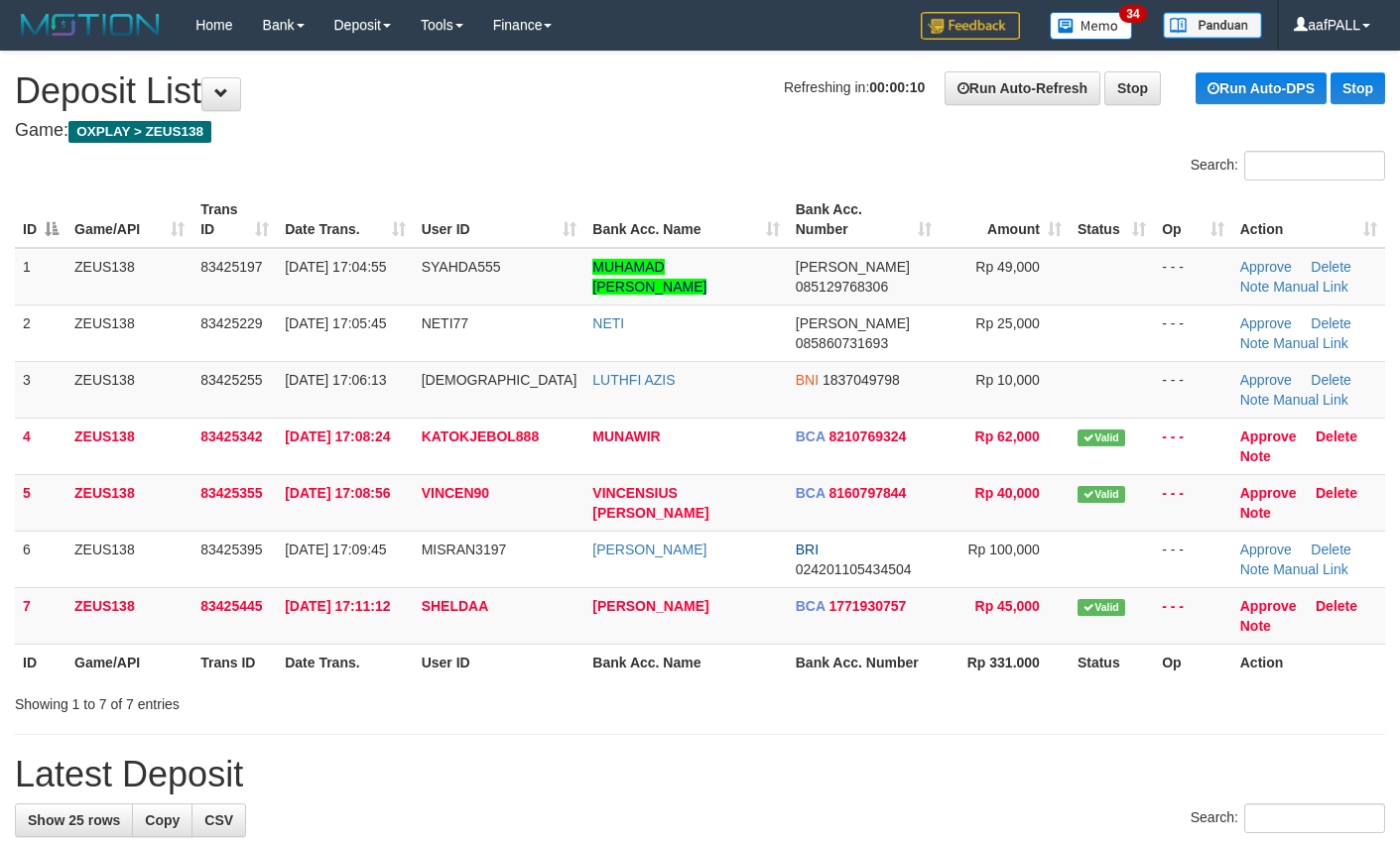 scroll, scrollTop: 0, scrollLeft: 0, axis: both 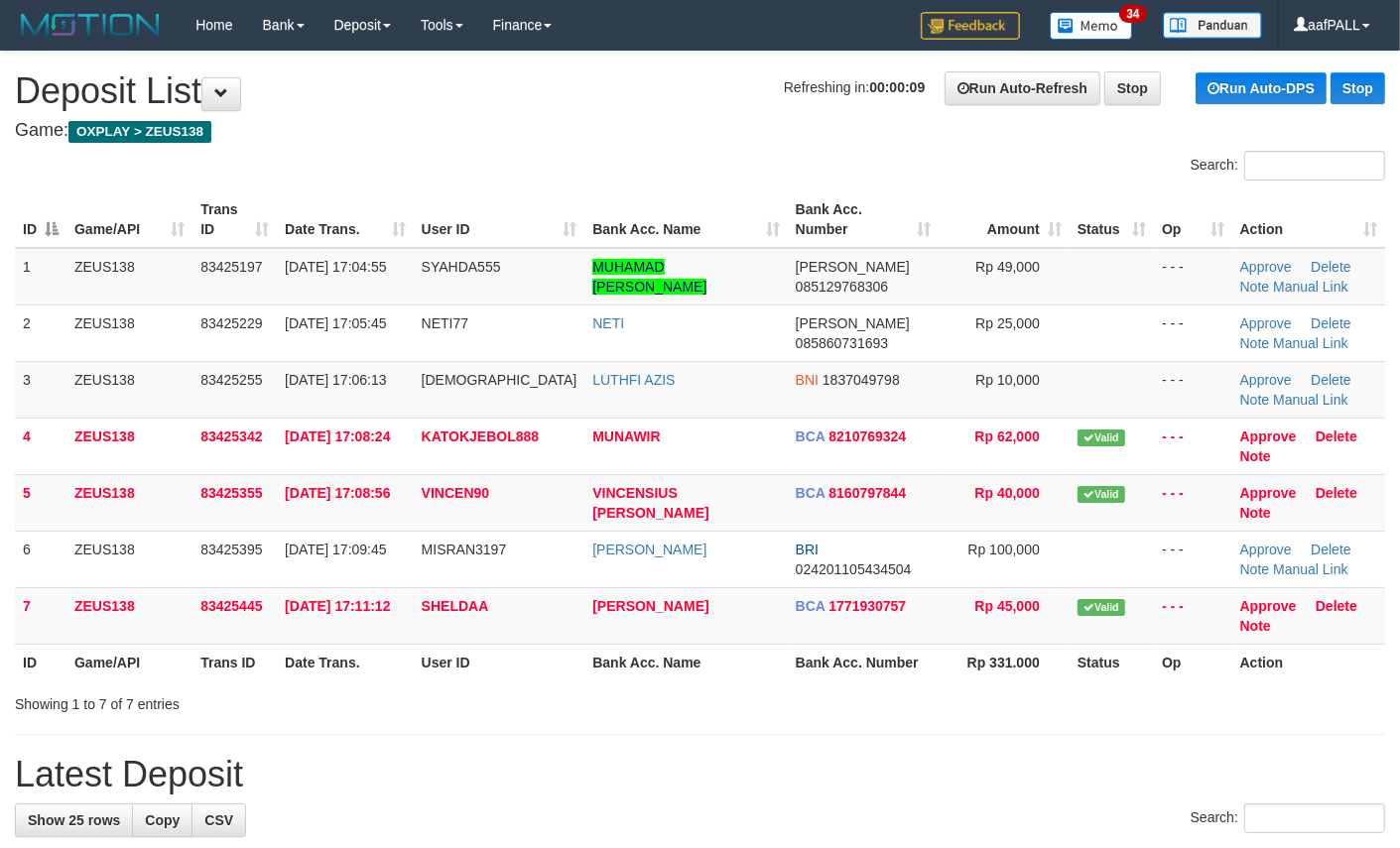 click on "Bank Acc. Name" at bounding box center [686, 662] 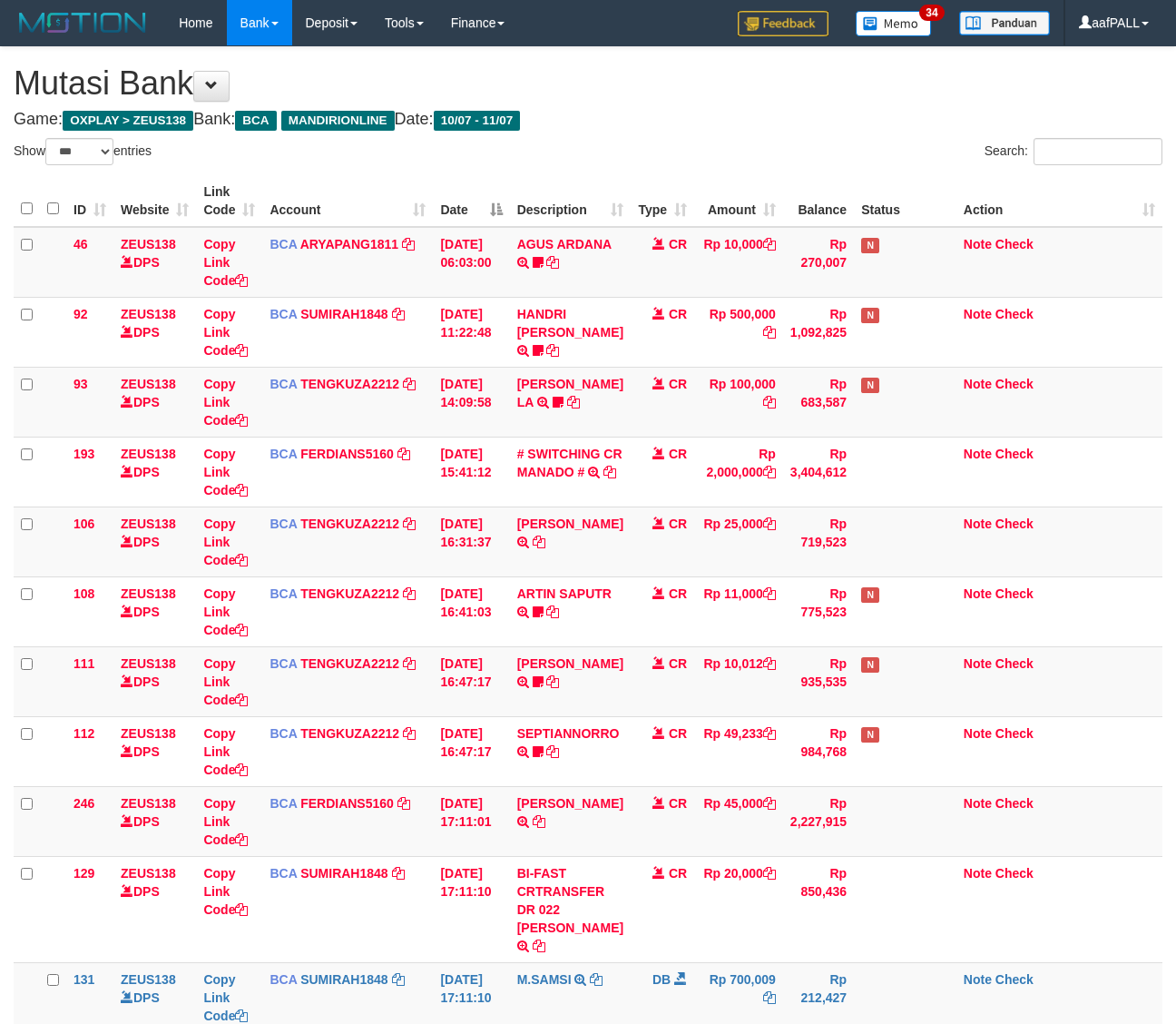 select on "***" 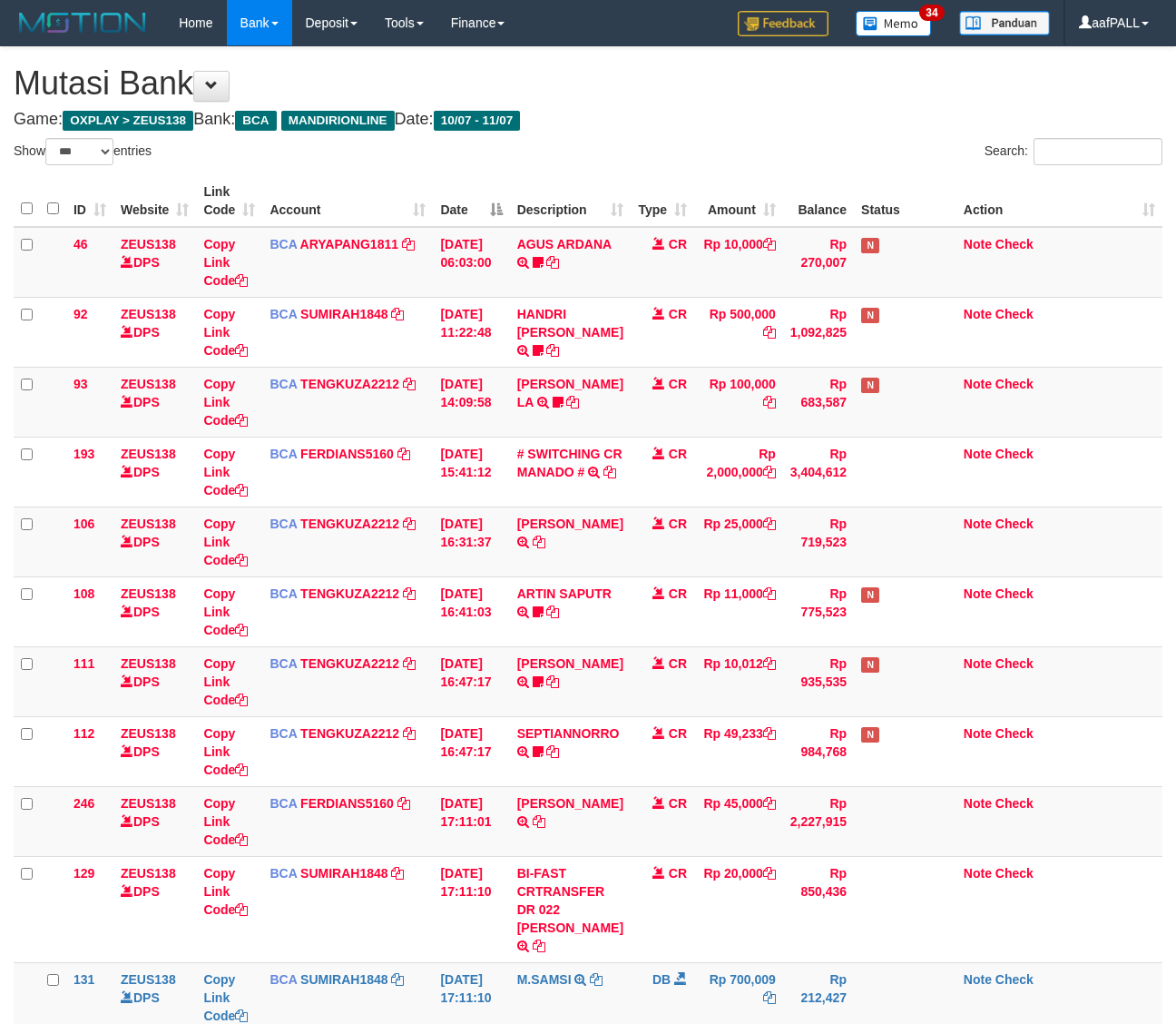 scroll, scrollTop: 106, scrollLeft: 0, axis: vertical 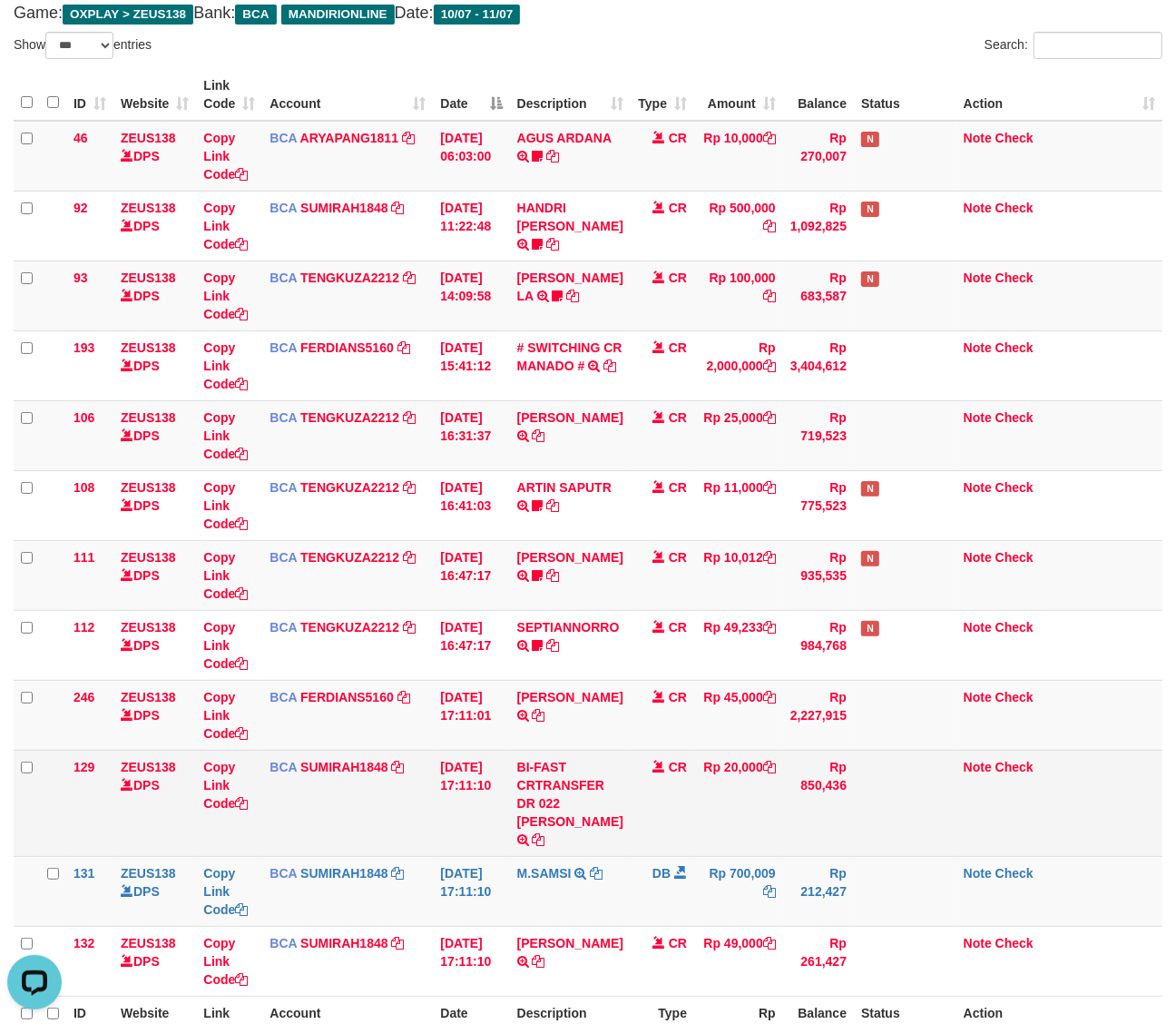 drag, startPoint x: 522, startPoint y: 767, endPoint x: 502, endPoint y: 763, distance: 20.396078 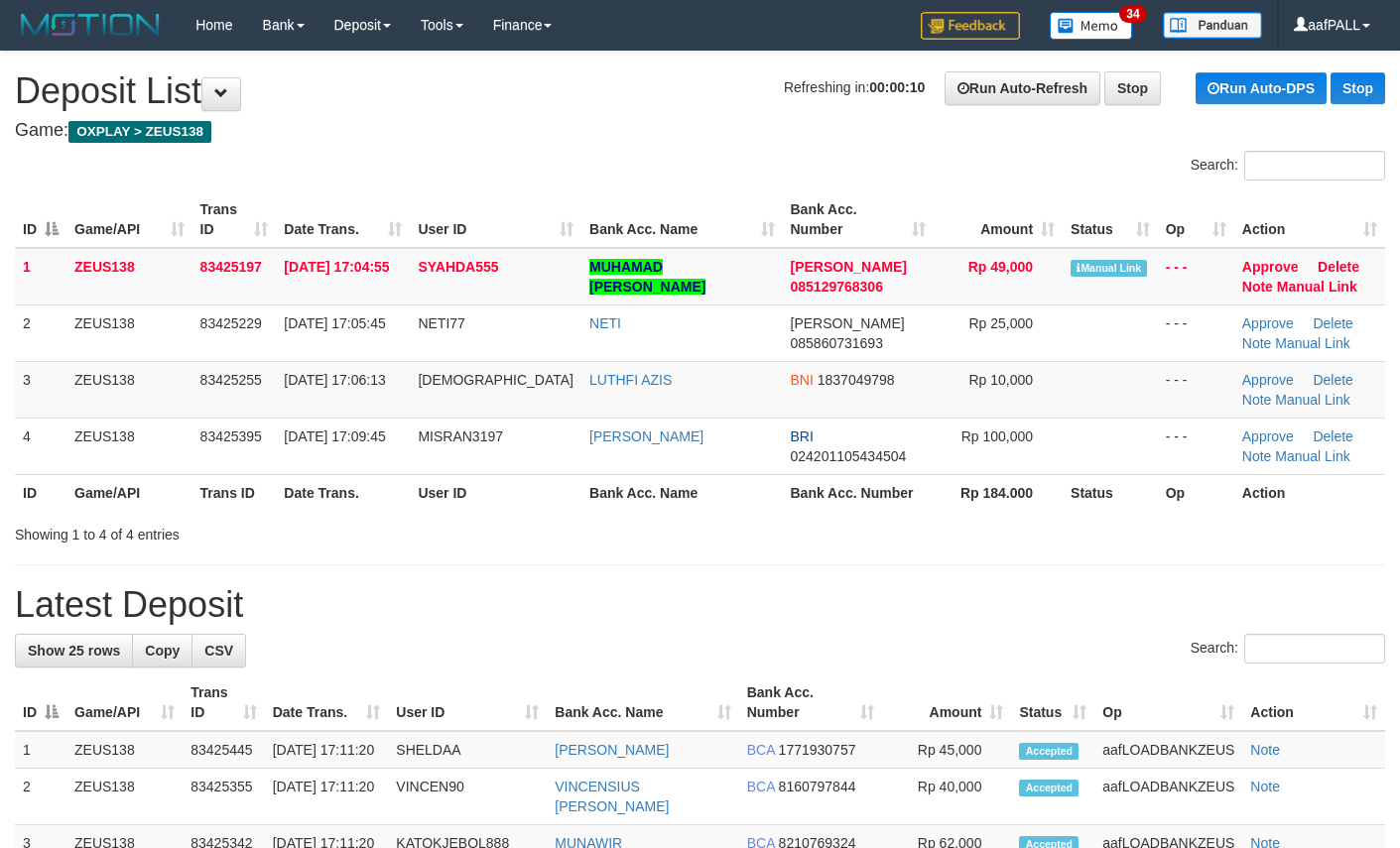scroll, scrollTop: 0, scrollLeft: 0, axis: both 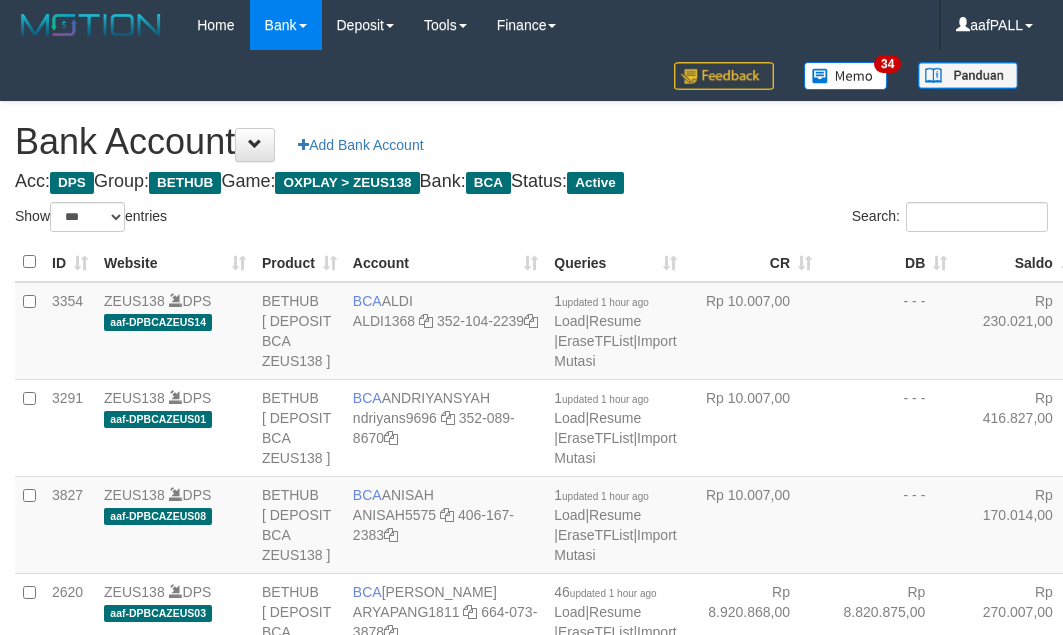 select on "***" 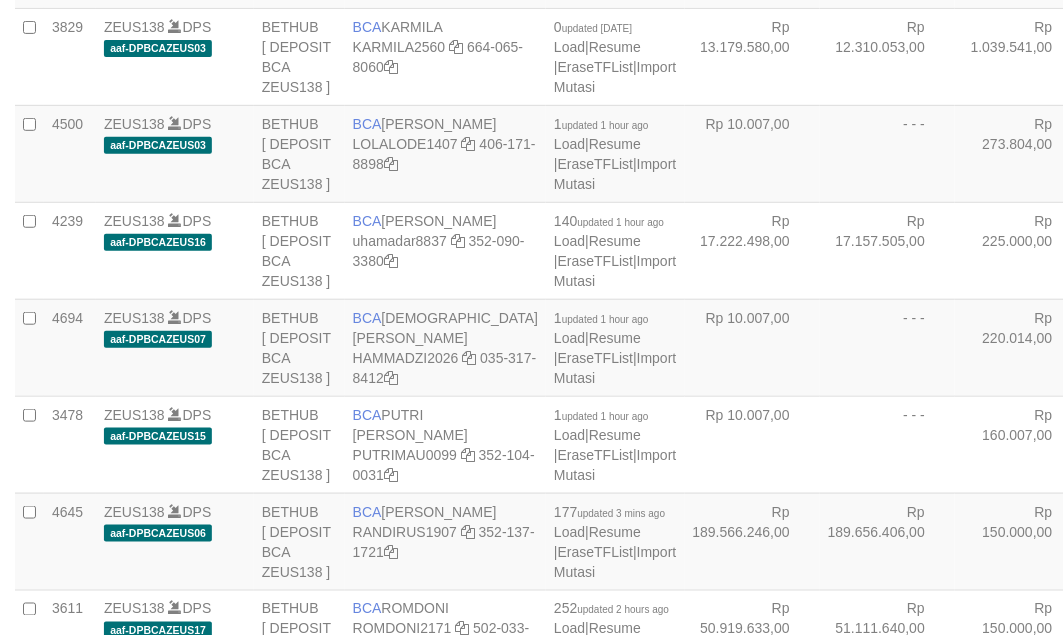 scroll, scrollTop: 1575, scrollLeft: 0, axis: vertical 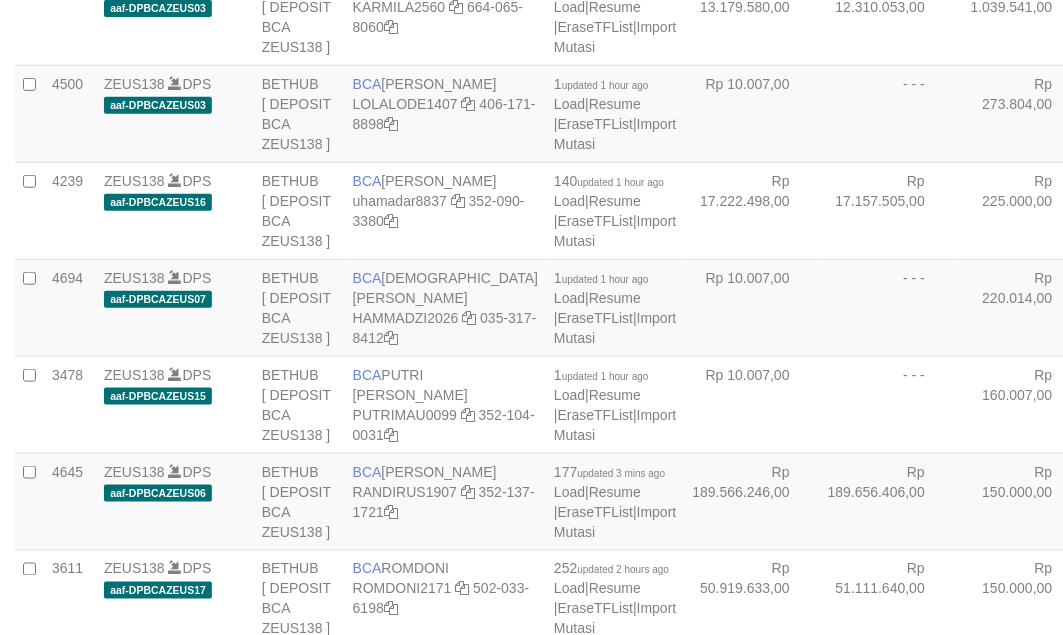 click on "Rp 34.300.273,00" at bounding box center (752, -275) 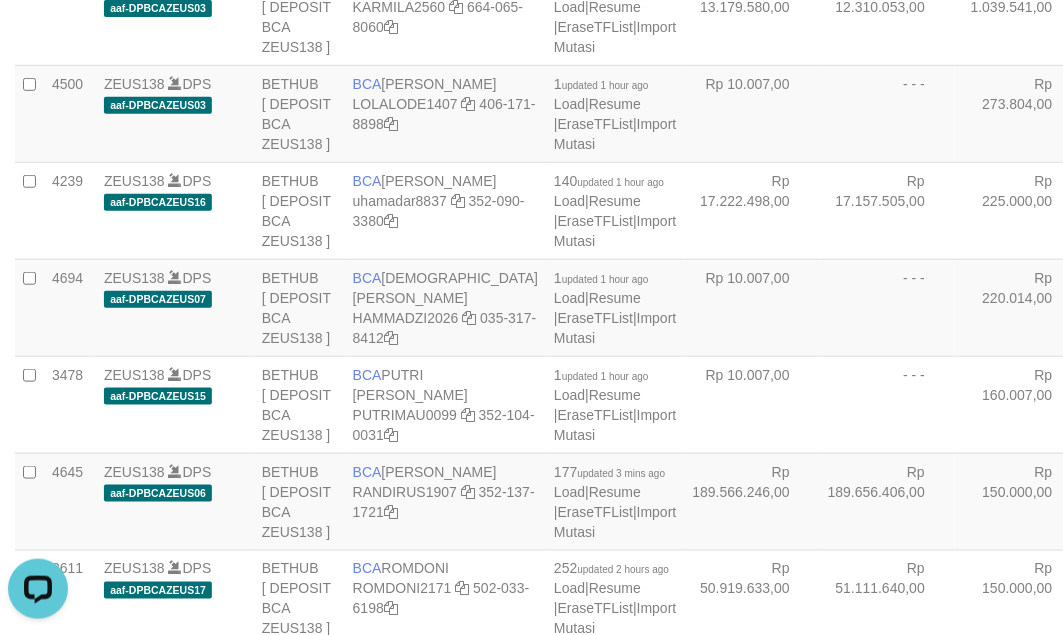 scroll, scrollTop: 0, scrollLeft: 0, axis: both 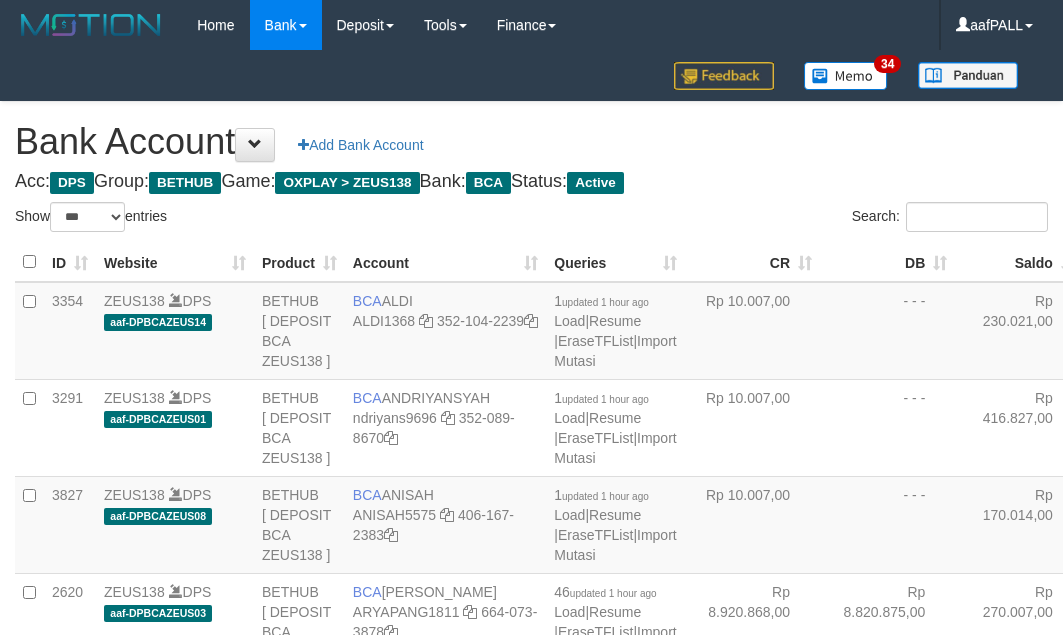 select on "***" 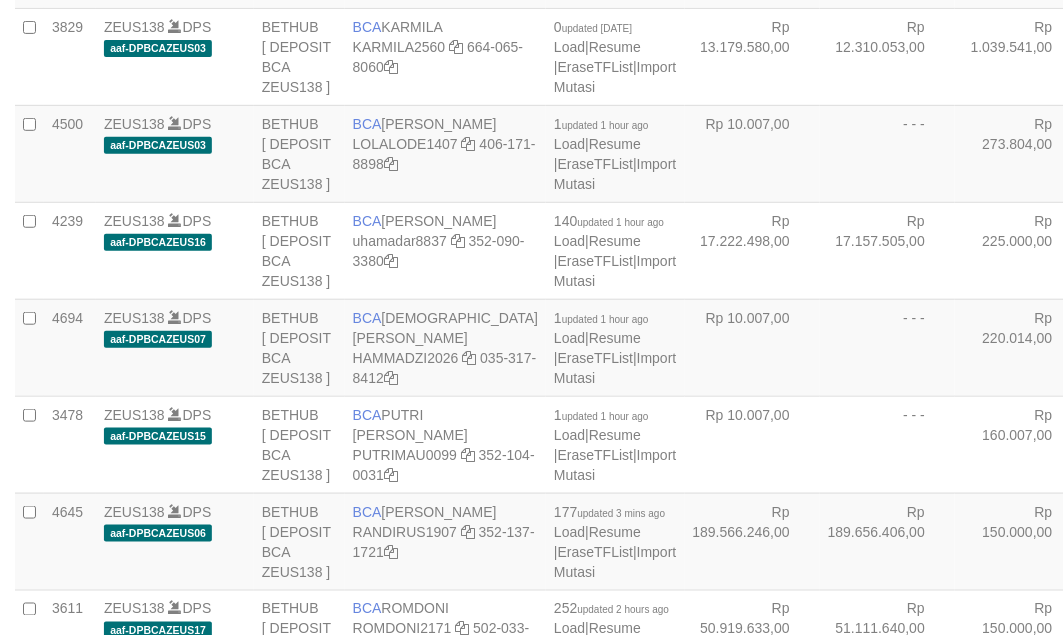 scroll, scrollTop: 1575, scrollLeft: 0, axis: vertical 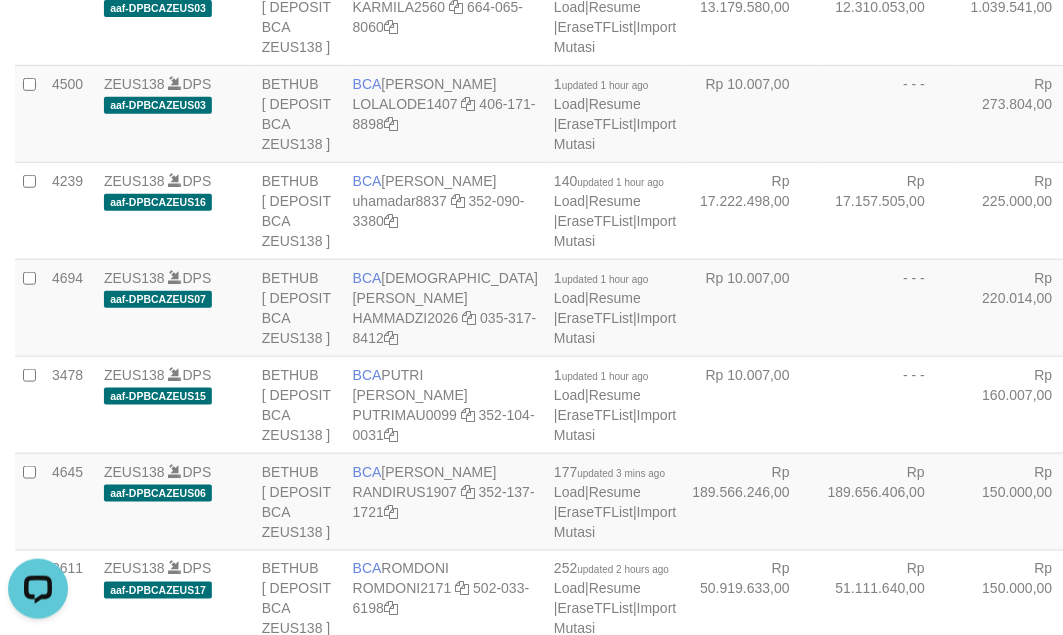 drag, startPoint x: 661, startPoint y: 353, endPoint x: 650, endPoint y: 352, distance: 11.045361 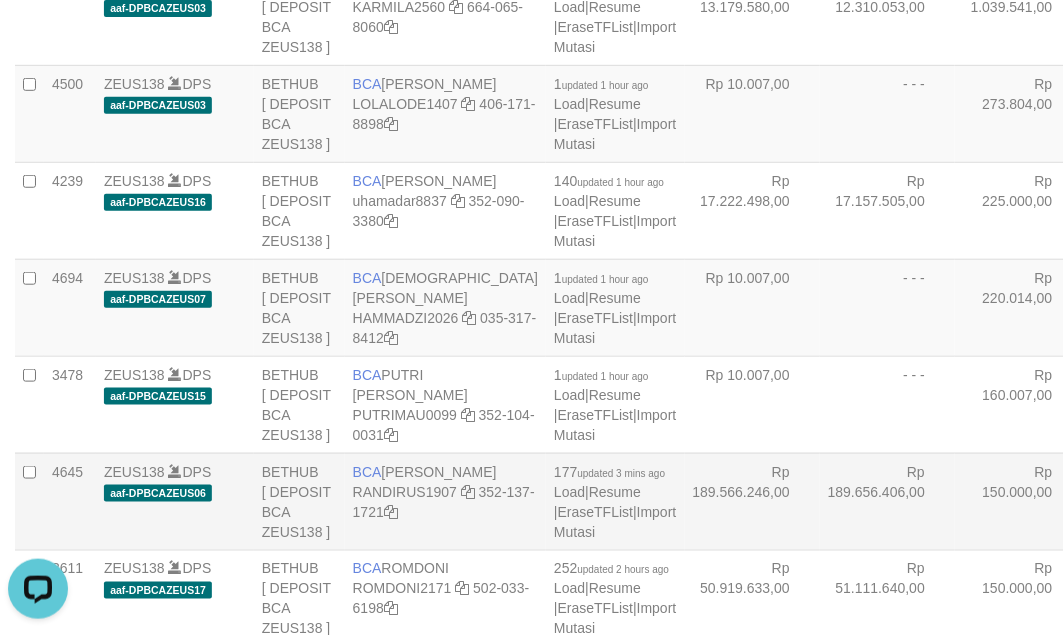 scroll, scrollTop: 2873, scrollLeft: 0, axis: vertical 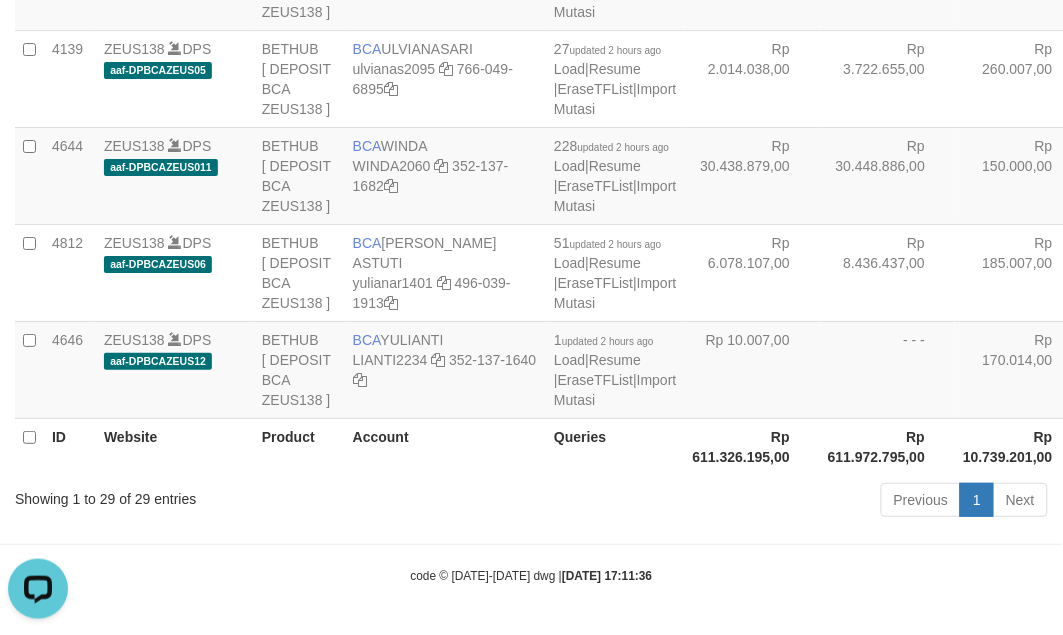 click on "Rp 189.566.246,00" at bounding box center [752, -601] 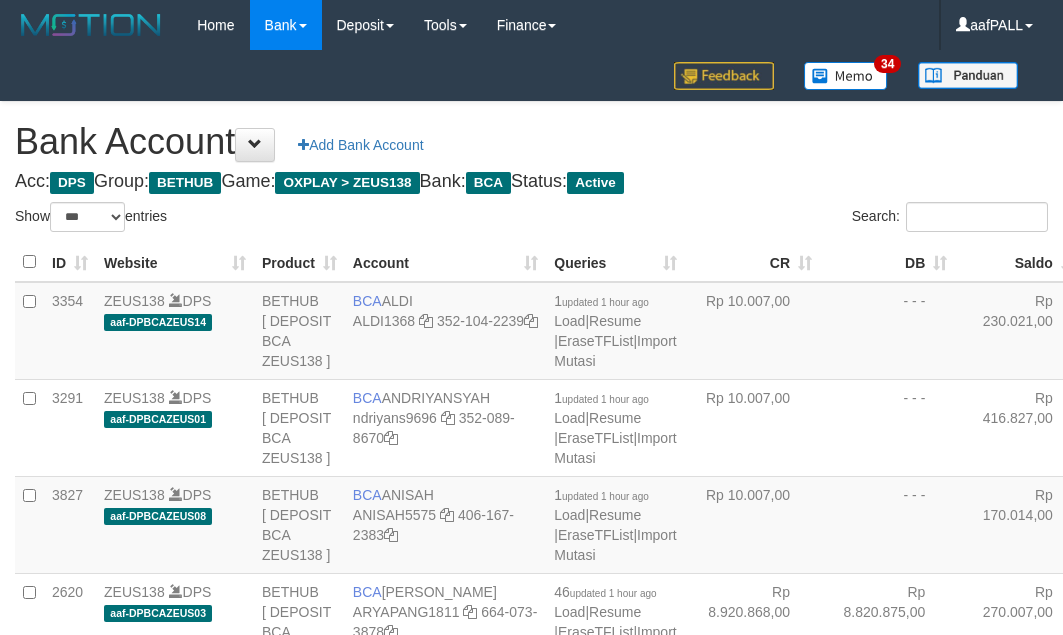 select on "***" 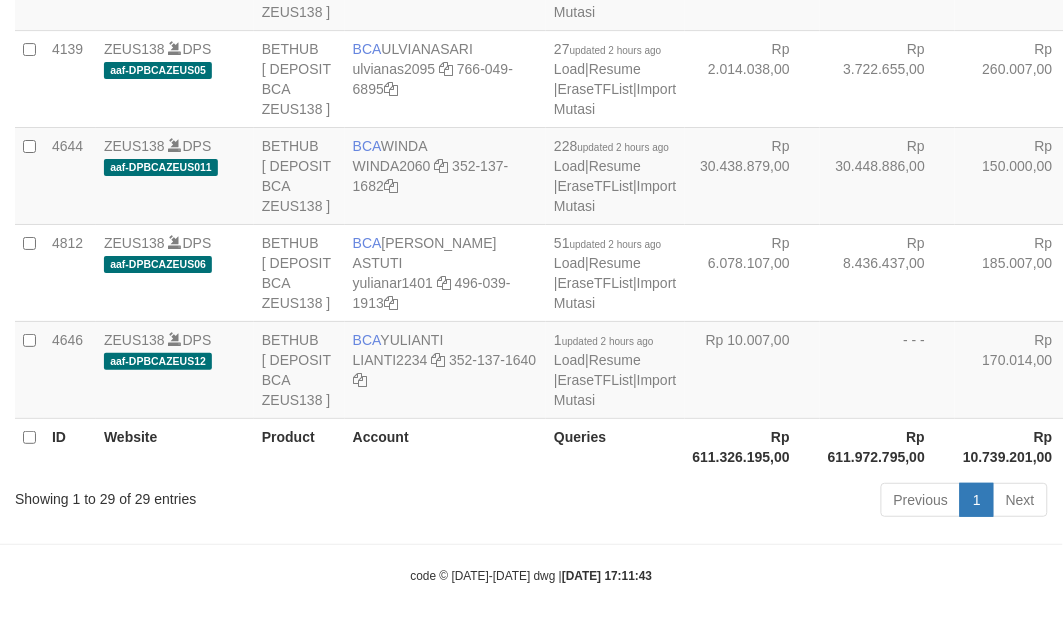 scroll, scrollTop: 2873, scrollLeft: 0, axis: vertical 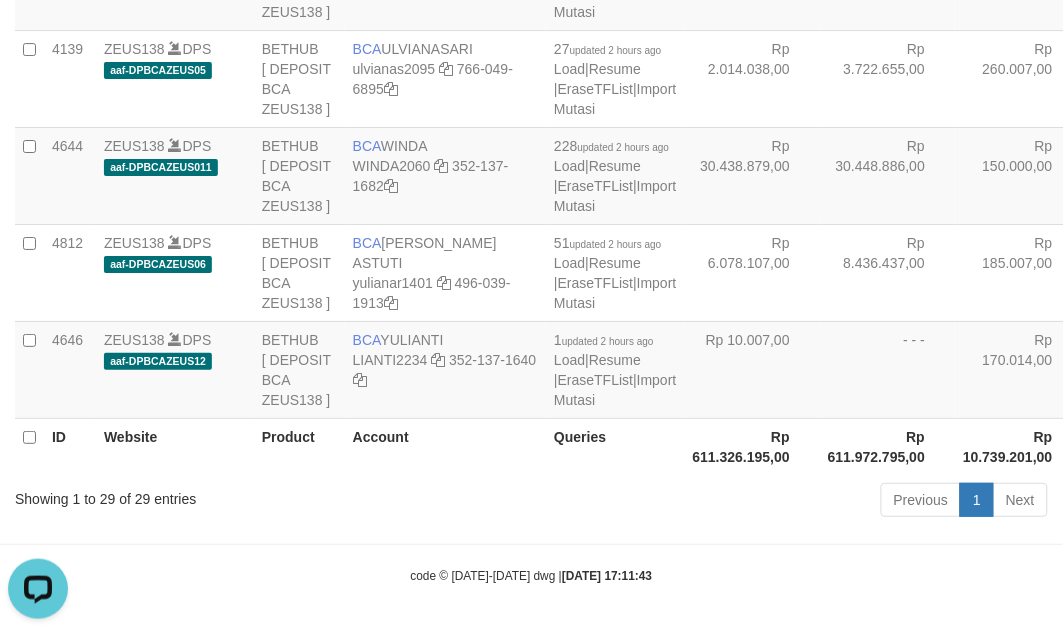 click on "Rp 189.566.246,00" at bounding box center [752, -601] 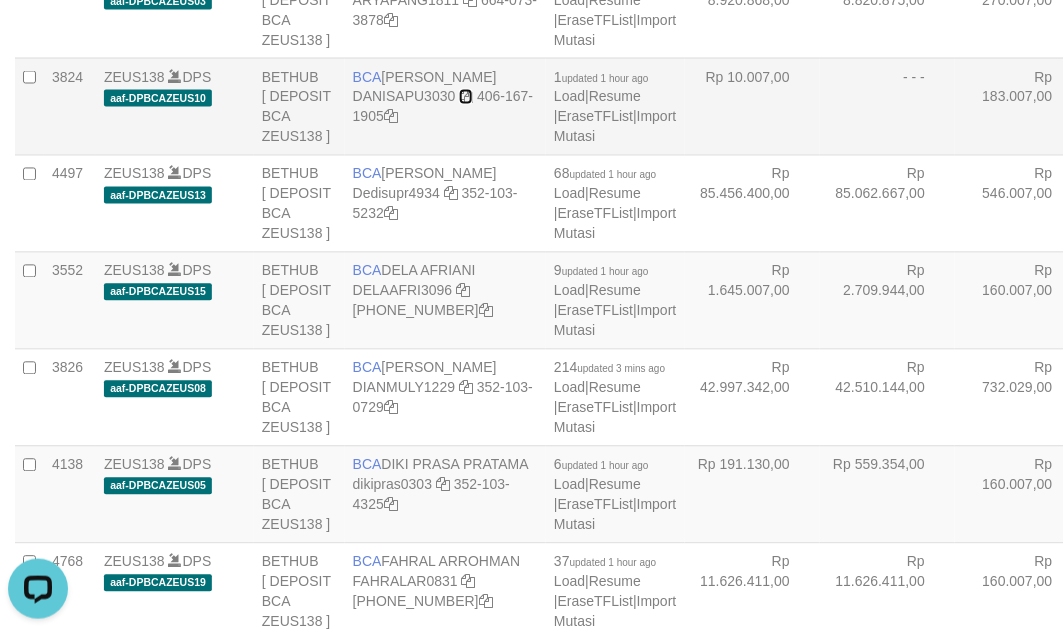 click at bounding box center (466, 97) 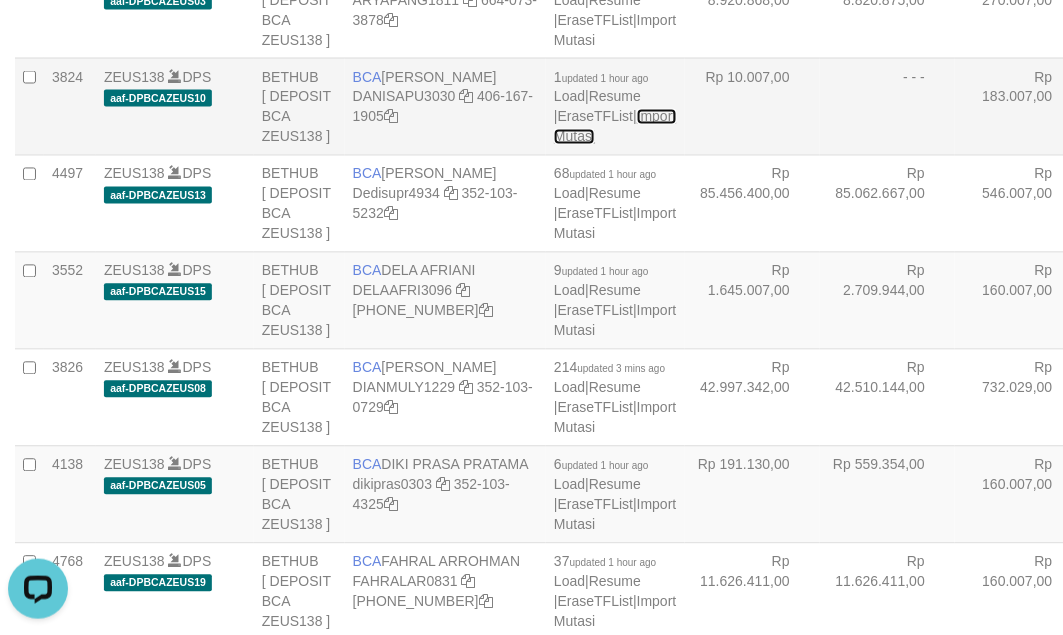 click on "Import Mutasi" at bounding box center [615, 127] 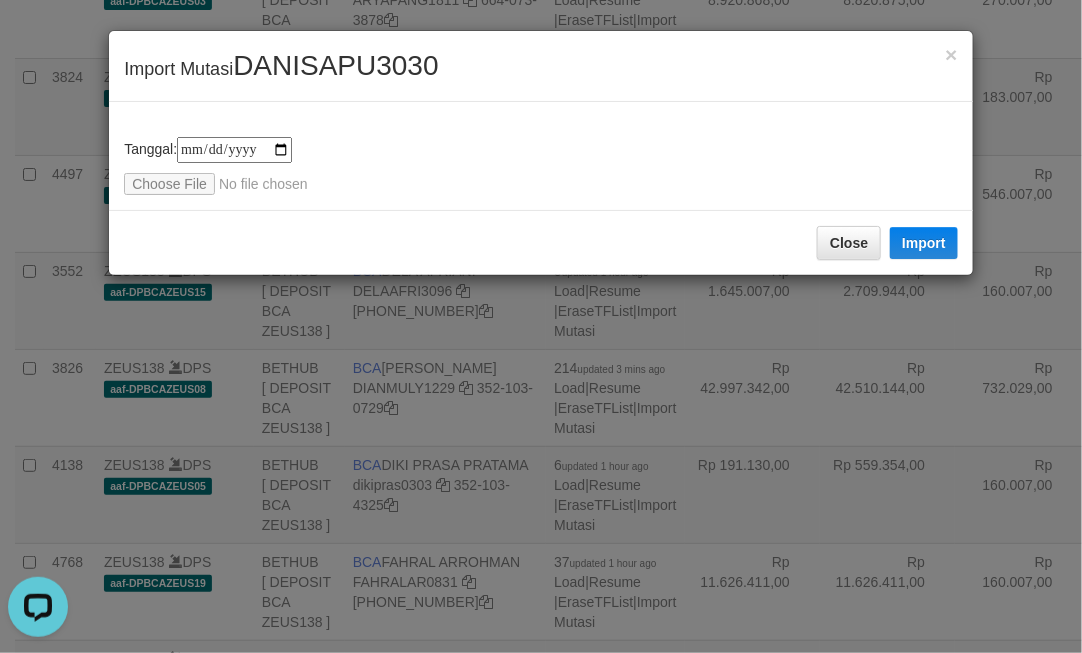 click on "**********" at bounding box center [541, 156] 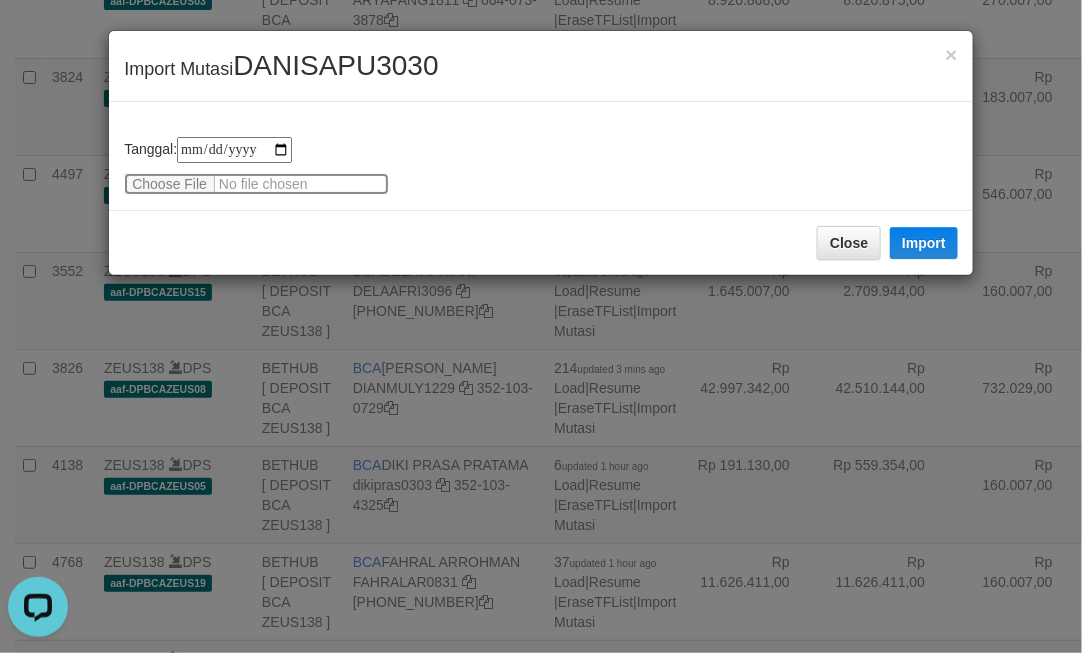click at bounding box center [256, 184] 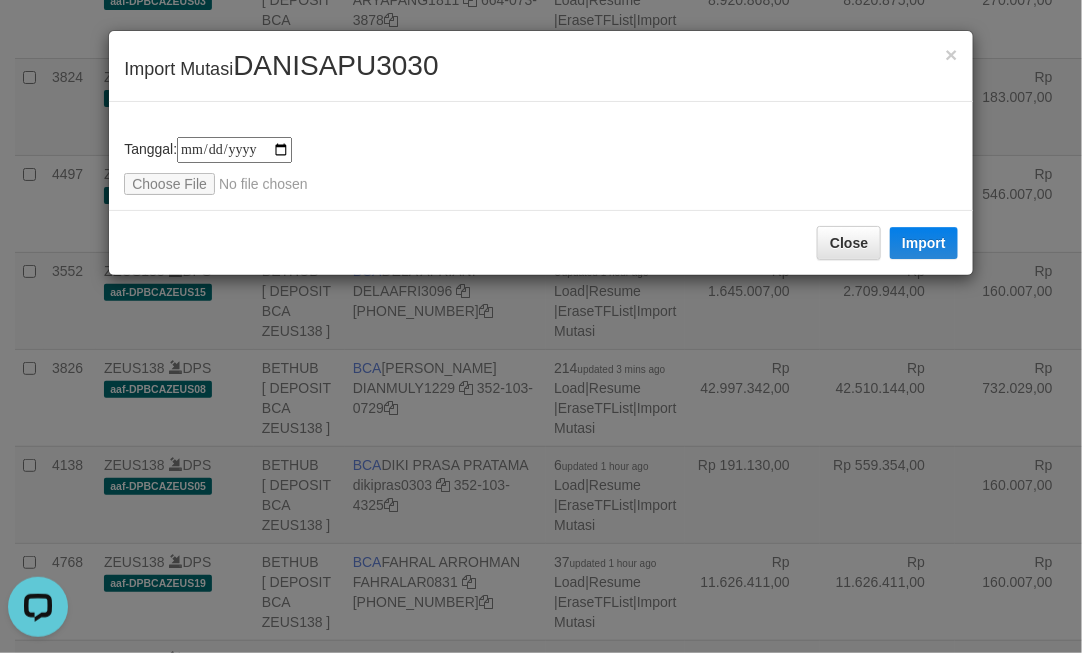 drag, startPoint x: 770, startPoint y: 327, endPoint x: 710, endPoint y: 316, distance: 61 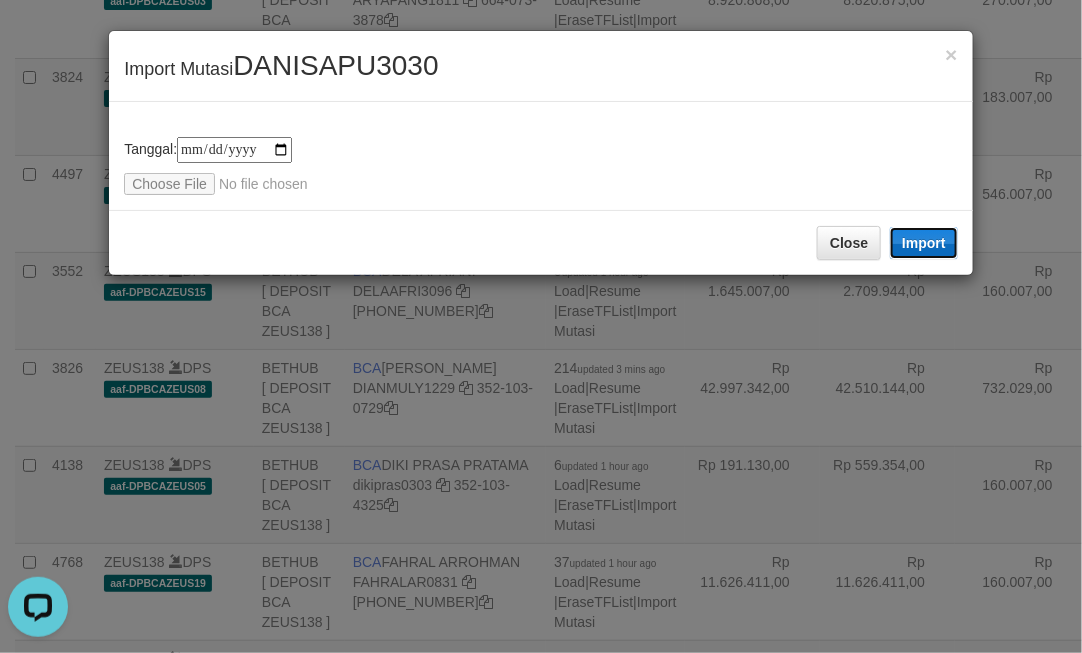 click on "Import" at bounding box center (924, 243) 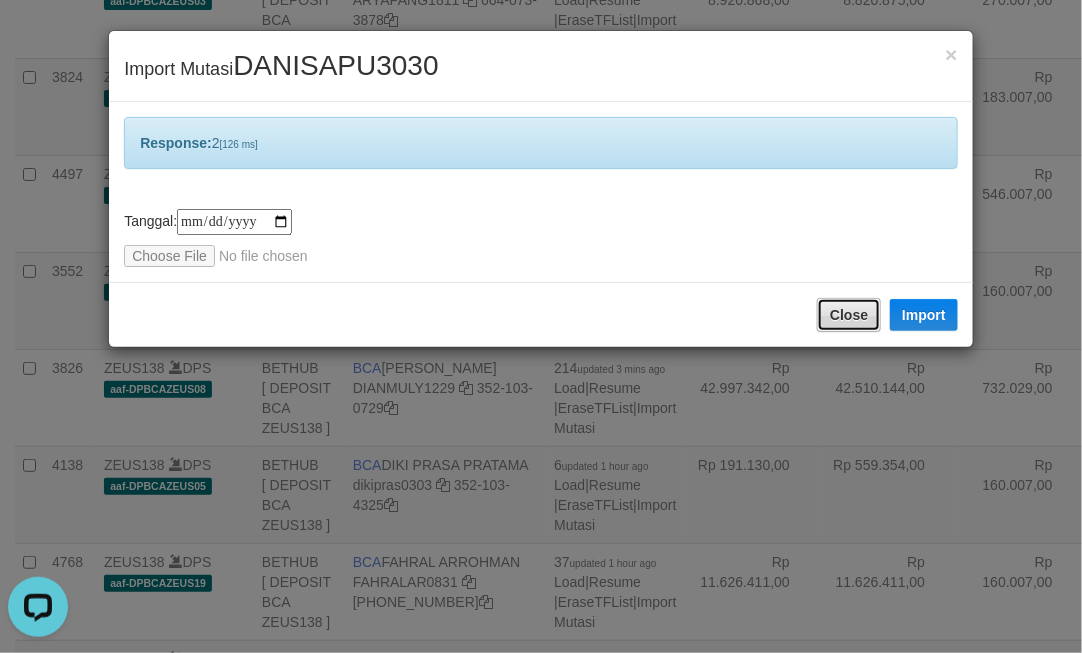 click on "Close" at bounding box center (849, 315) 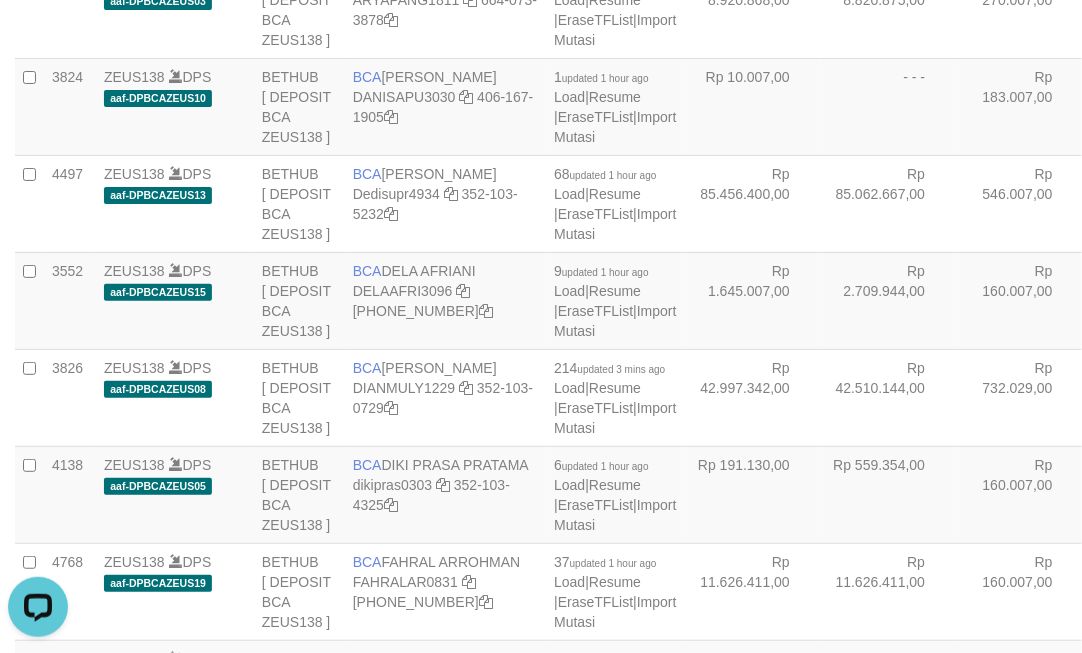 drag, startPoint x: 732, startPoint y: 321, endPoint x: 682, endPoint y: 321, distance: 50 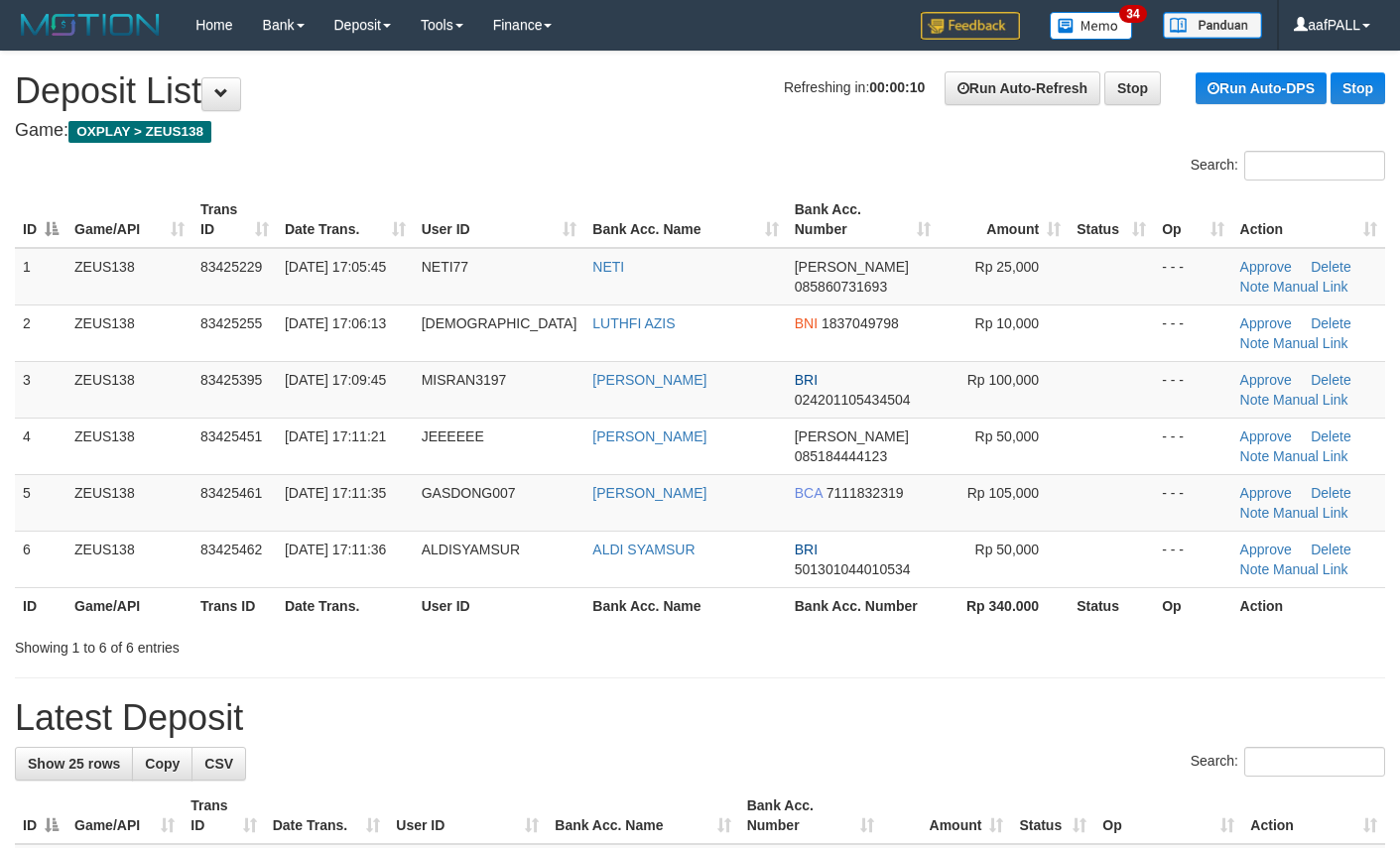 scroll, scrollTop: 0, scrollLeft: 0, axis: both 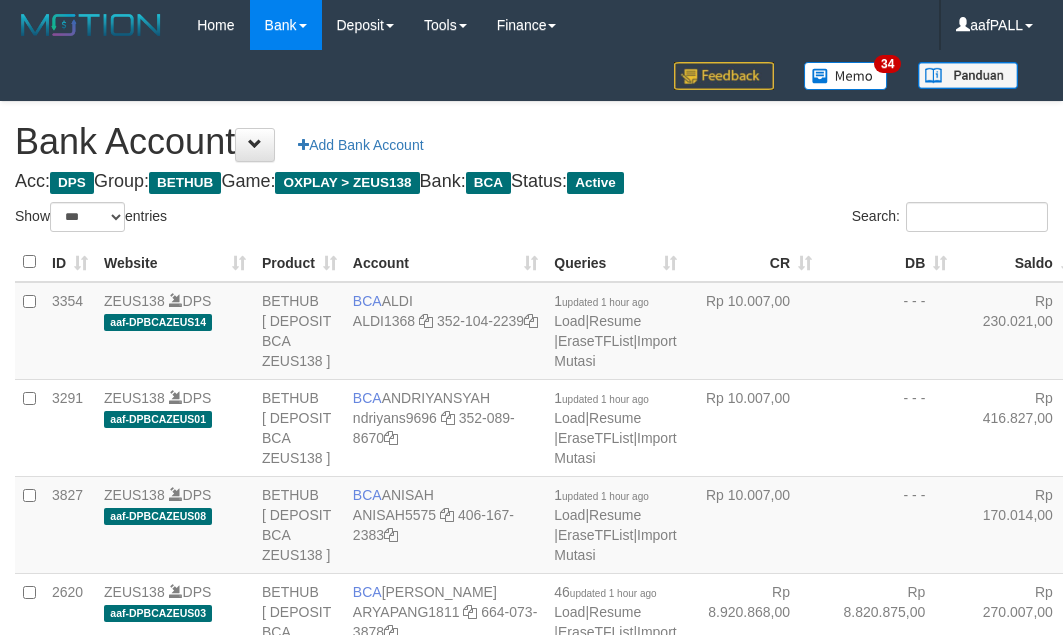 select on "***" 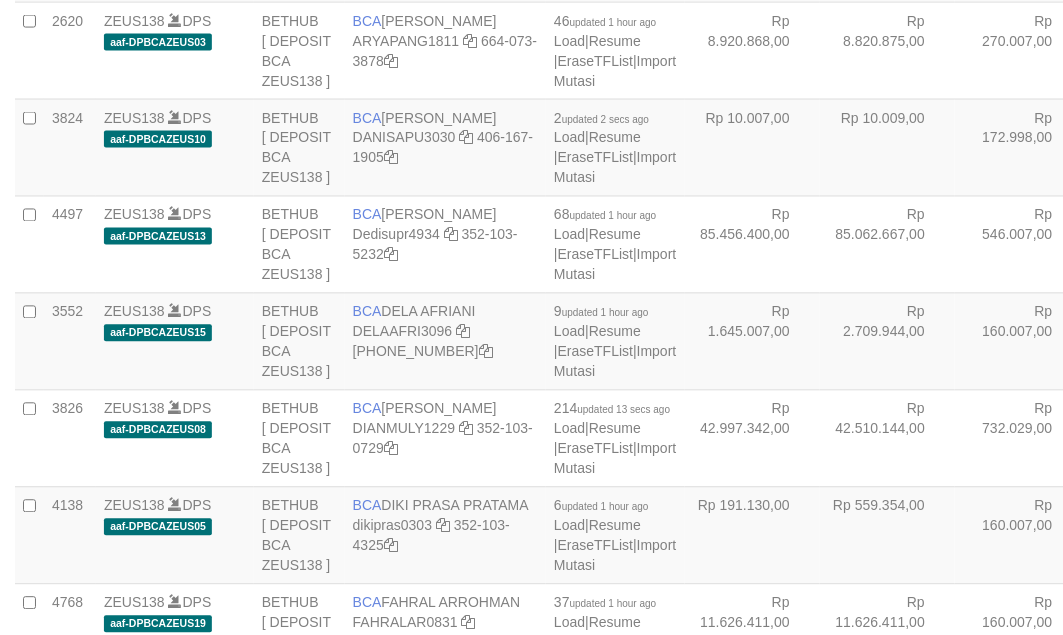 scroll, scrollTop: 612, scrollLeft: 0, axis: vertical 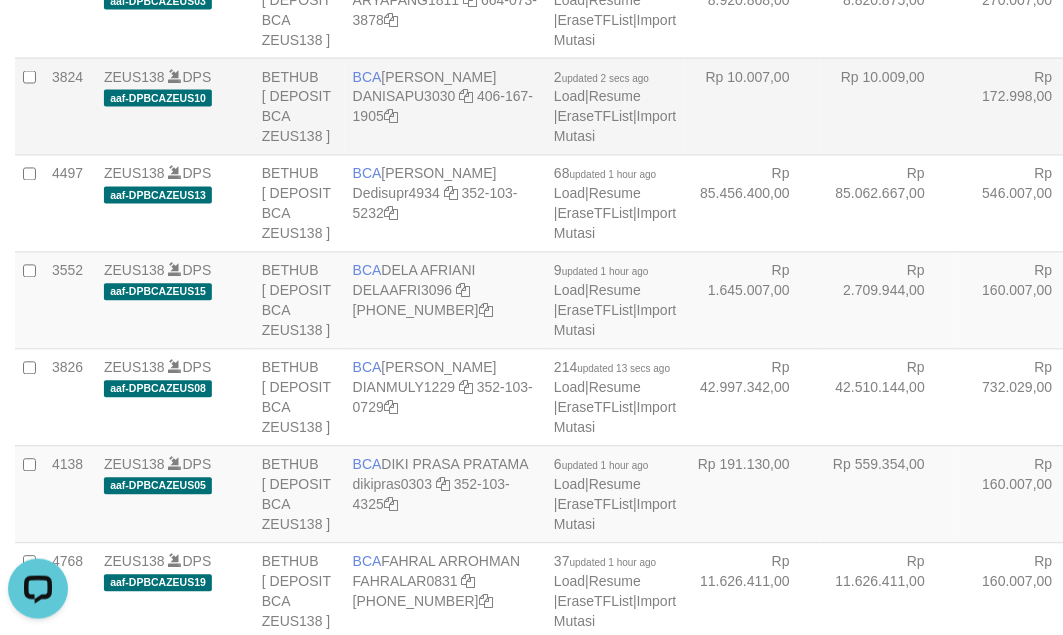 drag, startPoint x: 712, startPoint y: 368, endPoint x: 696, endPoint y: 366, distance: 16.124516 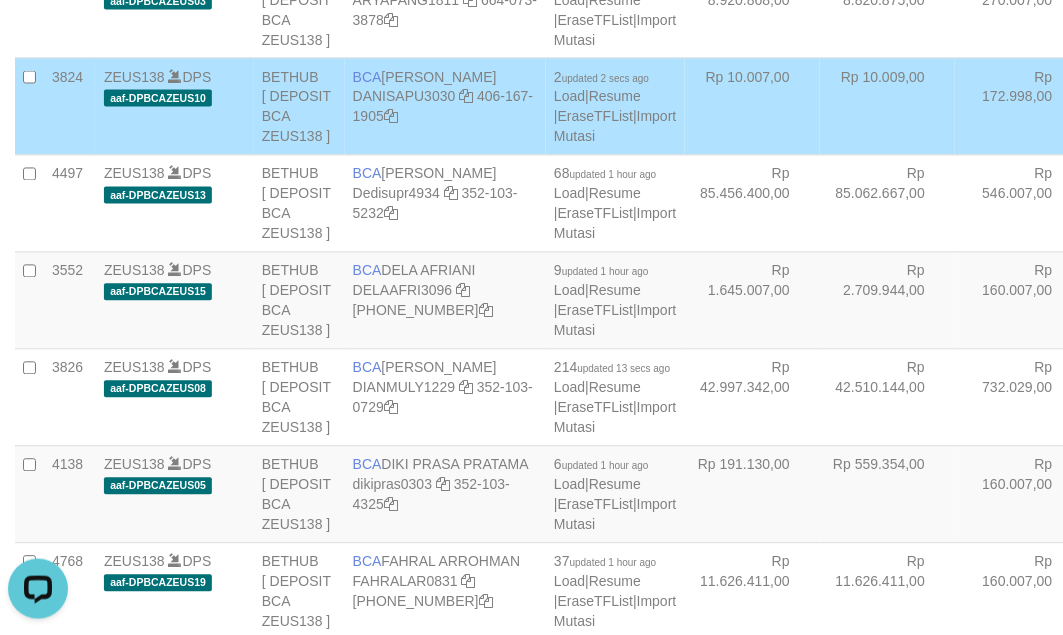 scroll, scrollTop: 3442, scrollLeft: 0, axis: vertical 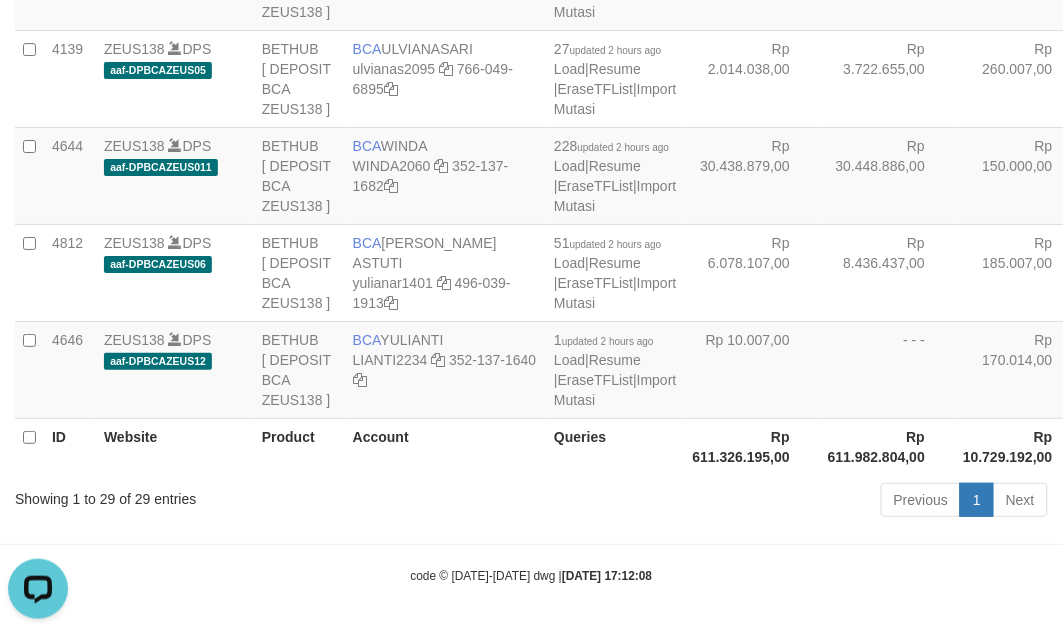 click at bounding box center (459, -222) 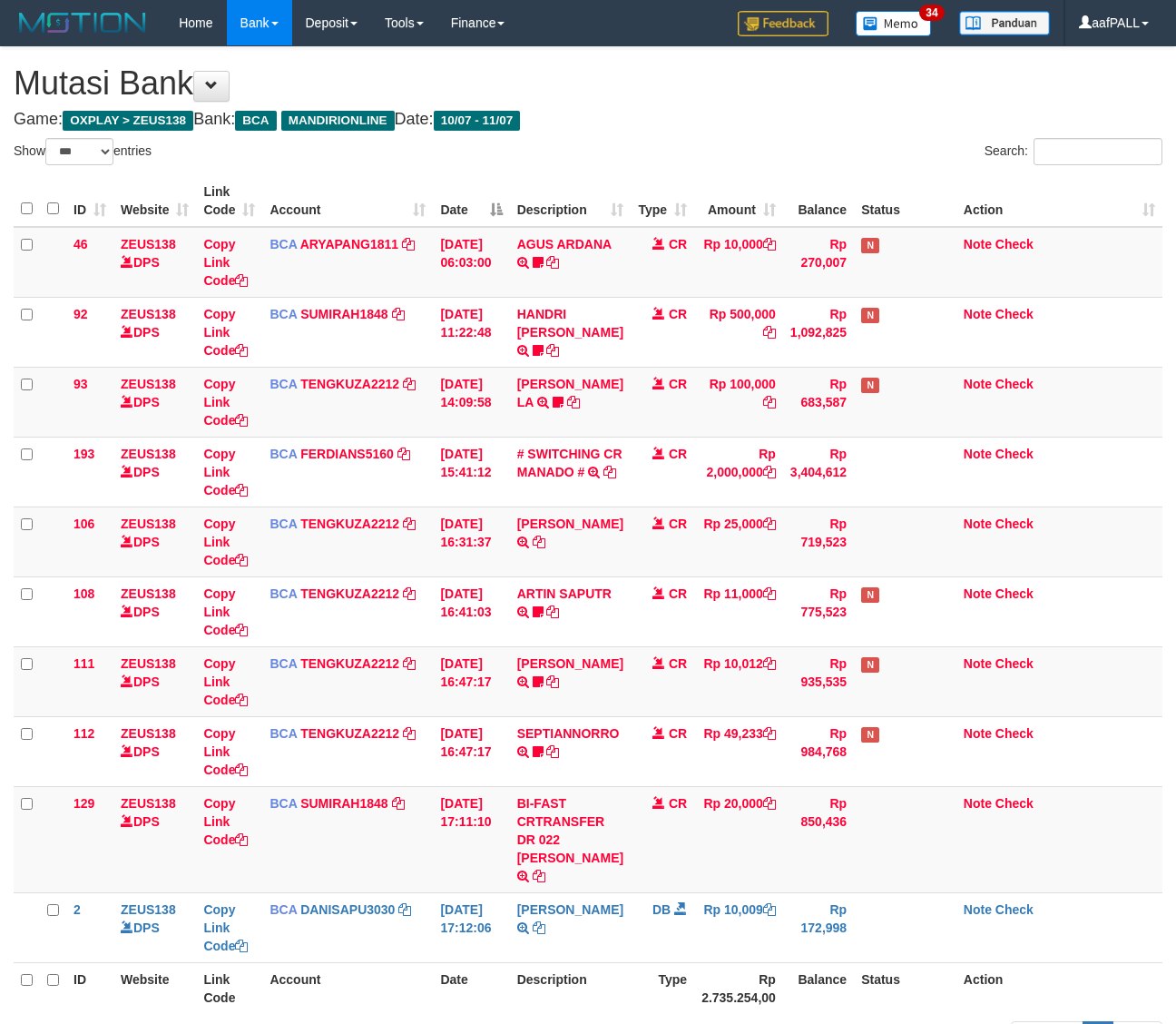 select on "***" 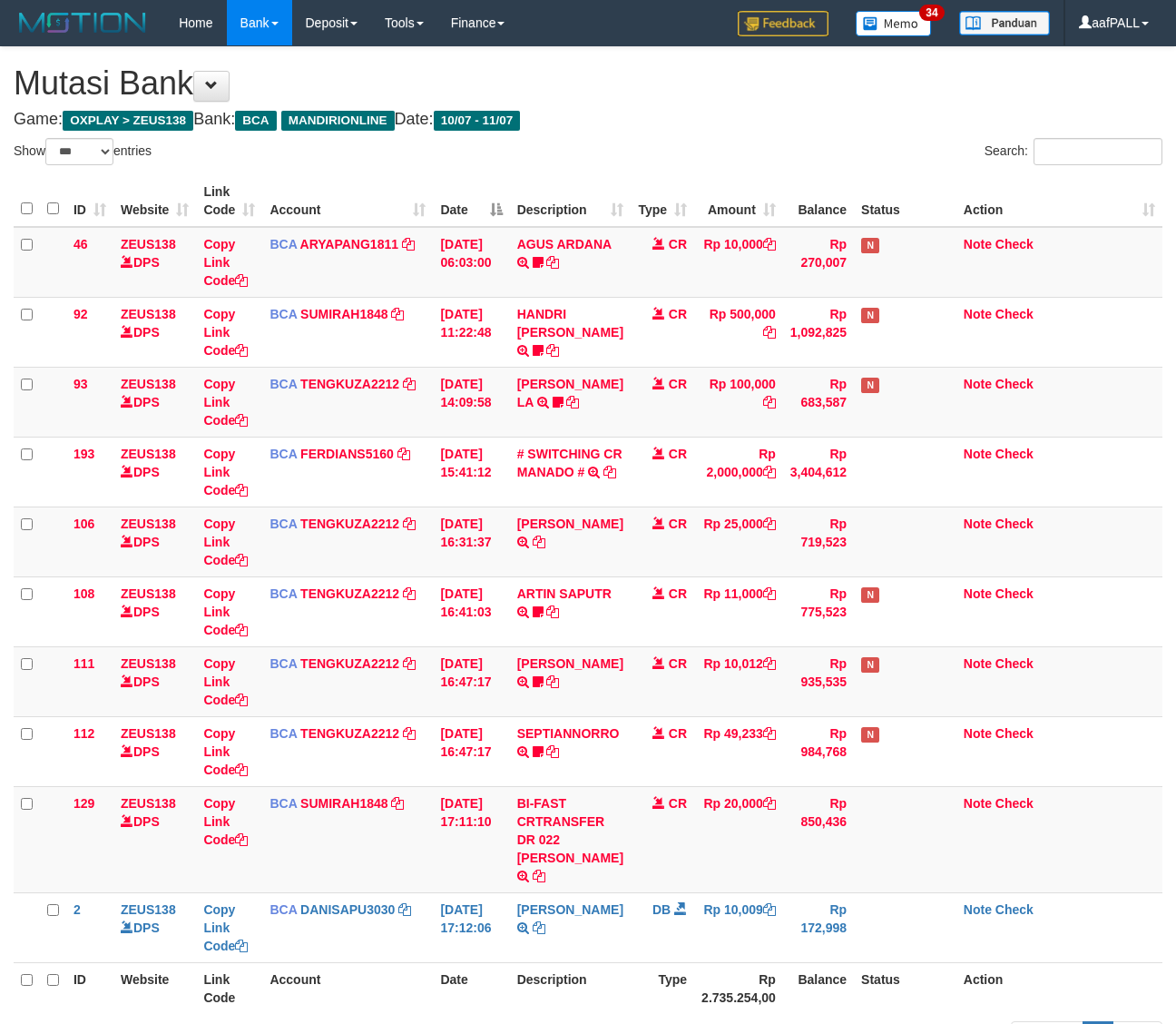 scroll, scrollTop: 106, scrollLeft: 0, axis: vertical 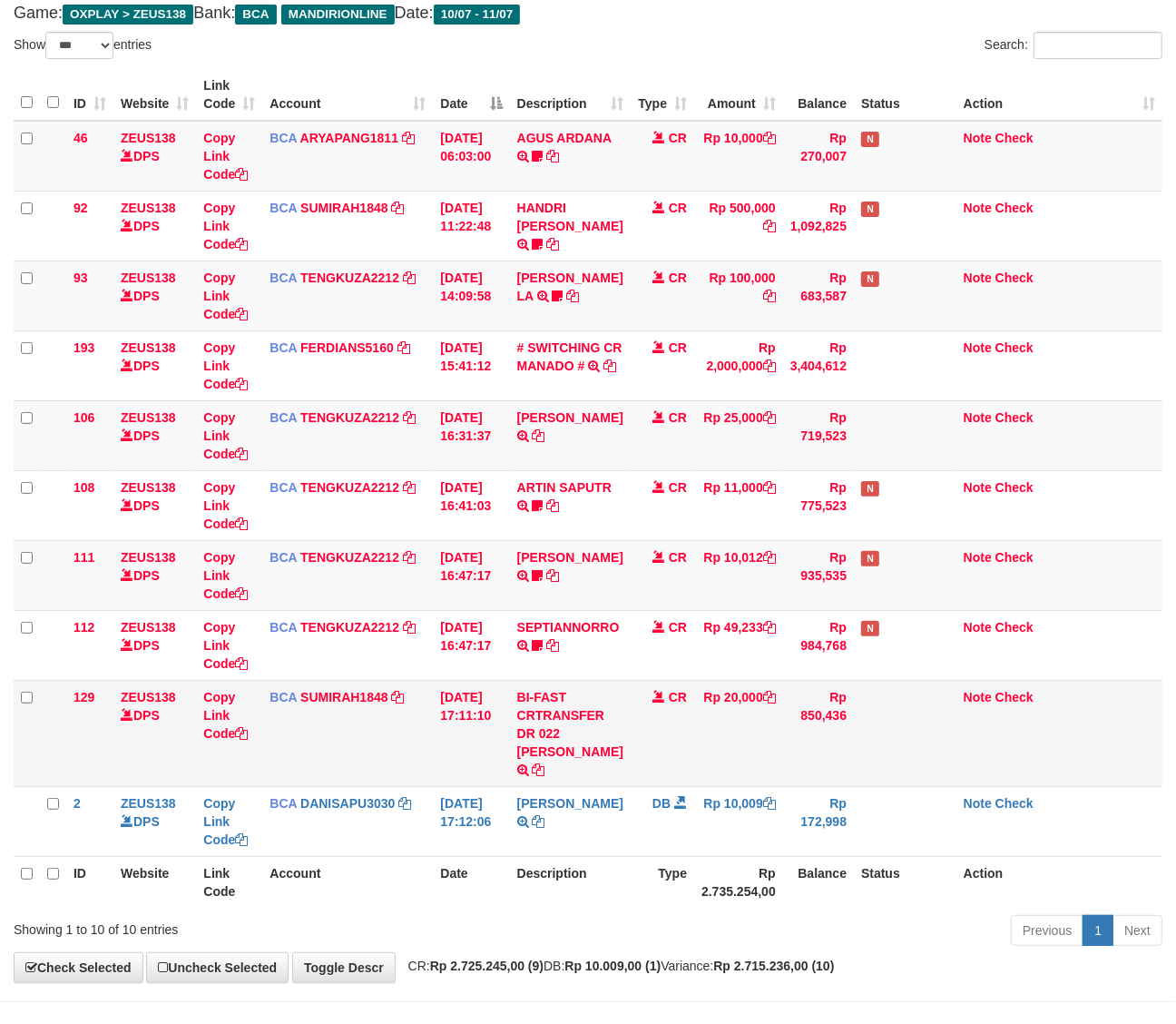 click on "129
ZEUS138    DPS
Copy Link Code
BCA
SUMIRAH1848
DPS
SUMIRAH
mutasi_20250711_4156 | 129
mutasi_20250711_4156 | 129
11/07/2025 17:11:10
BI-FAST CRTRANSFER DR 022 MARIO
CR
Rp 20,000
Rp 850,436
Note
Check" at bounding box center [588, 733] 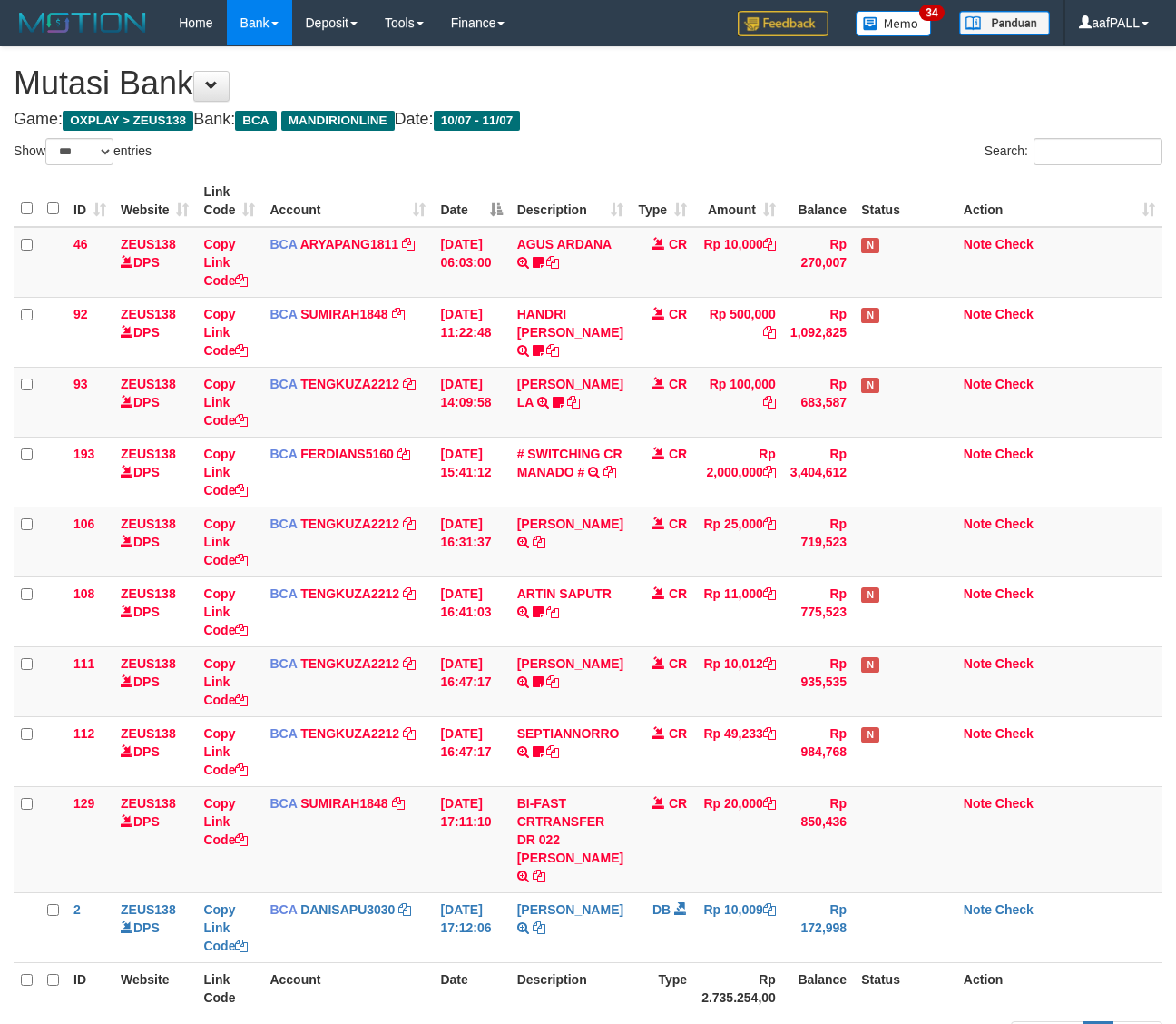 select on "***" 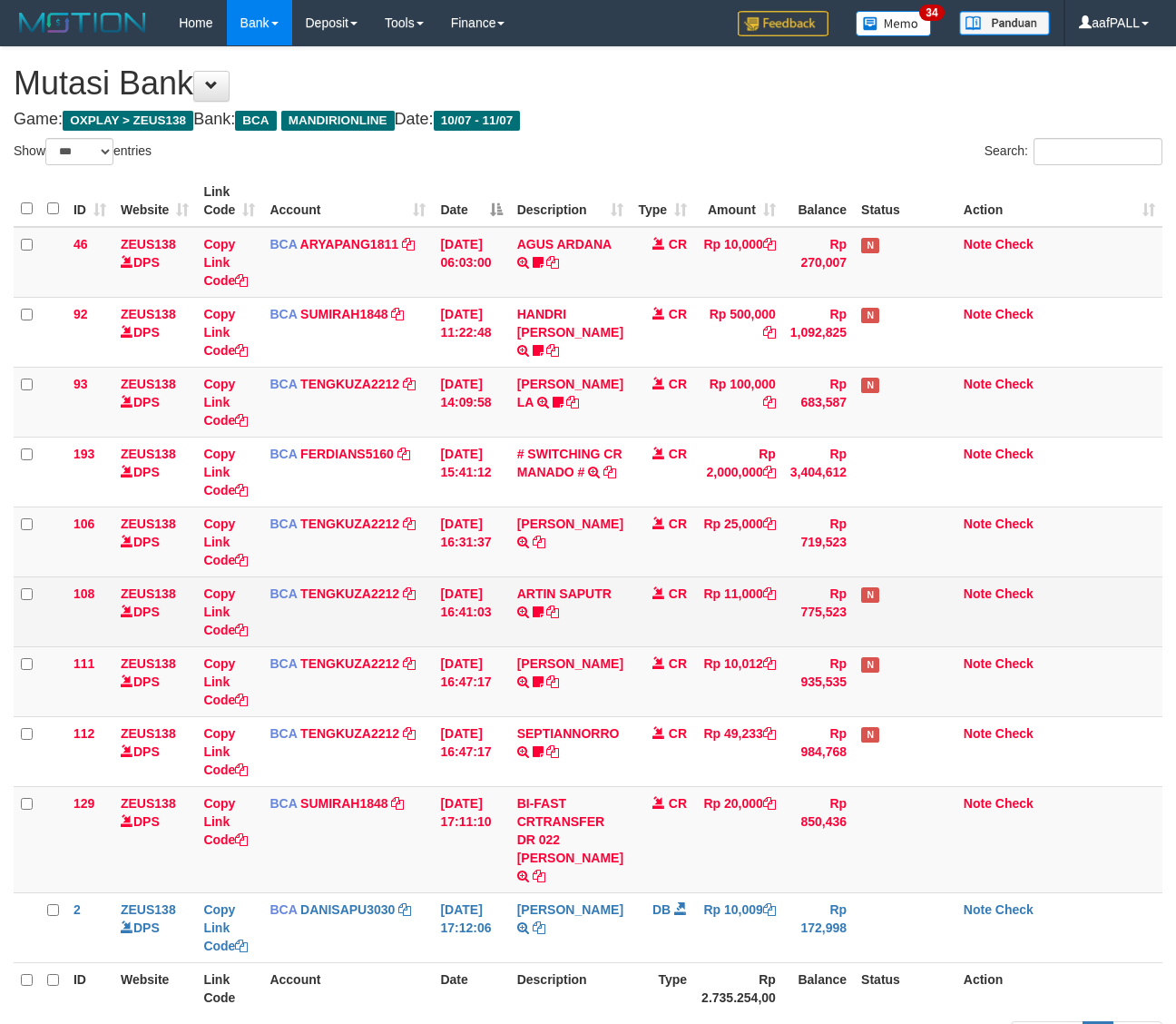 scroll, scrollTop: 106, scrollLeft: 0, axis: vertical 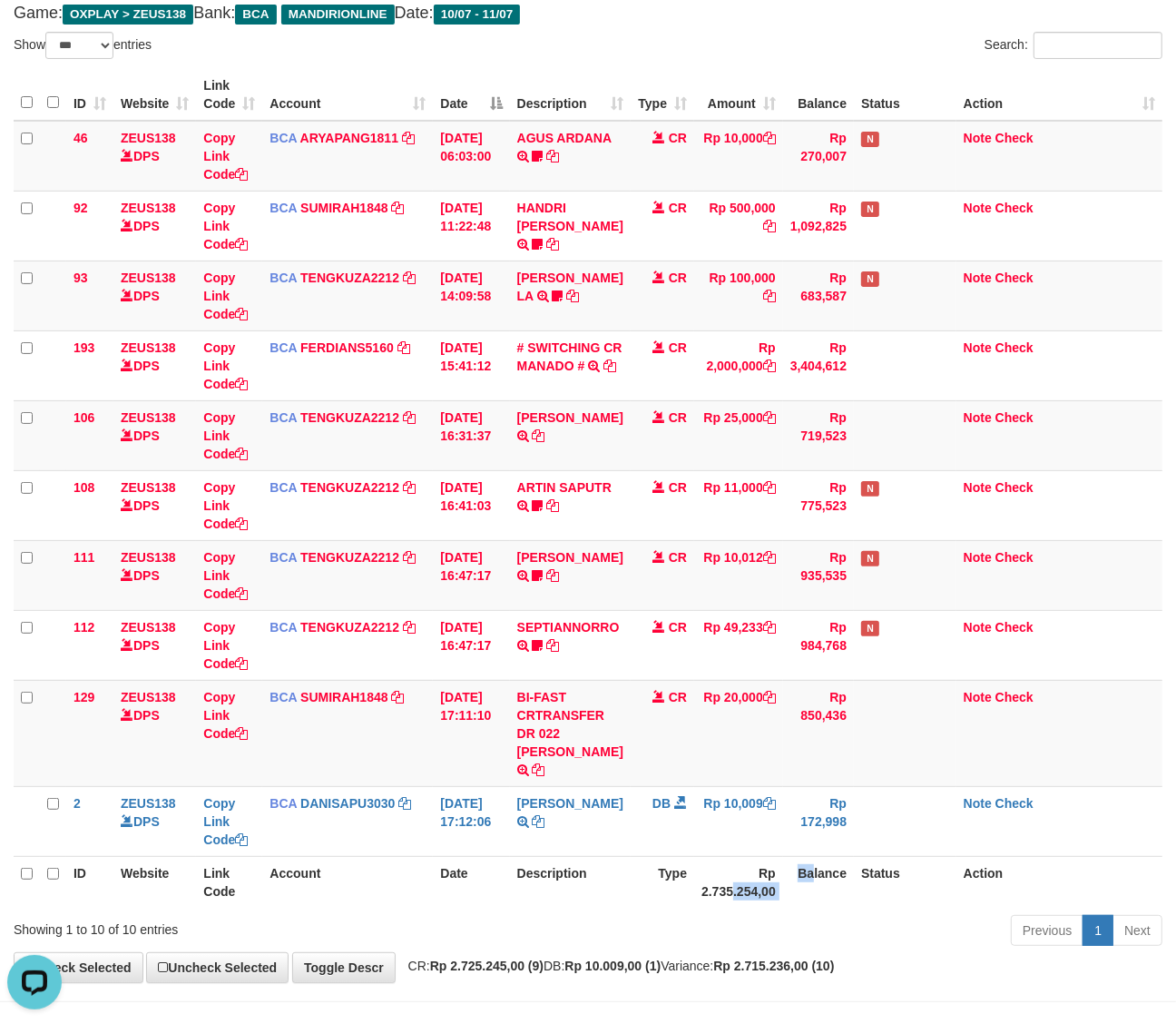 drag, startPoint x: 755, startPoint y: 876, endPoint x: 732, endPoint y: 873, distance: 23.194827 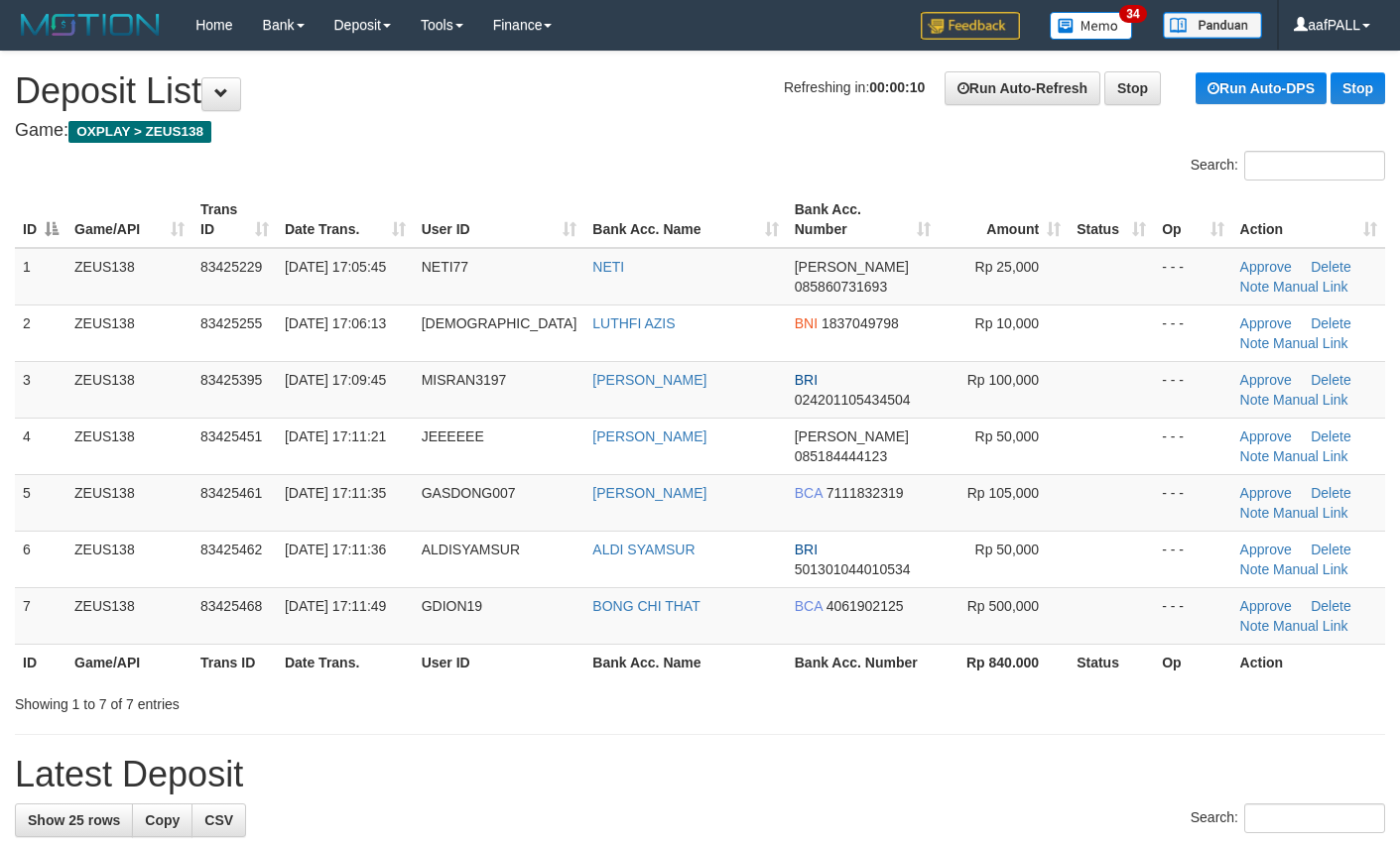 scroll, scrollTop: 0, scrollLeft: 0, axis: both 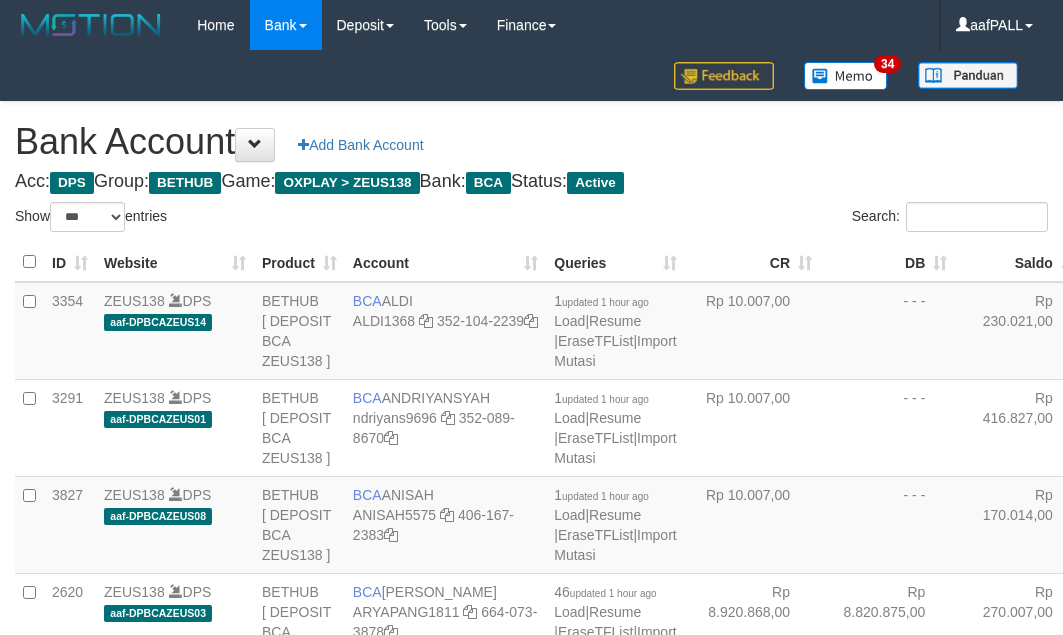 select on "***" 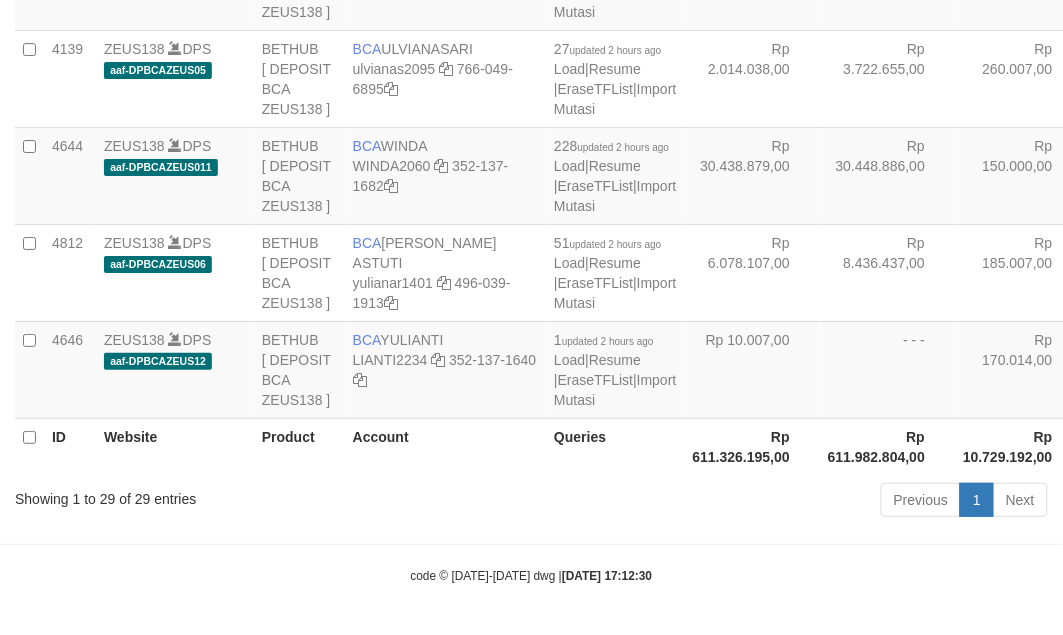 scroll, scrollTop: 3442, scrollLeft: 0, axis: vertical 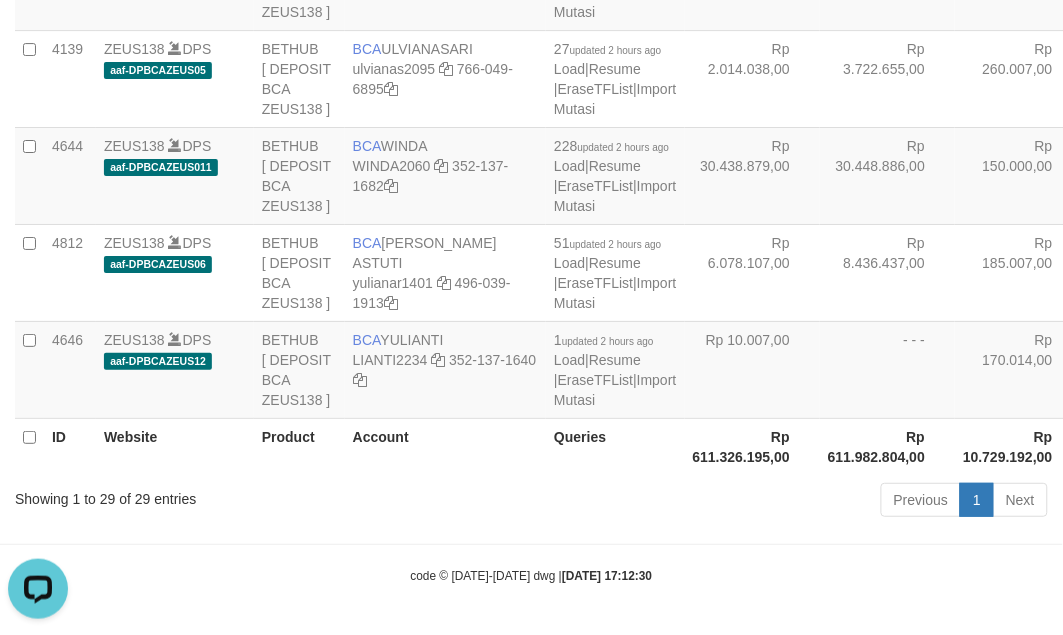 click on "Rp 32.010.124,00" at bounding box center [887, -213] 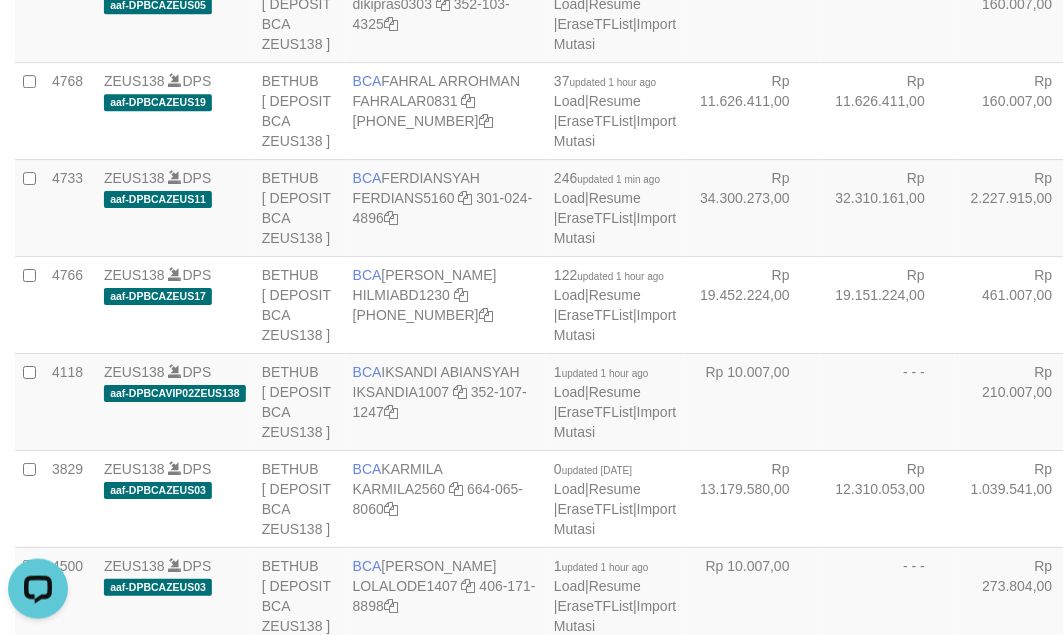 drag, startPoint x: 667, startPoint y: 387, endPoint x: 657, endPoint y: 392, distance: 11.18034 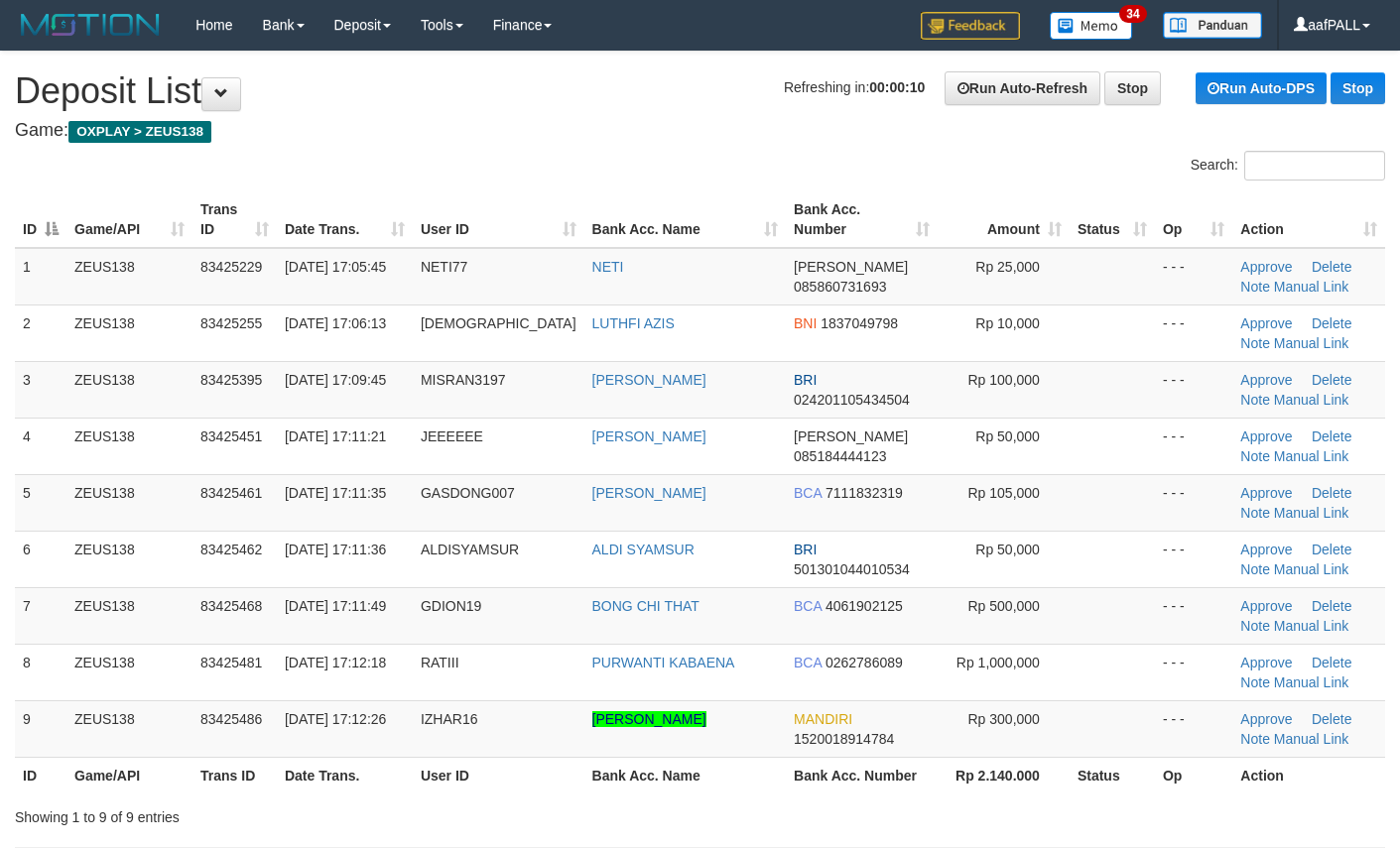 scroll, scrollTop: 0, scrollLeft: 0, axis: both 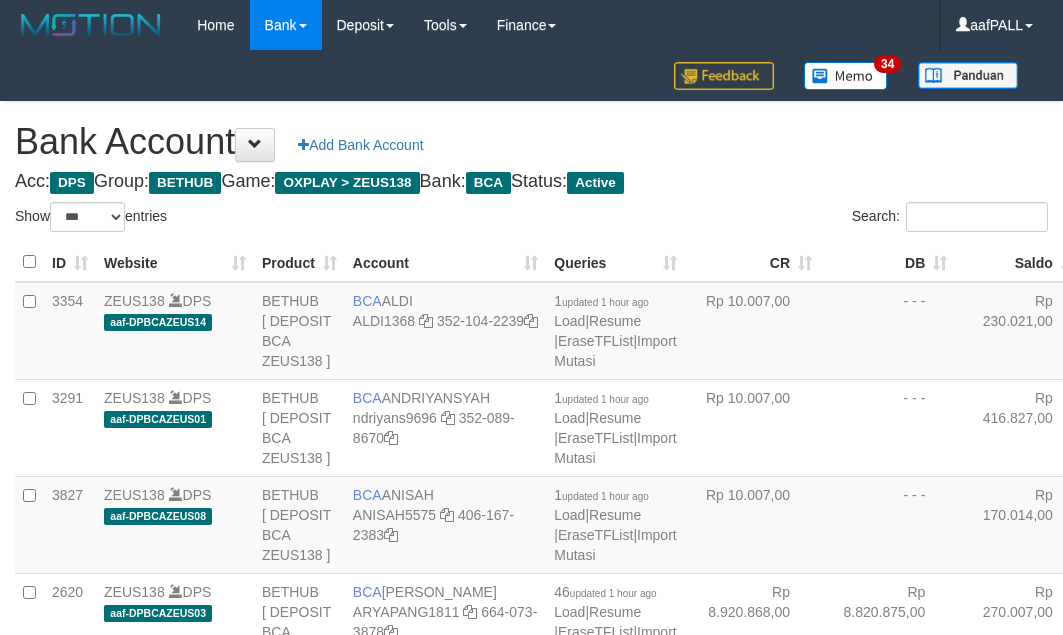 select on "***" 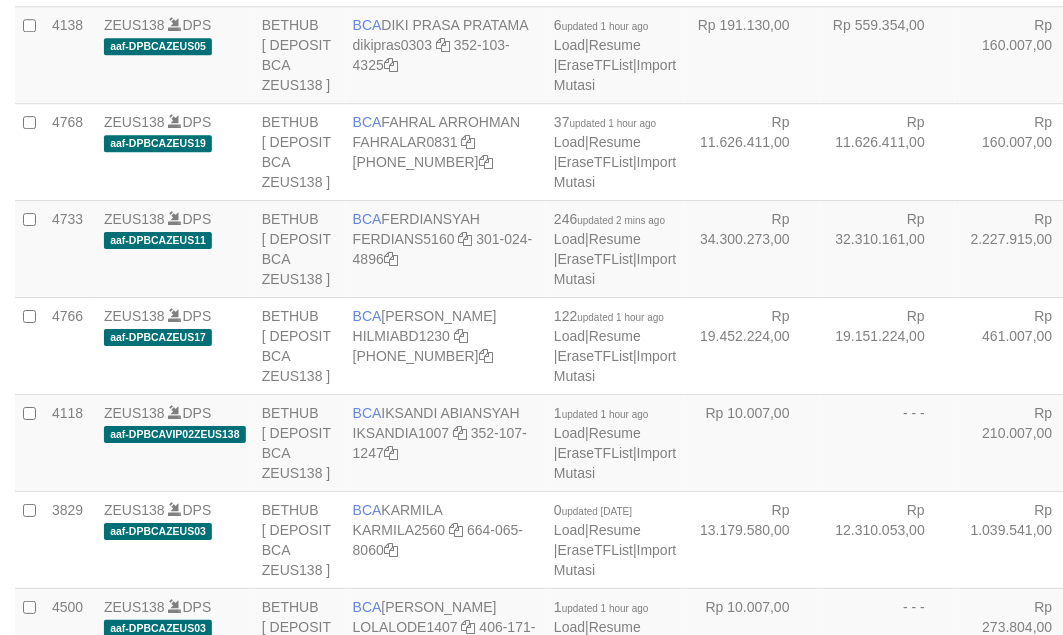 scroll, scrollTop: 1093, scrollLeft: 0, axis: vertical 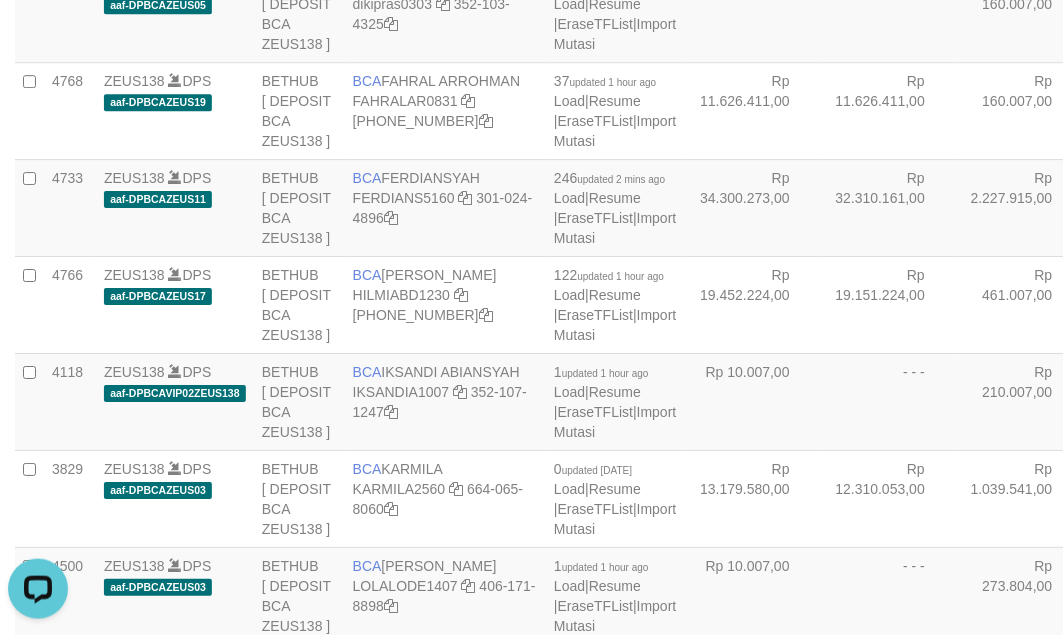 drag, startPoint x: 662, startPoint y: 393, endPoint x: 648, endPoint y: 378, distance: 20.518284 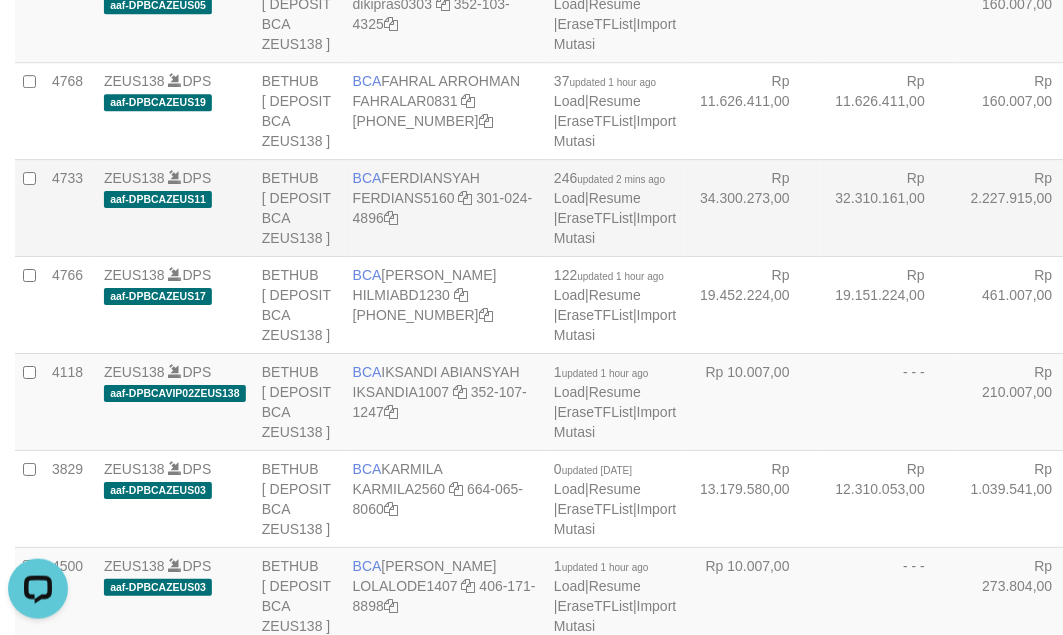 scroll, scrollTop: 1575, scrollLeft: 0, axis: vertical 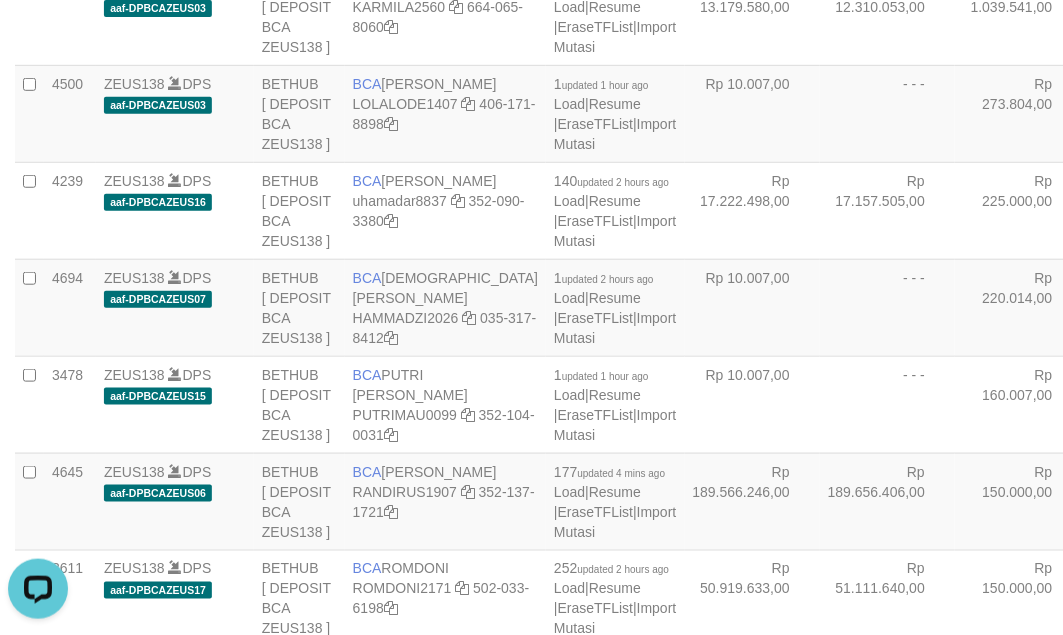 click on "Rp 34.300.273,00" at bounding box center (752, -275) 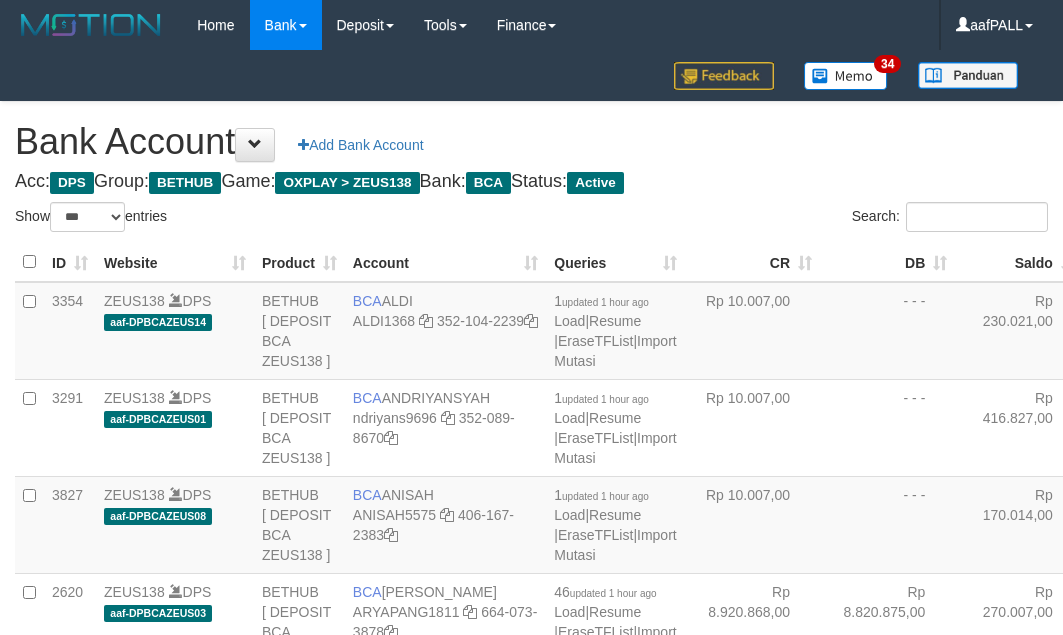 select on "***" 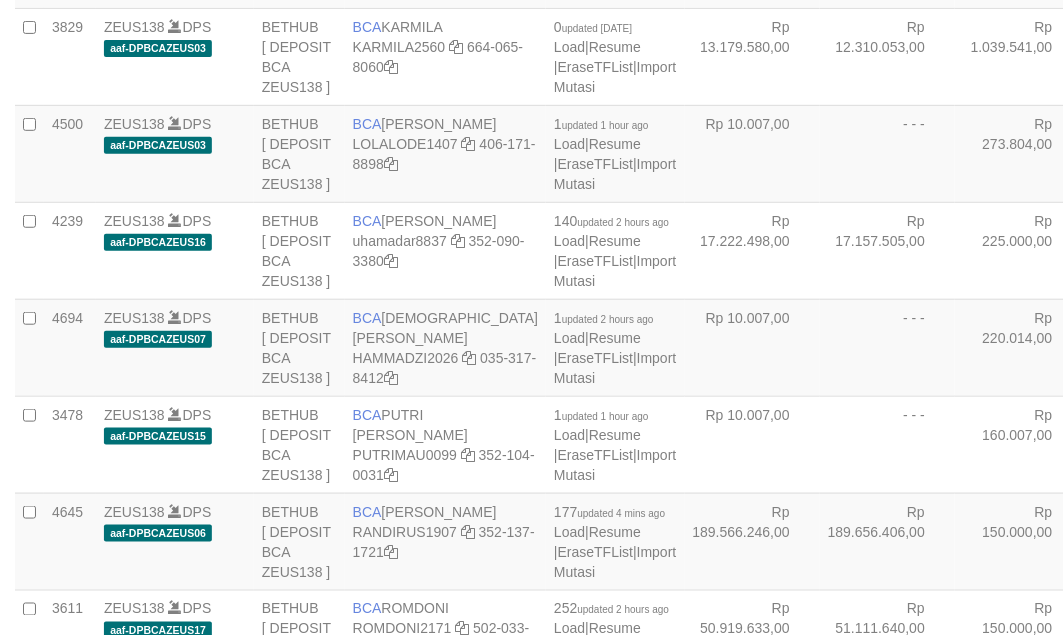 scroll, scrollTop: 1575, scrollLeft: 0, axis: vertical 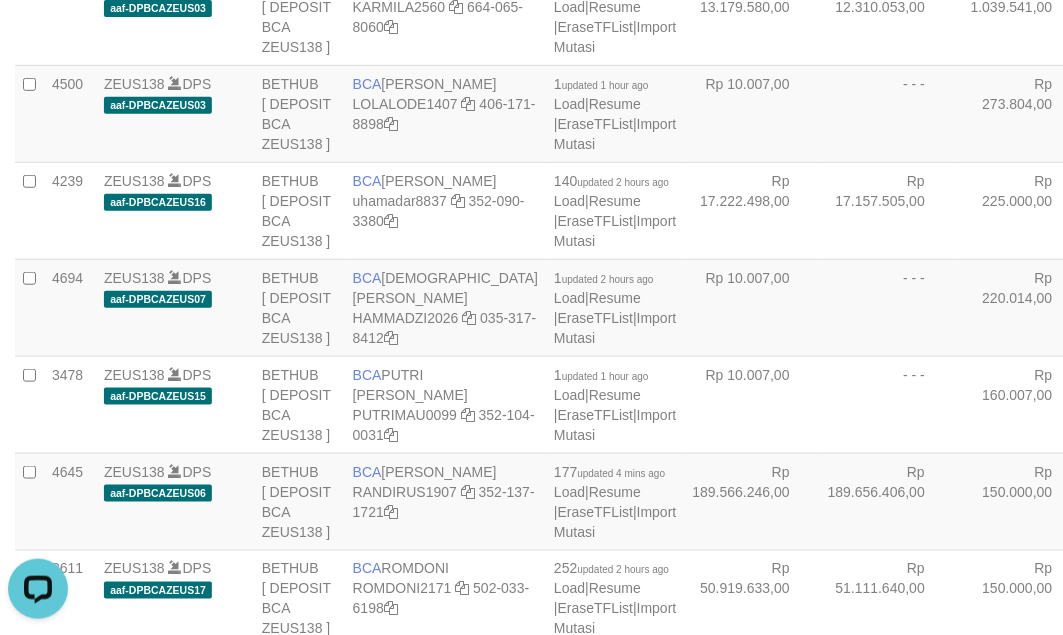 click at bounding box center (466, -284) 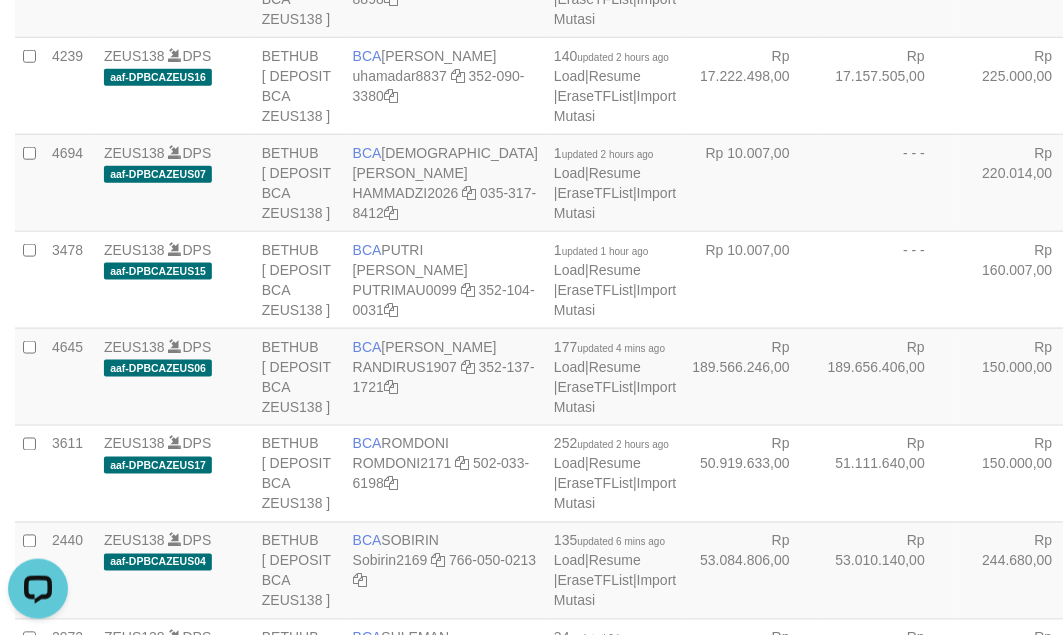 click at bounding box center [466, -409] 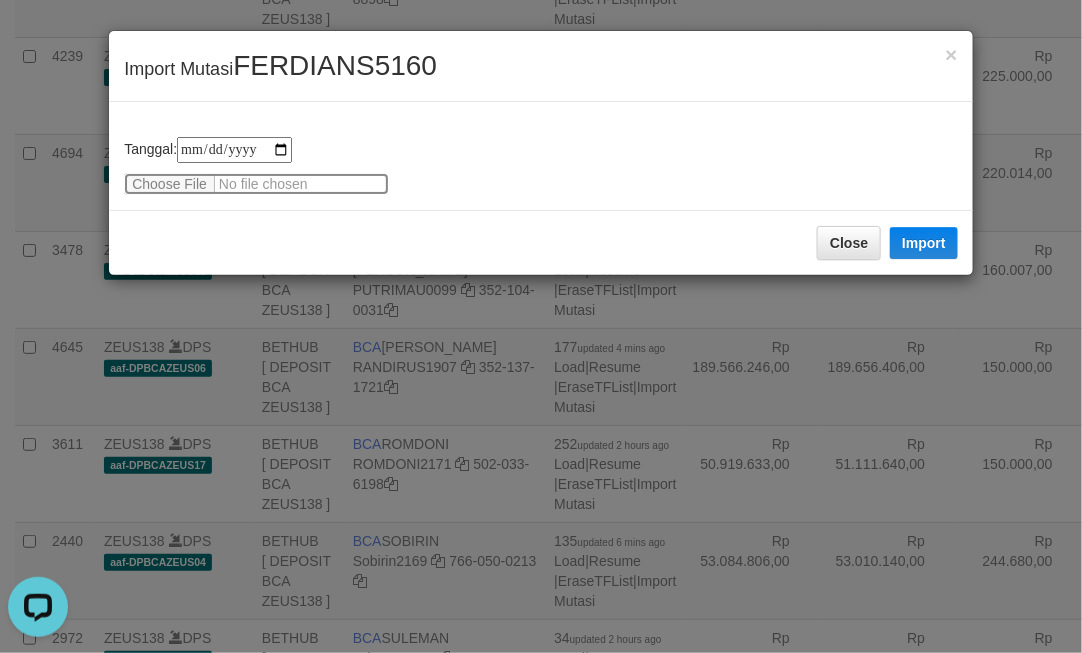 click at bounding box center [256, 184] 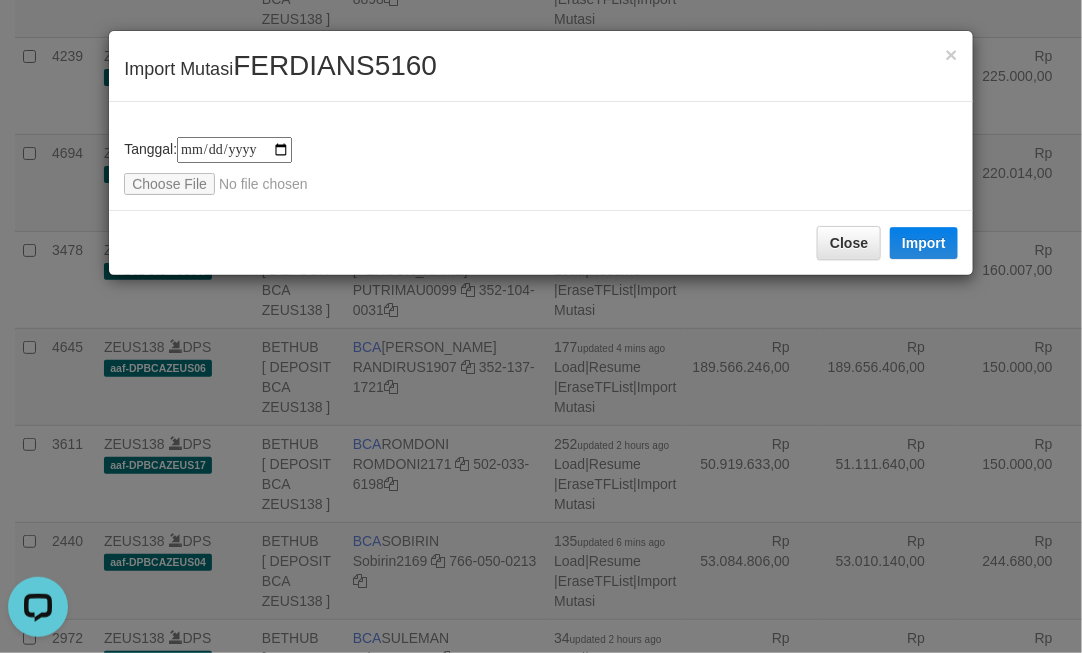 click on "**********" at bounding box center [541, 326] 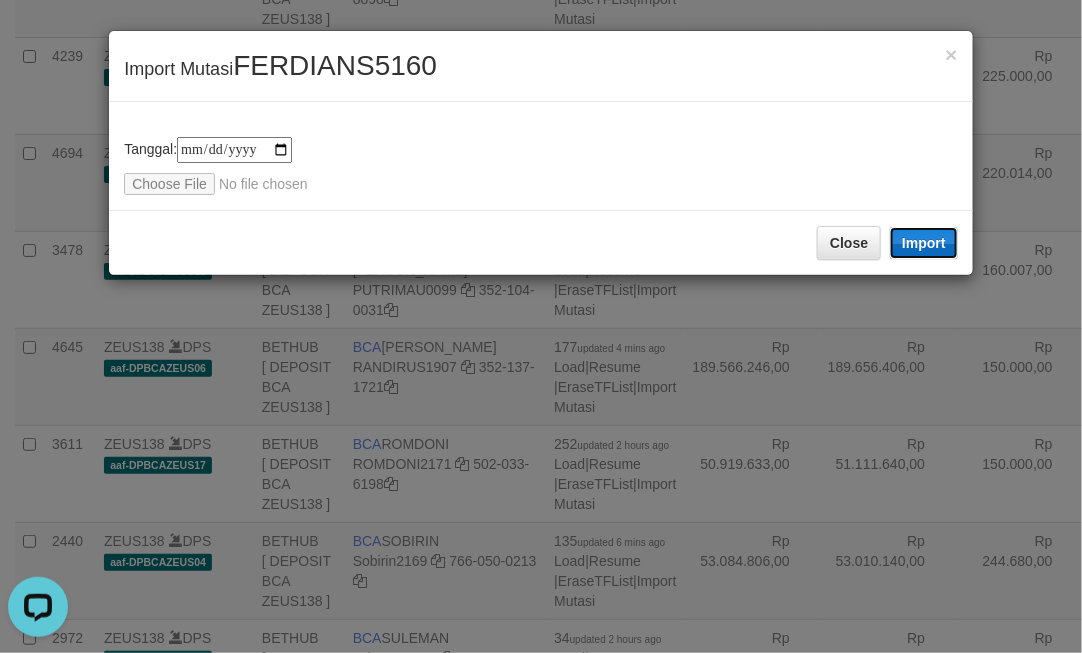 click on "Import" at bounding box center [924, 243] 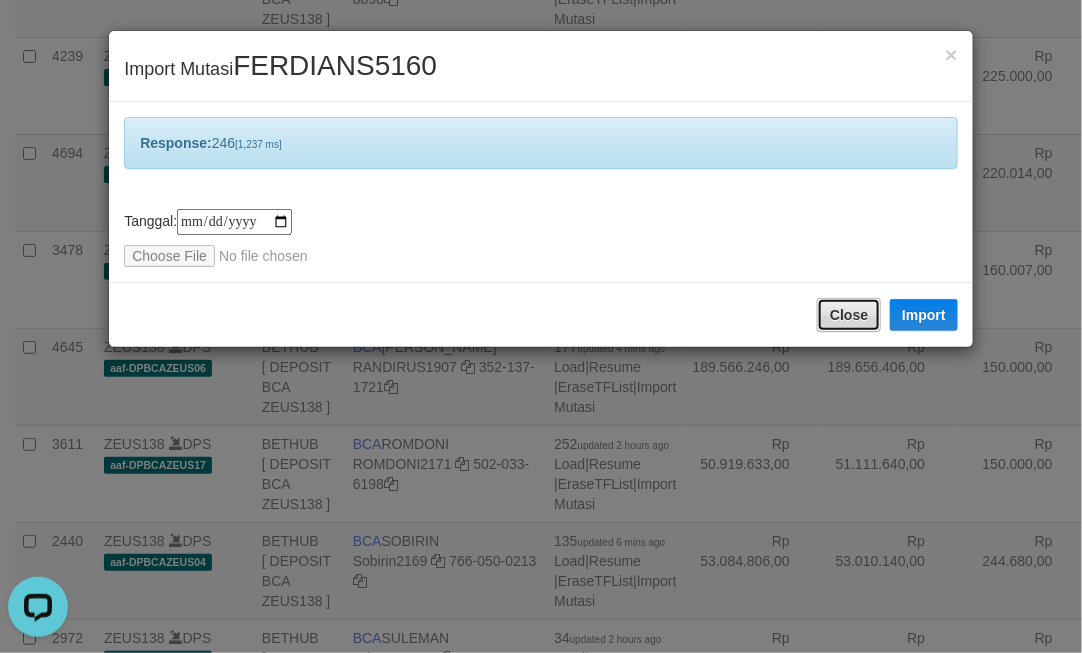 click on "Close" at bounding box center (849, 315) 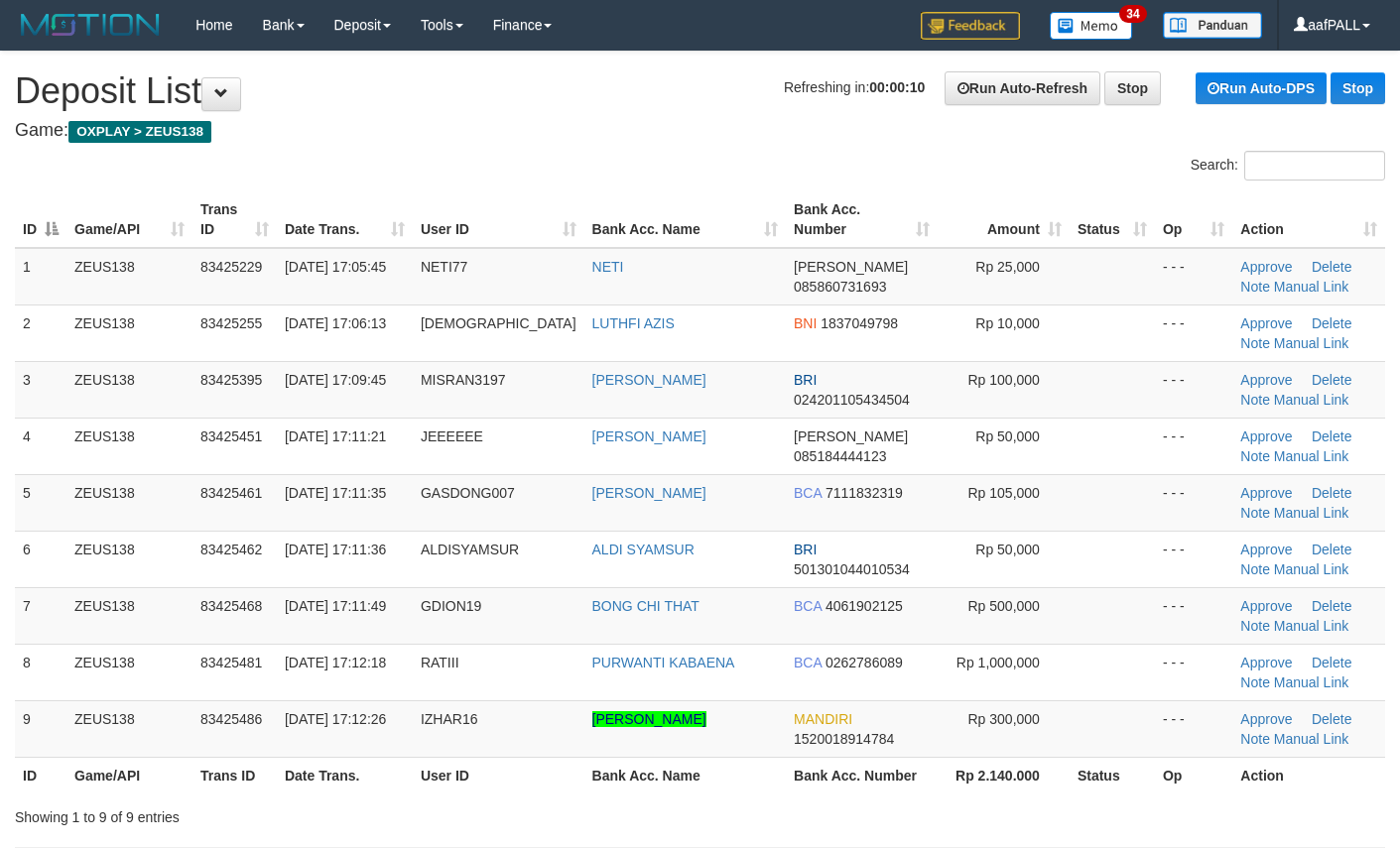 scroll, scrollTop: 0, scrollLeft: 0, axis: both 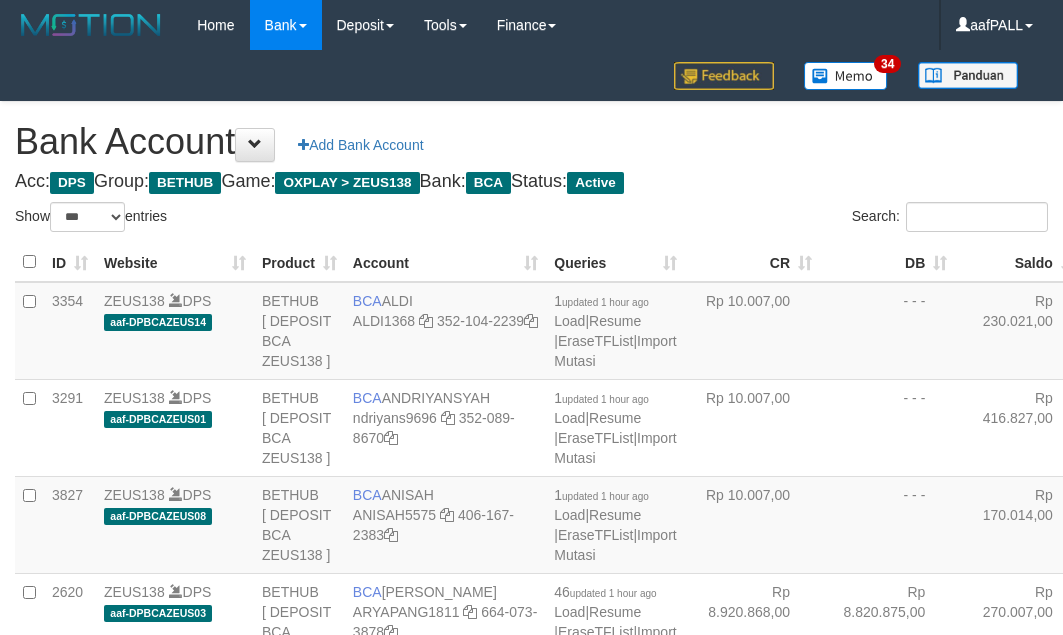 select on "***" 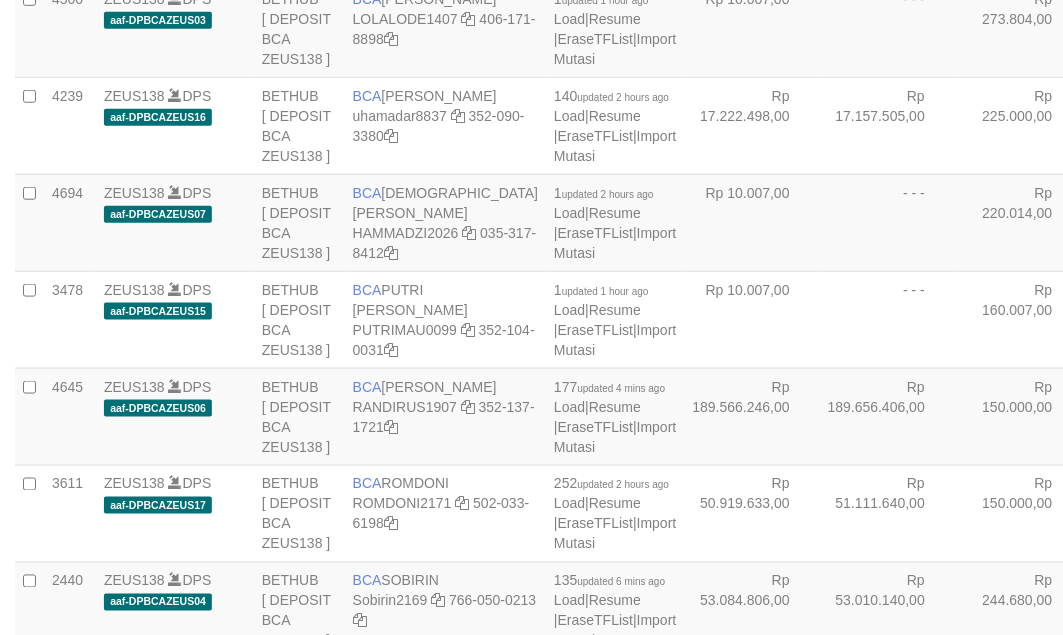 scroll, scrollTop: 1700, scrollLeft: 0, axis: vertical 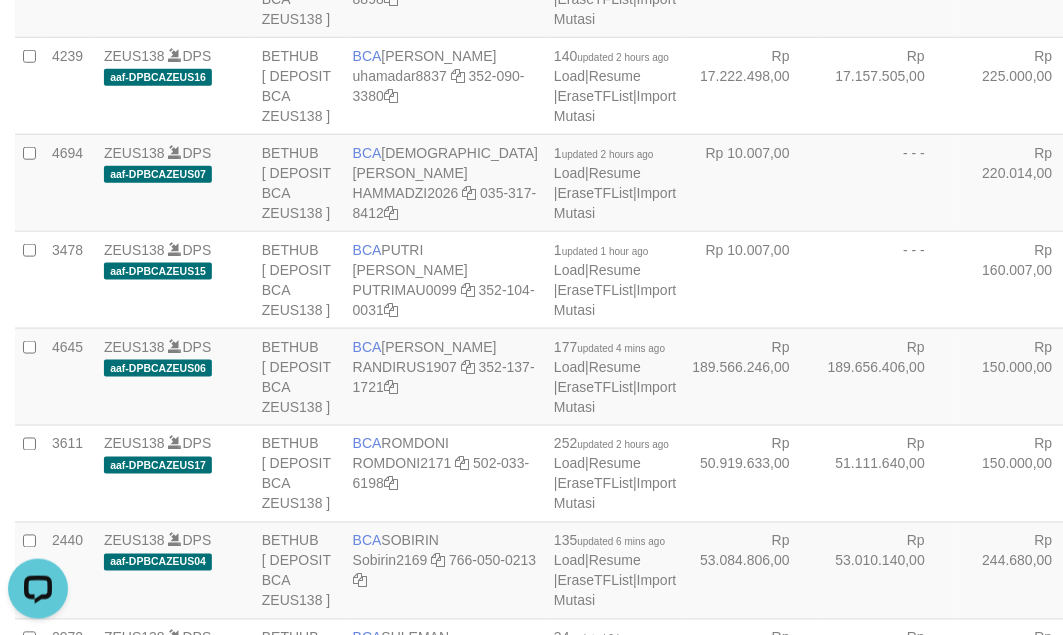 click on "Rp 19.452.224,00" at bounding box center (752, -303) 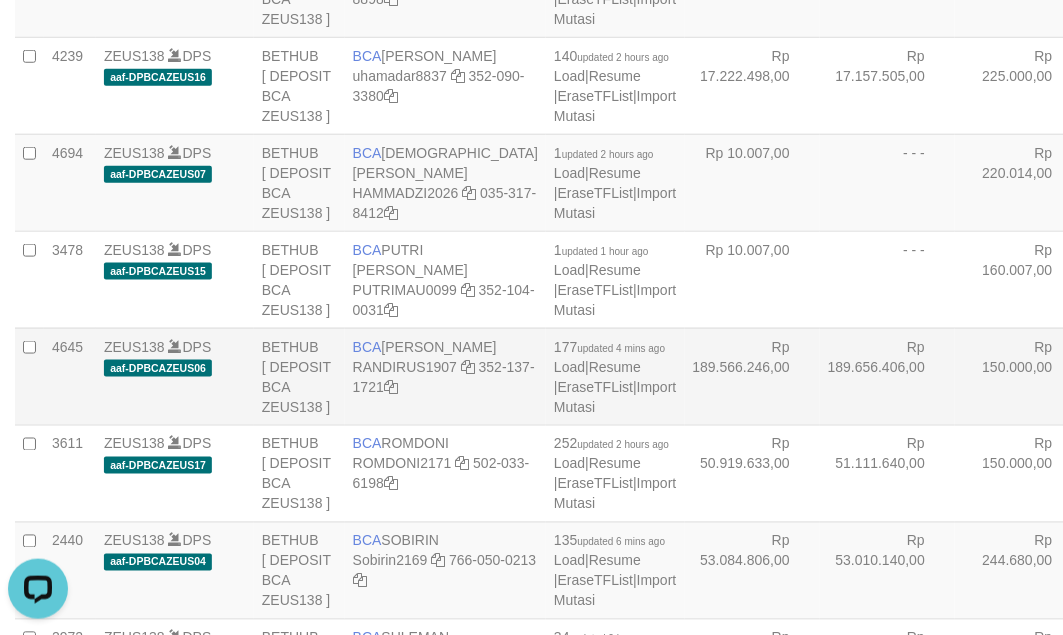 scroll, scrollTop: 2823, scrollLeft: 0, axis: vertical 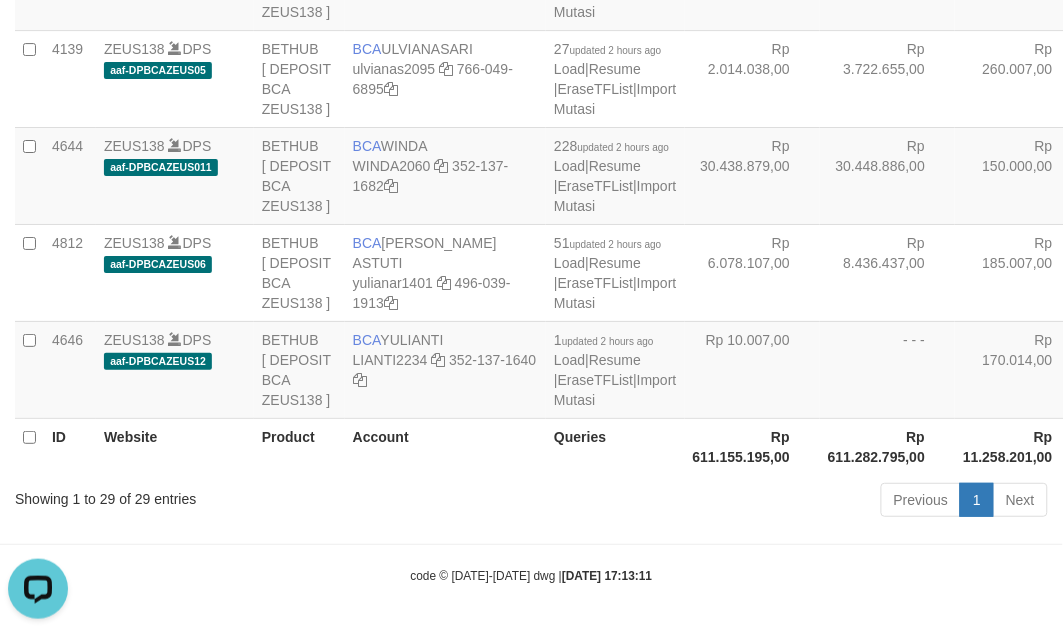 click at bounding box center [468, -610] 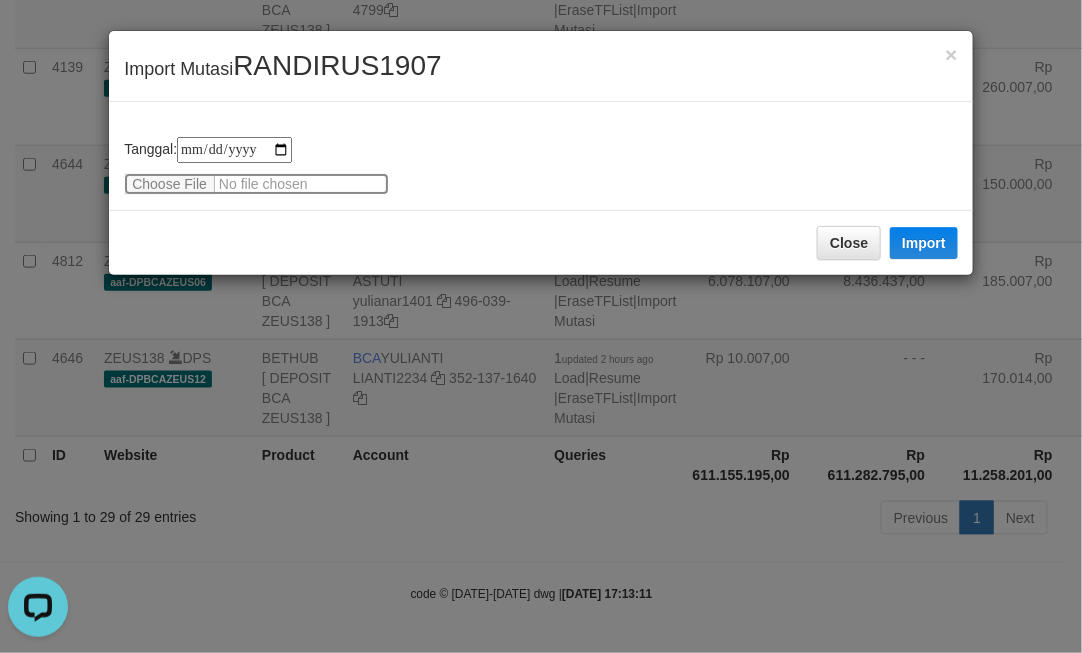 click at bounding box center [256, 184] 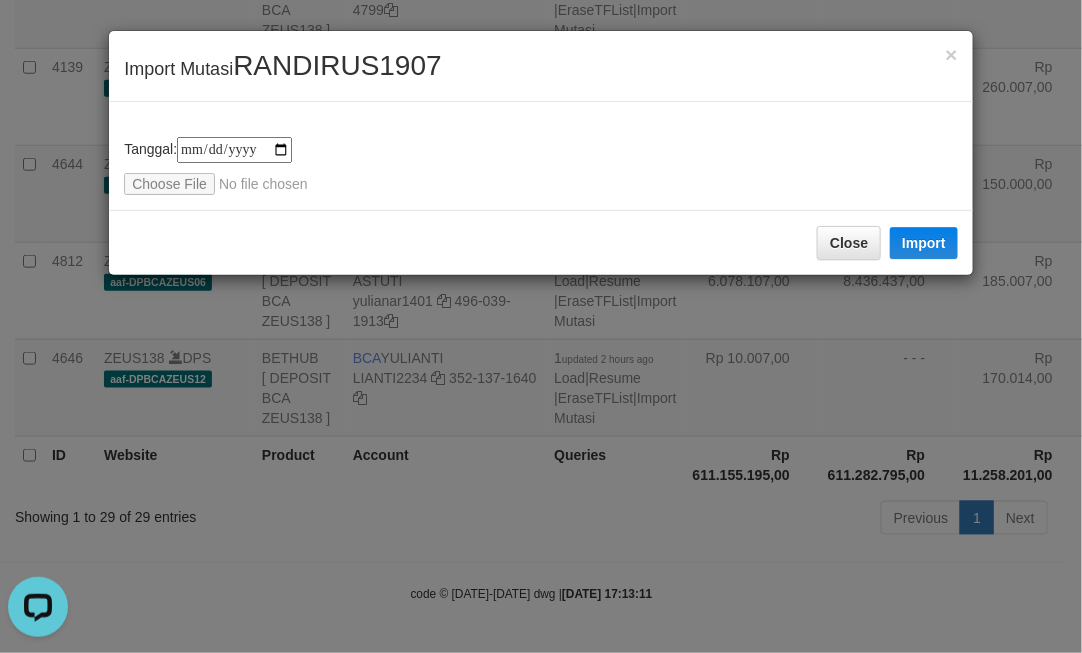 click on "Close
Import" at bounding box center (541, 242) 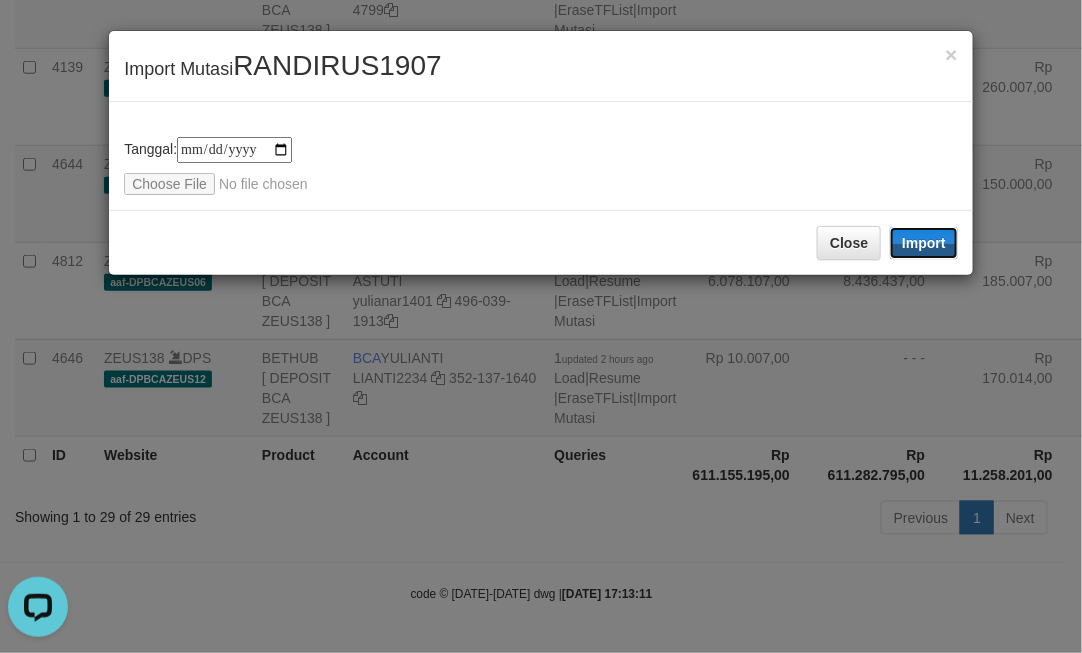 drag, startPoint x: 925, startPoint y: 242, endPoint x: 842, endPoint y: 336, distance: 125.39936 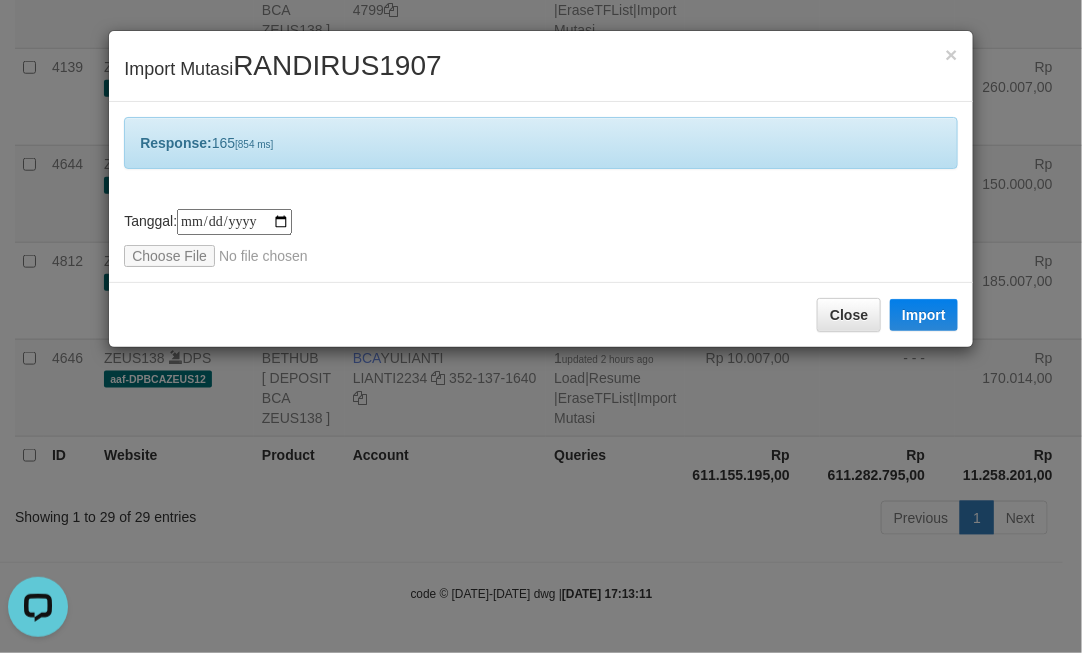 click on "Close
Import" at bounding box center [541, 314] 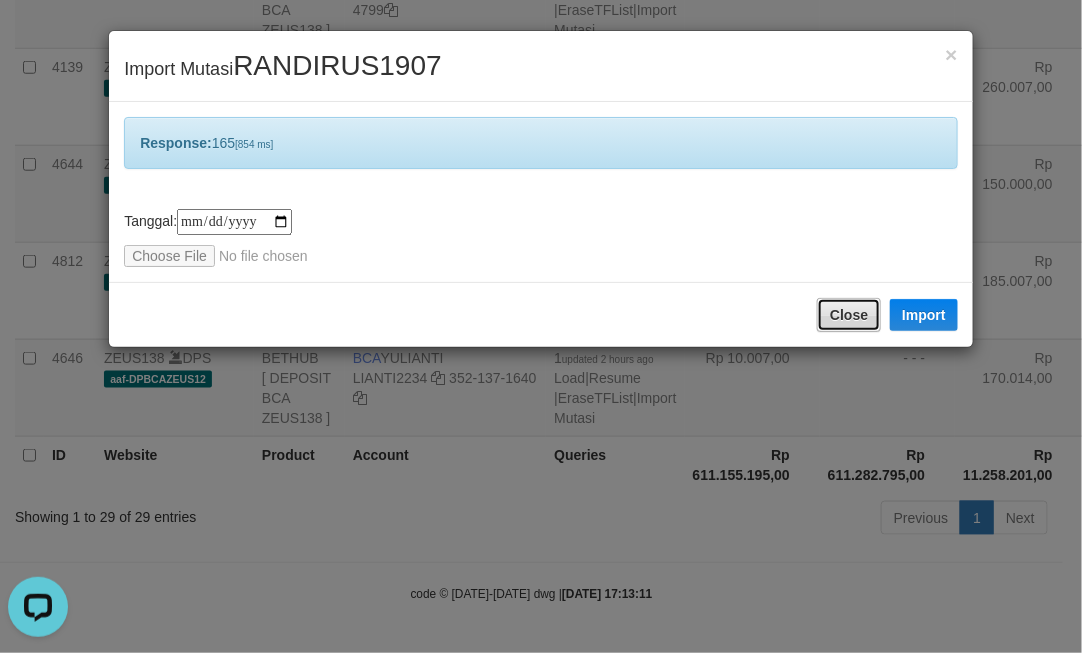 click on "Close" at bounding box center [849, 315] 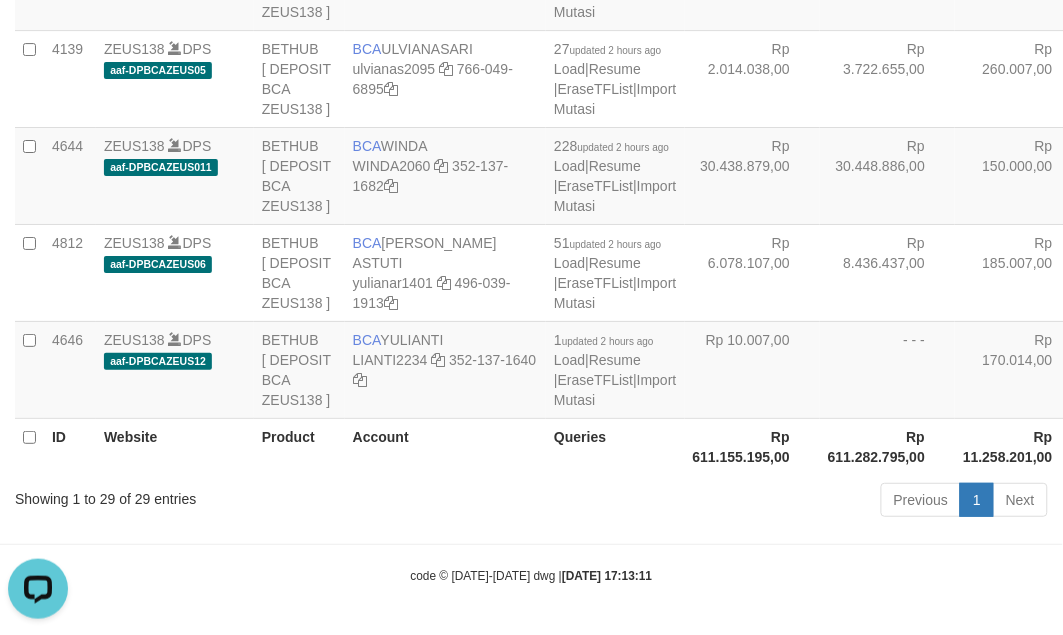 click on "Rp 189.656.406,00" at bounding box center [887, -601] 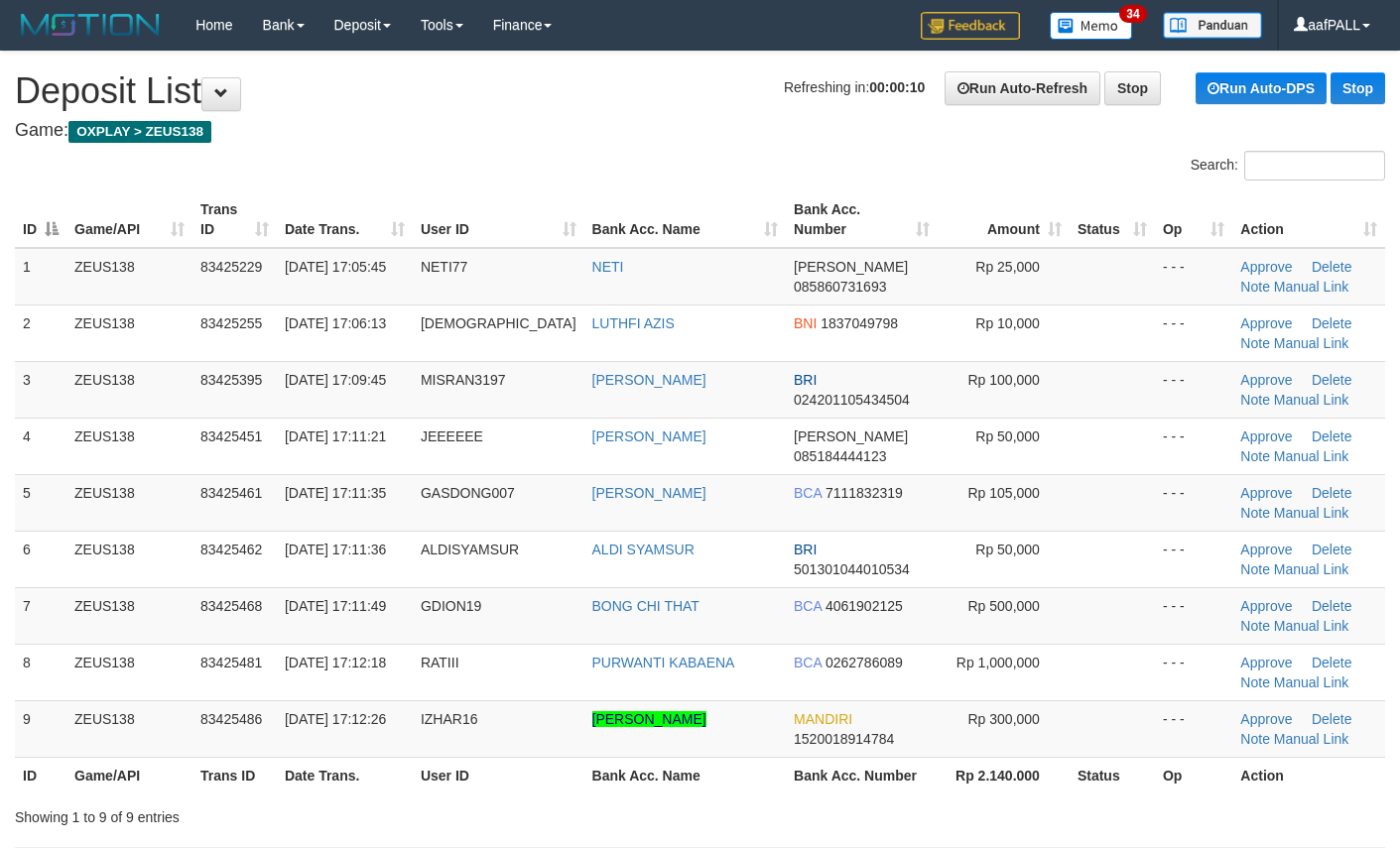 scroll, scrollTop: 0, scrollLeft: 0, axis: both 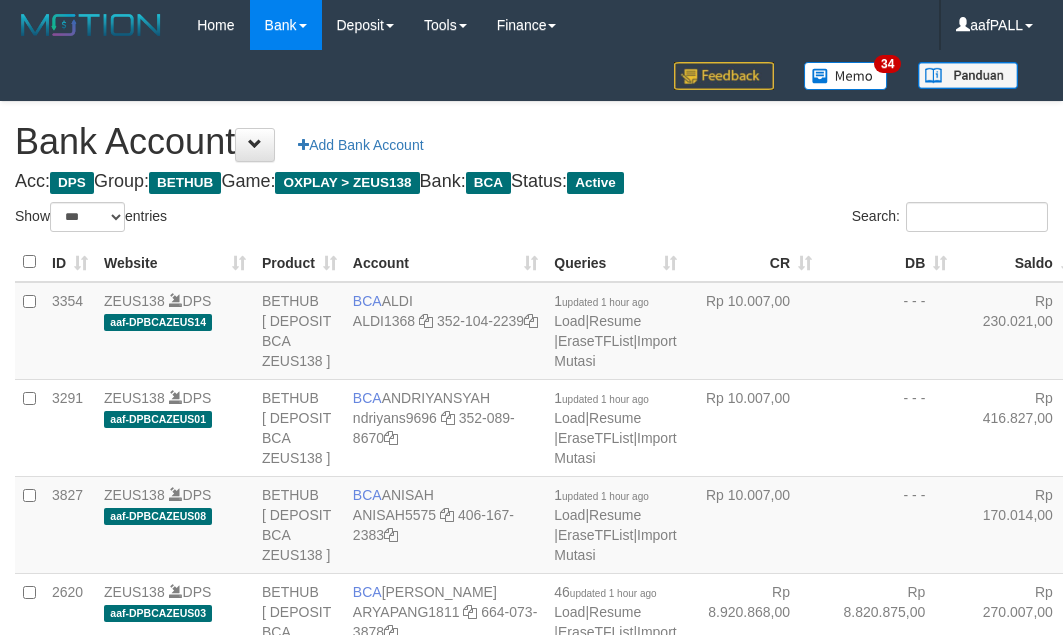 select on "***" 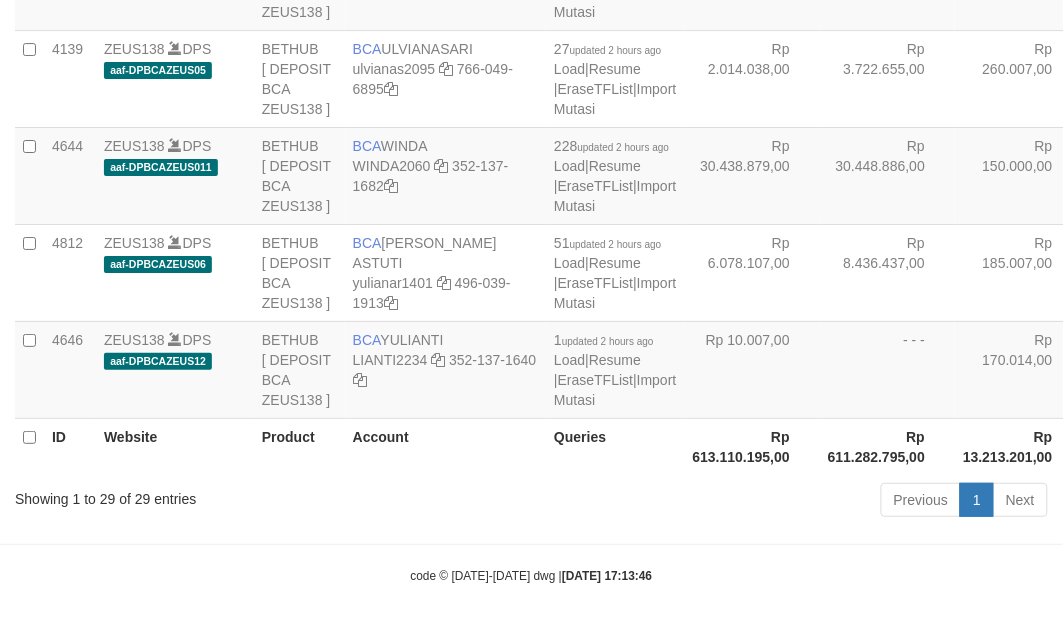 scroll, scrollTop: 2823, scrollLeft: 0, axis: vertical 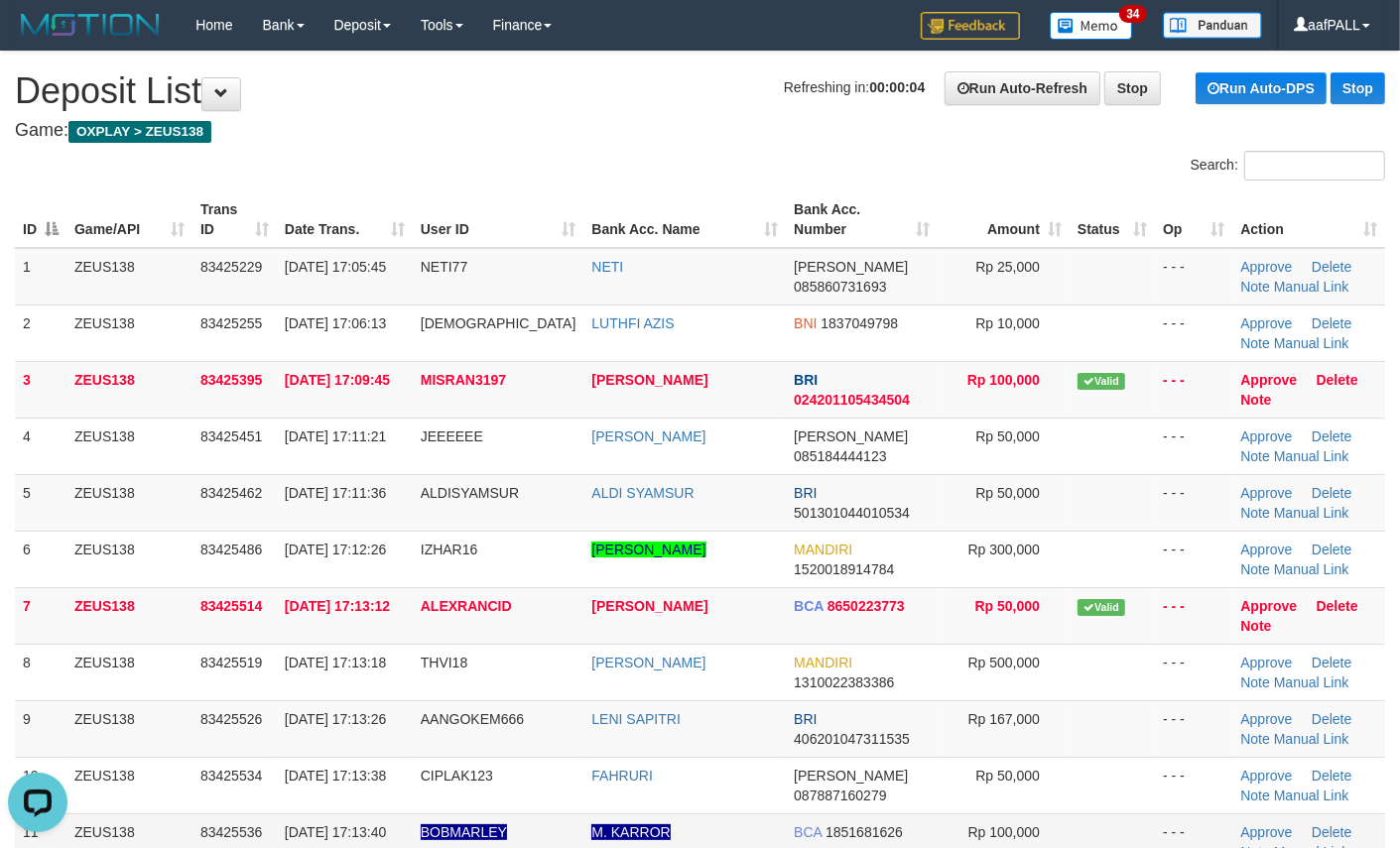 click on "11/07/2025 17:13:40" at bounding box center (344, 841) 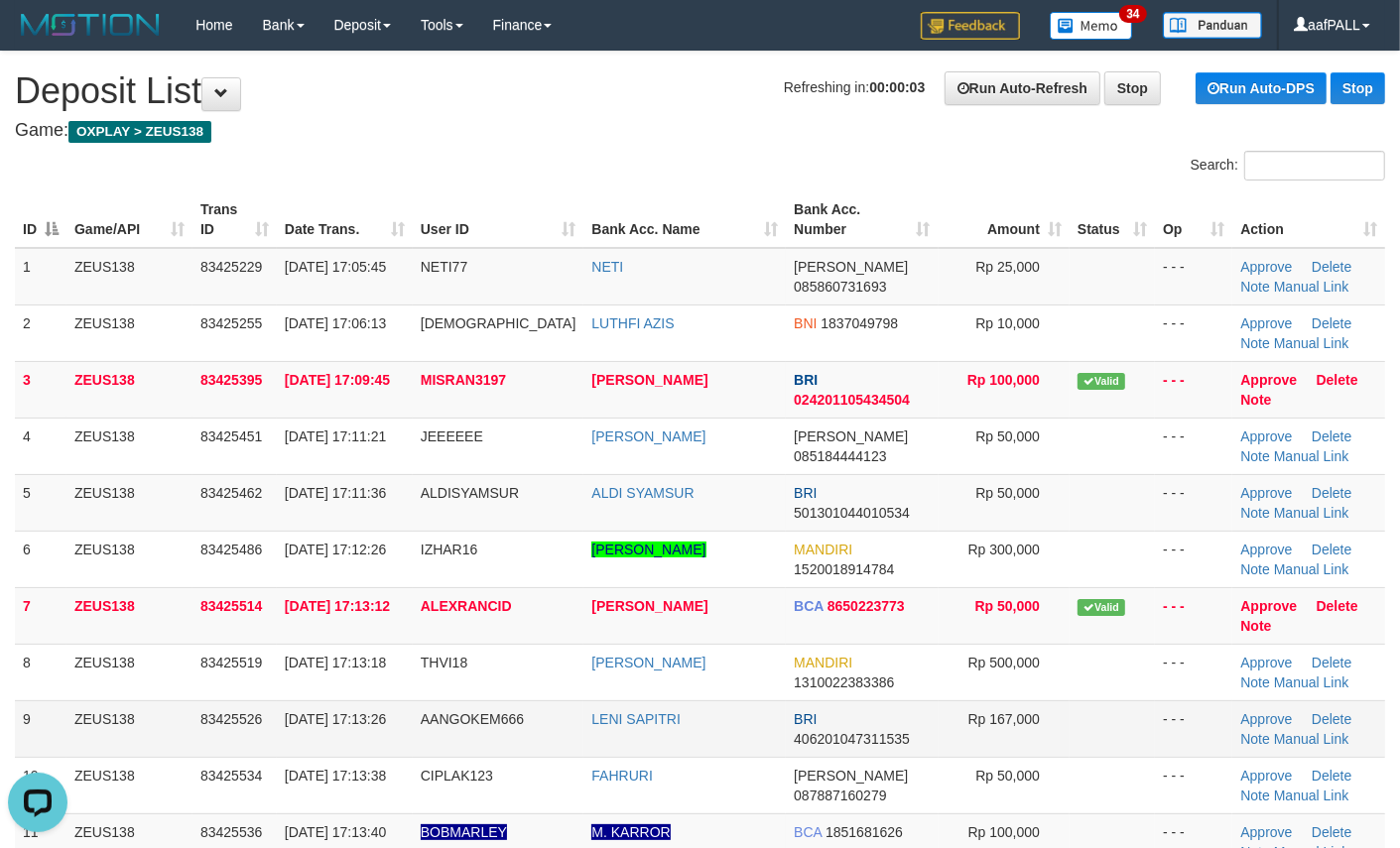 click on "11/07/2025 17:13:26" at bounding box center (344, 728) 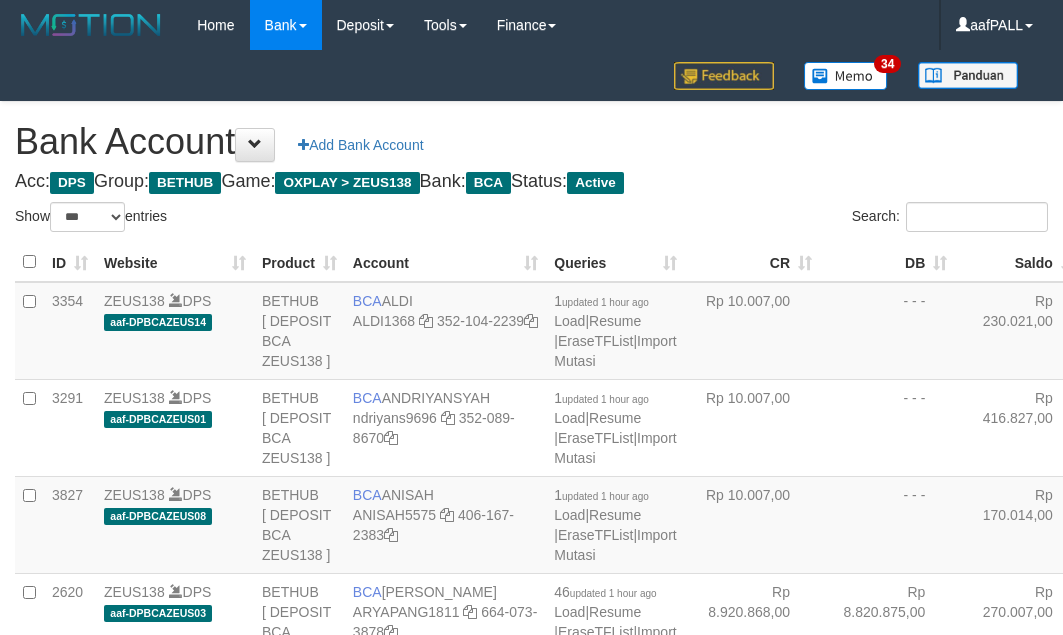select on "***" 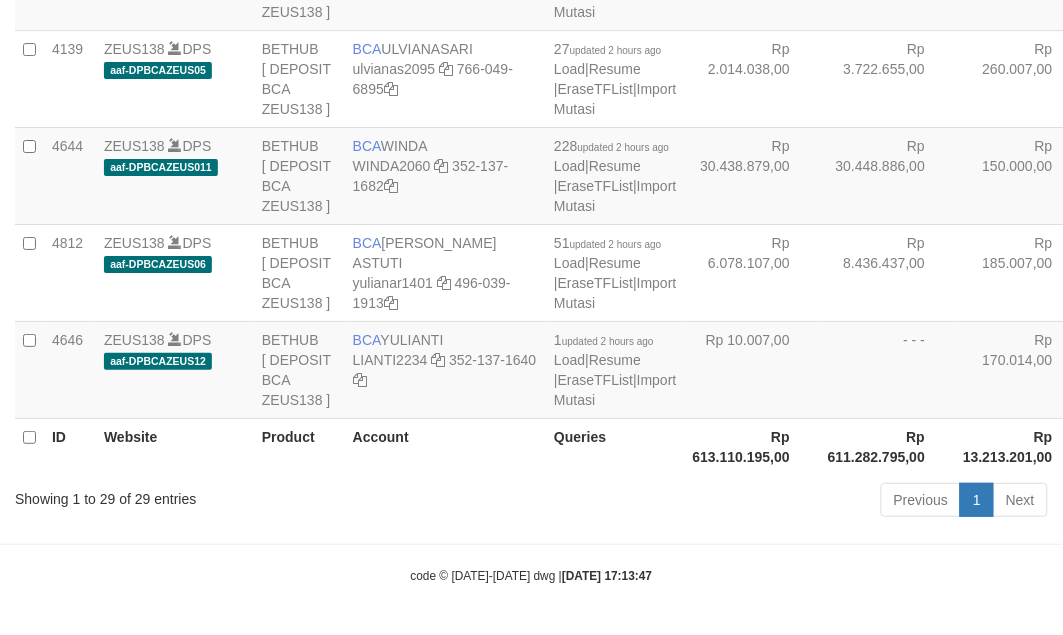 scroll, scrollTop: 2823, scrollLeft: 0, axis: vertical 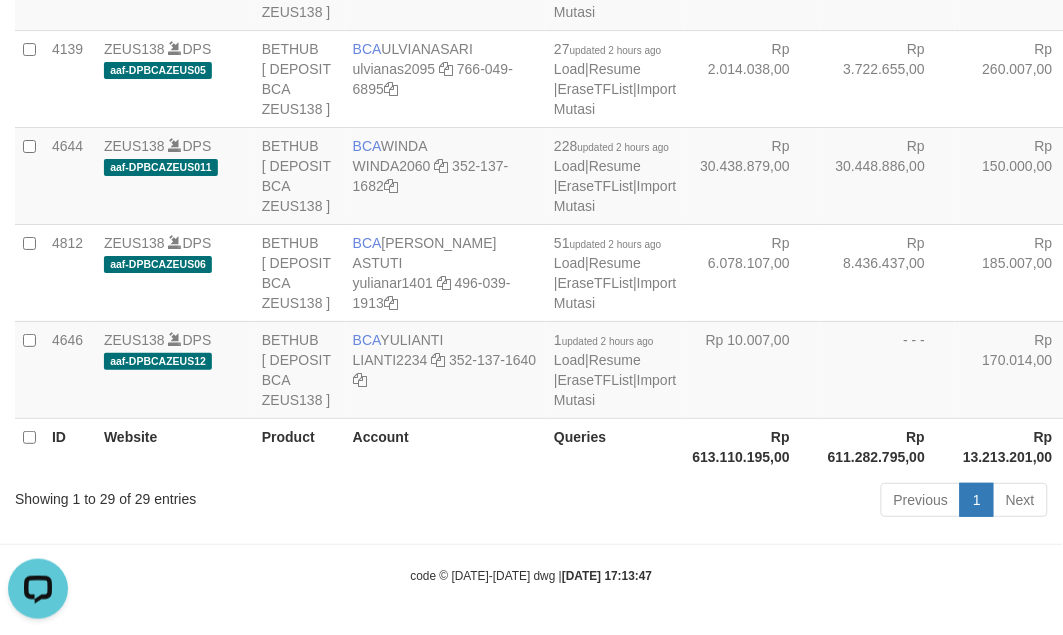 drag, startPoint x: 360, startPoint y: 367, endPoint x: 388, endPoint y: 396, distance: 40.311287 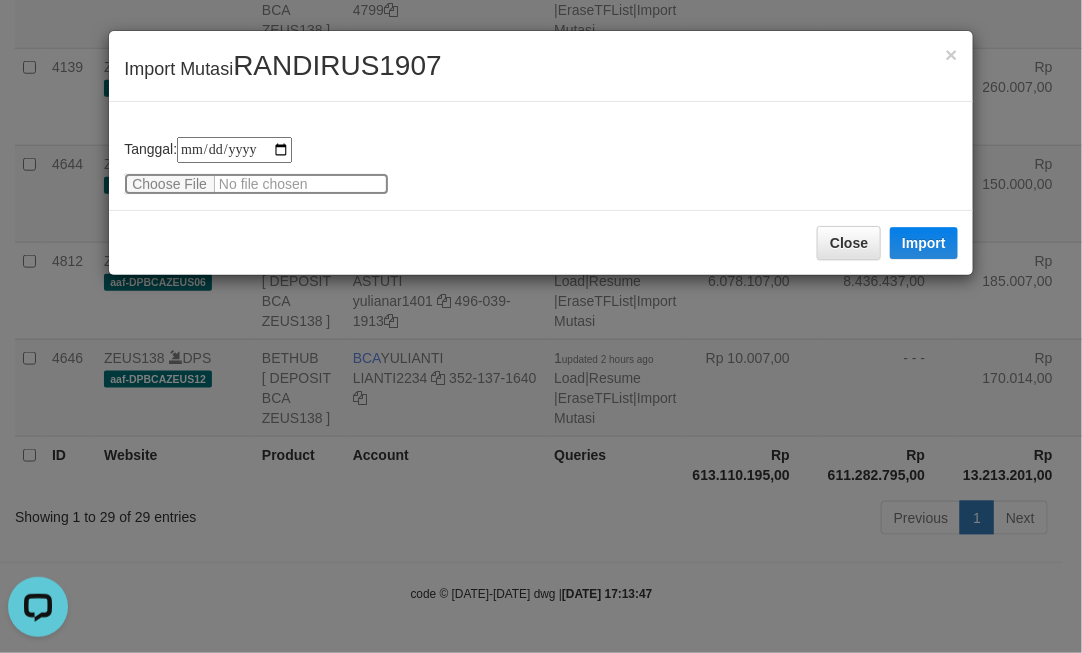 click at bounding box center [256, 184] 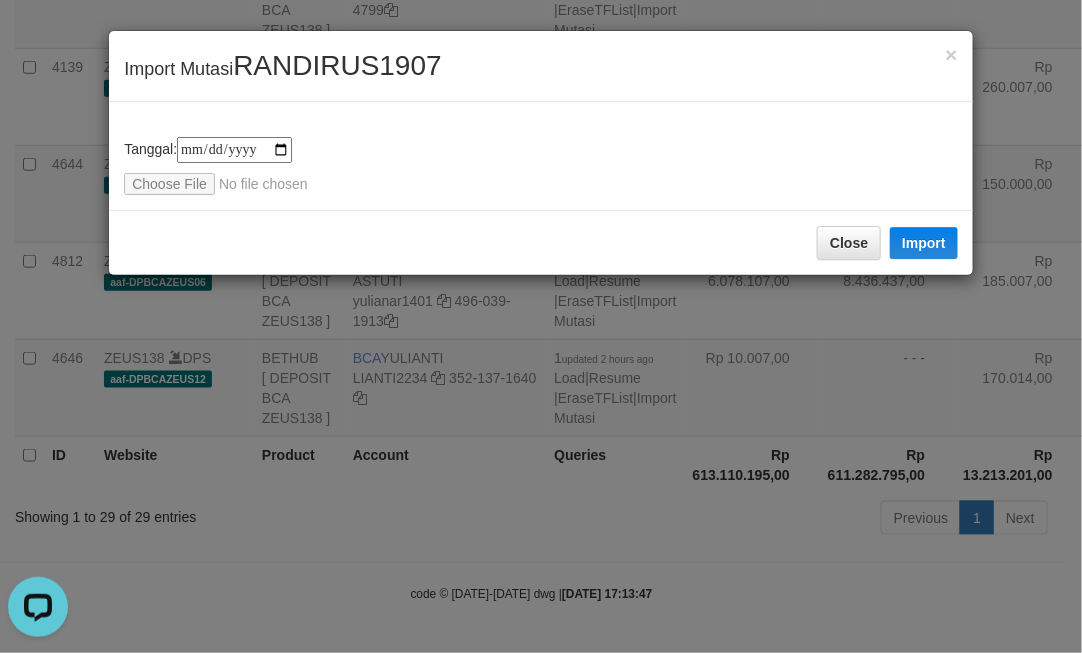 drag, startPoint x: 718, startPoint y: 311, endPoint x: 693, endPoint y: 282, distance: 38.28838 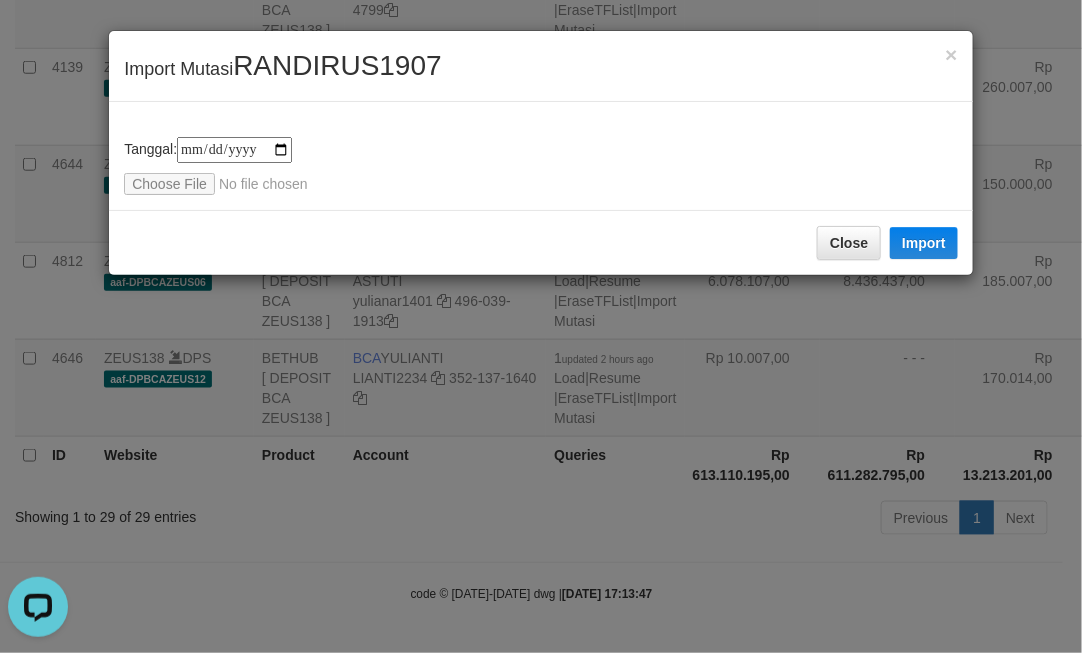 click on "Close
Import" at bounding box center [541, 242] 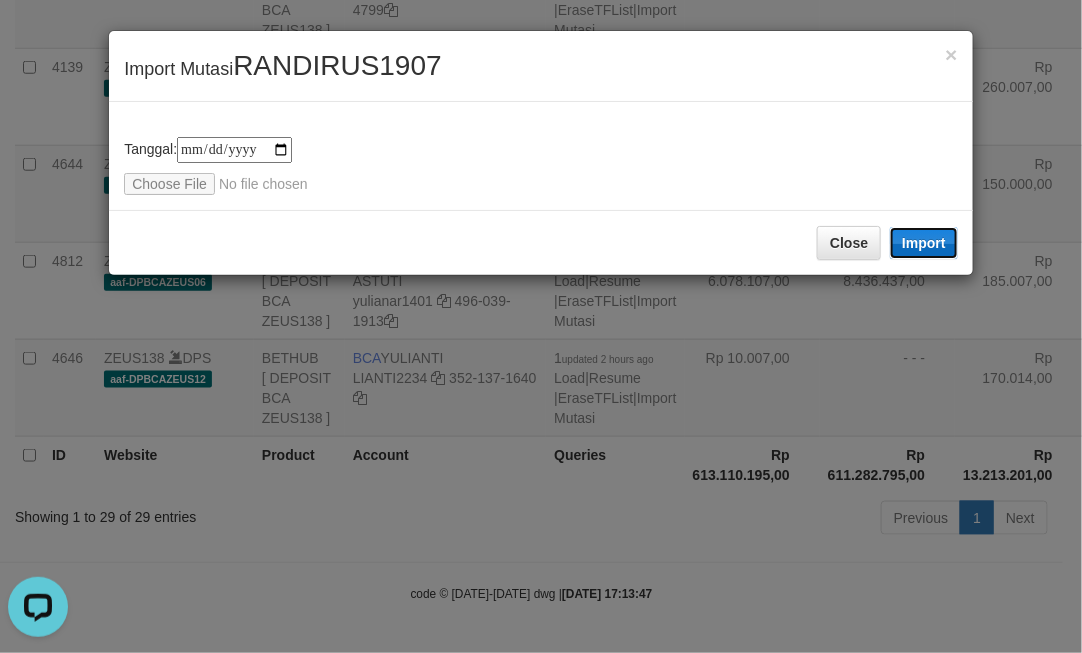 click on "Import" at bounding box center [924, 243] 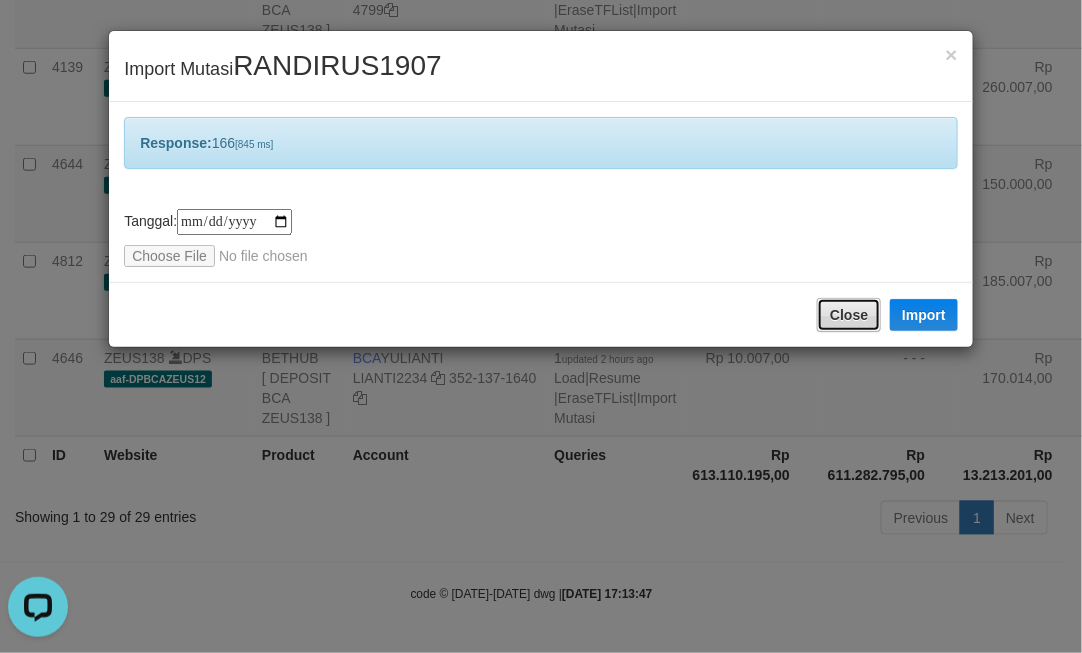 click on "Close" at bounding box center [849, 315] 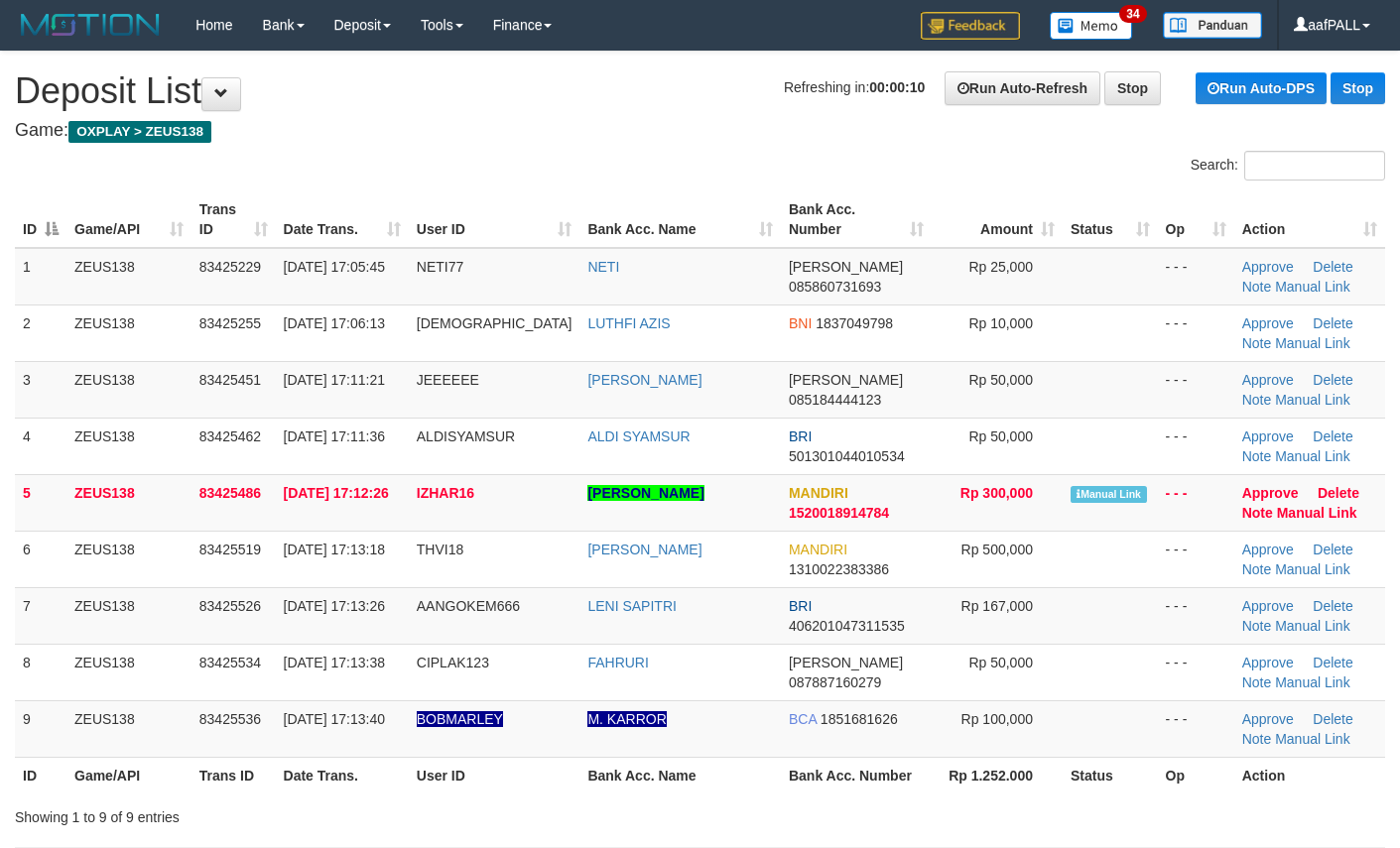 scroll, scrollTop: 0, scrollLeft: 0, axis: both 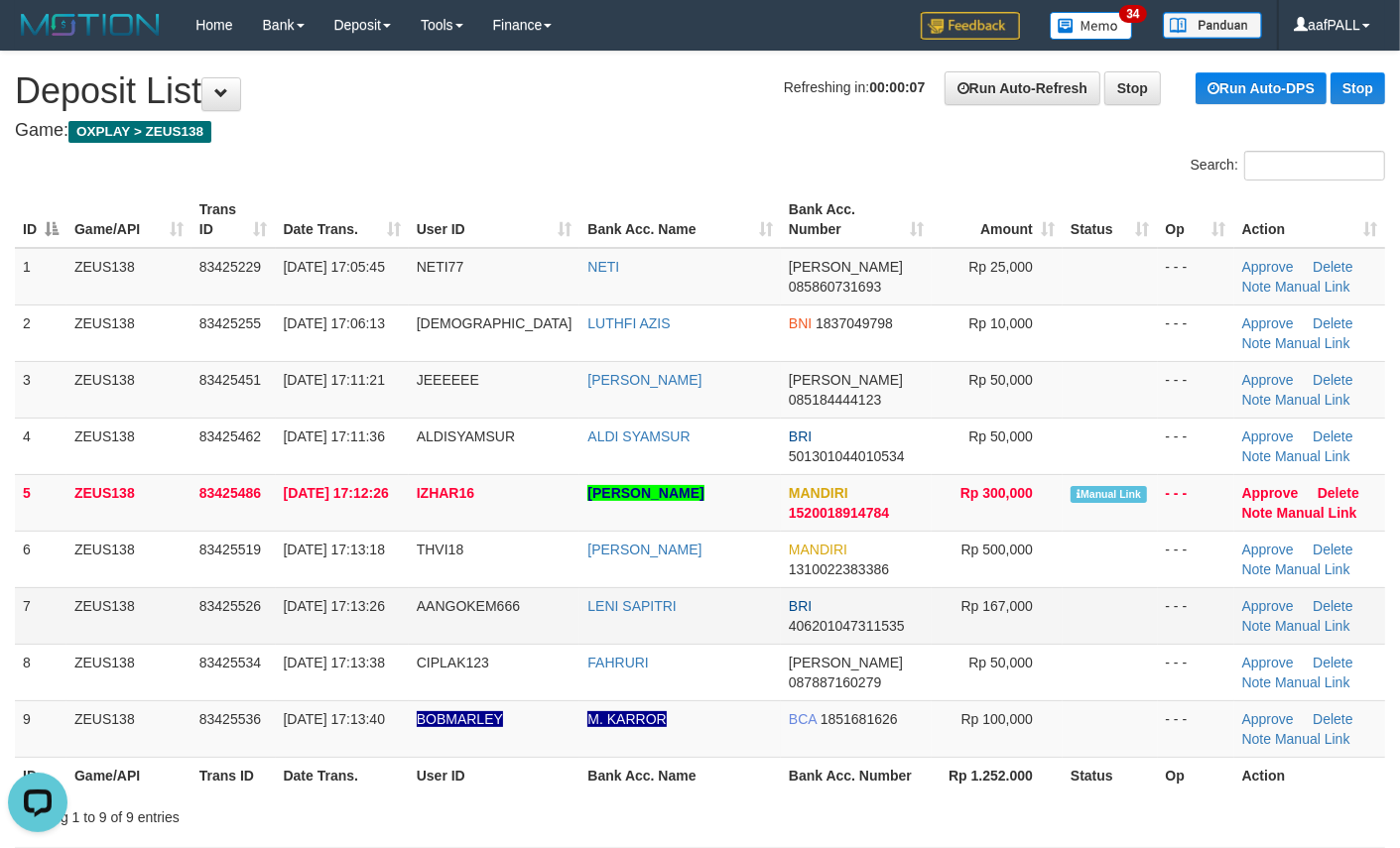 click on "83425526" at bounding box center (233, 615) 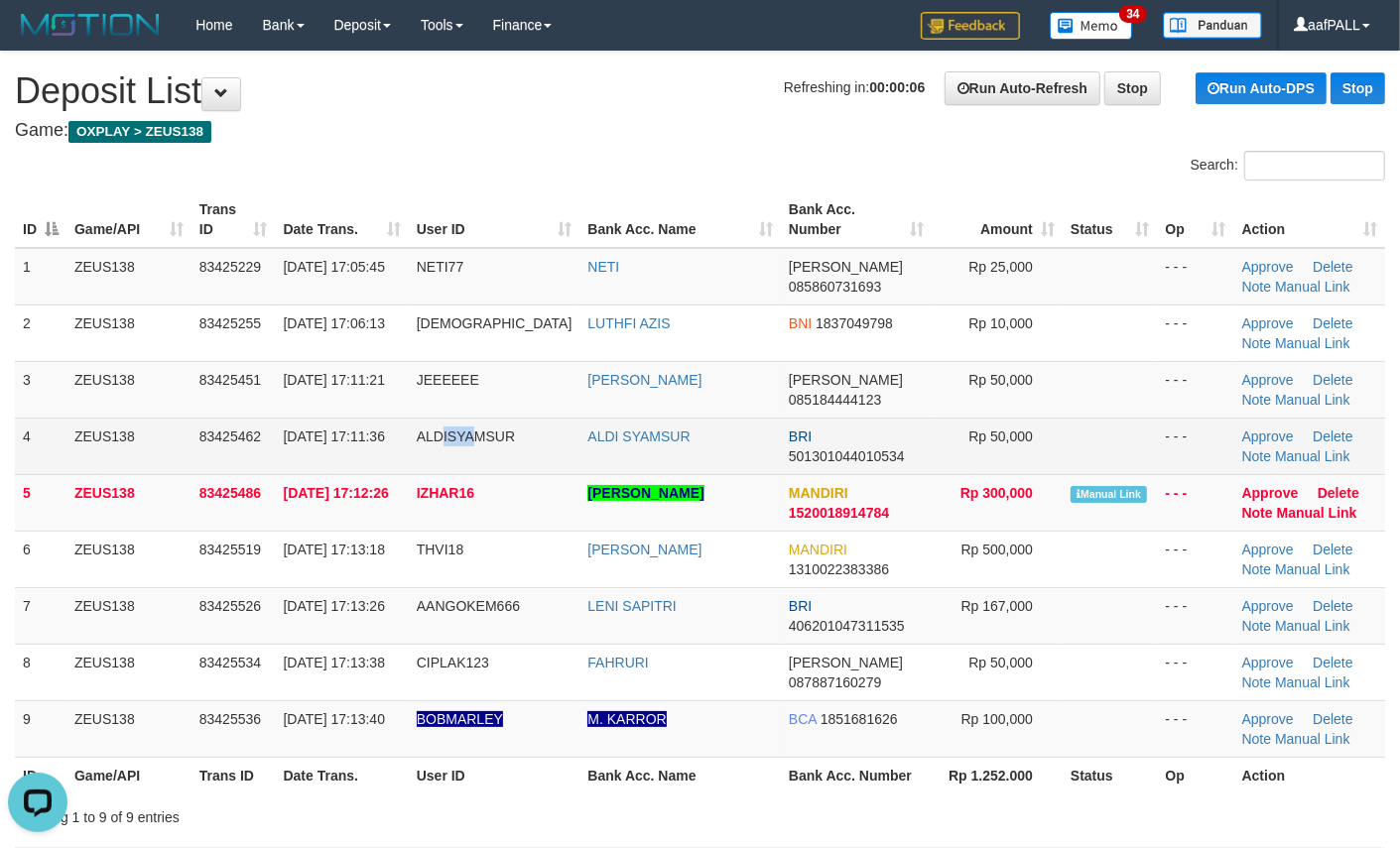 drag, startPoint x: 479, startPoint y: 442, endPoint x: 454, endPoint y: 442, distance: 25 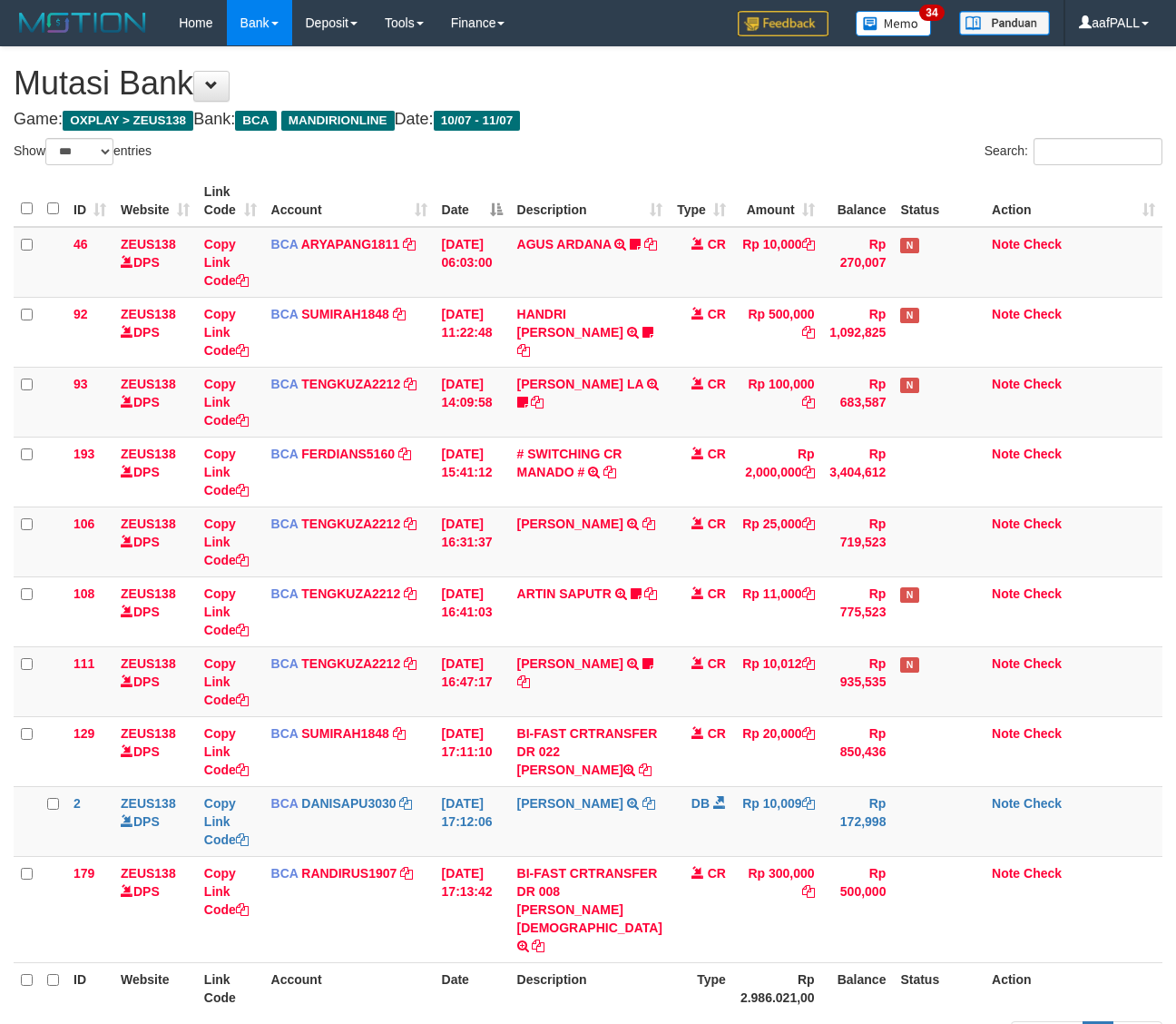 select on "***" 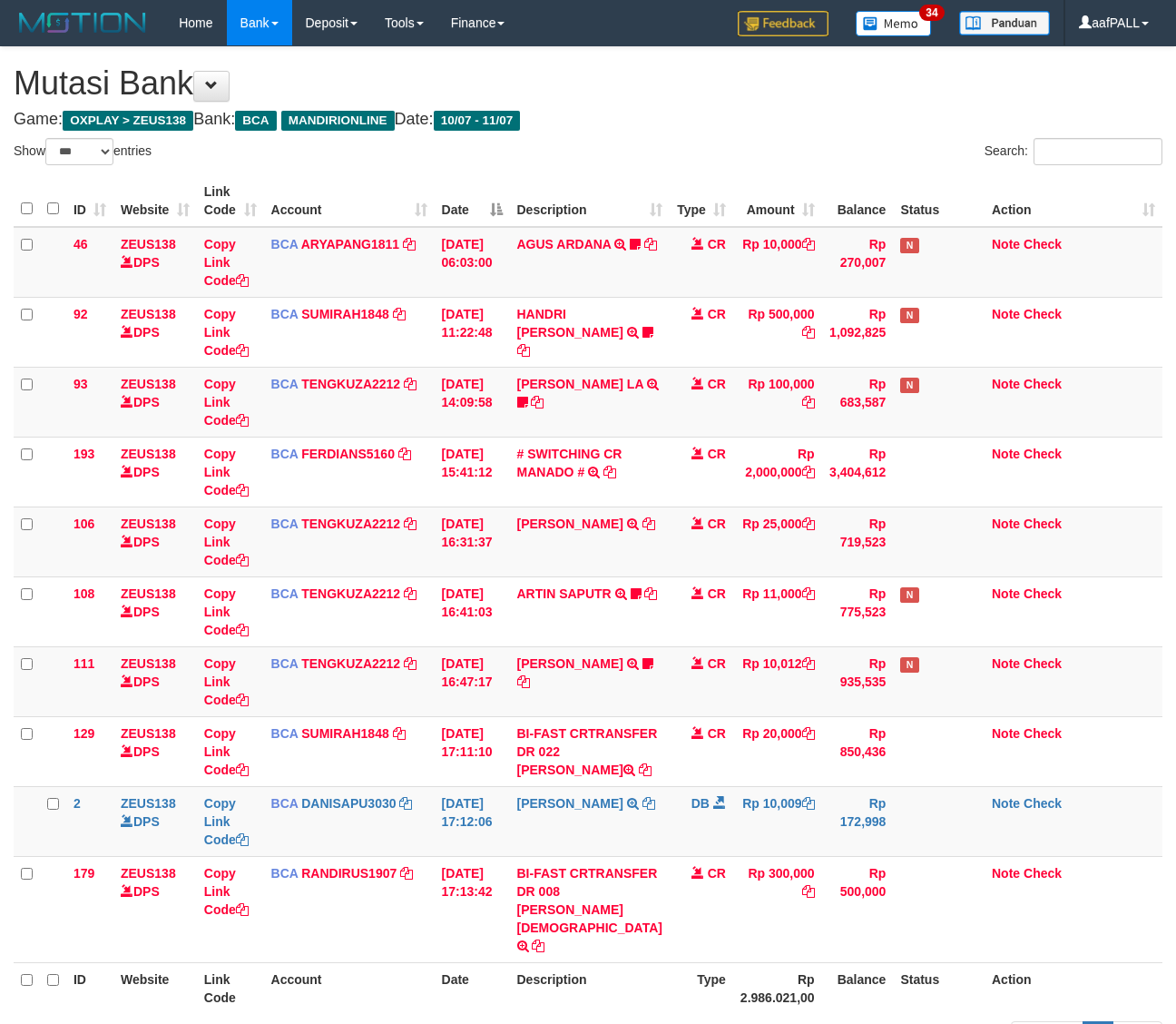 scroll, scrollTop: 106, scrollLeft: 0, axis: vertical 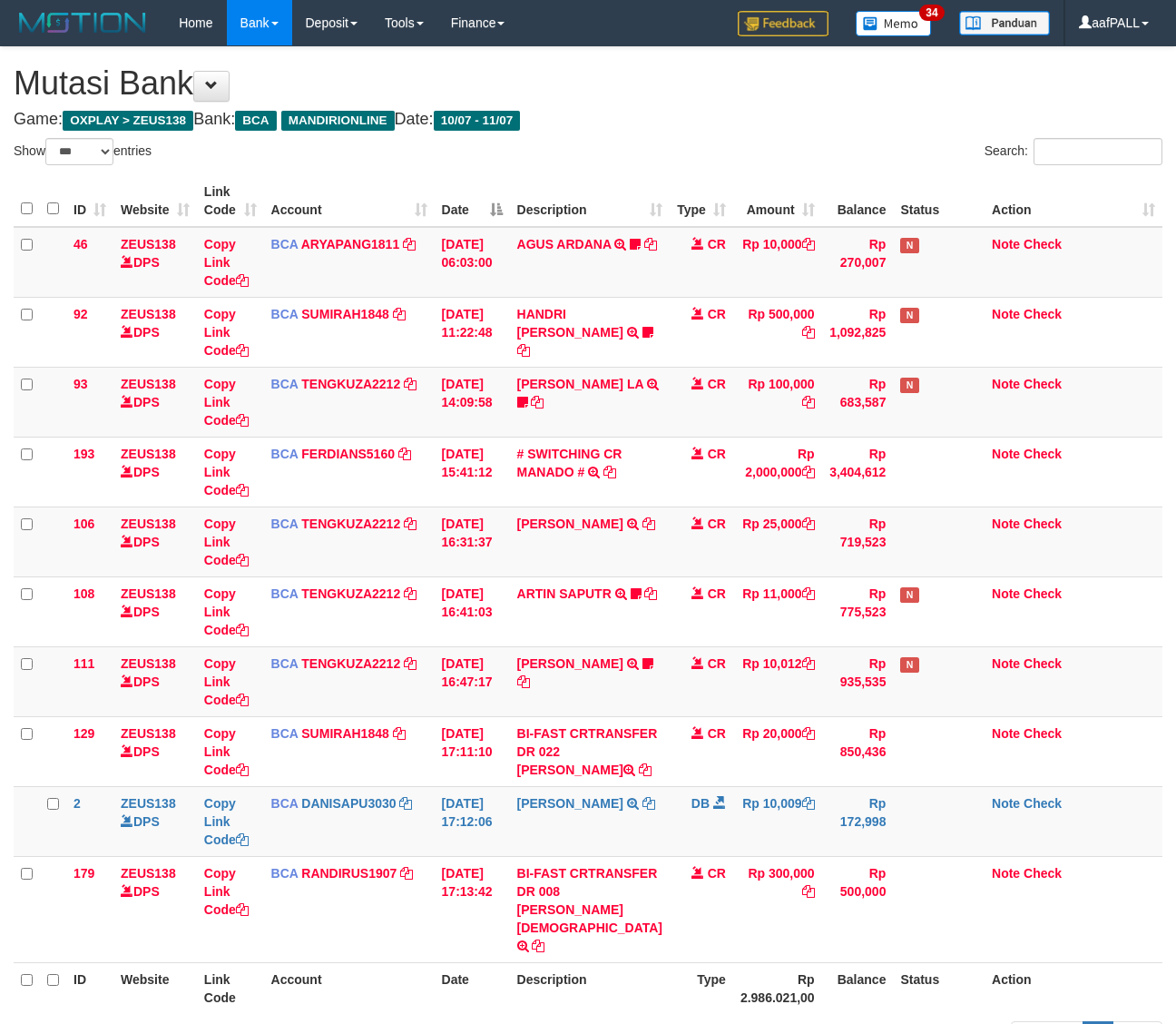 select on "***" 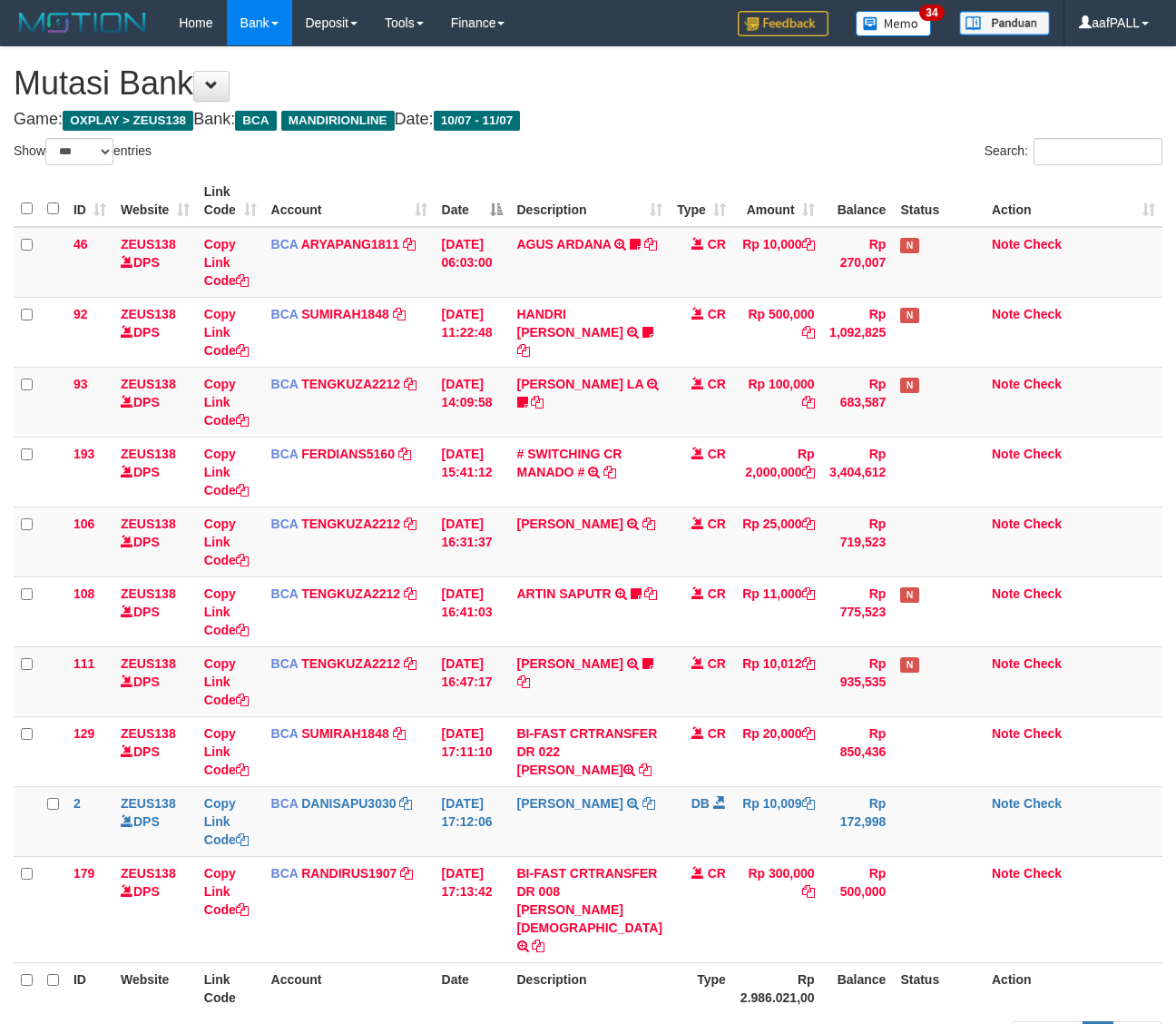 scroll, scrollTop: 106, scrollLeft: 0, axis: vertical 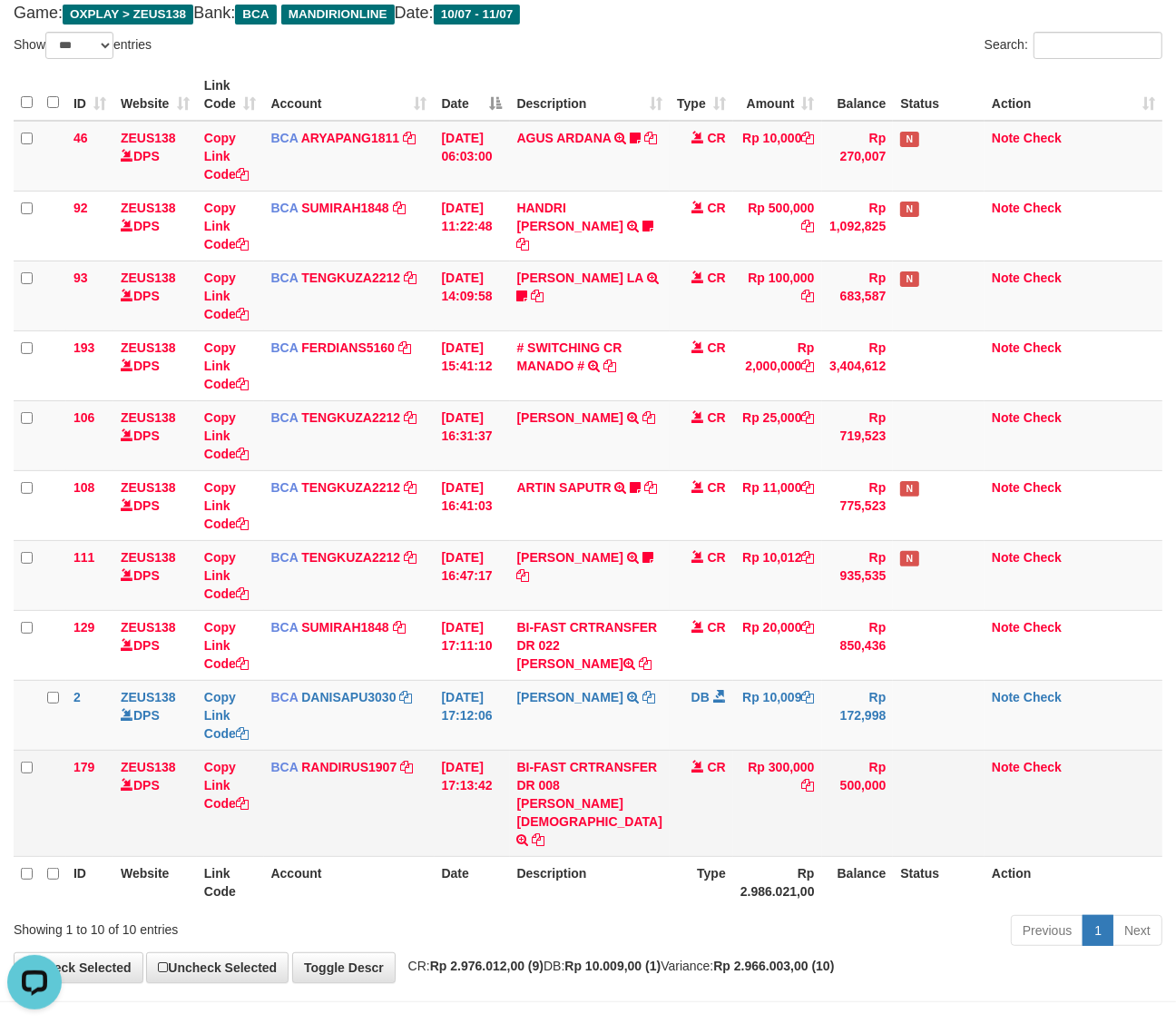 click on "179
ZEUS138    DPS
Copy Link Code
BCA
RANDIRUS1907
DPS
[PERSON_NAME]
mutasi_20250711_4645 | 179
mutasi_20250711_4645 | 179
[DATE] 17:13:42
BI-FAST CRTRANSFER DR 008 [PERSON_NAME] ZU
CR
Rp 300,000
Rp 500,000
Note
Check" at bounding box center [588, 802] 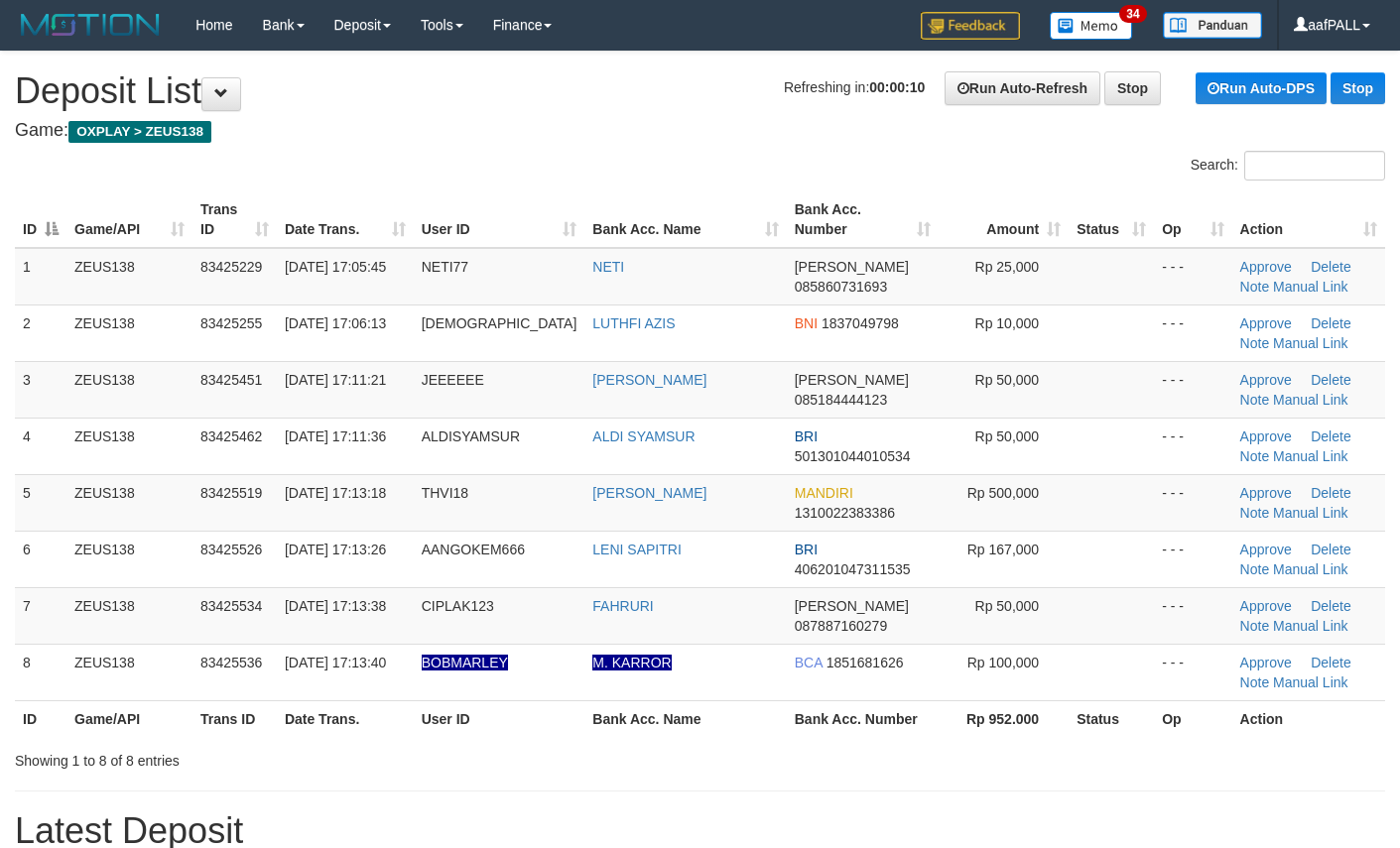 scroll, scrollTop: 0, scrollLeft: 0, axis: both 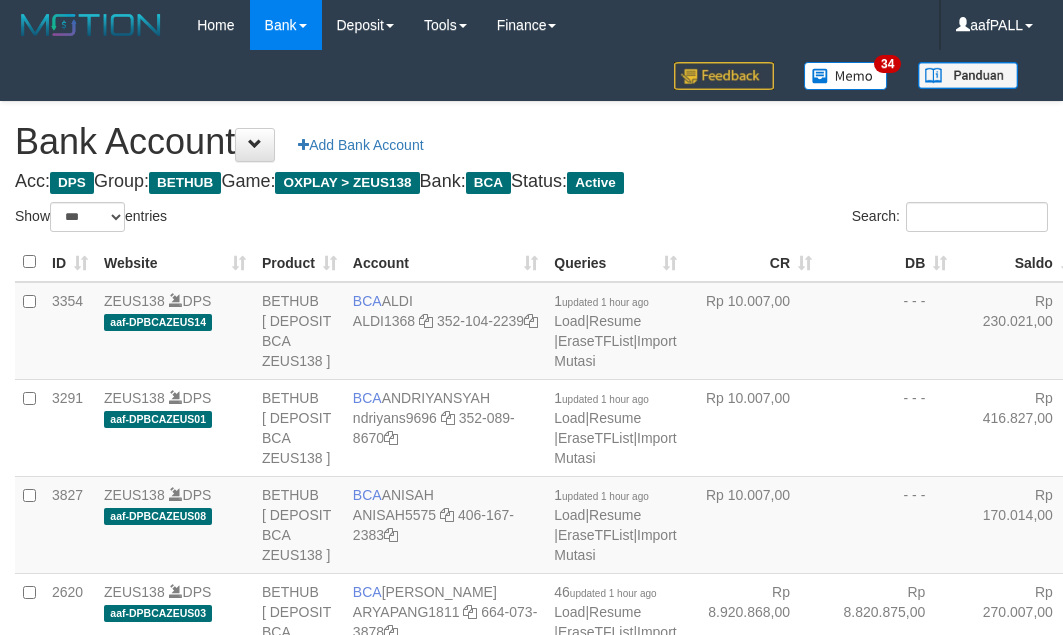 select on "***" 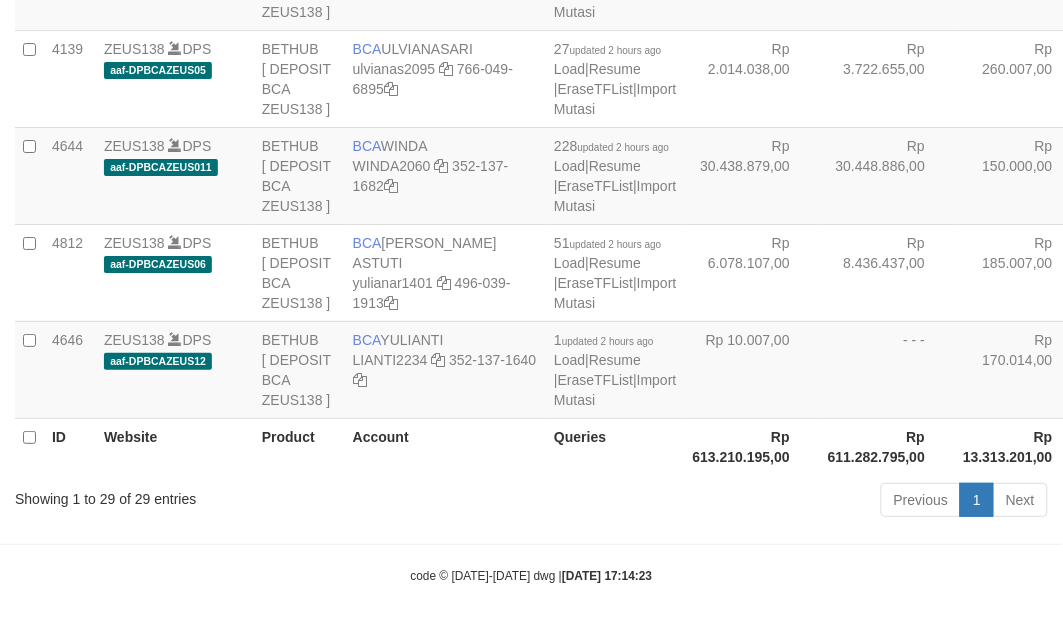scroll, scrollTop: 2823, scrollLeft: 0, axis: vertical 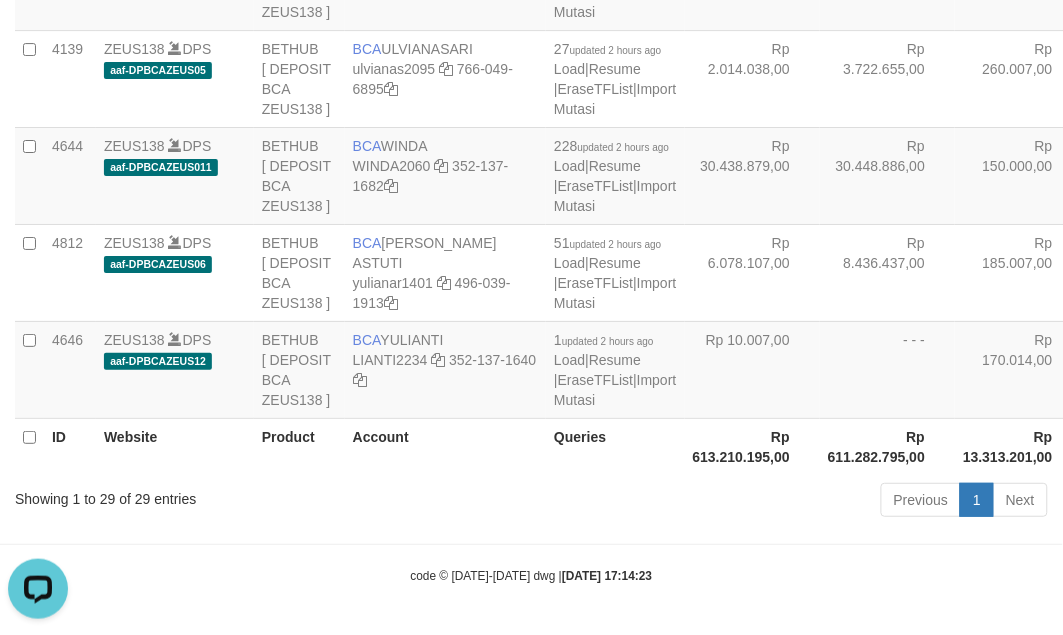 drag, startPoint x: 717, startPoint y: 241, endPoint x: 712, endPoint y: 231, distance: 11.18034 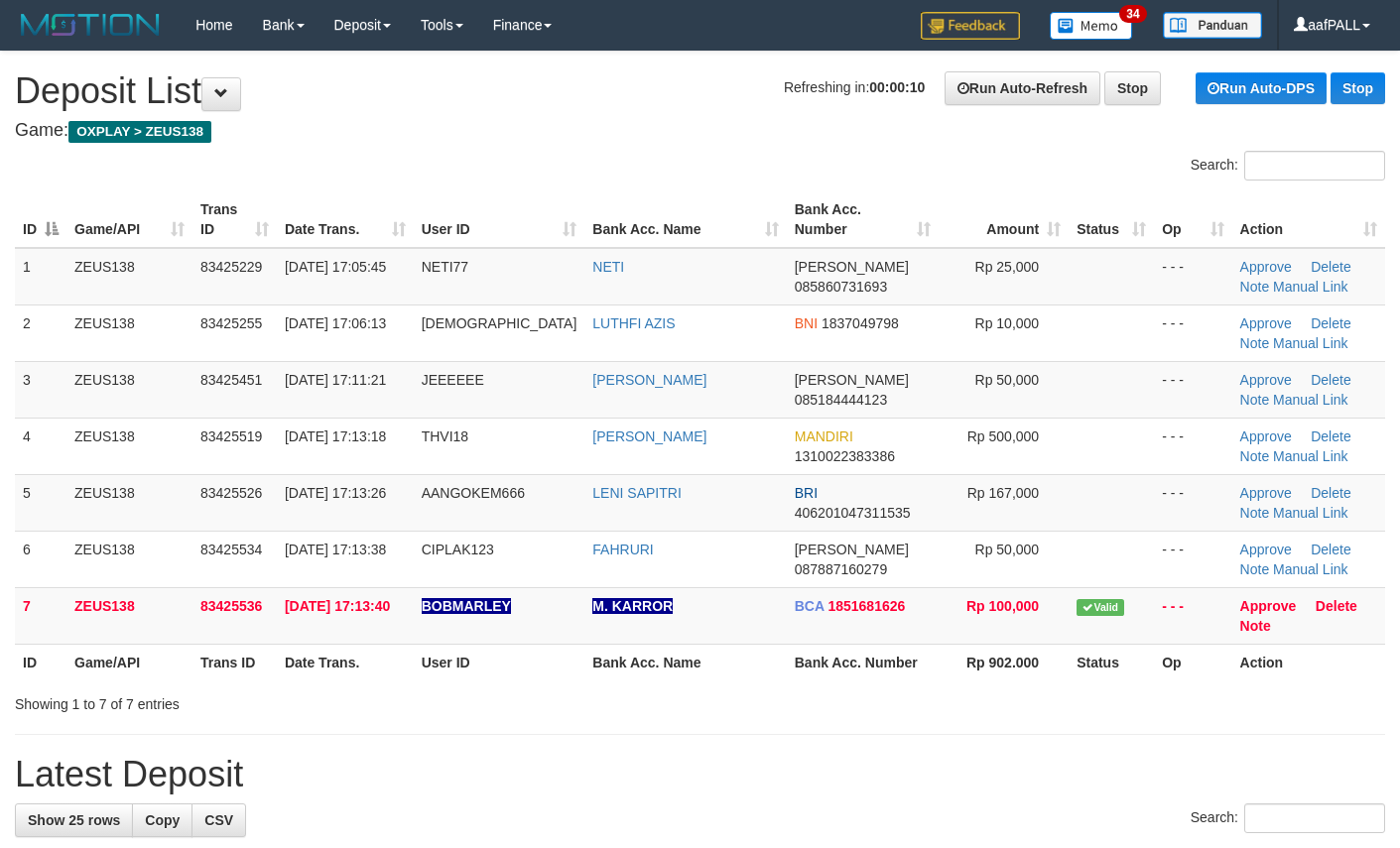 scroll, scrollTop: 0, scrollLeft: 0, axis: both 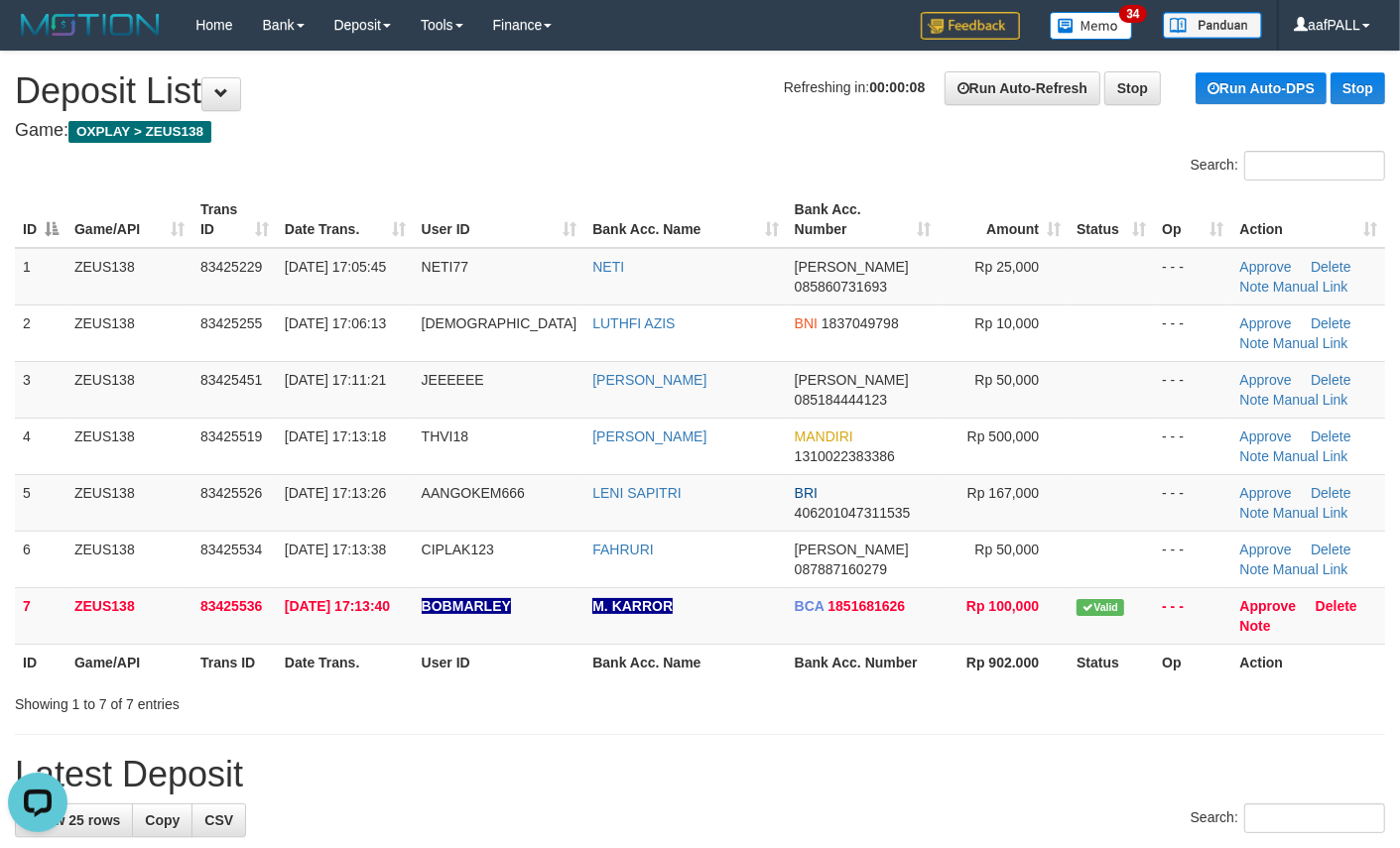 click on "Date Trans." at bounding box center [345, 662] 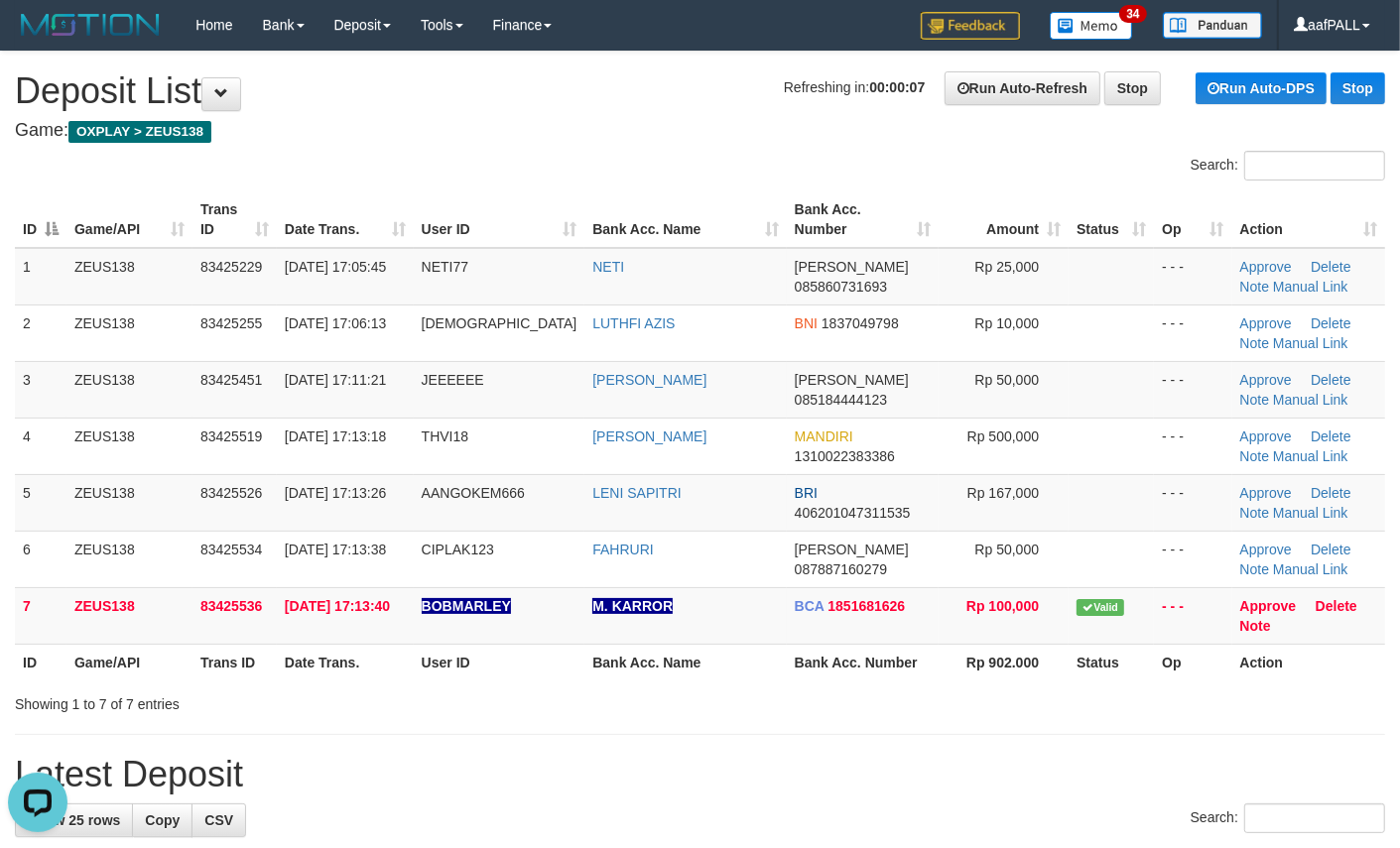drag, startPoint x: 362, startPoint y: 685, endPoint x: 378, endPoint y: 689, distance: 16.492423 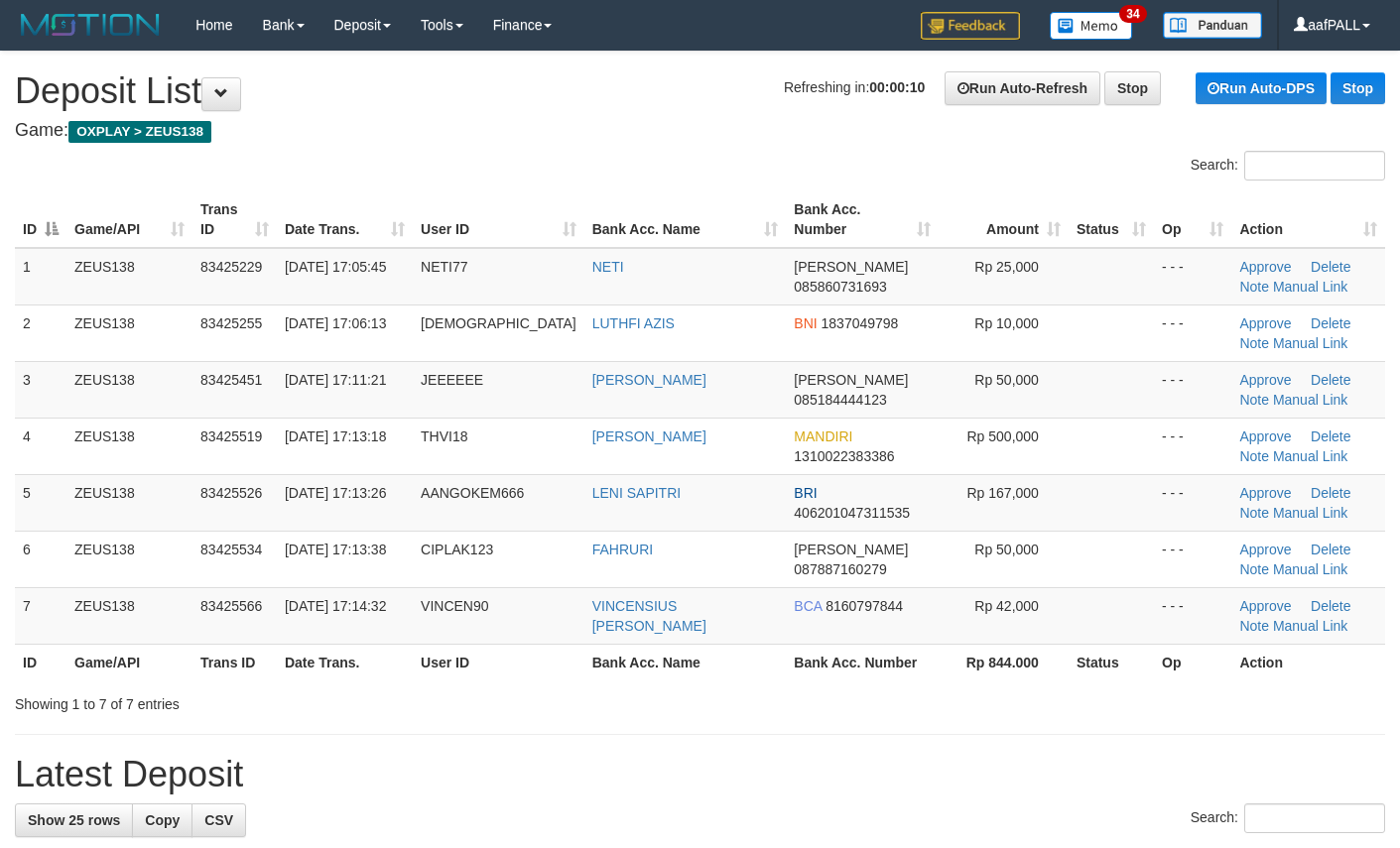 scroll, scrollTop: 0, scrollLeft: 0, axis: both 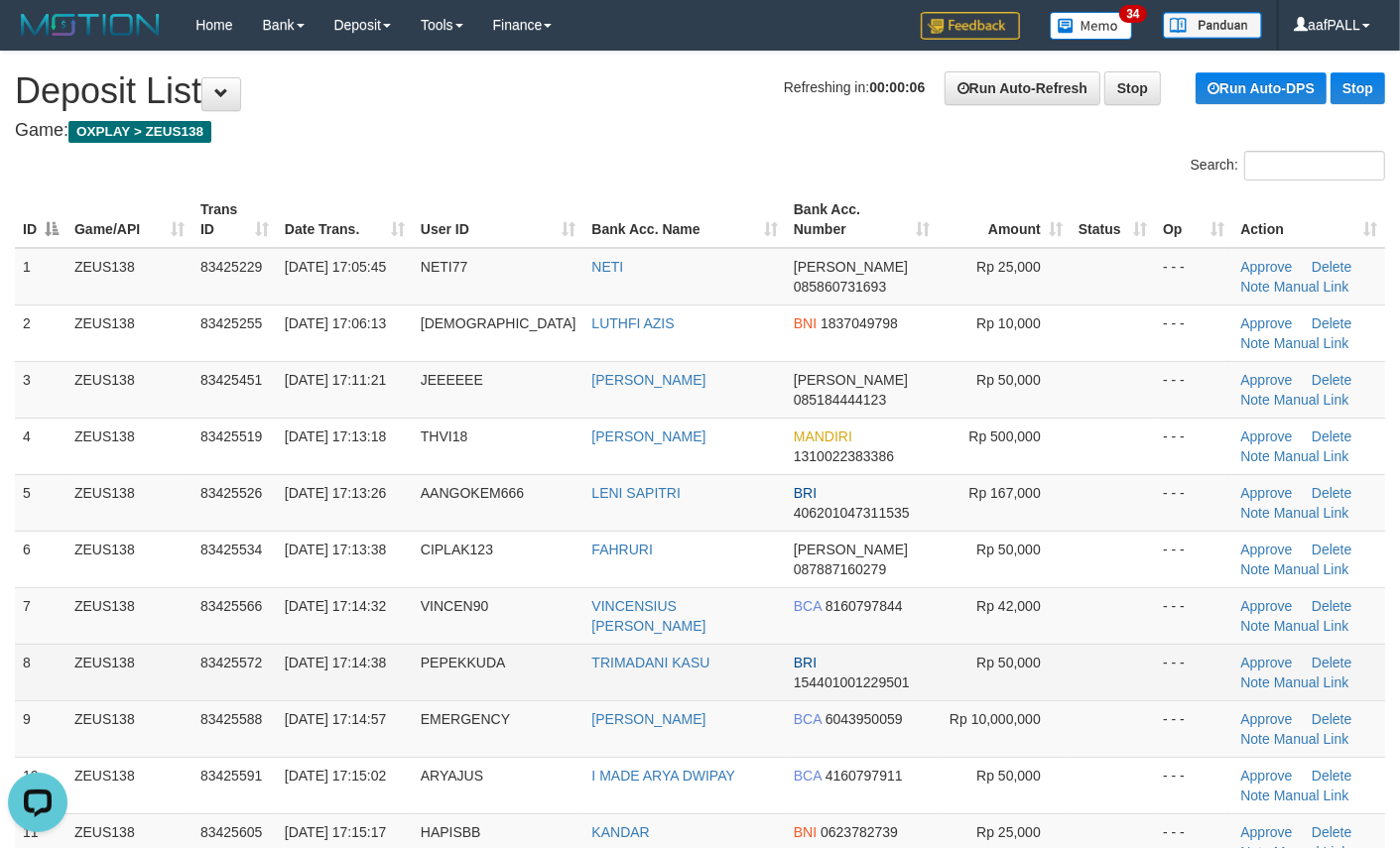 click on "Rp 50,000" at bounding box center (1008, 663) 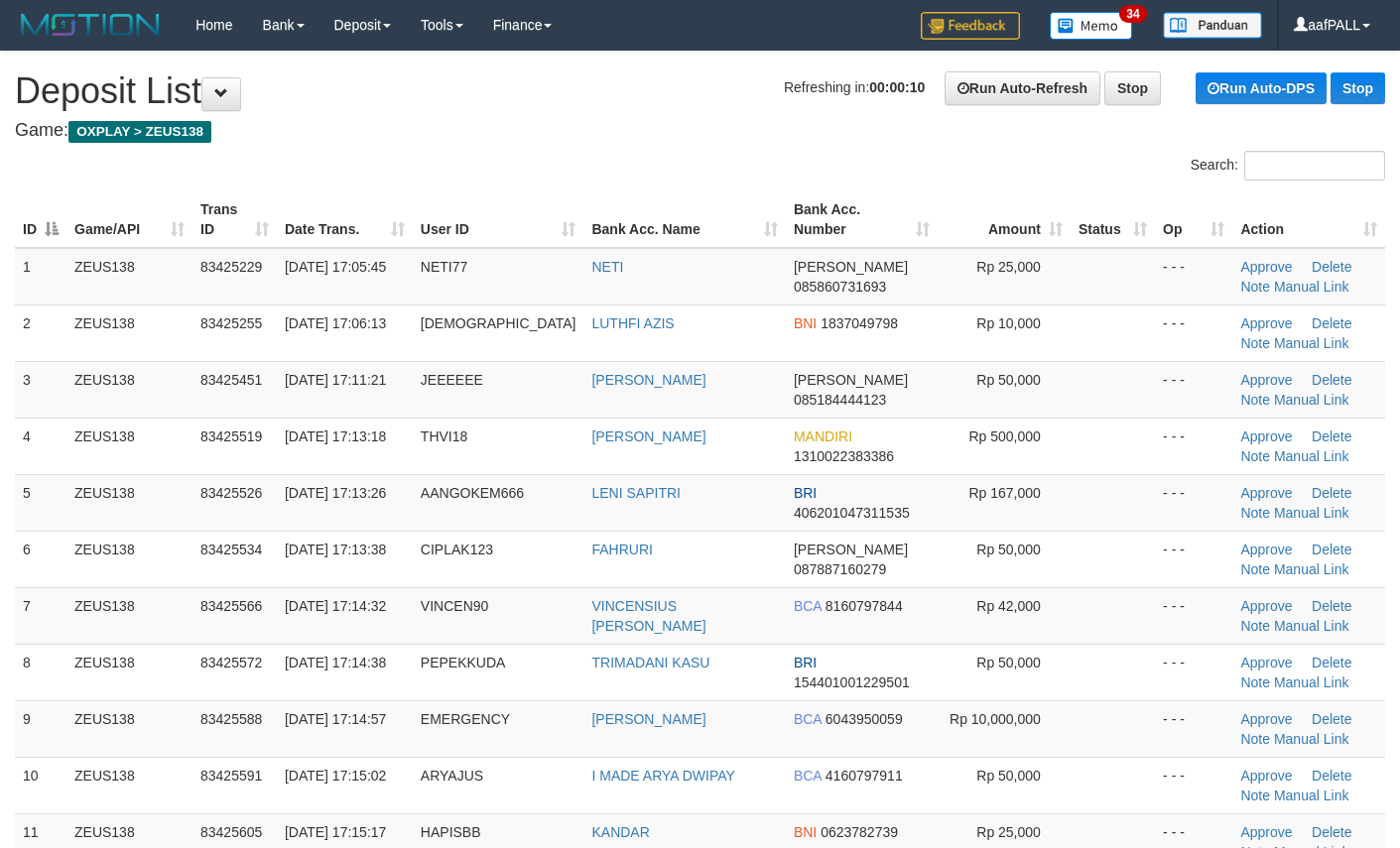 scroll, scrollTop: 0, scrollLeft: 0, axis: both 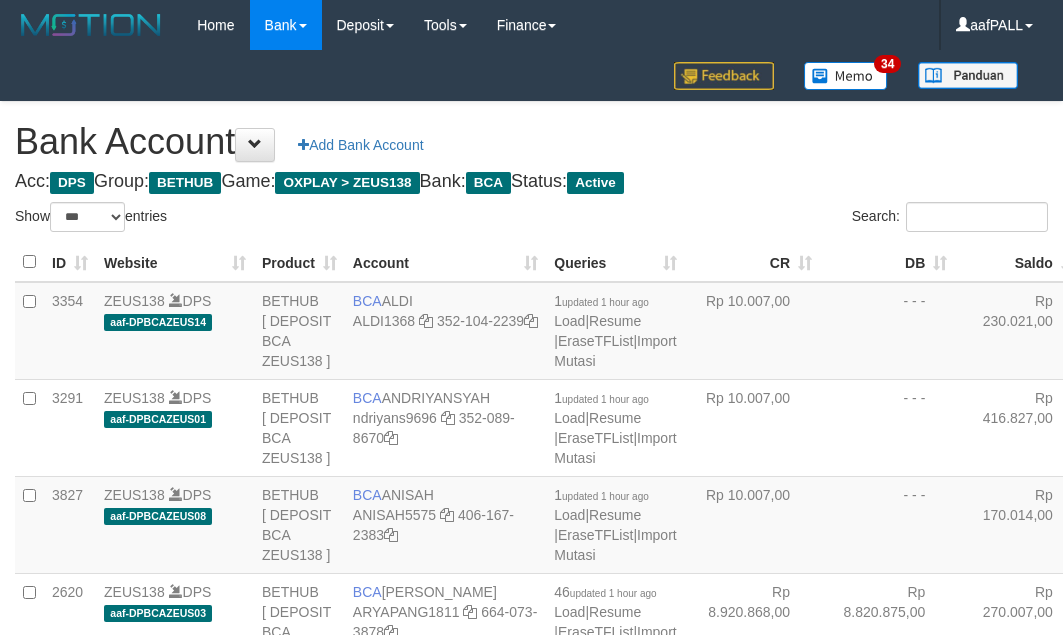 select on "***" 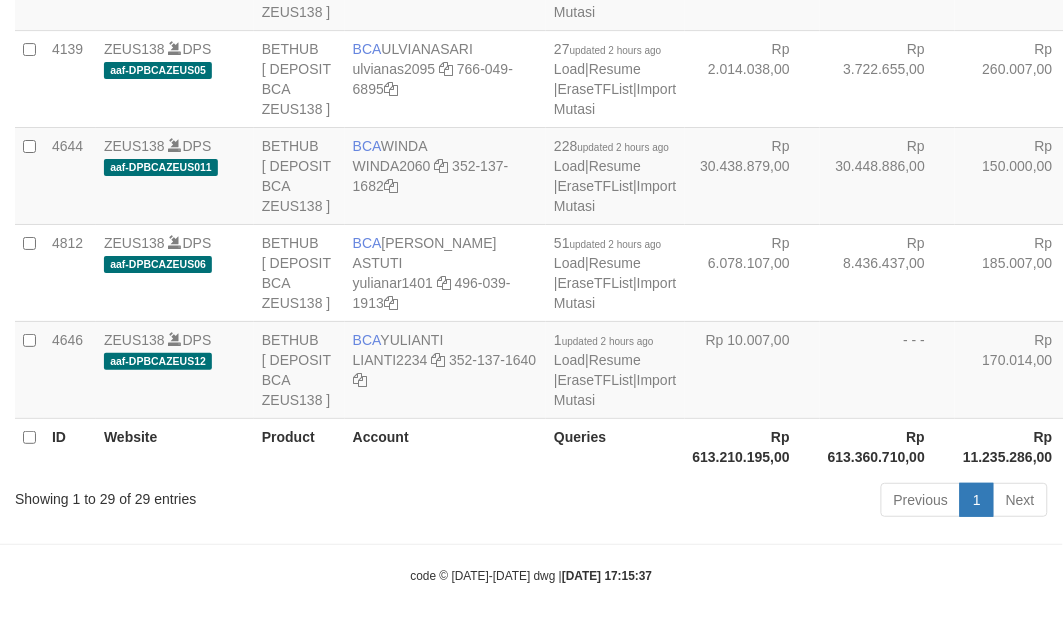 scroll, scrollTop: 3442, scrollLeft: 0, axis: vertical 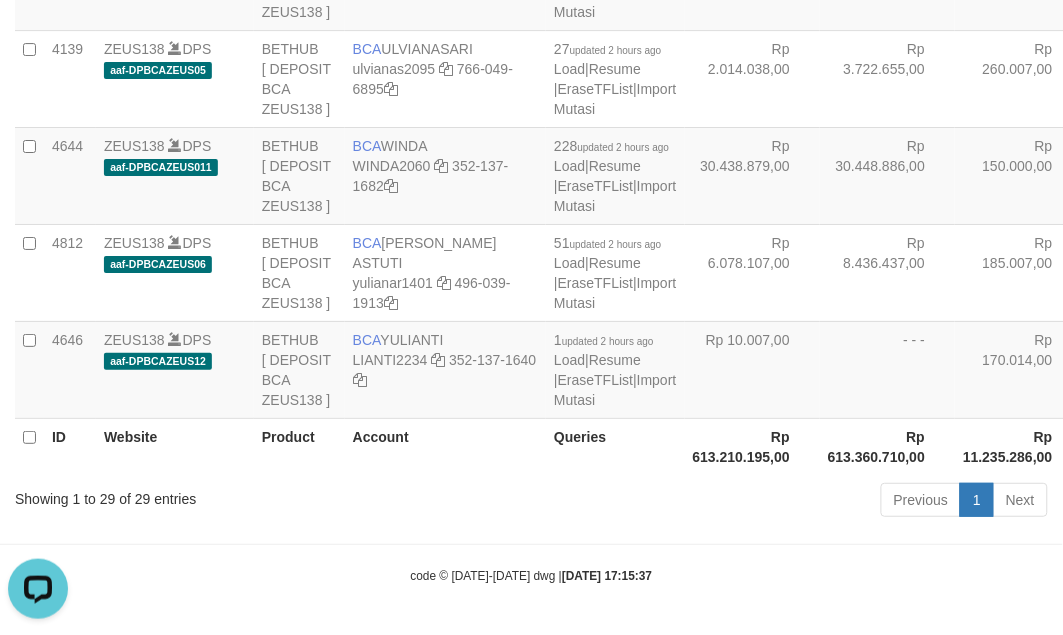 click on "Rp 31.980.544,00" at bounding box center [752, -213] 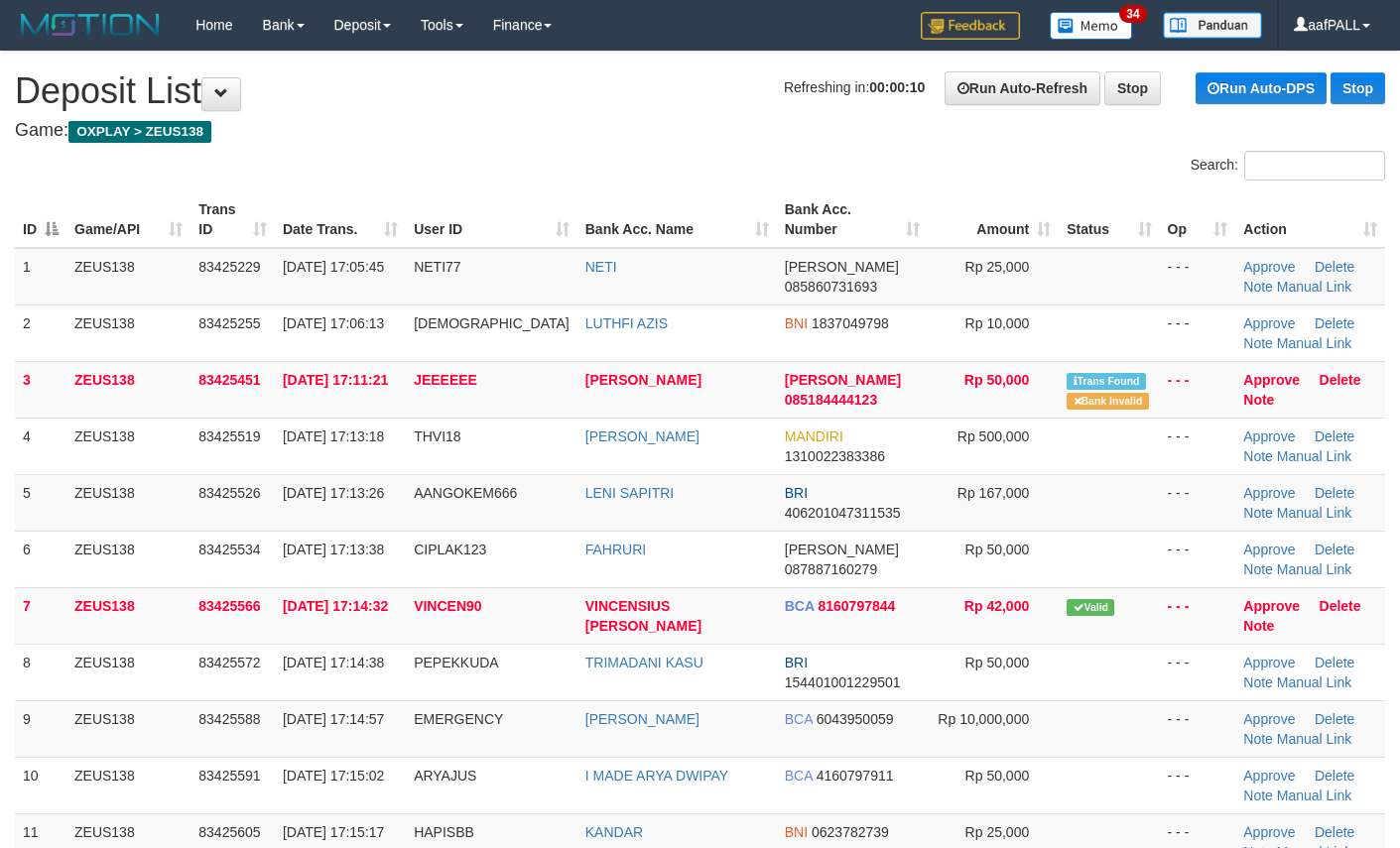 scroll, scrollTop: 0, scrollLeft: 0, axis: both 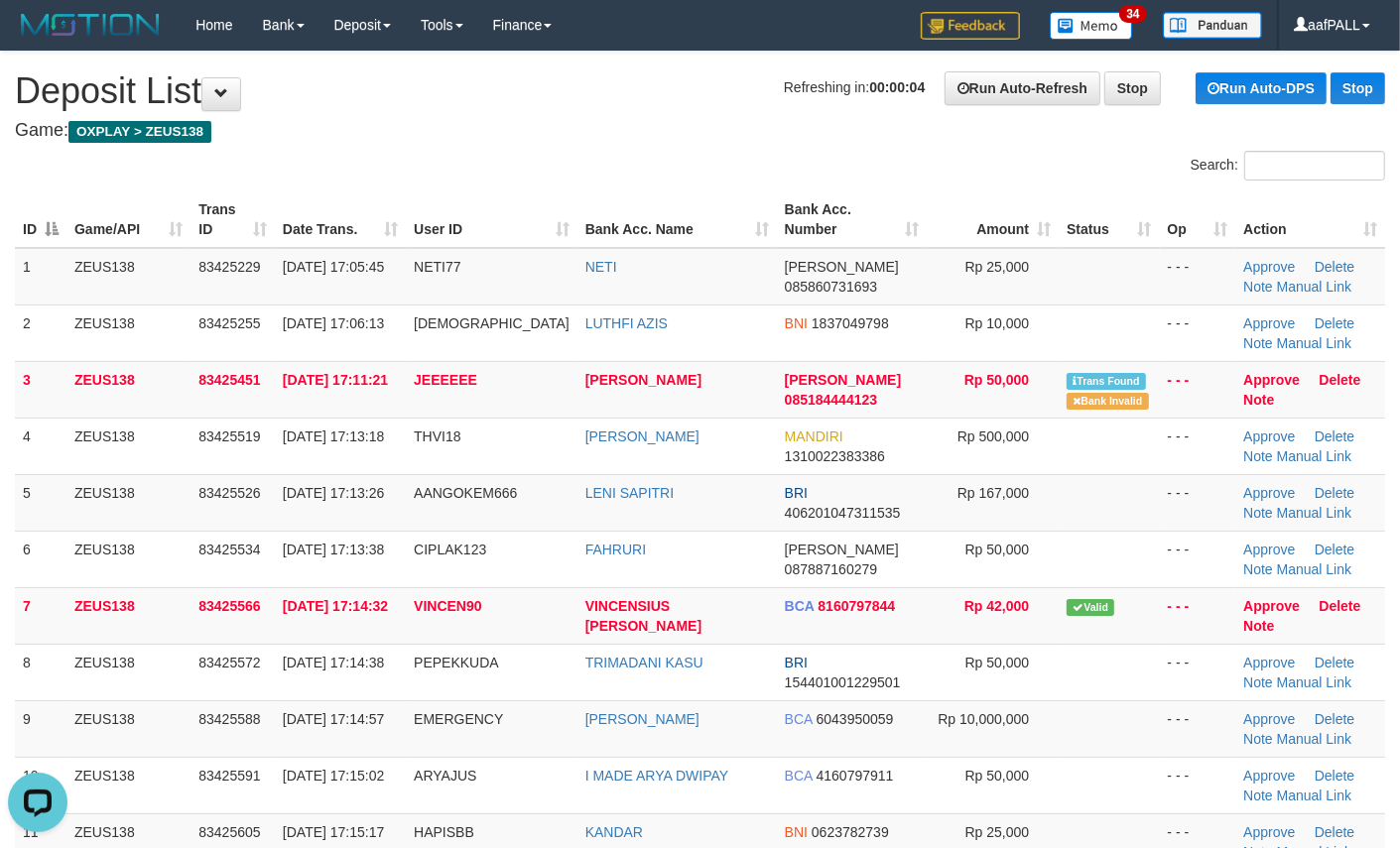 drag, startPoint x: 899, startPoint y: 233, endPoint x: 873, endPoint y: 219, distance: 29.529646 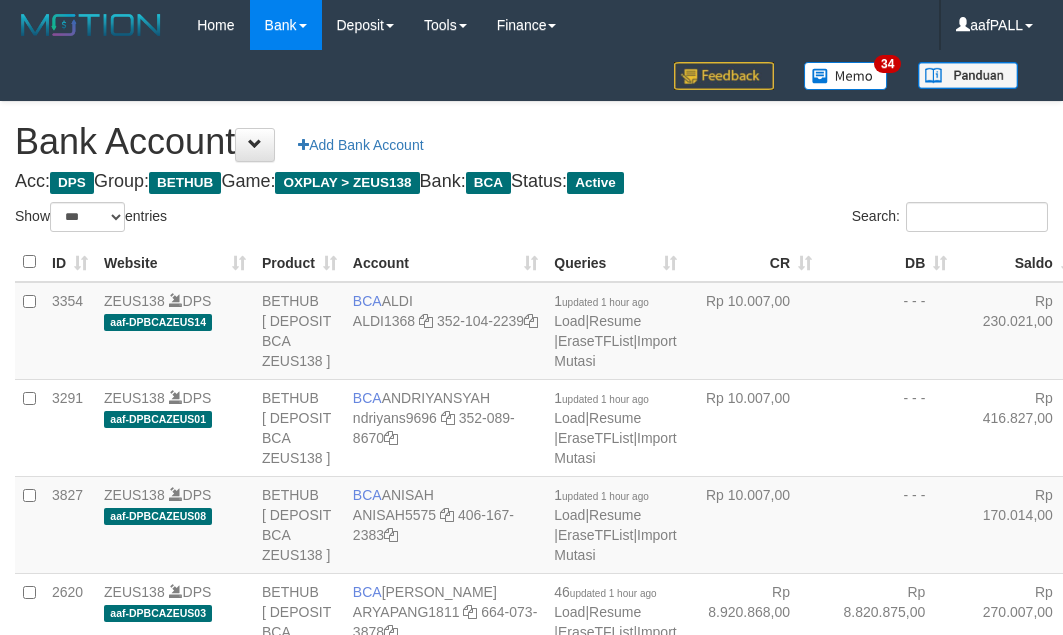 select on "***" 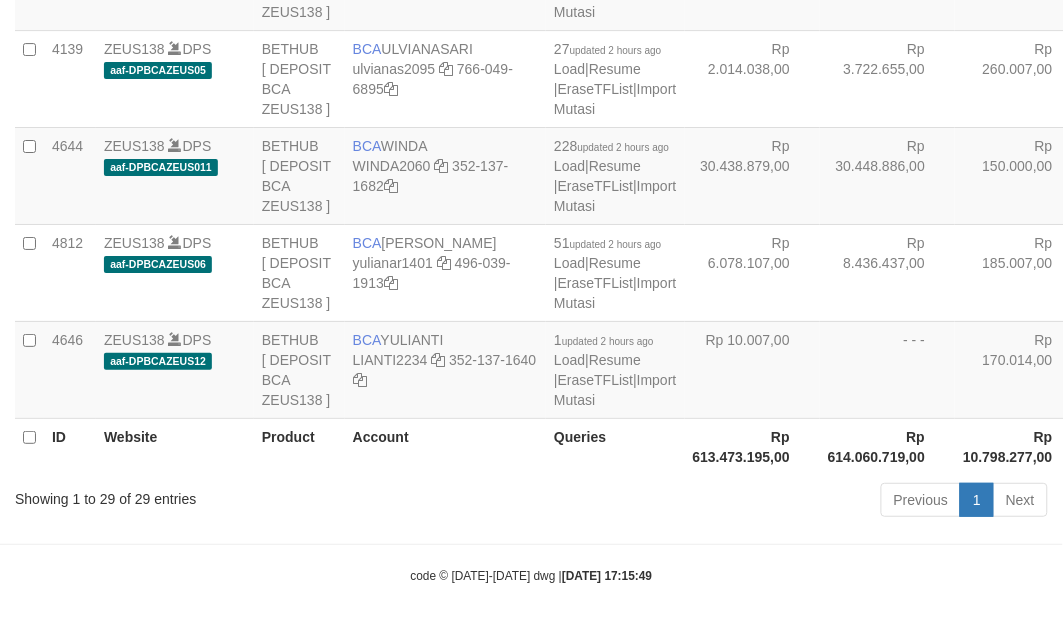 scroll, scrollTop: 3442, scrollLeft: 0, axis: vertical 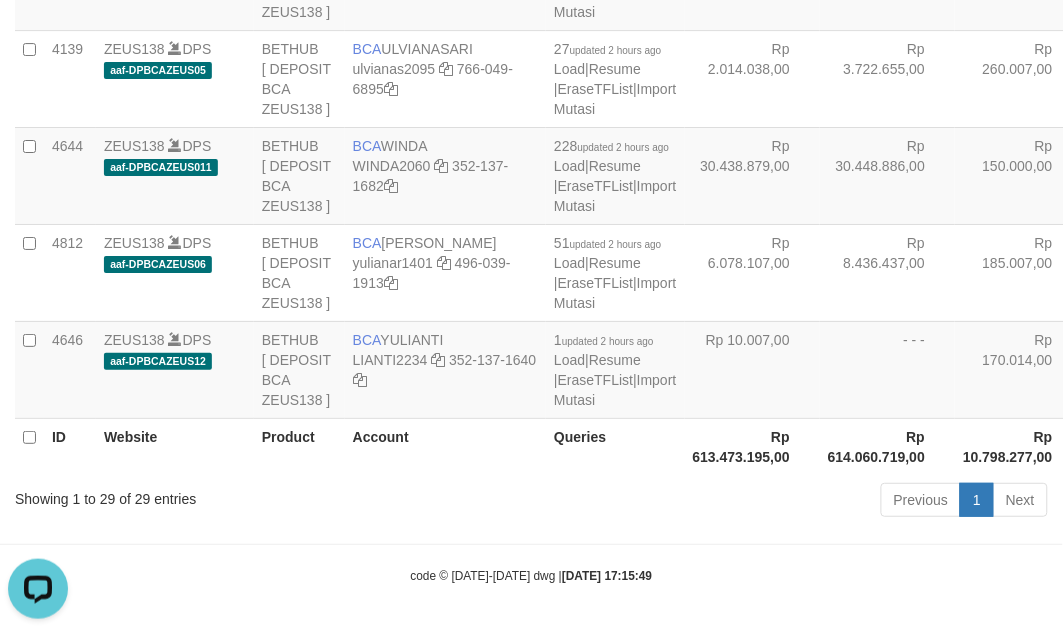 drag, startPoint x: 637, startPoint y: 383, endPoint x: 638, endPoint y: 415, distance: 32.01562 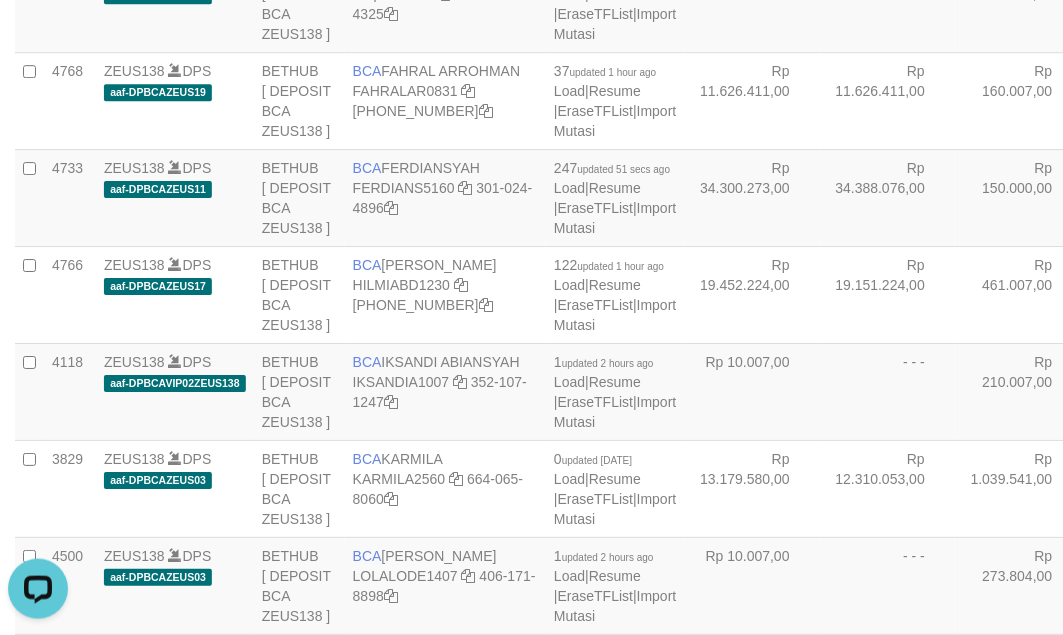 click at bounding box center (466, -103) 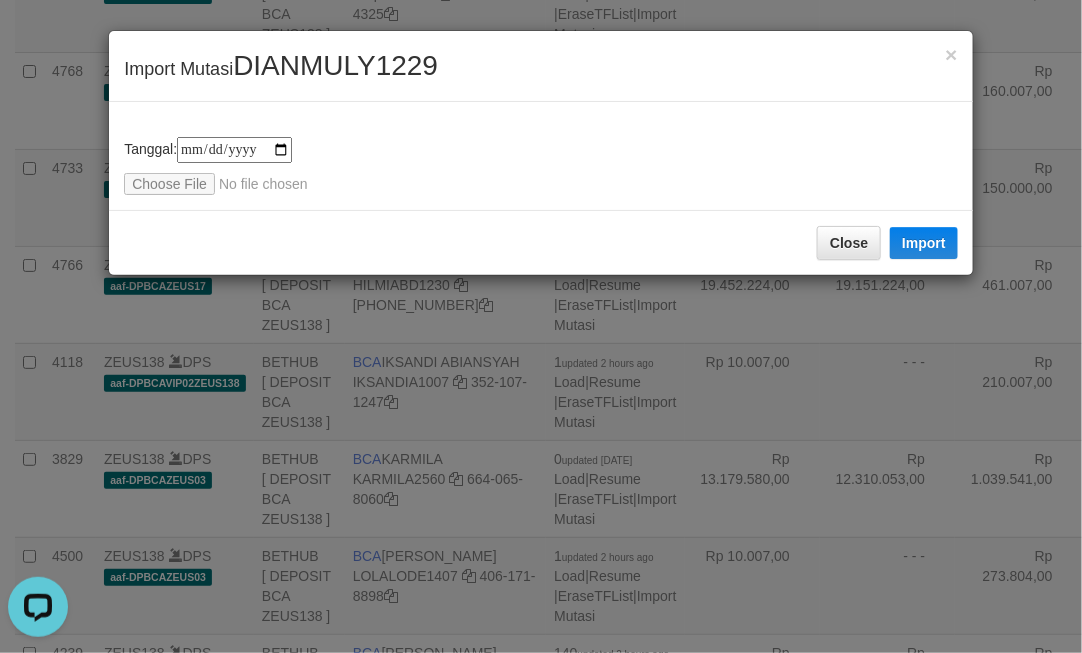 click on "**********" at bounding box center (541, 156) 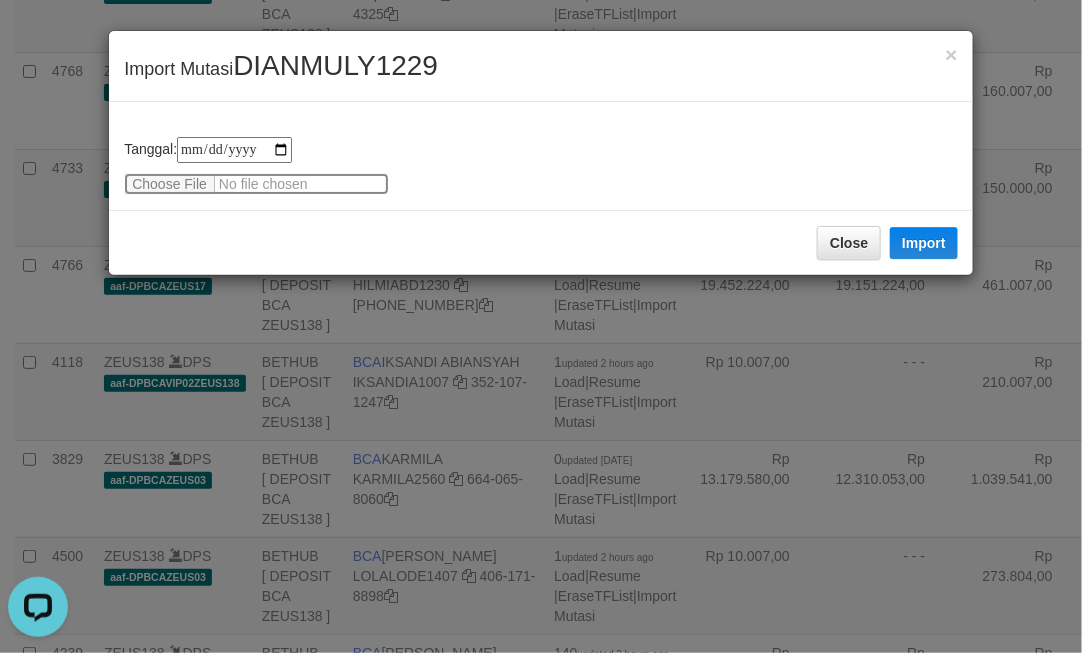 click at bounding box center [256, 184] 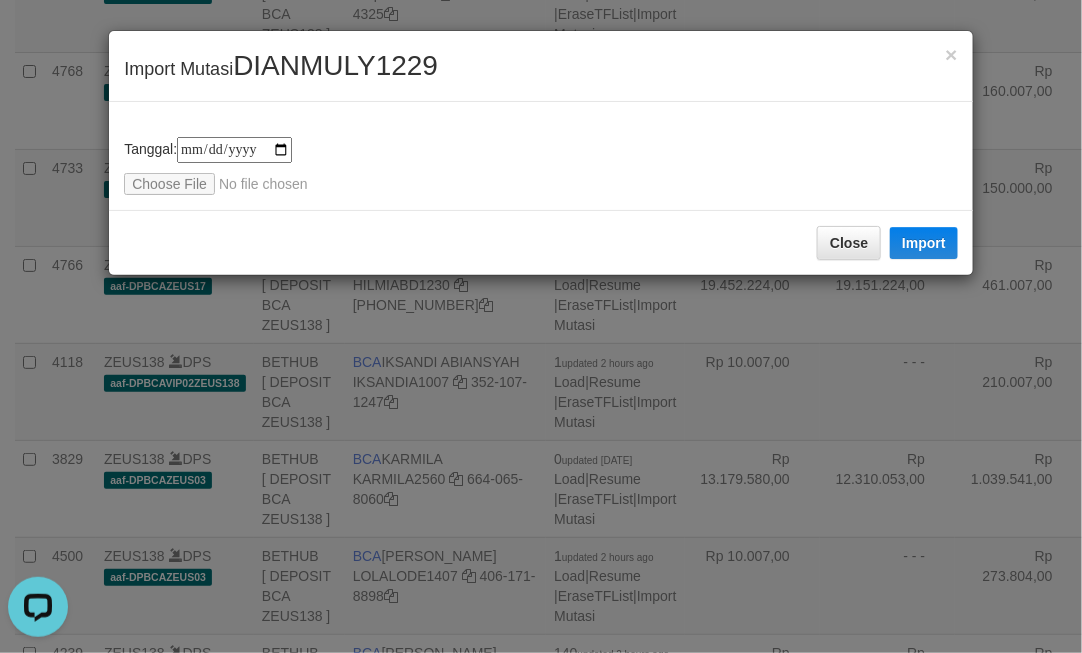 drag, startPoint x: 736, startPoint y: 341, endPoint x: 693, endPoint y: 332, distance: 43.931767 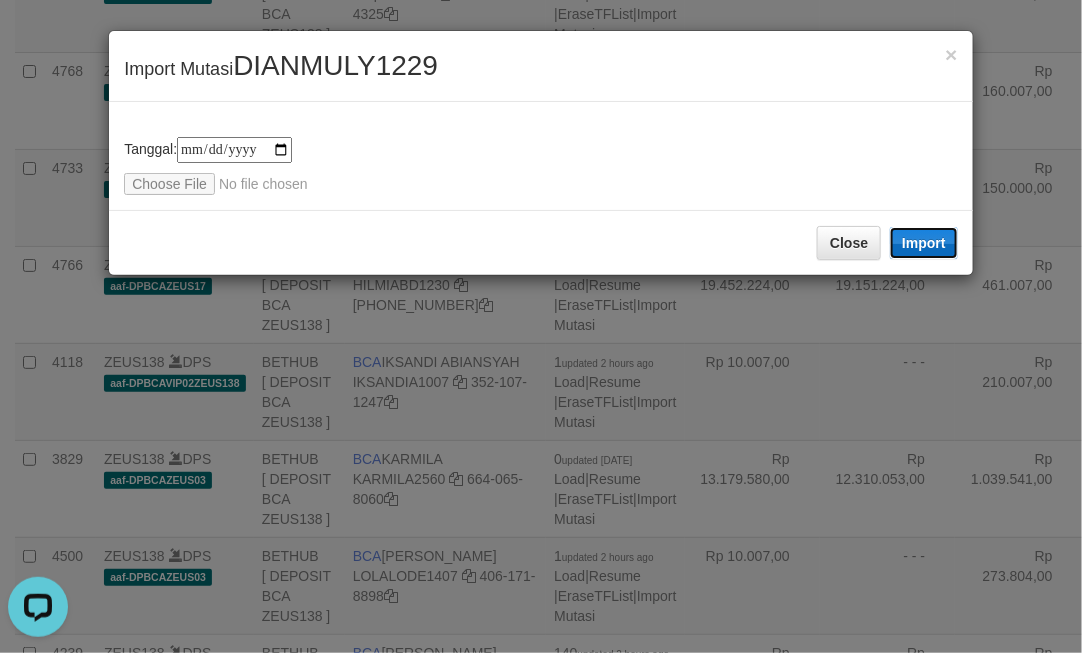 click on "Import" at bounding box center [924, 243] 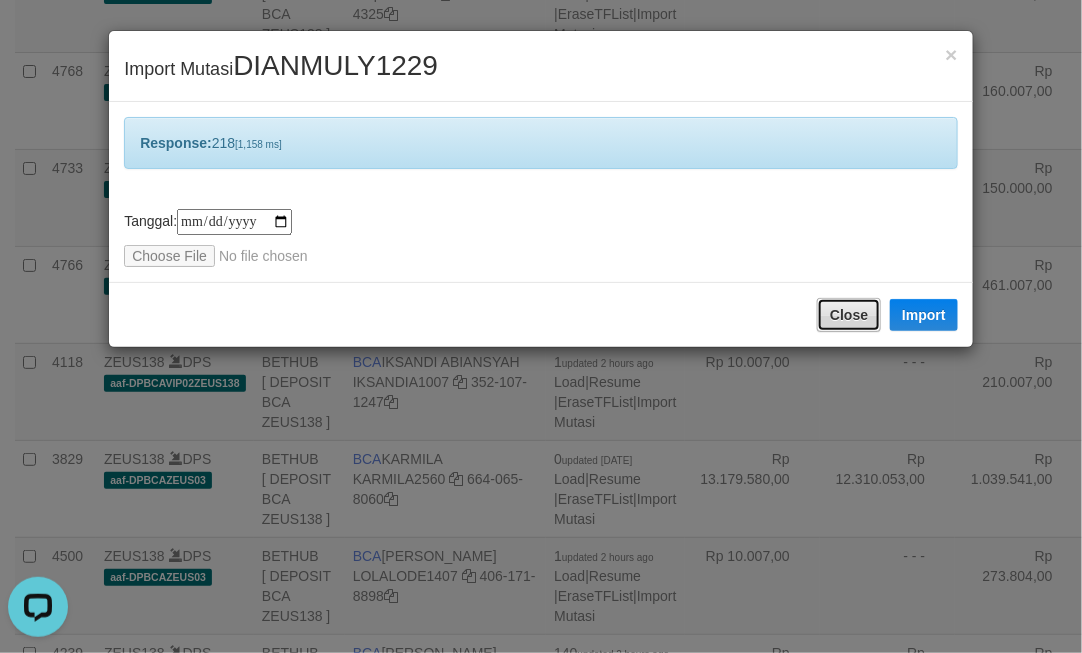 click on "Close" at bounding box center (849, 315) 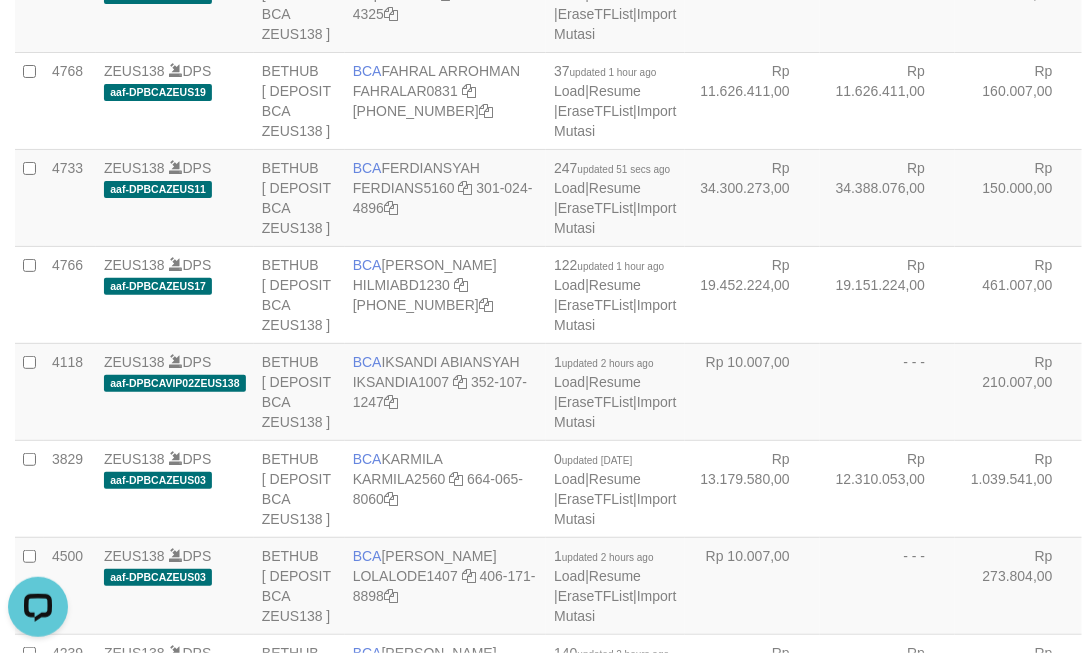 drag, startPoint x: 677, startPoint y: 353, endPoint x: 666, endPoint y: 352, distance: 11.045361 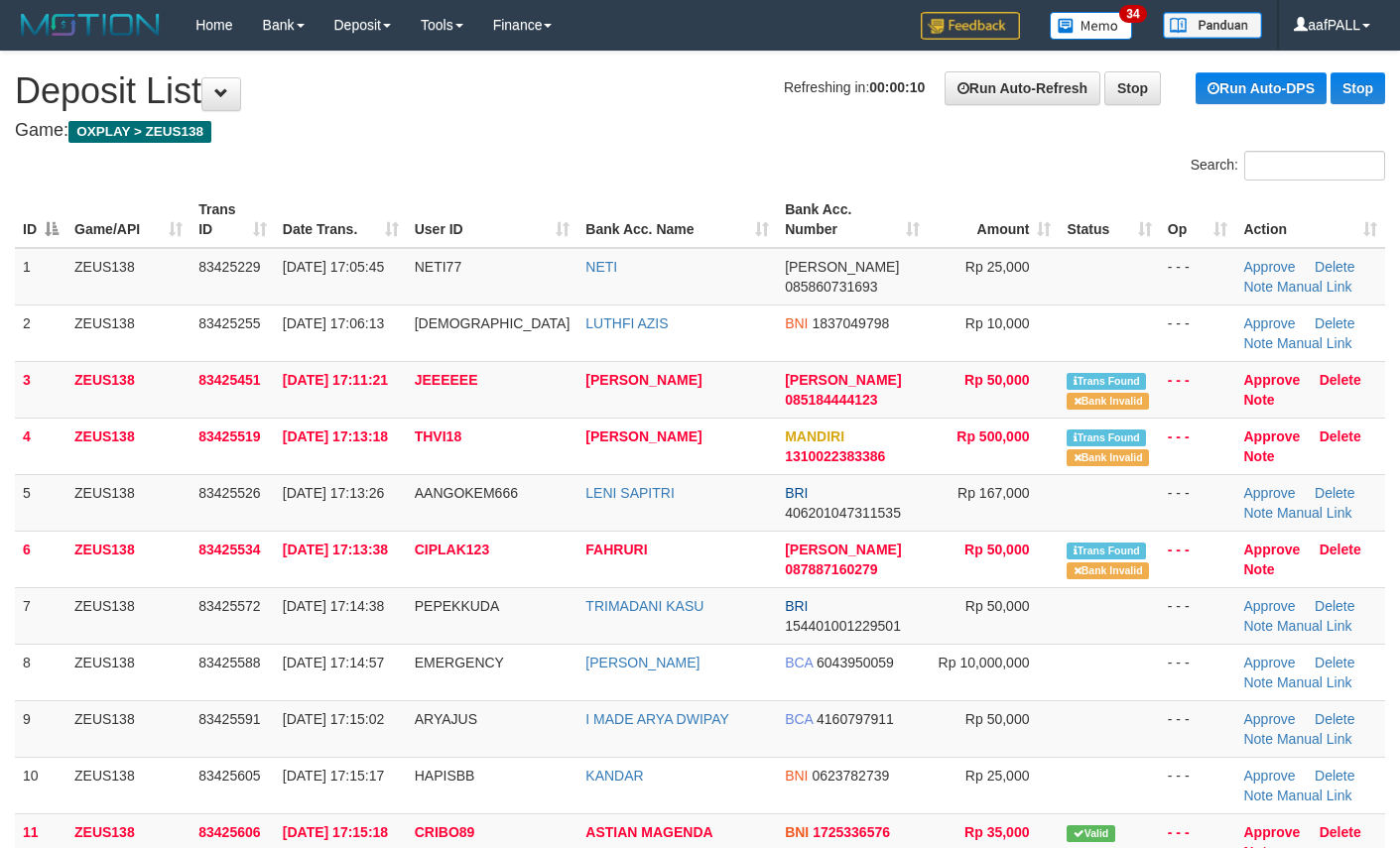 scroll, scrollTop: 0, scrollLeft: 0, axis: both 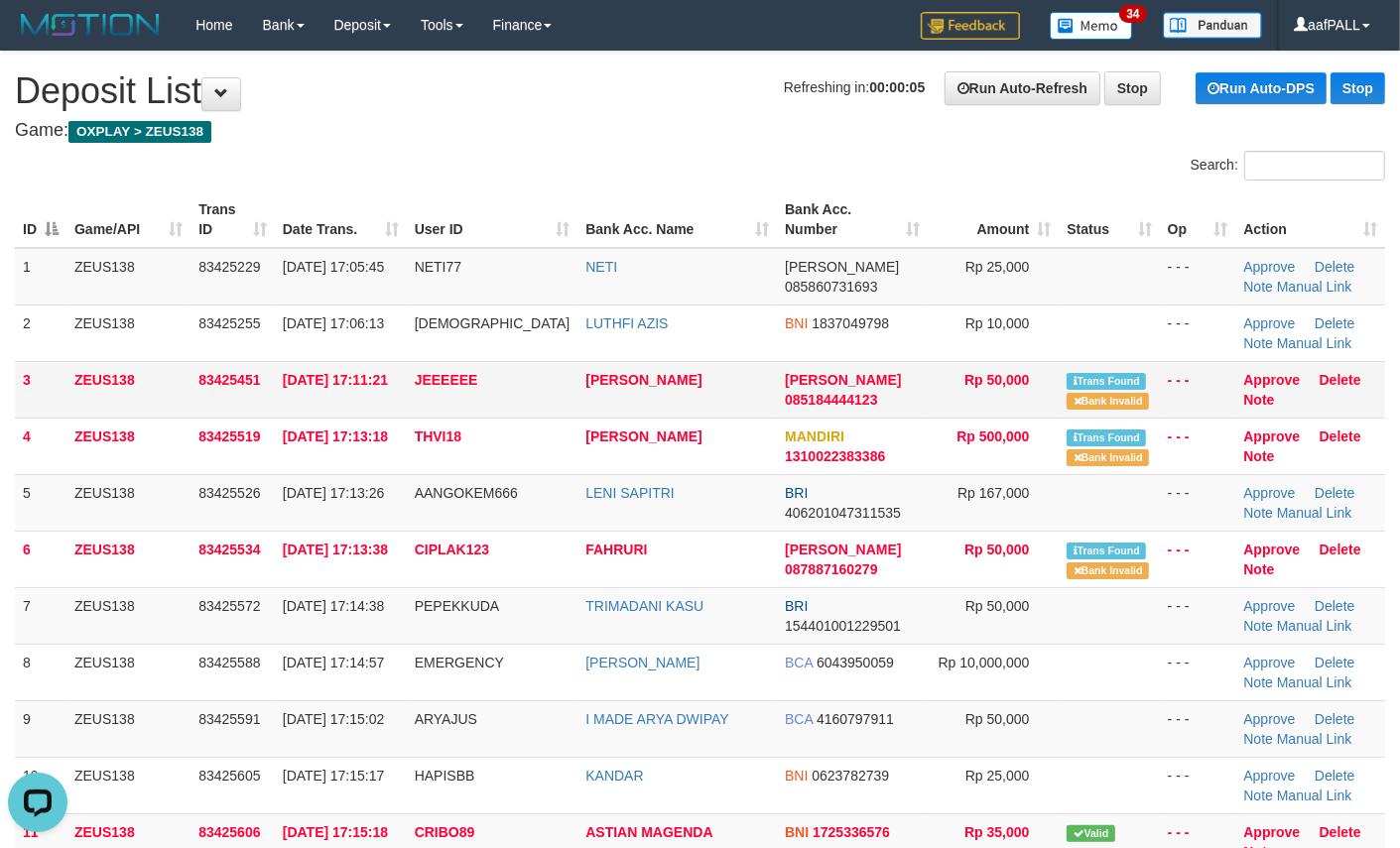click on "JERI IRAWAN" at bounding box center [677, 389] 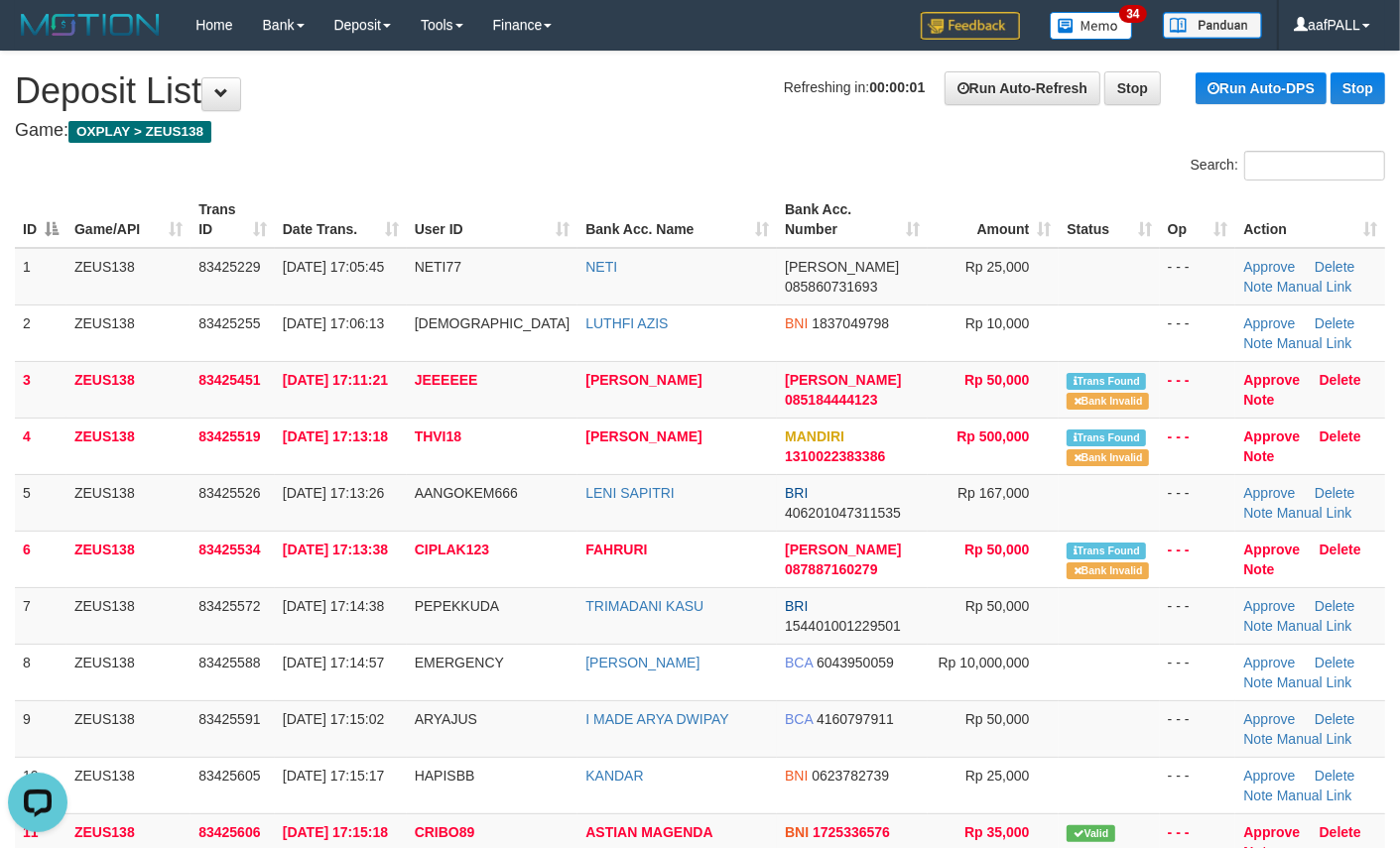 drag, startPoint x: 759, startPoint y: 224, endPoint x: 725, endPoint y: 223, distance: 34.0147 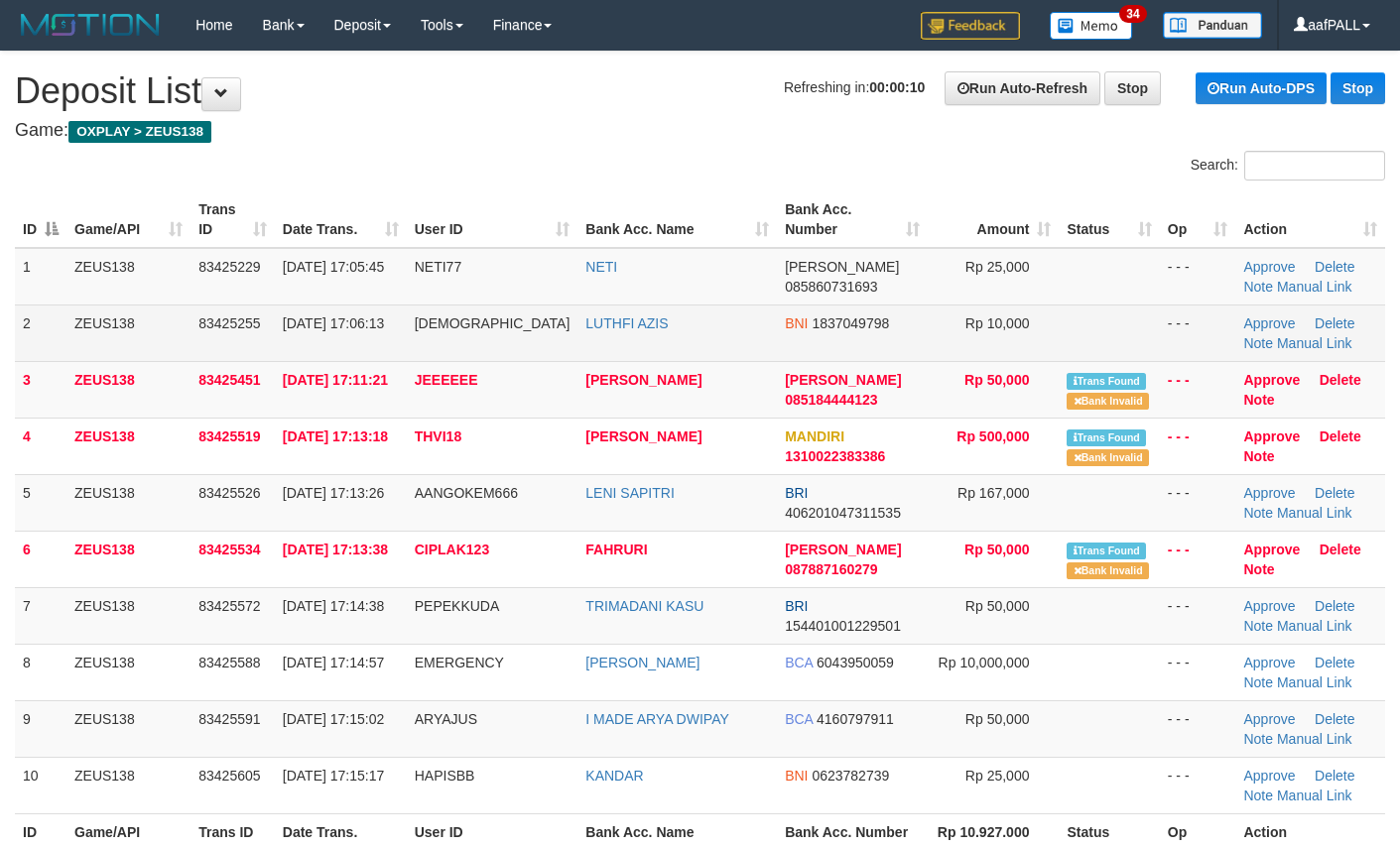 scroll, scrollTop: 0, scrollLeft: 0, axis: both 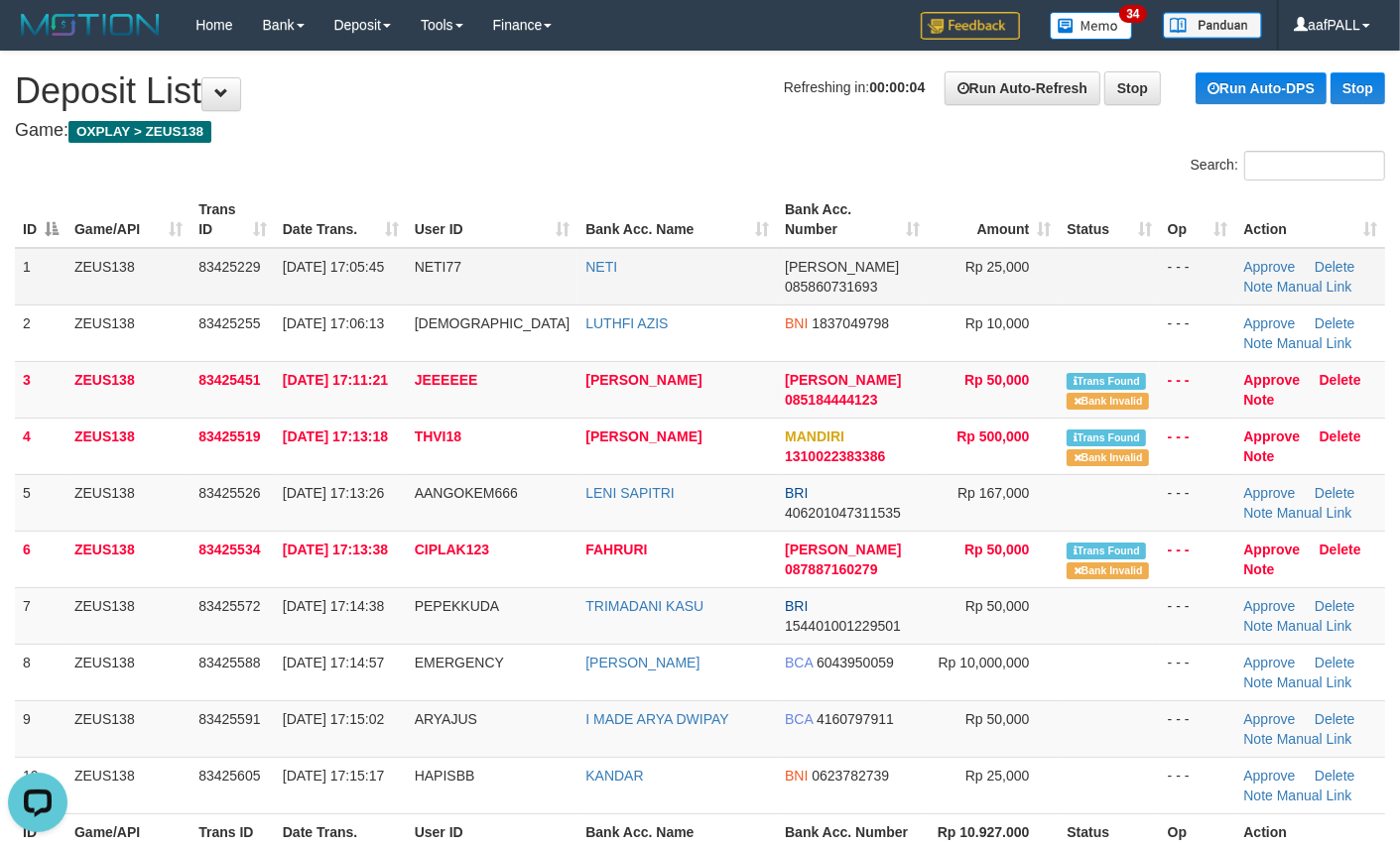 click on "NETI" at bounding box center [677, 277] 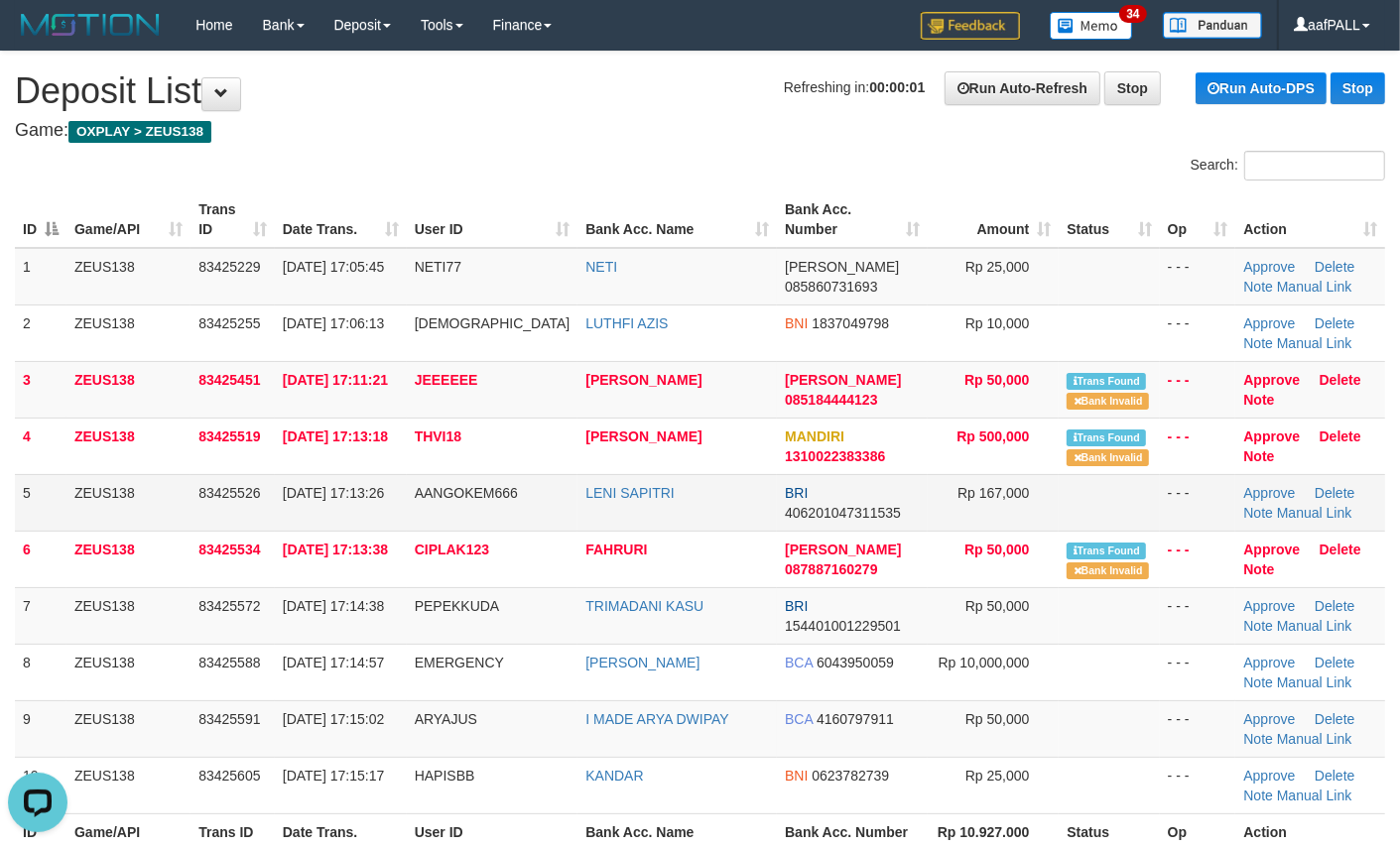 click on "11/07/2025 17:13:26" at bounding box center (340, 502) 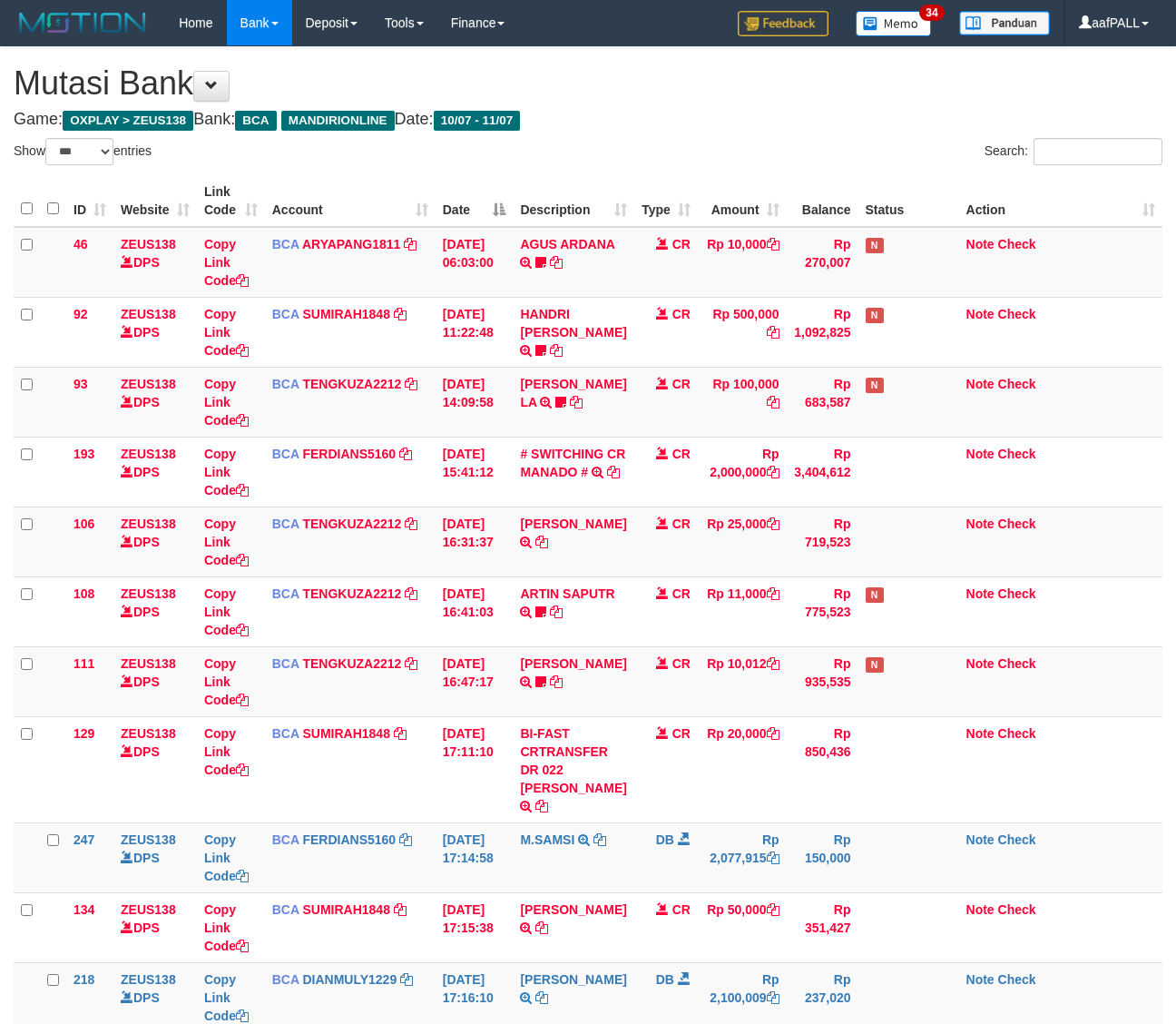 select on "***" 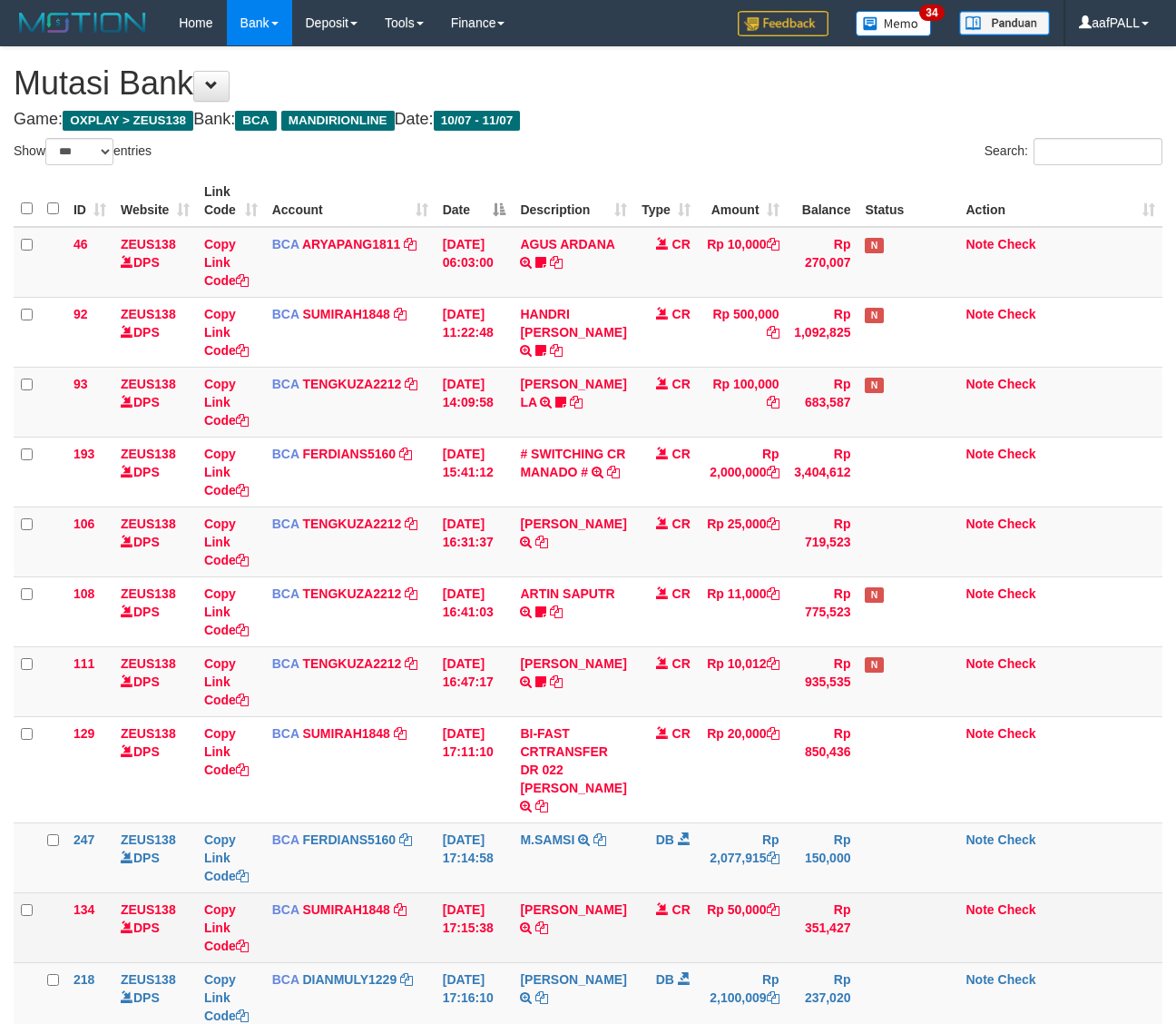 scroll, scrollTop: 106, scrollLeft: 0, axis: vertical 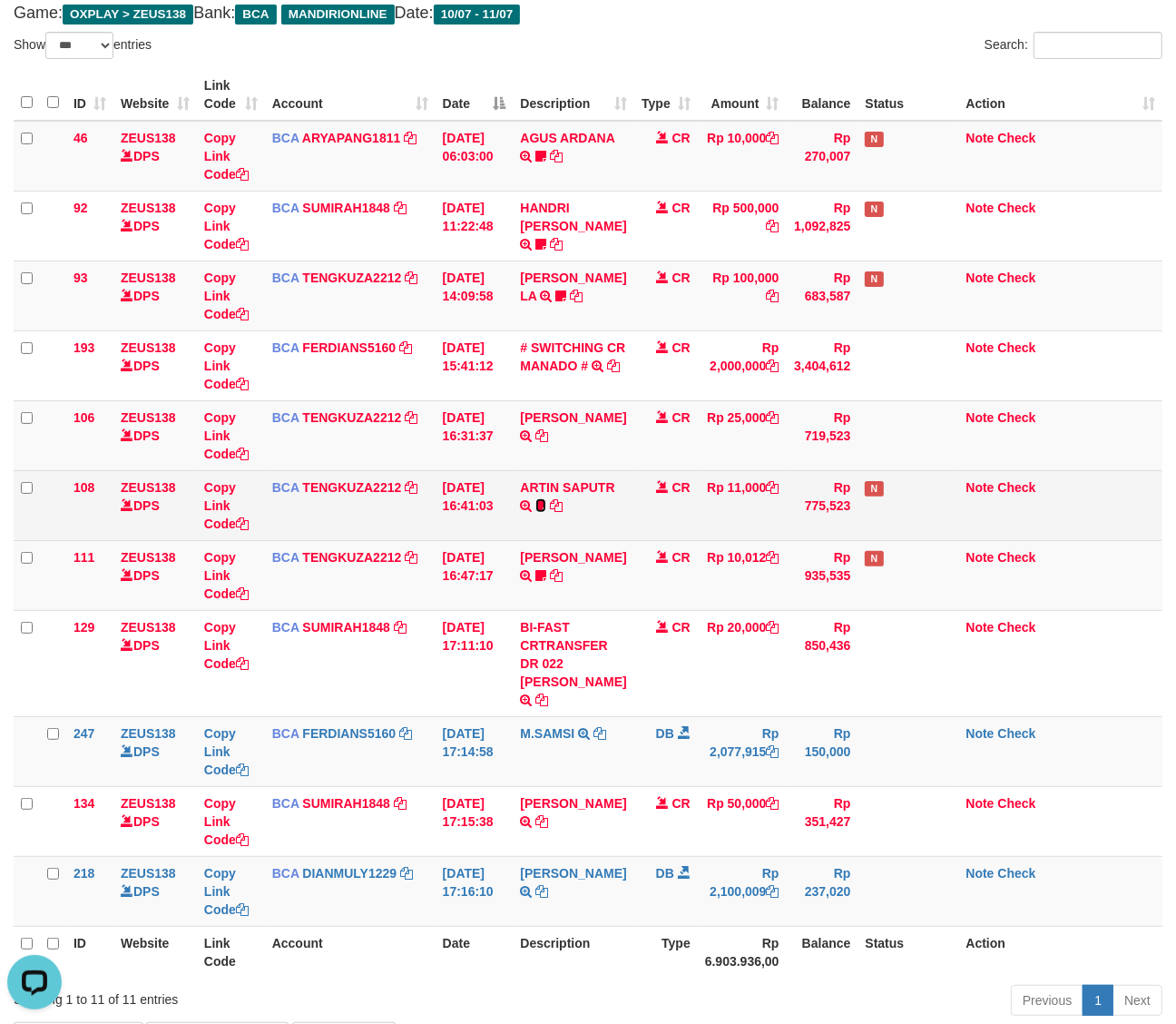 click at bounding box center (541, 506) 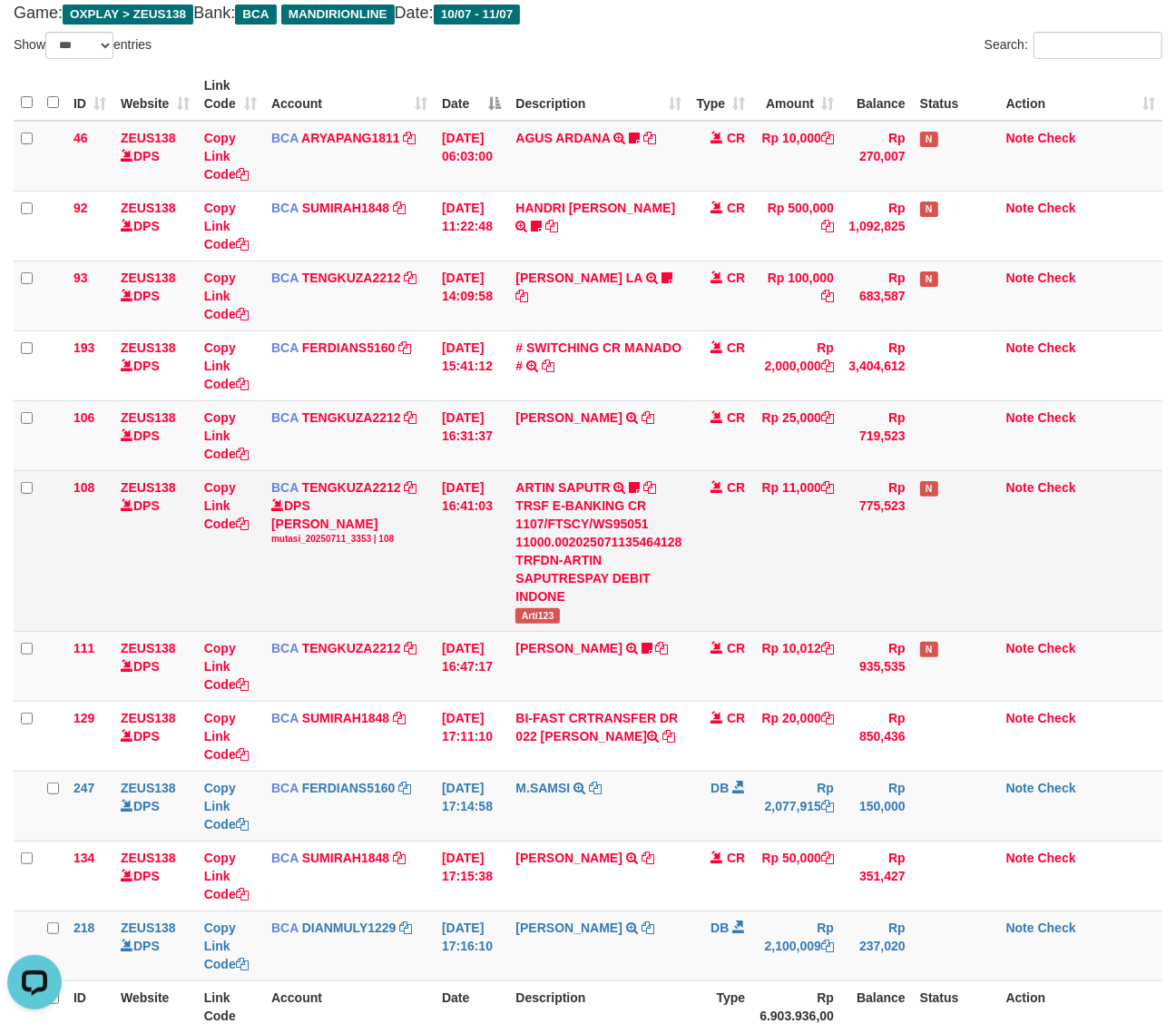 click on "Arti123" at bounding box center [537, 615] 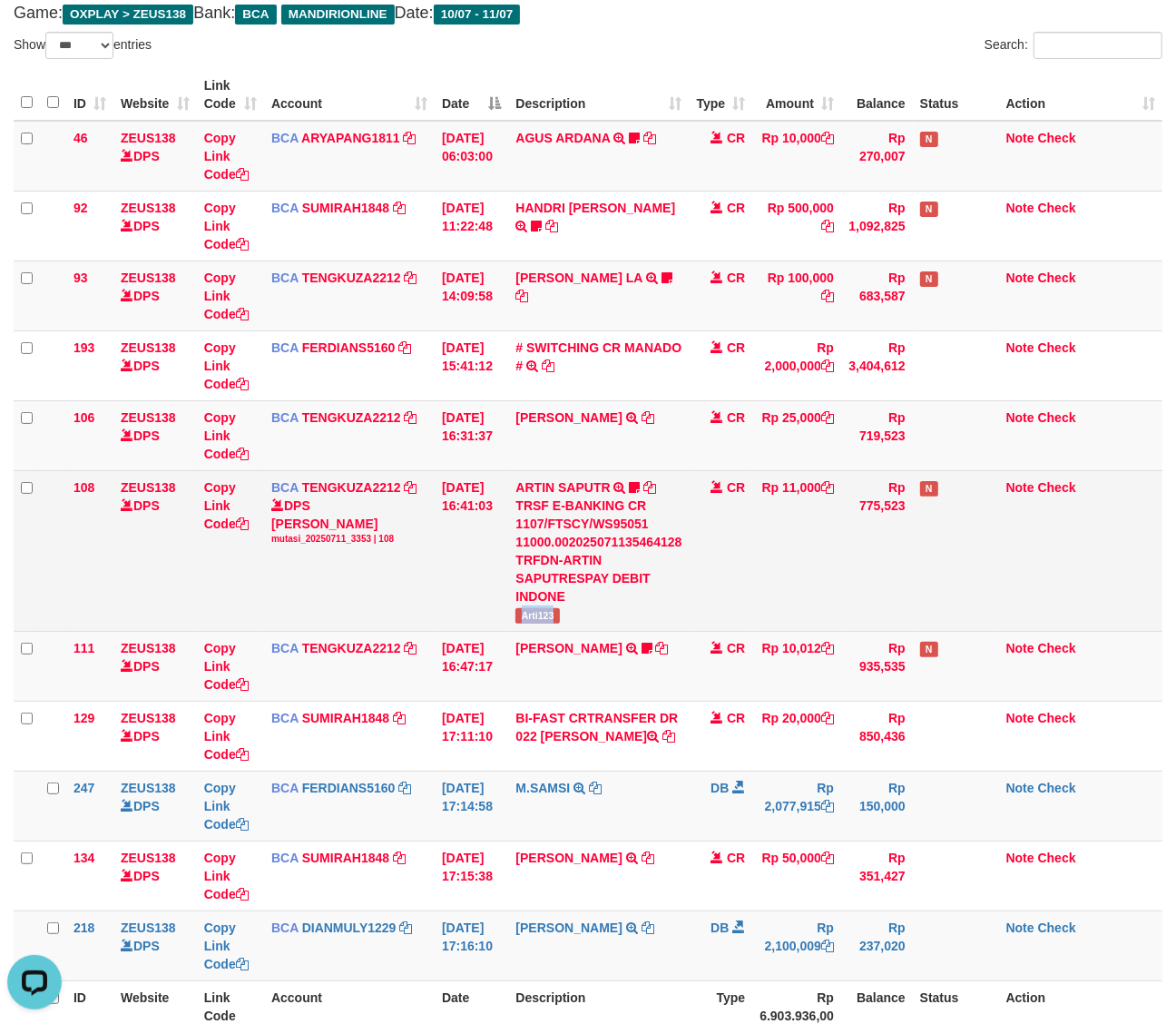 click on "Arti123" at bounding box center [537, 615] 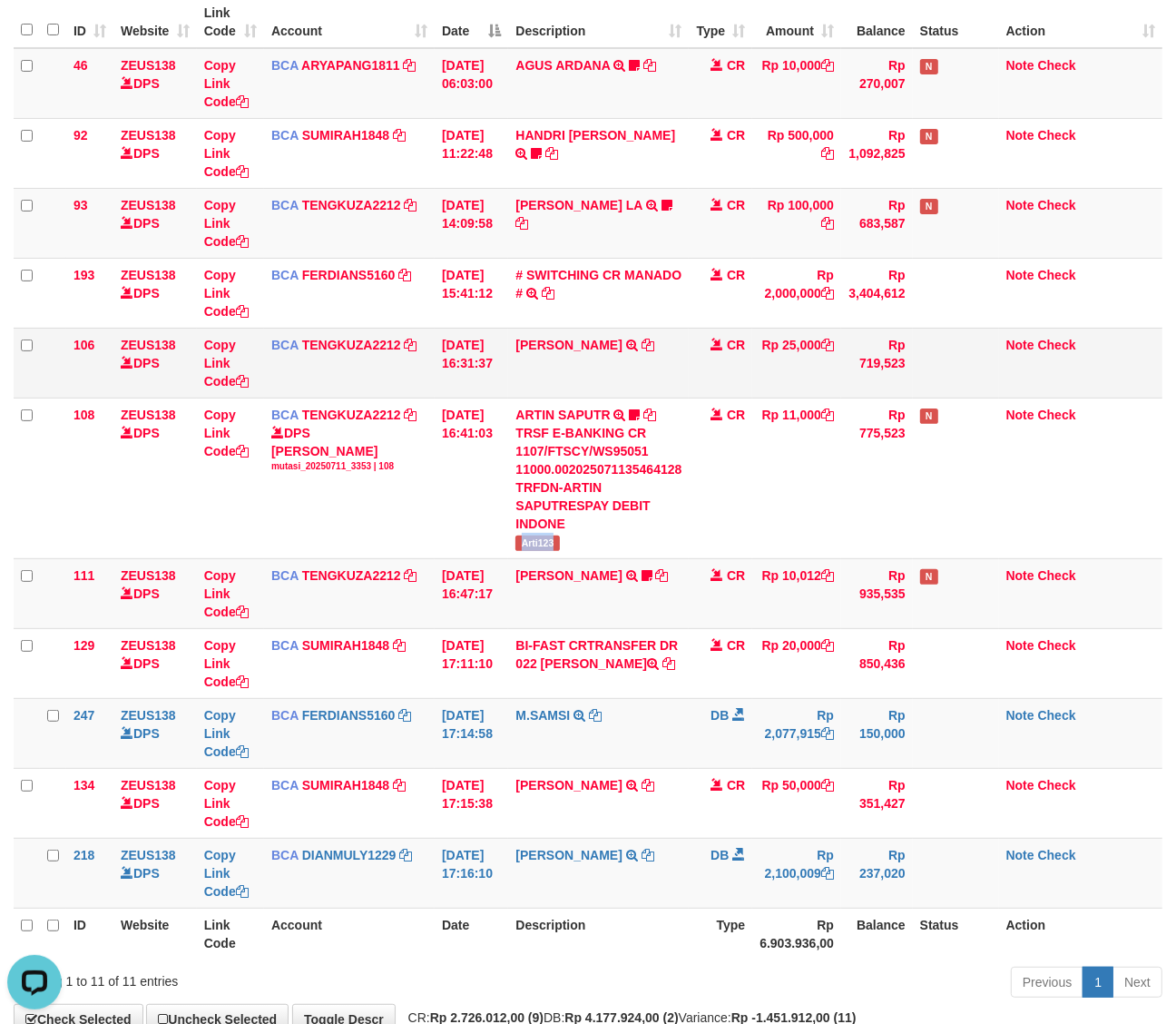 scroll, scrollTop: 0, scrollLeft: 0, axis: both 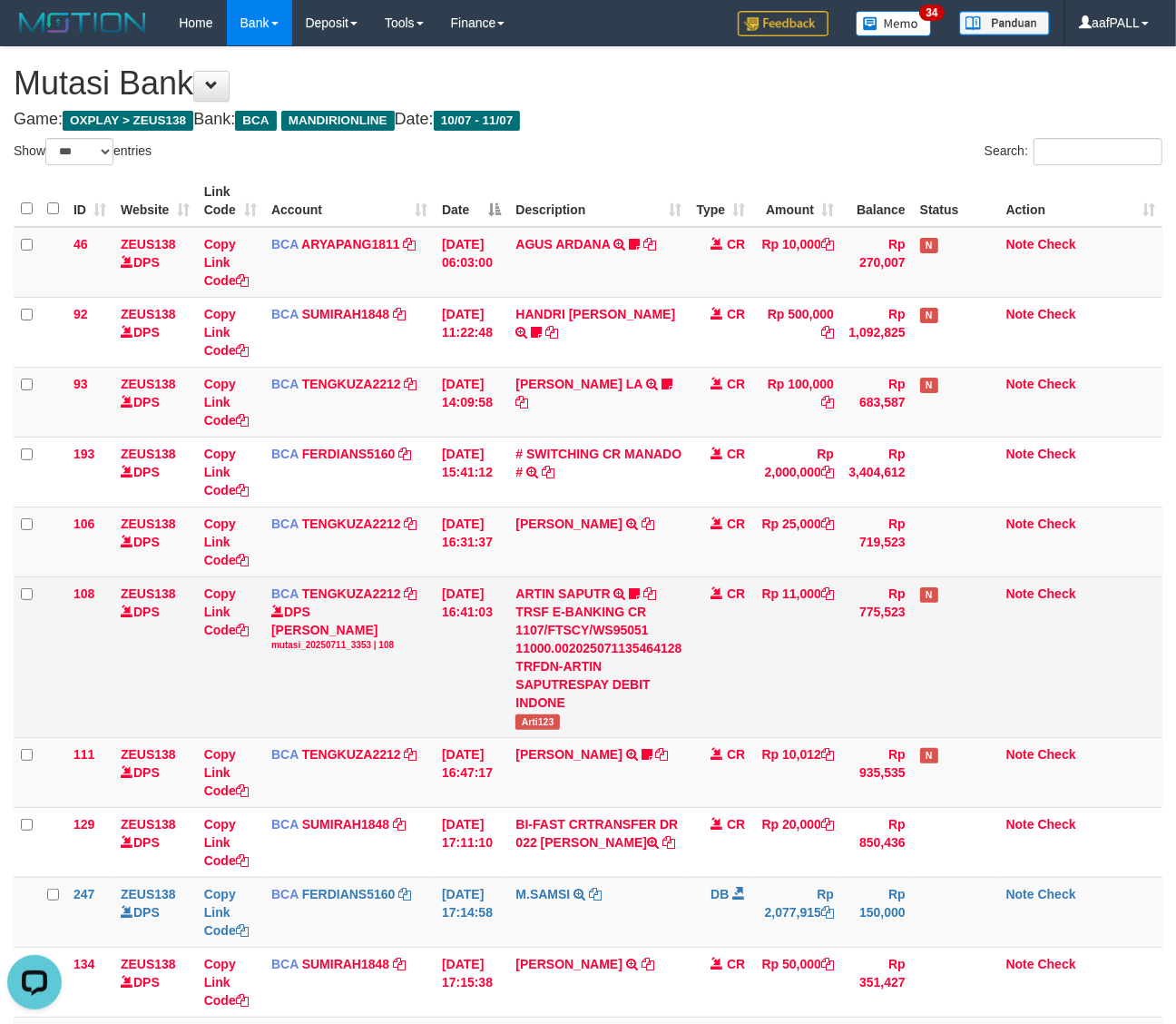 click on "Rp 11,000" at bounding box center [797, 656] 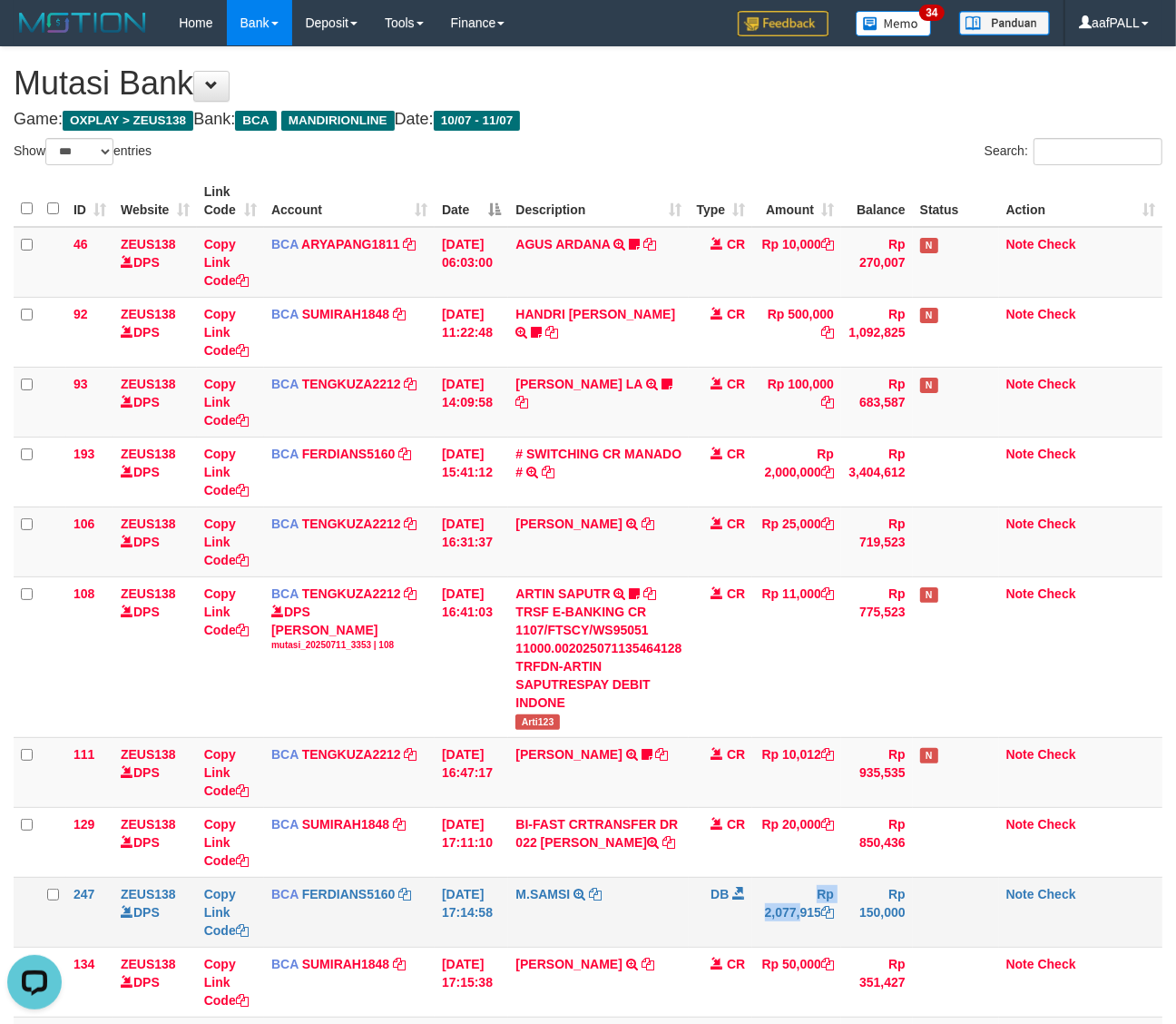 drag, startPoint x: 736, startPoint y: 918, endPoint x: 728, endPoint y: 913, distance: 9.43398 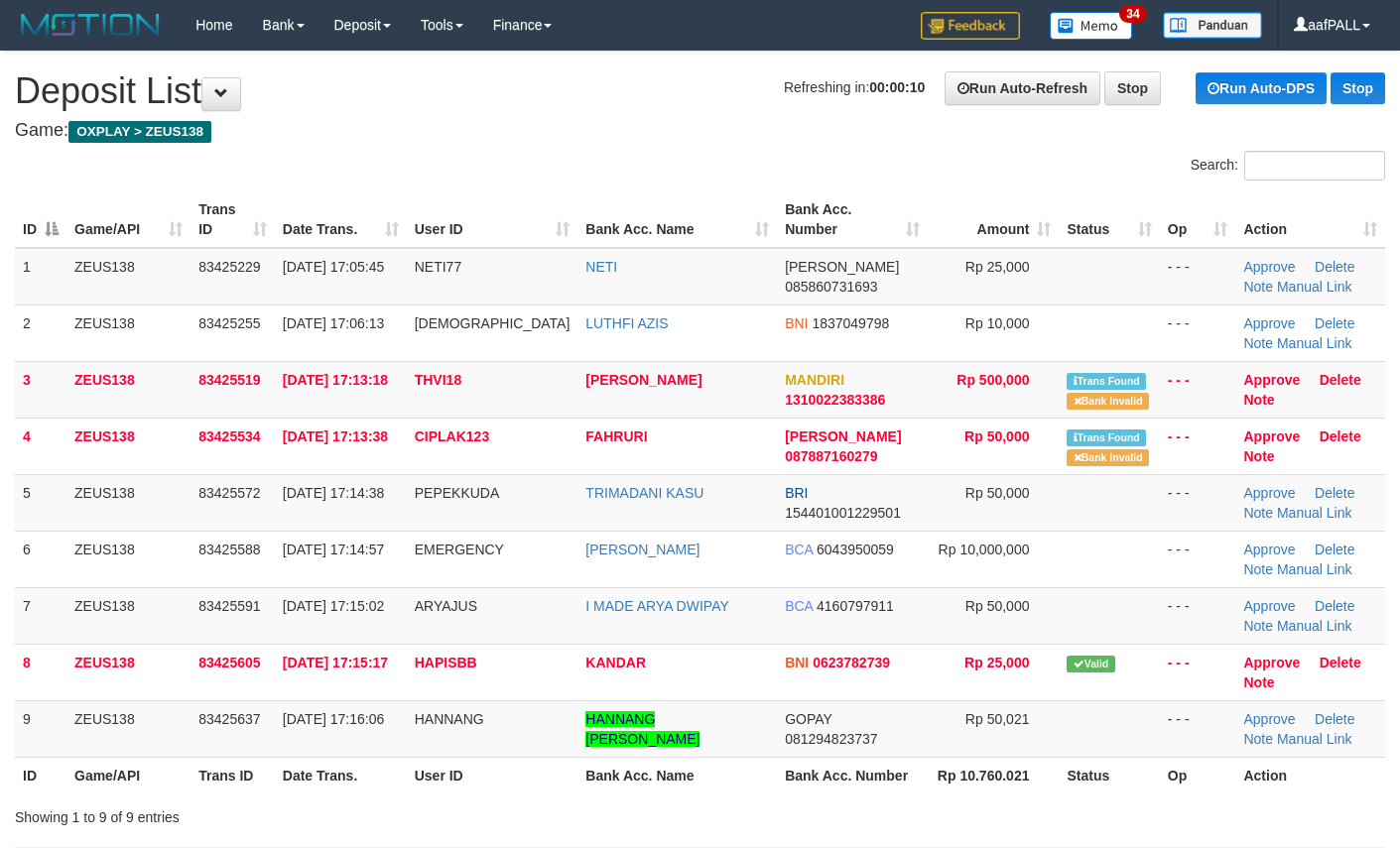 scroll, scrollTop: 0, scrollLeft: 0, axis: both 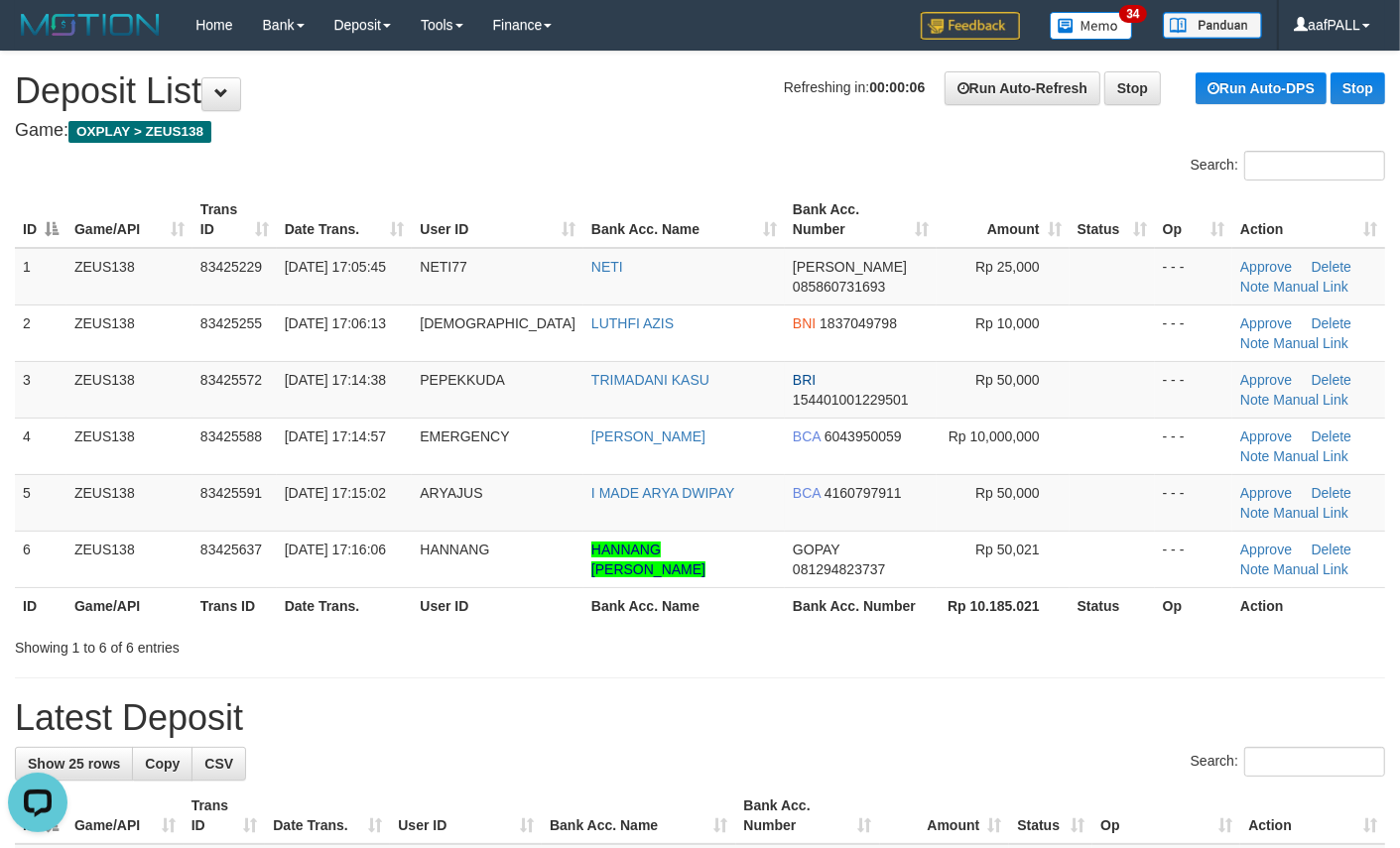 click on "Search:" at bounding box center [700, 168] 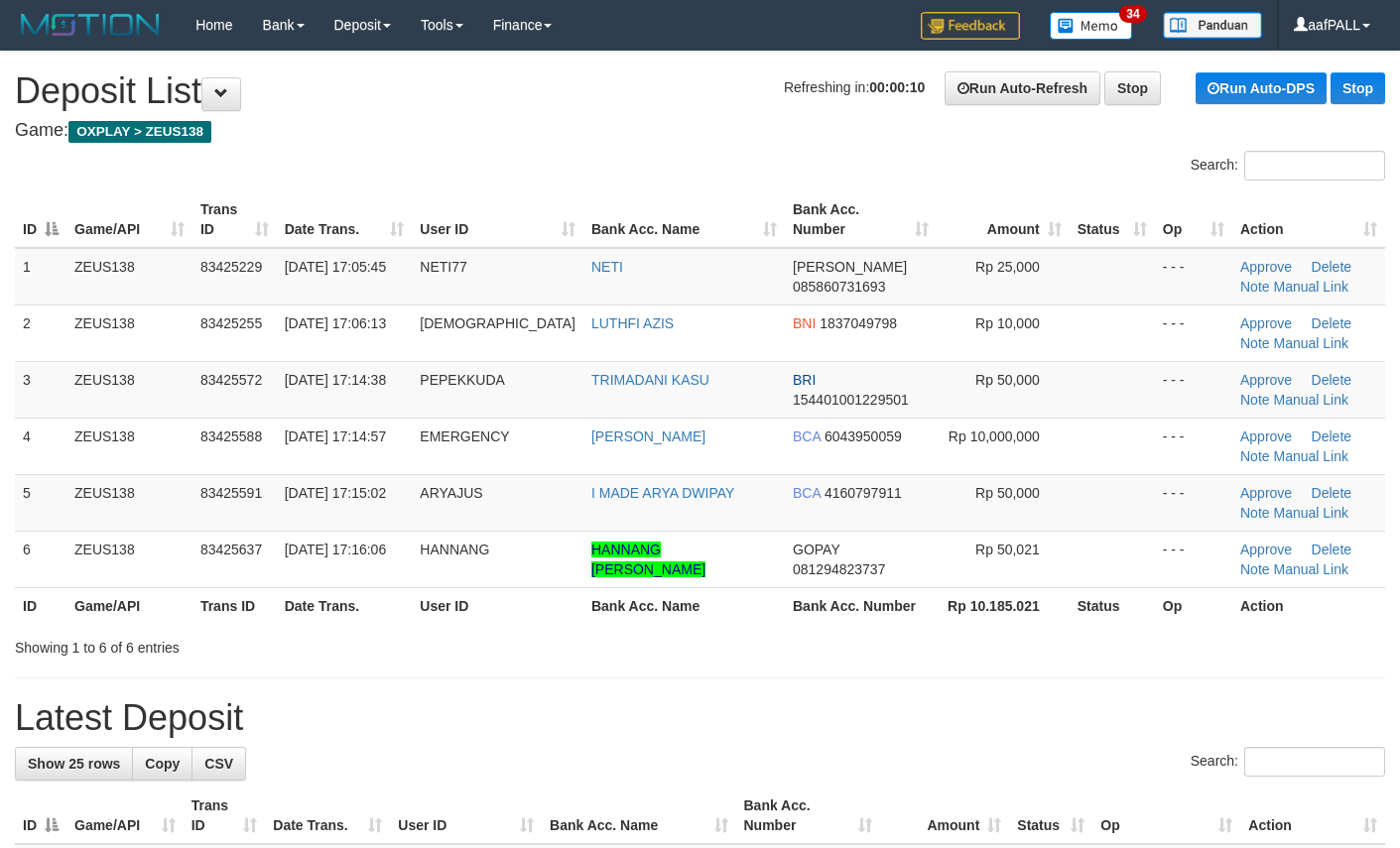 scroll, scrollTop: 0, scrollLeft: 0, axis: both 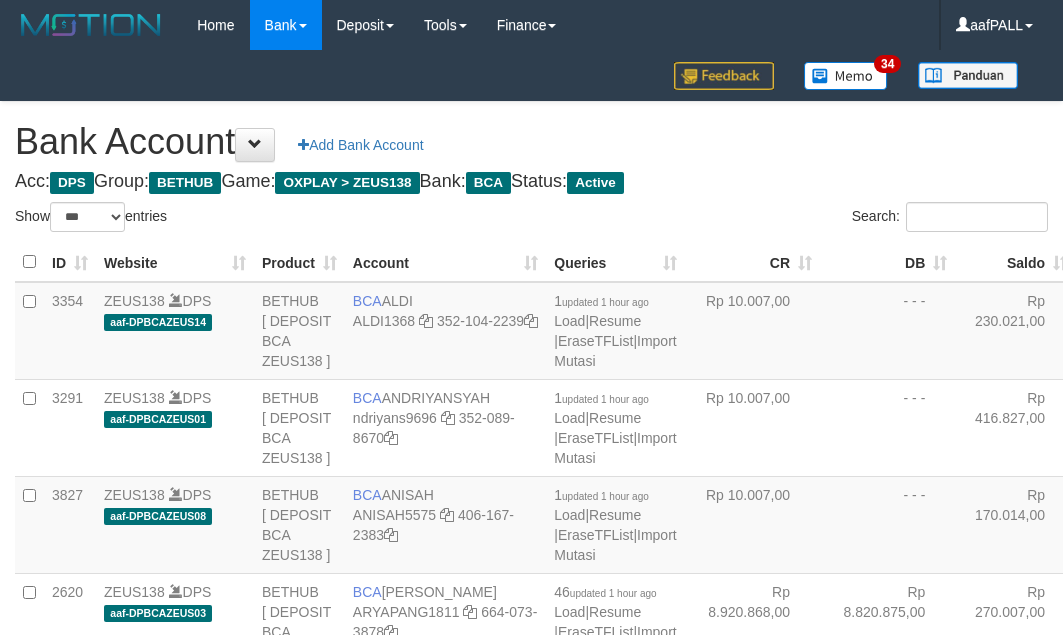 select on "***" 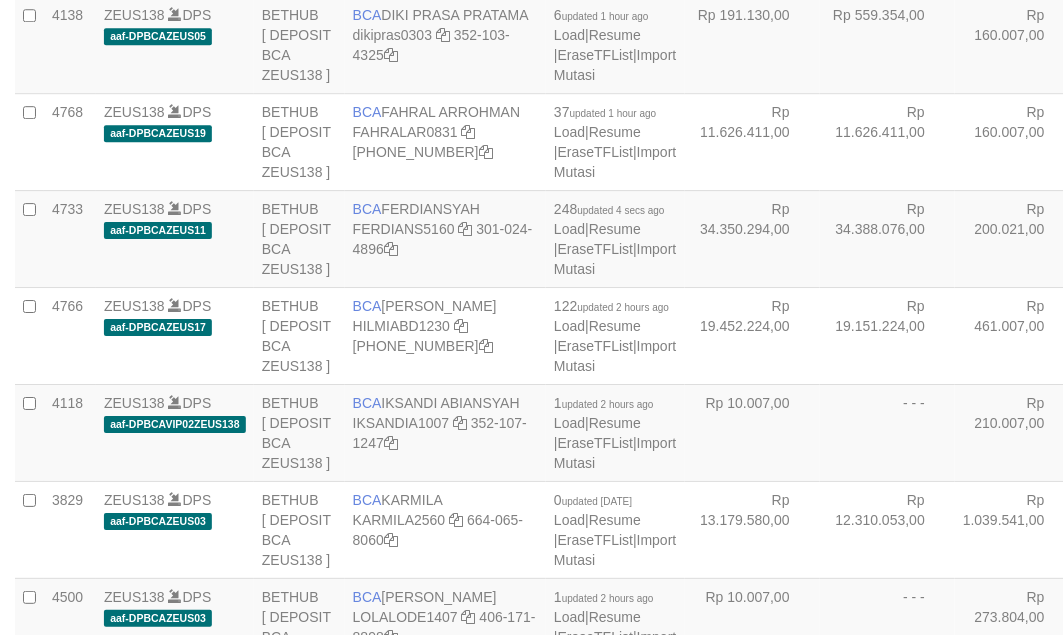 scroll, scrollTop: 1103, scrollLeft: 0, axis: vertical 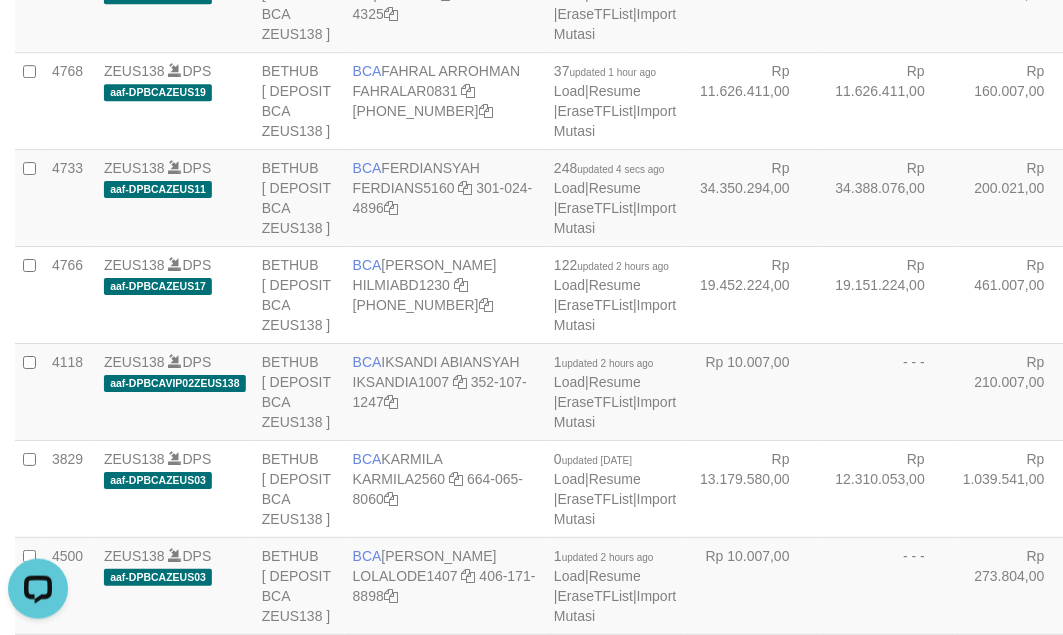 click on "Rp 44.610.153,00" at bounding box center (887, -94) 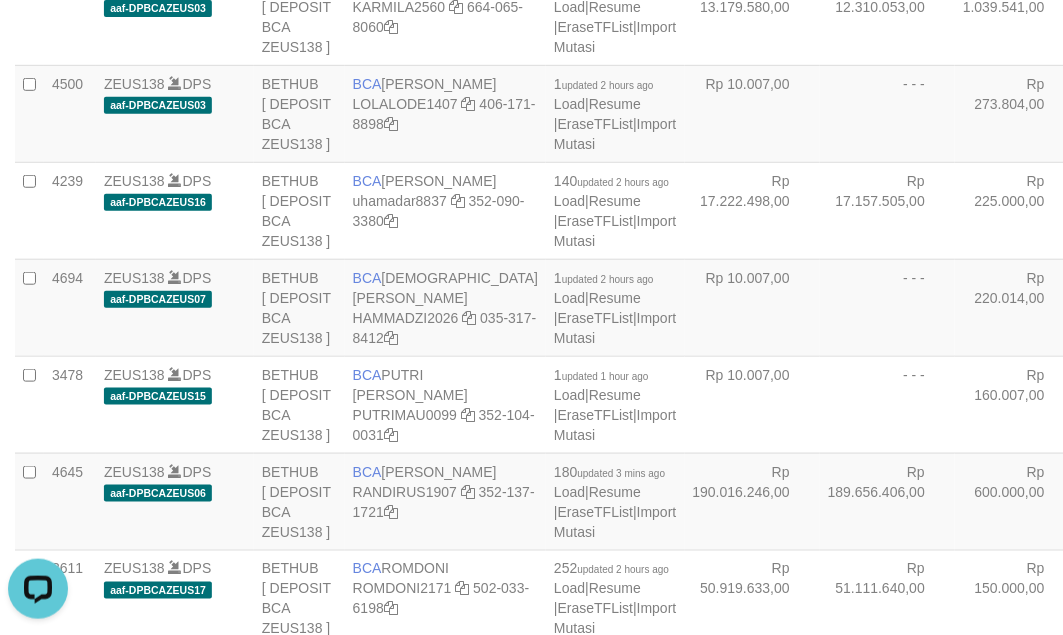 drag, startPoint x: 615, startPoint y: 361, endPoint x: 626, endPoint y: 365, distance: 11.7046995 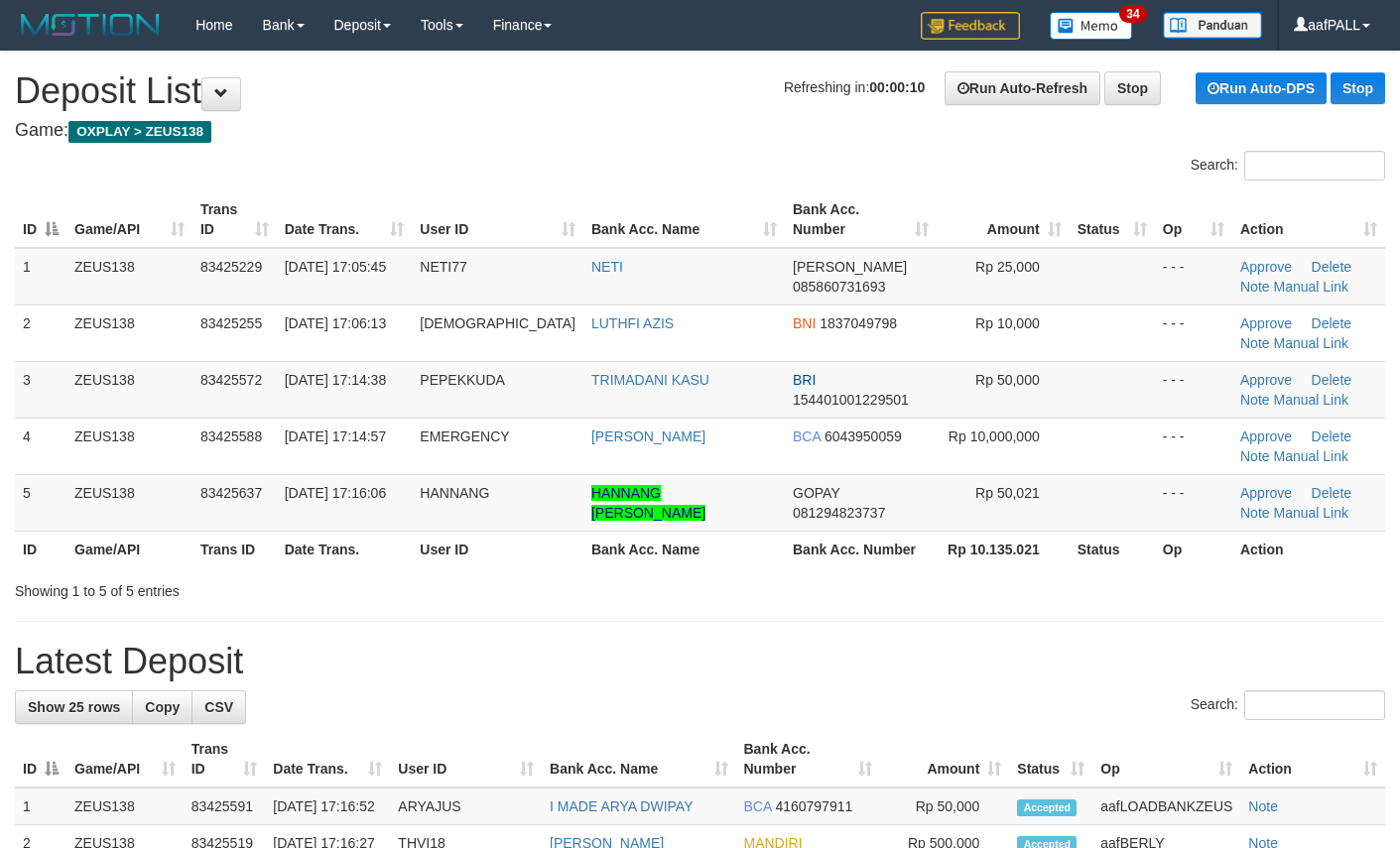 scroll, scrollTop: 0, scrollLeft: 0, axis: both 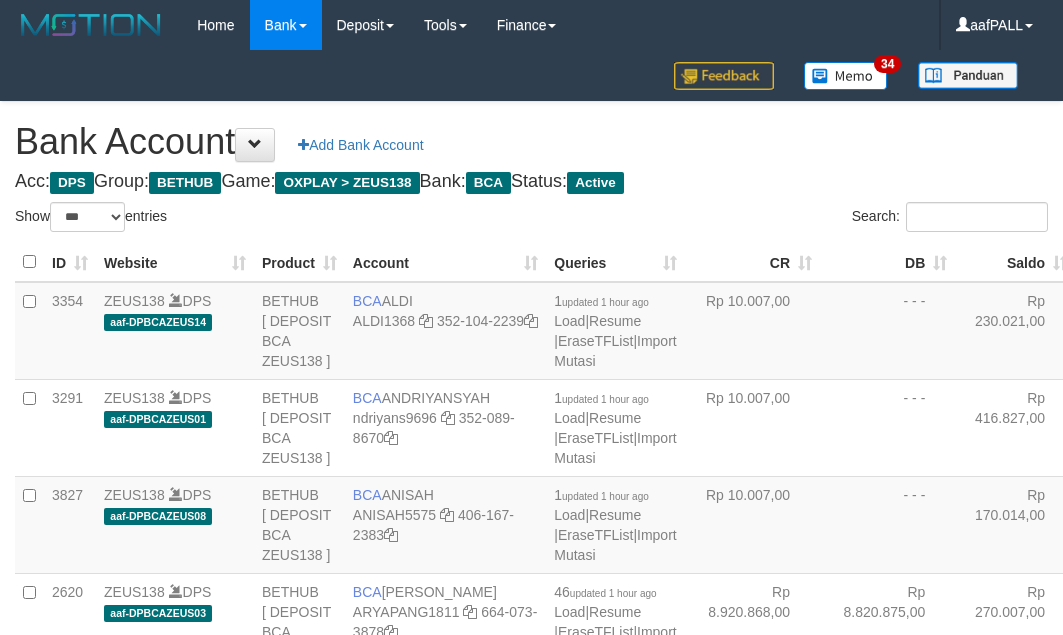 select on "***" 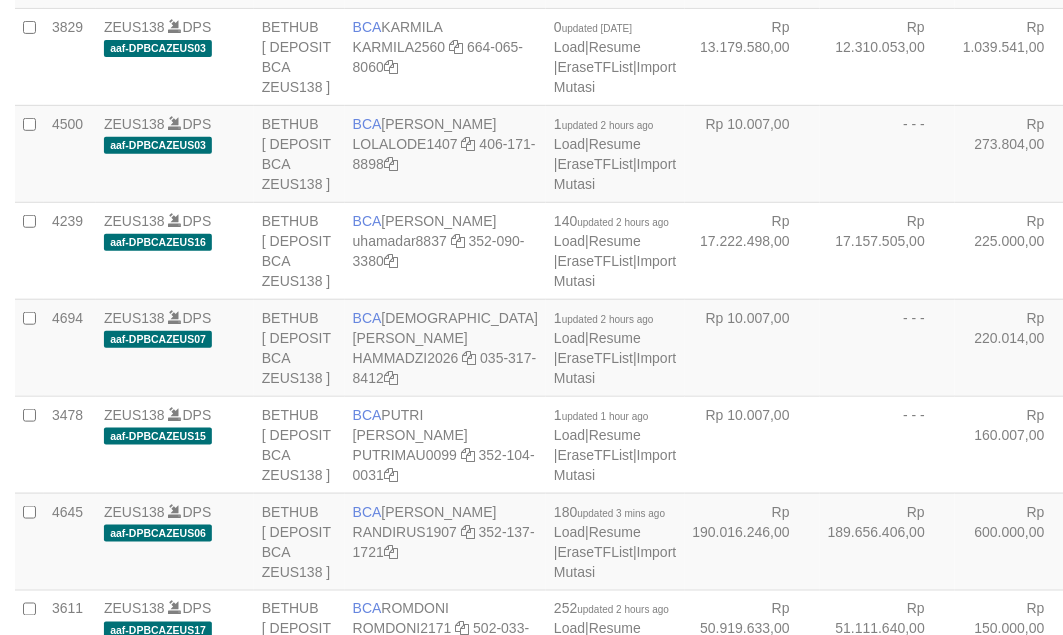 scroll, scrollTop: 1575, scrollLeft: 0, axis: vertical 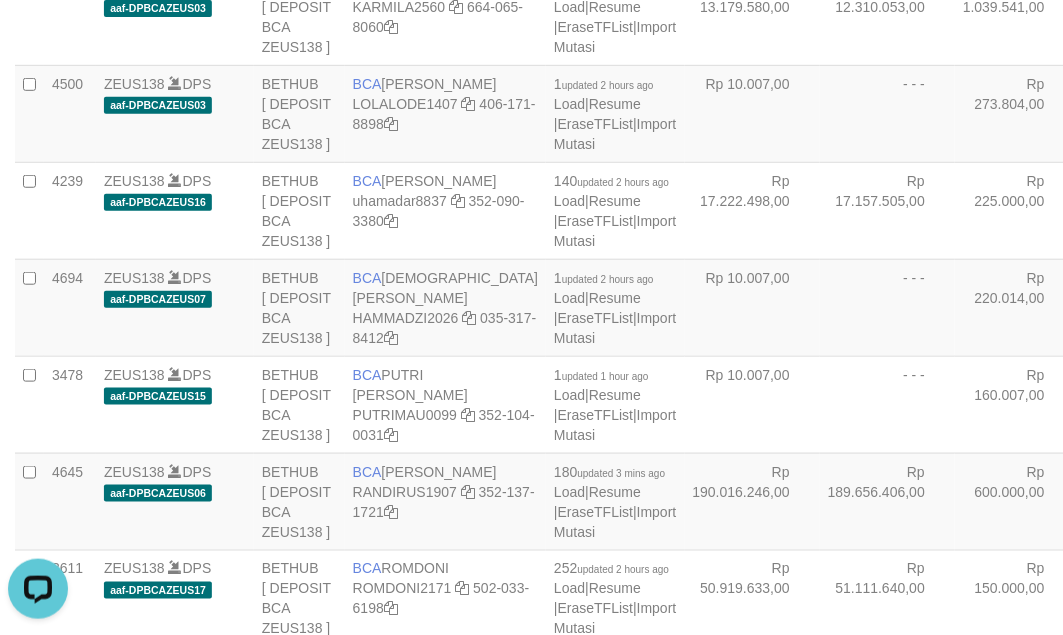 click on "Rp 34.350.294,00" at bounding box center [752, -275] 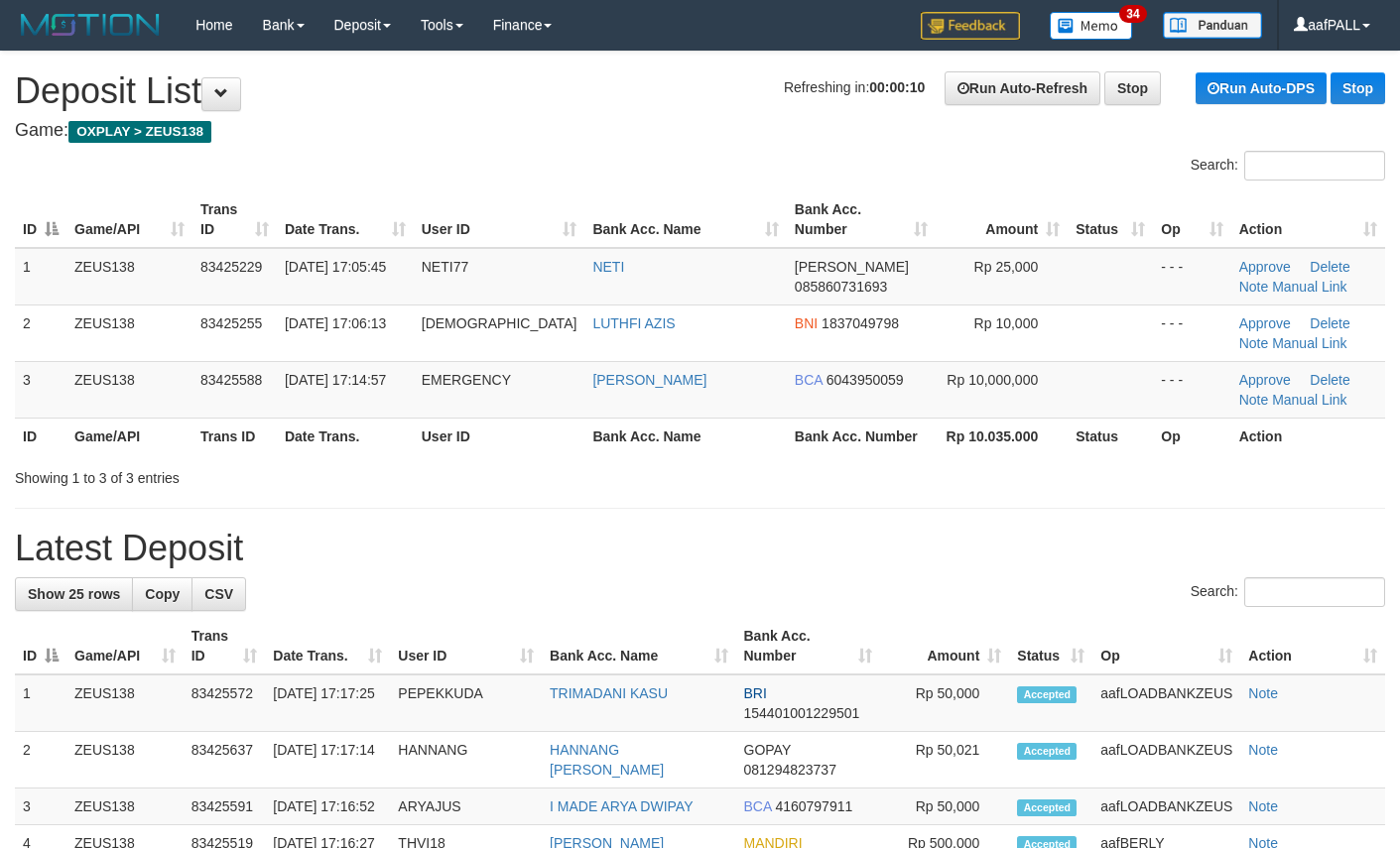 scroll, scrollTop: 0, scrollLeft: 0, axis: both 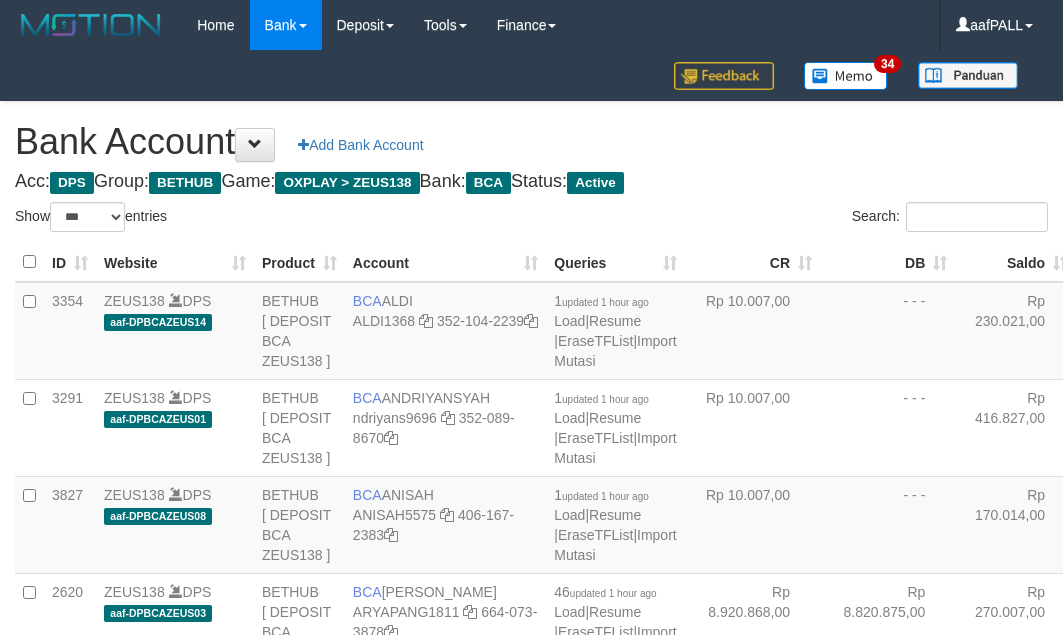 select on "***" 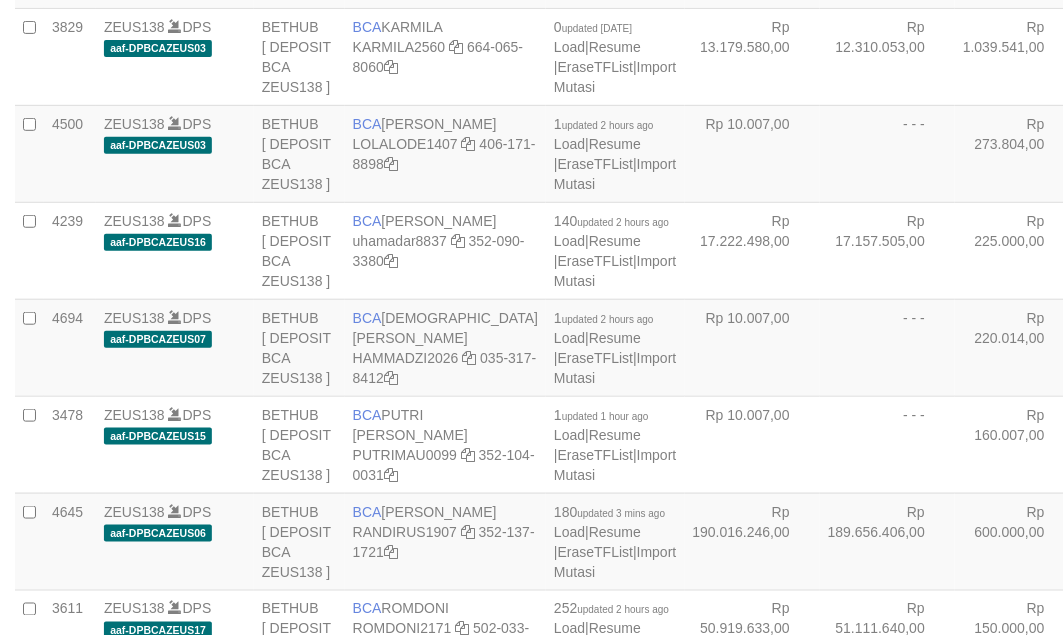 scroll, scrollTop: 1575, scrollLeft: 0, axis: vertical 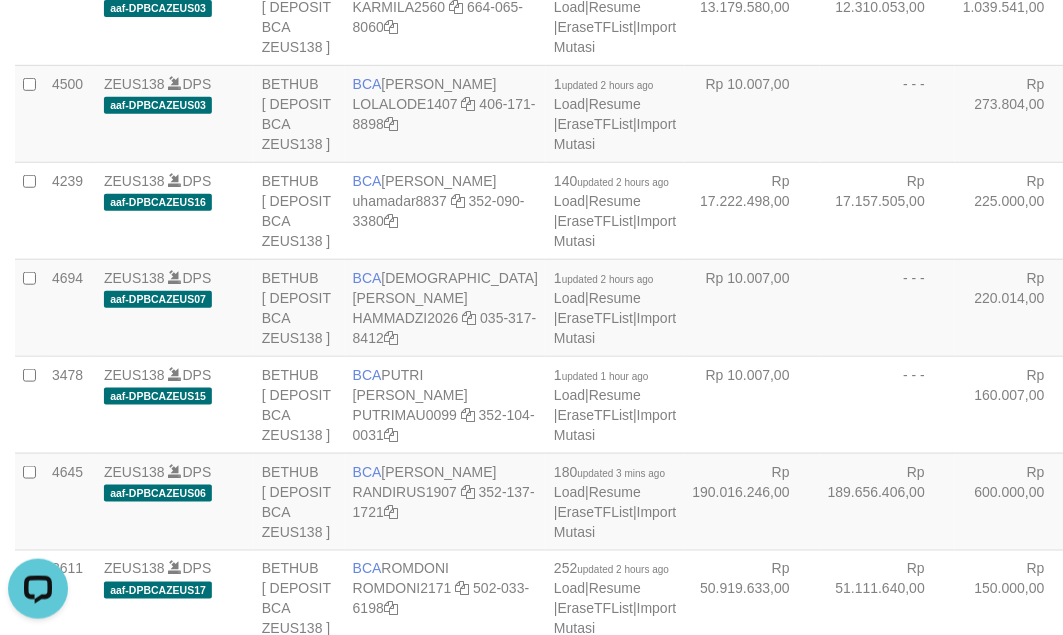 click at bounding box center (466, -284) 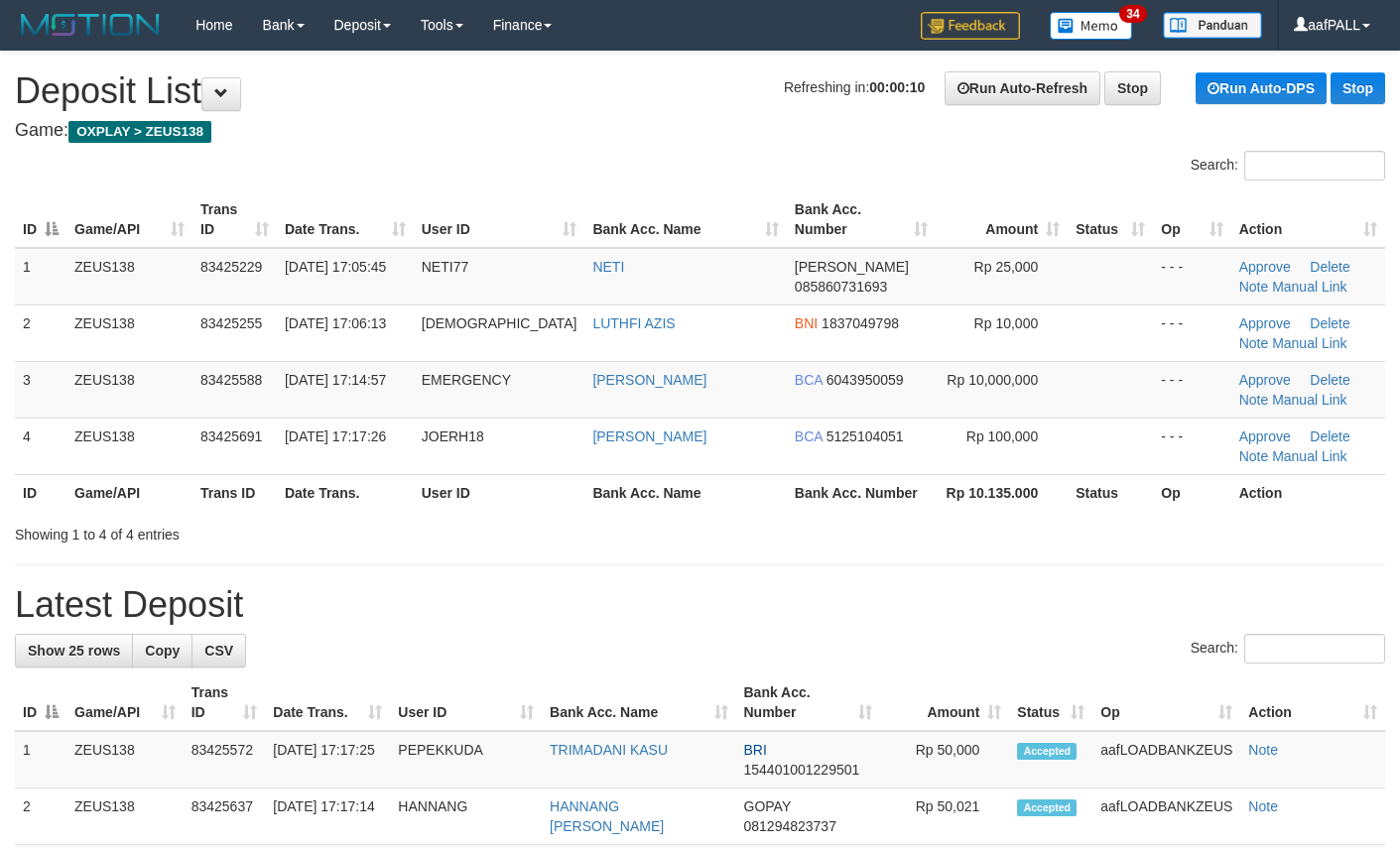 scroll, scrollTop: 0, scrollLeft: 0, axis: both 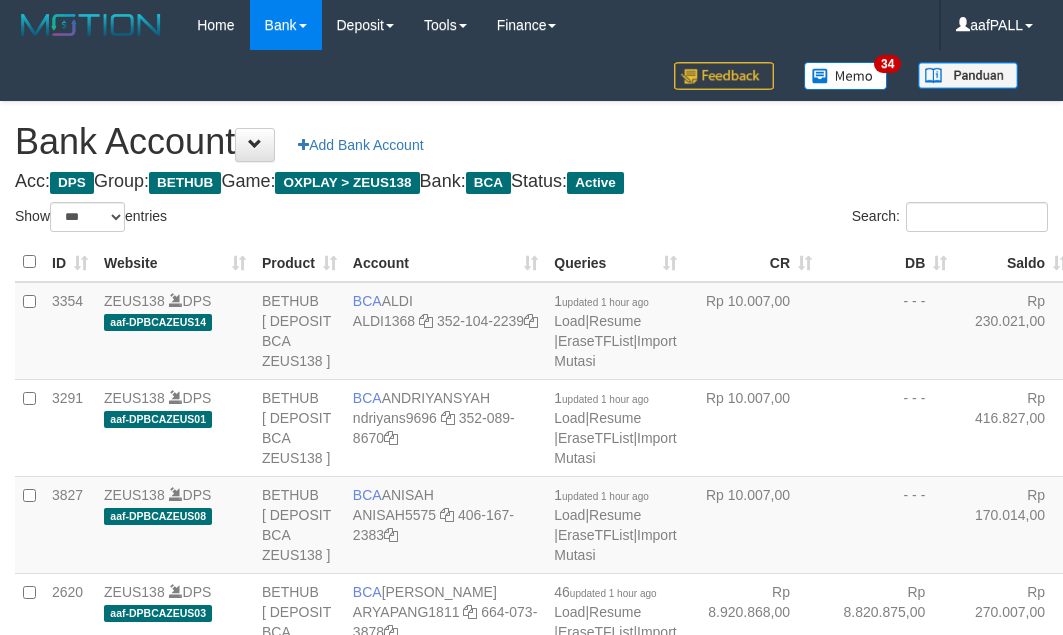 select on "***" 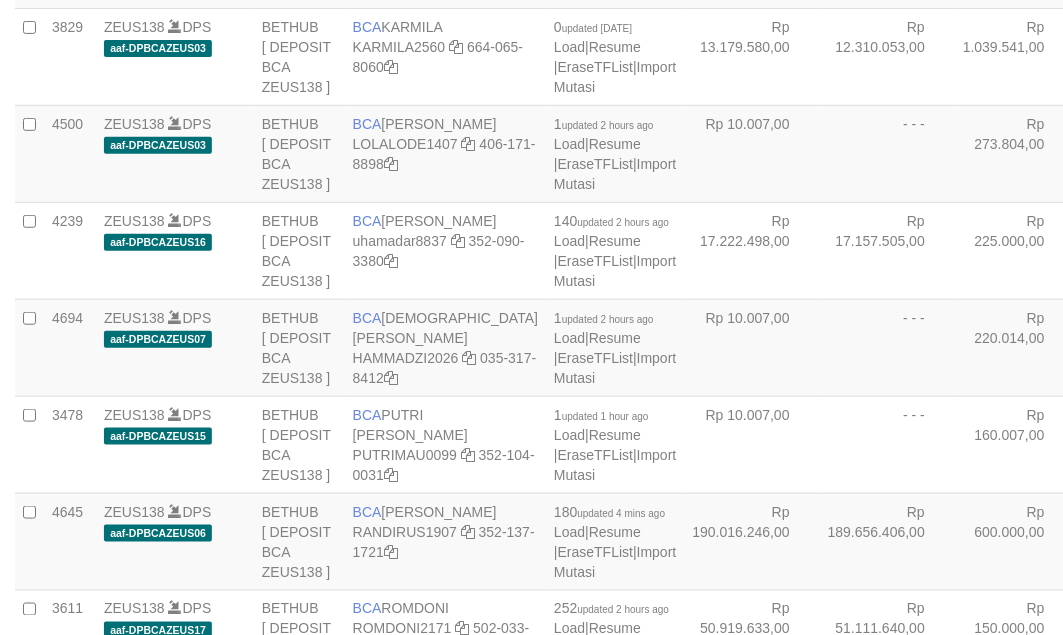 scroll, scrollTop: 1575, scrollLeft: 0, axis: vertical 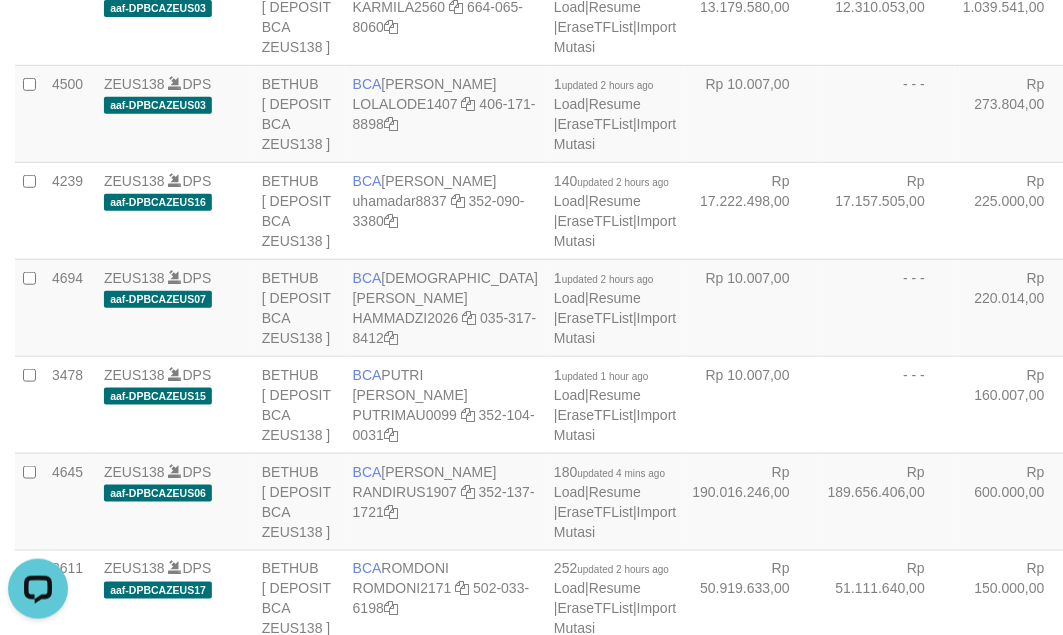 click on "Rp 34.450.294,00" at bounding box center [752, -275] 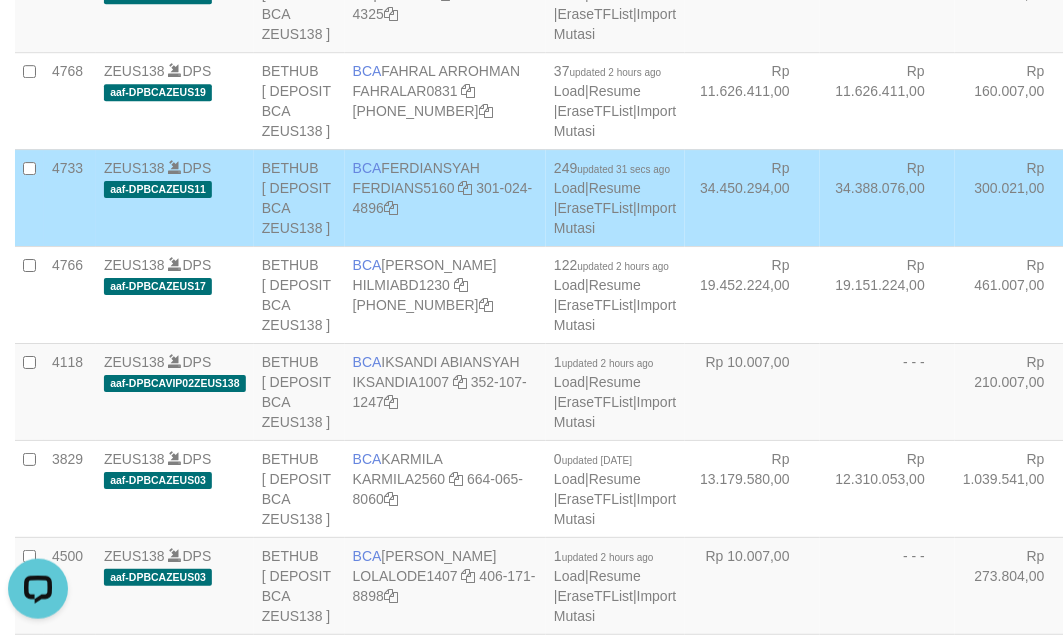 click at bounding box center [466, -103] 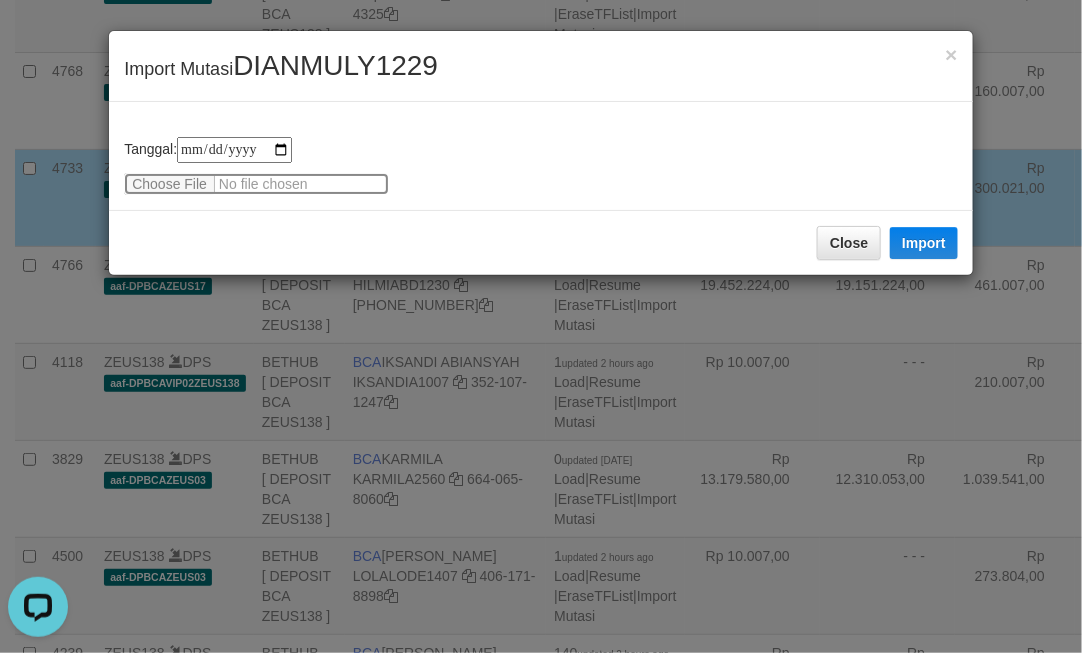 click at bounding box center (256, 184) 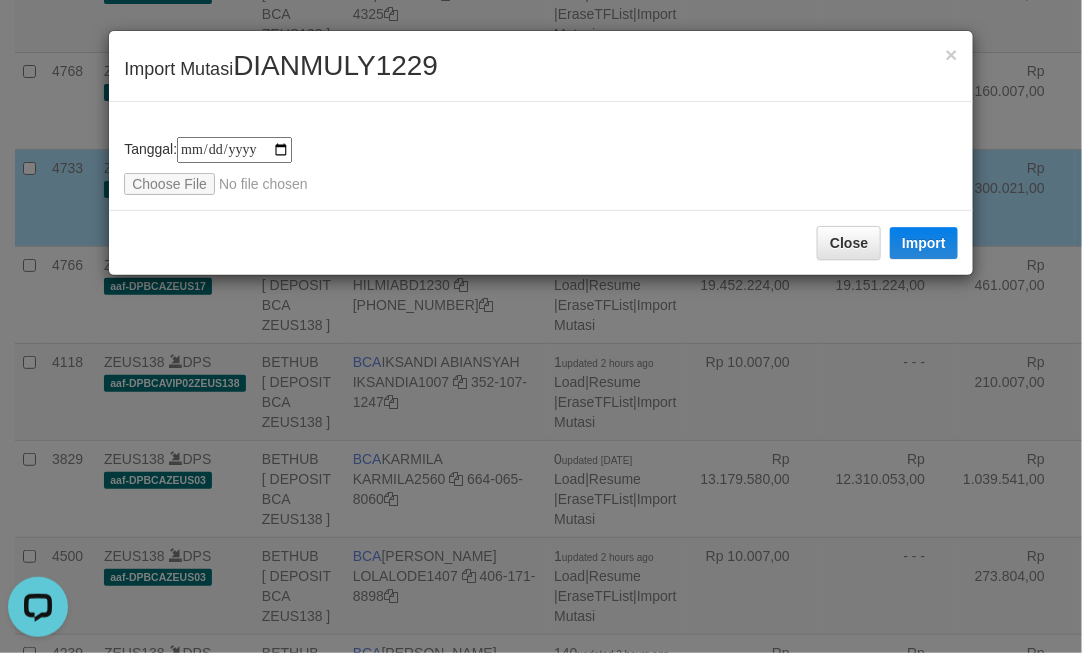 click on "**********" at bounding box center [541, 326] 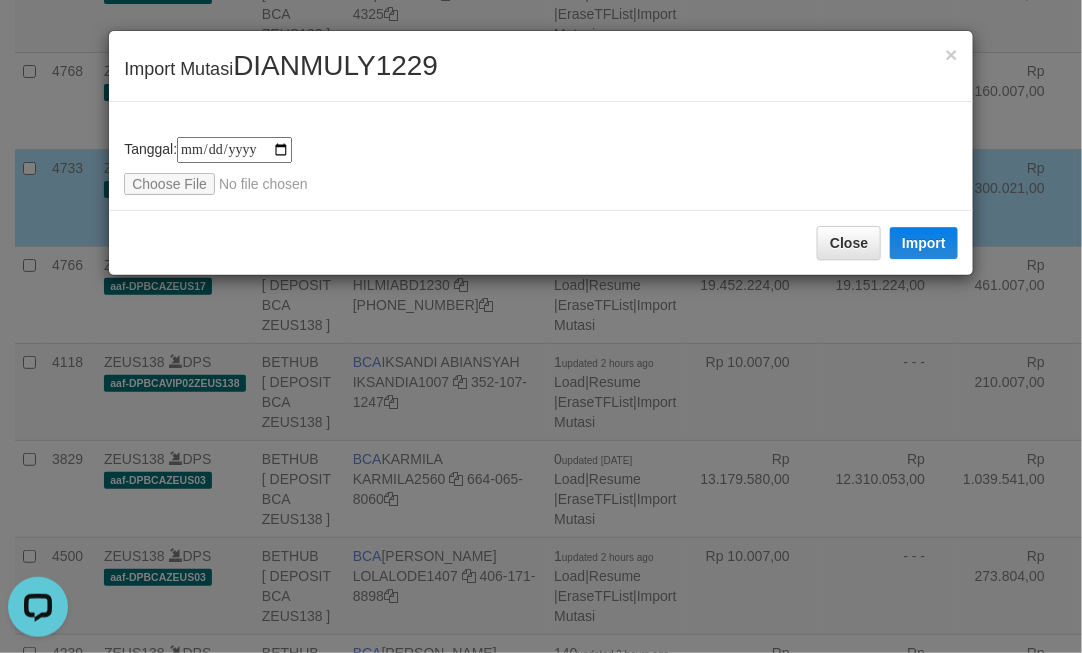 click on "Close
Import" at bounding box center [541, 242] 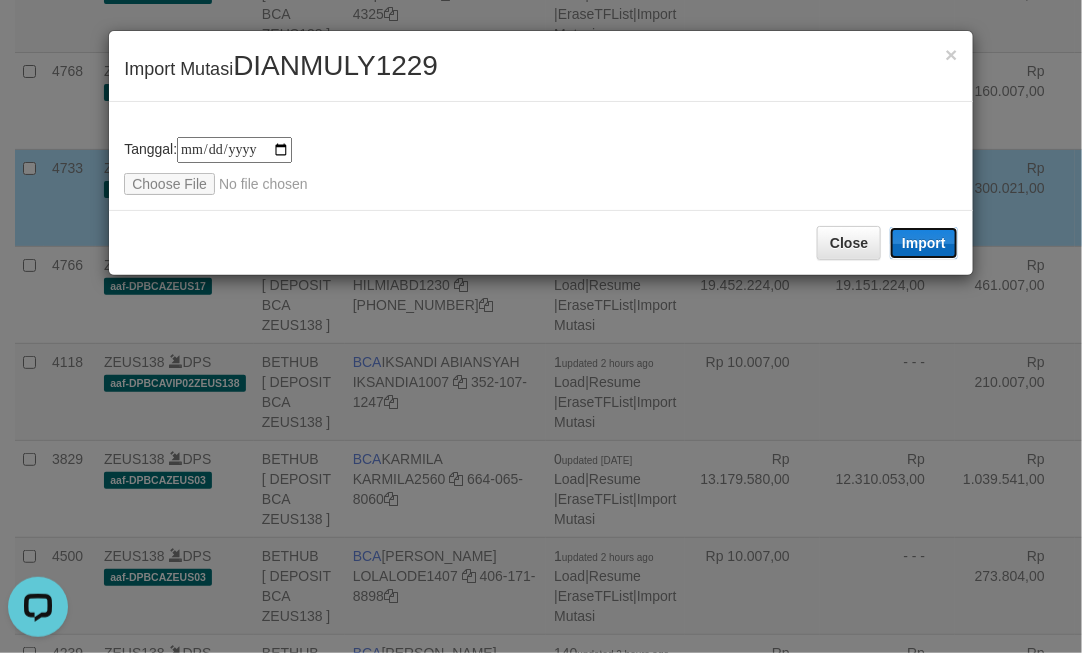drag, startPoint x: 920, startPoint y: 248, endPoint x: 776, endPoint y: 341, distance: 171.42053 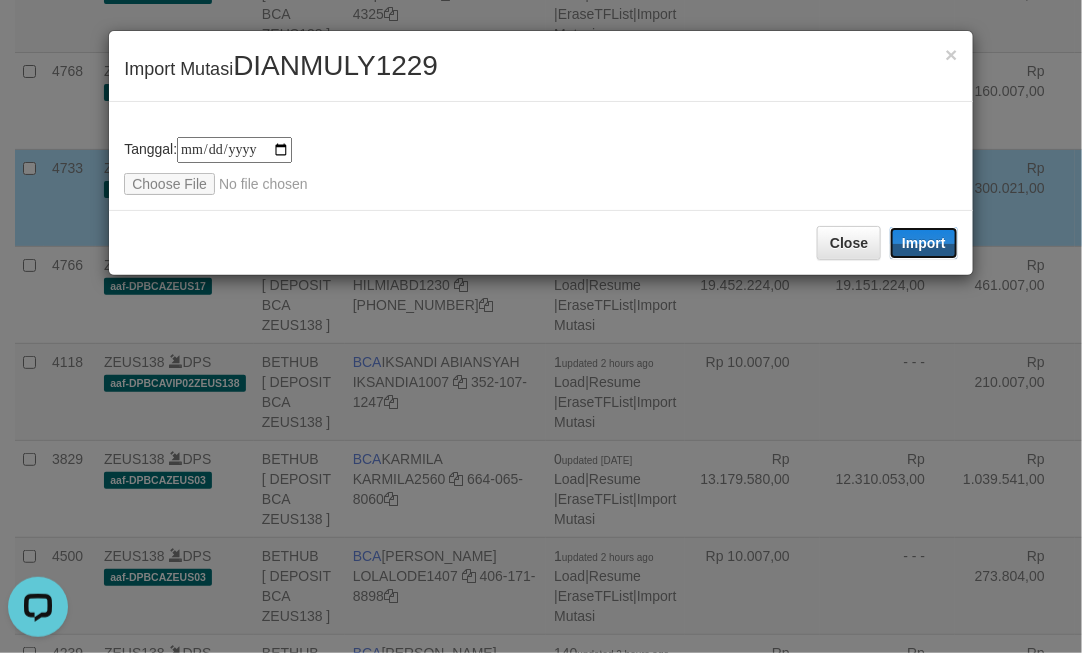 click on "Import" at bounding box center [924, 243] 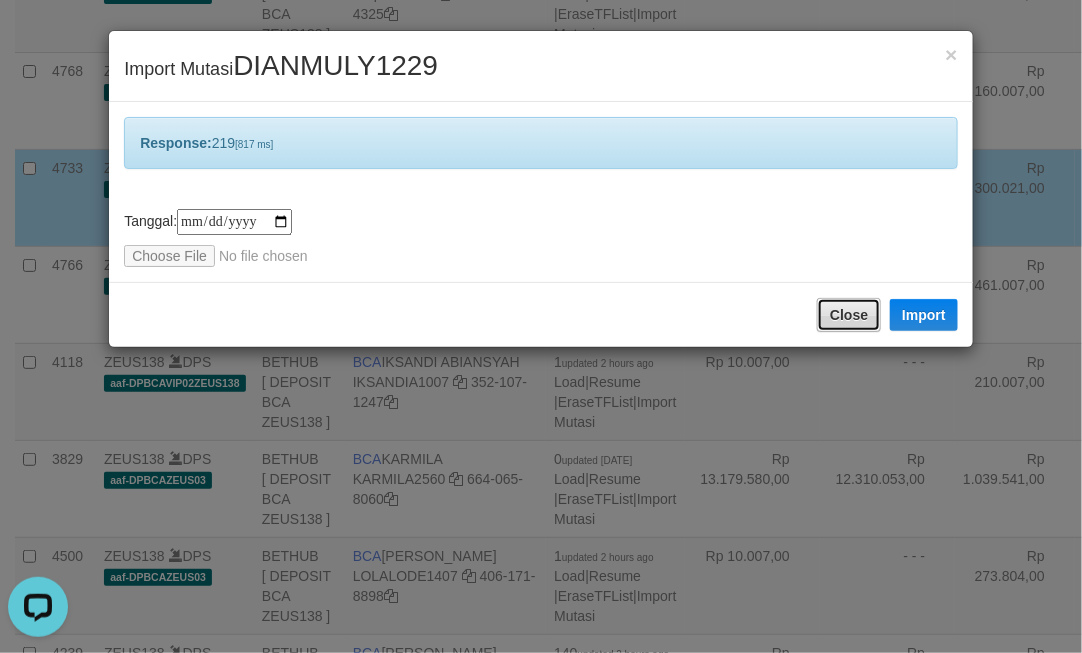 click on "Close" at bounding box center [849, 315] 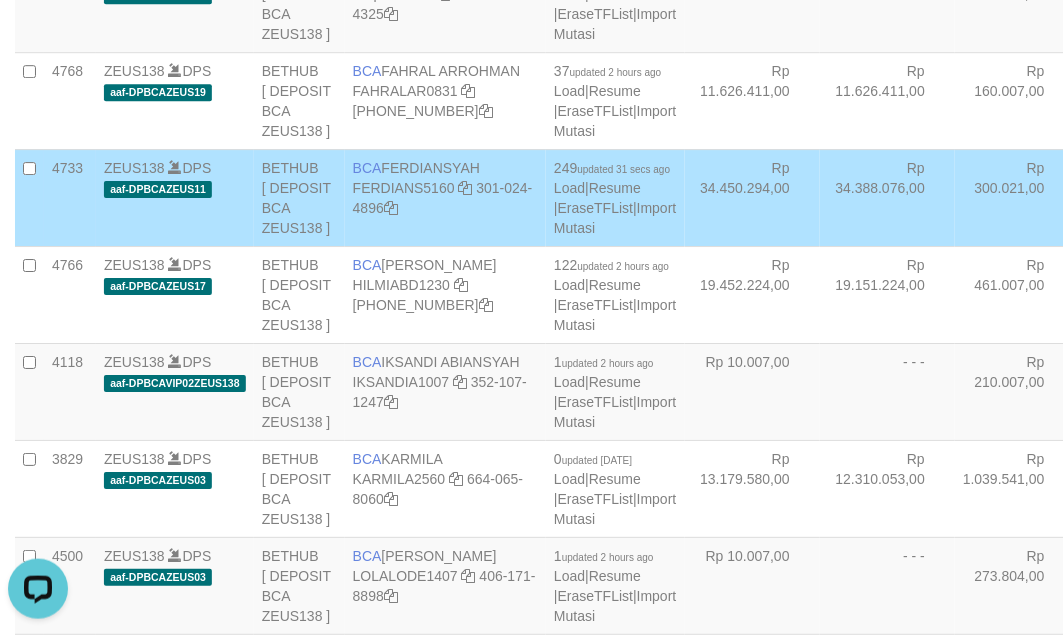click on "Rp 44.602.342,00" at bounding box center (752, -94) 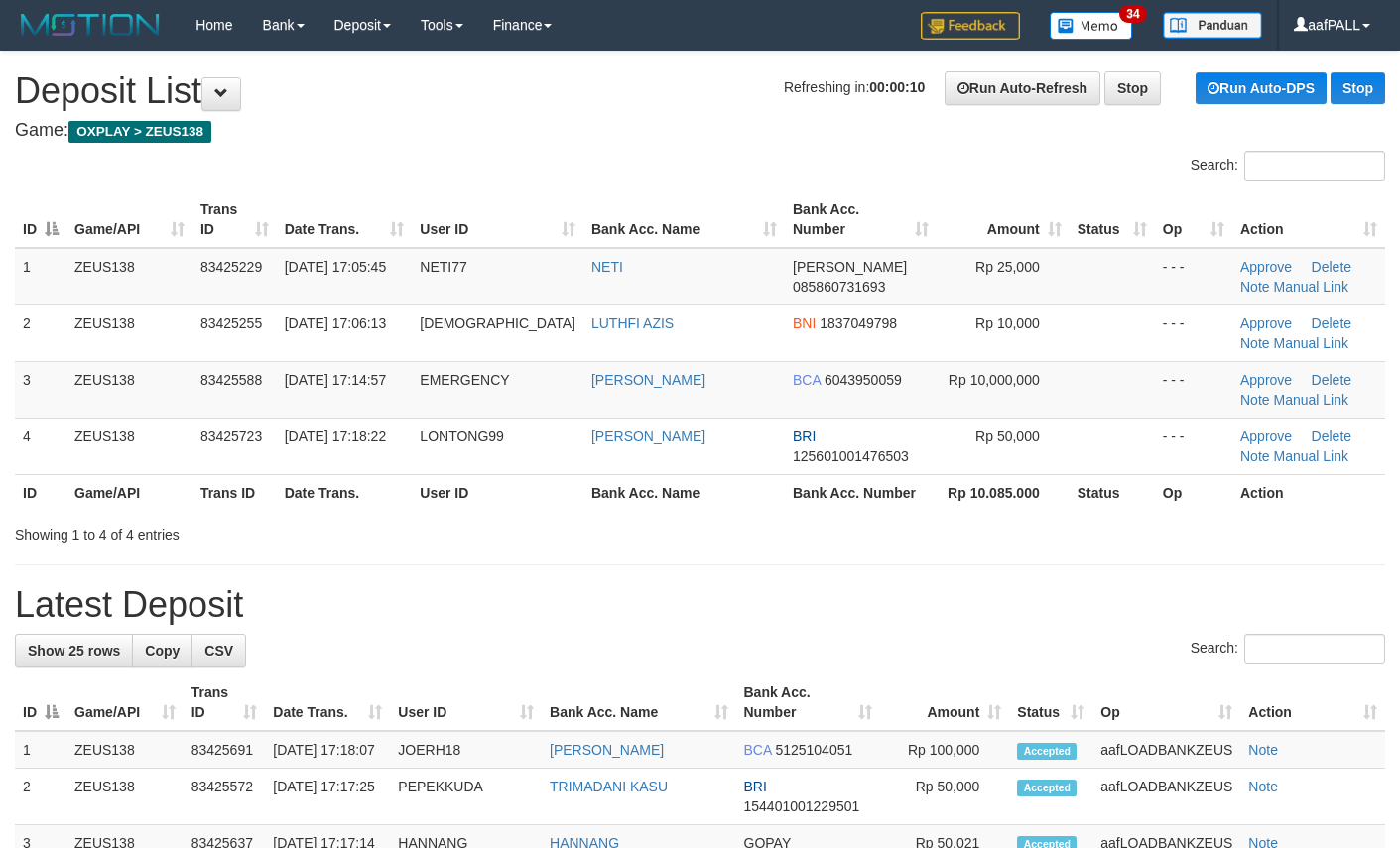 scroll, scrollTop: 0, scrollLeft: 0, axis: both 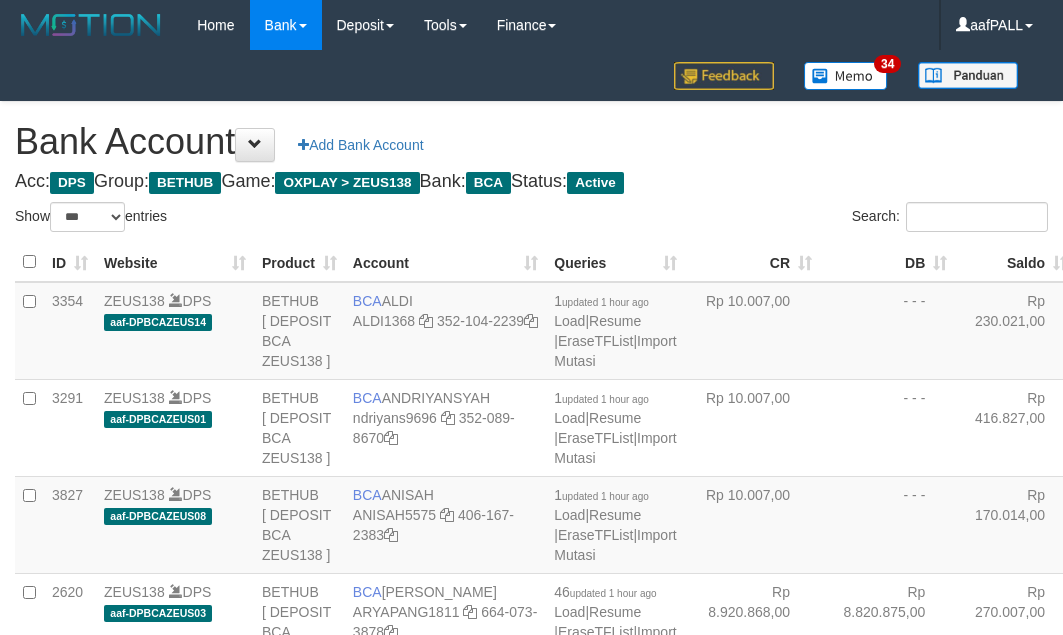 select on "***" 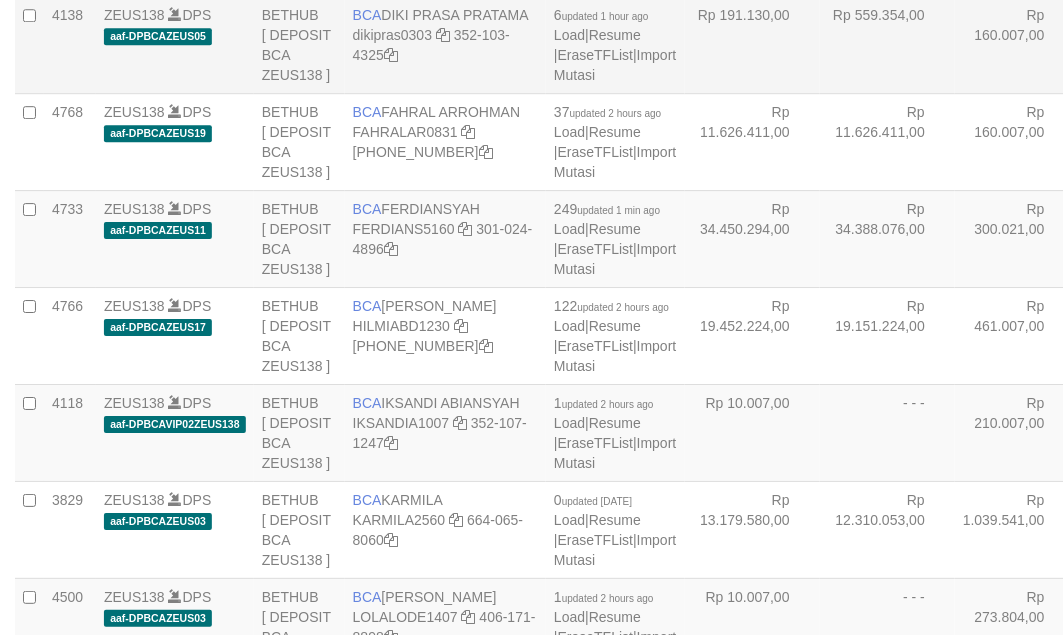 scroll, scrollTop: 1103, scrollLeft: 0, axis: vertical 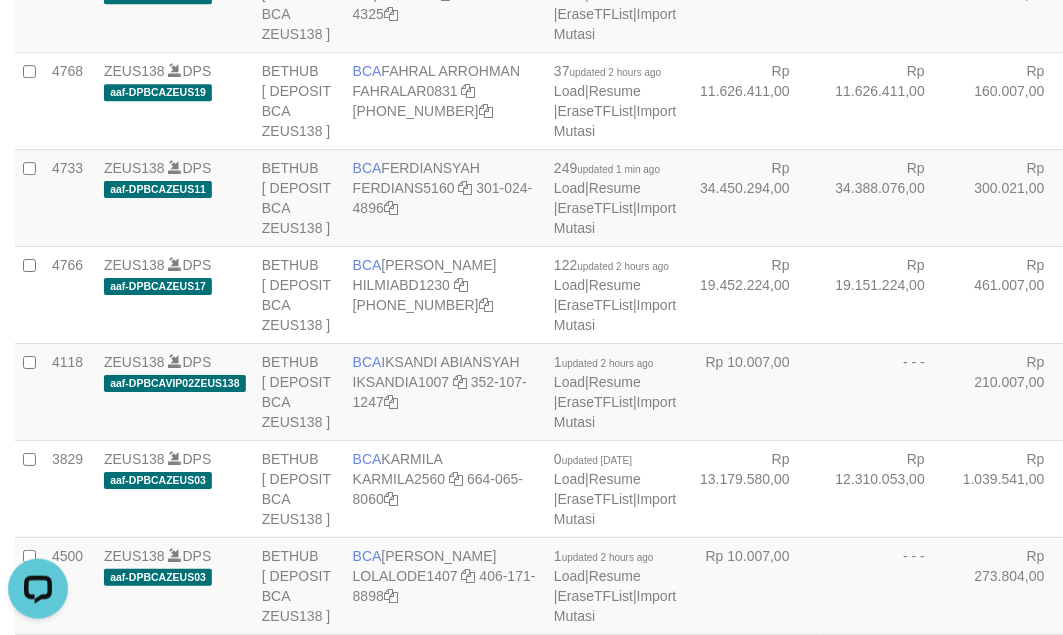 click on "Rp 44.637.342,00" at bounding box center (752, -94) 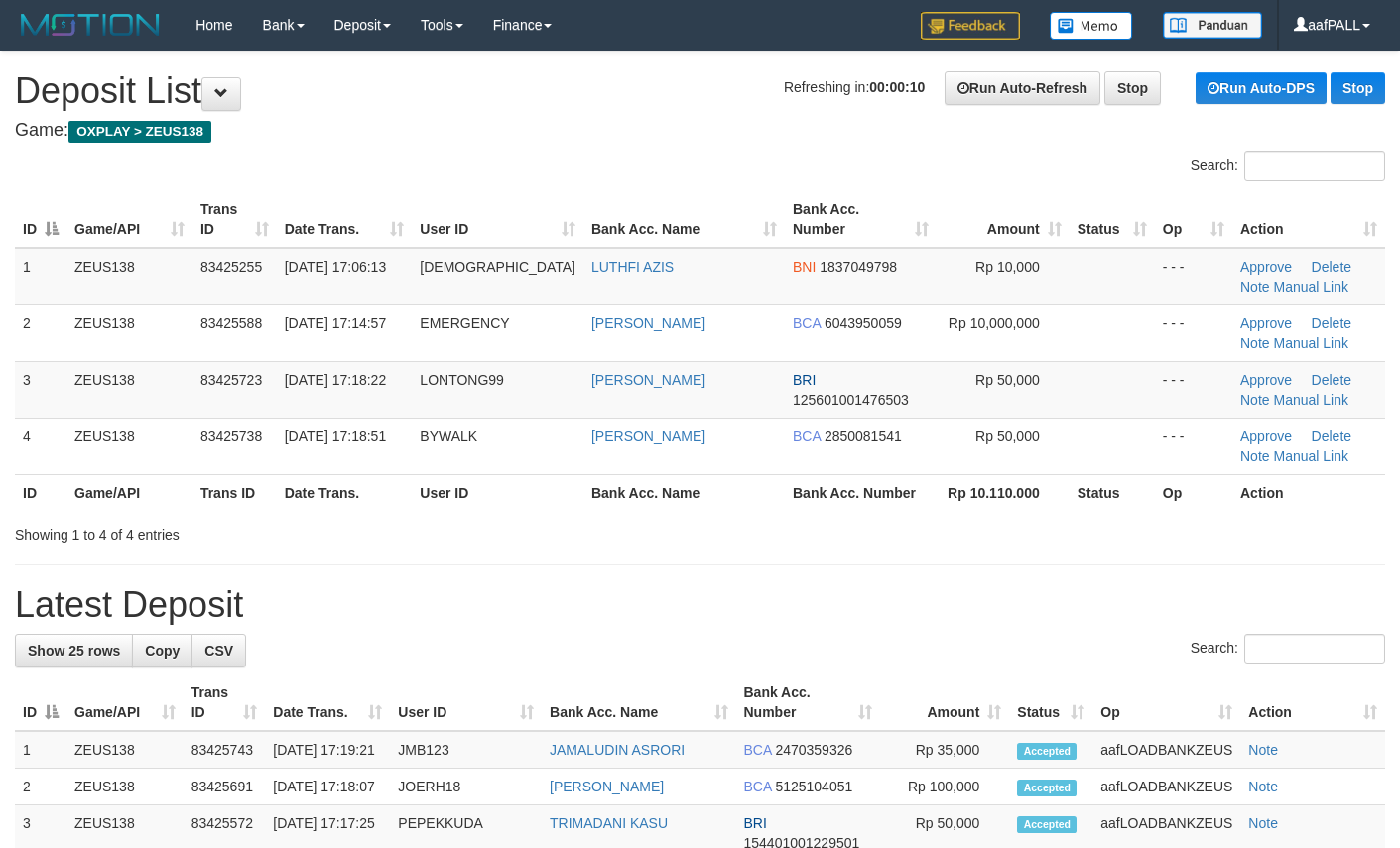 scroll, scrollTop: 0, scrollLeft: 0, axis: both 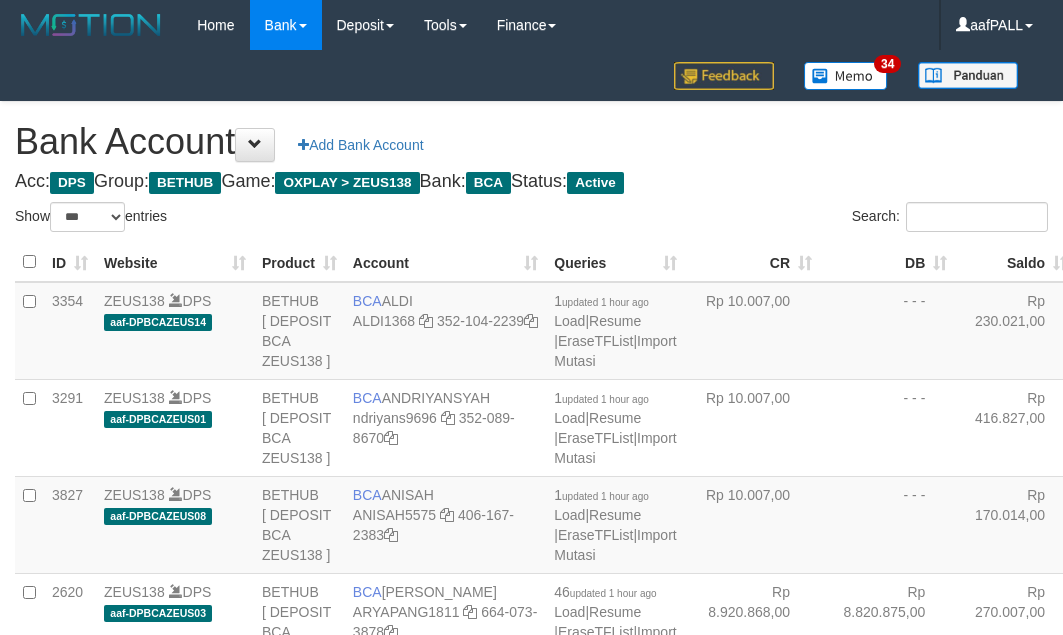 select on "***" 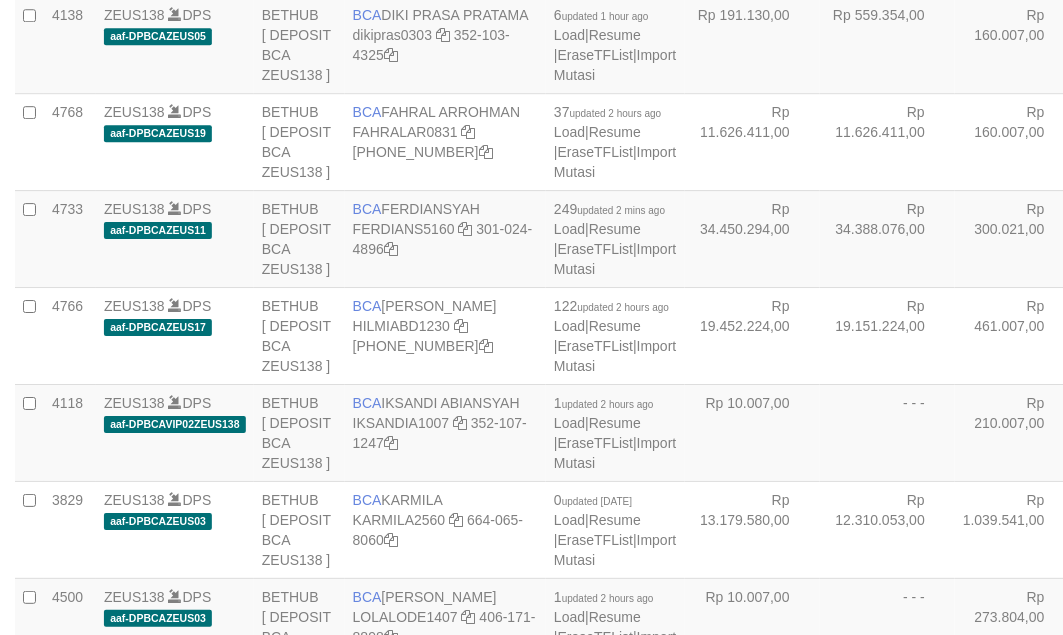 scroll, scrollTop: 1103, scrollLeft: 0, axis: vertical 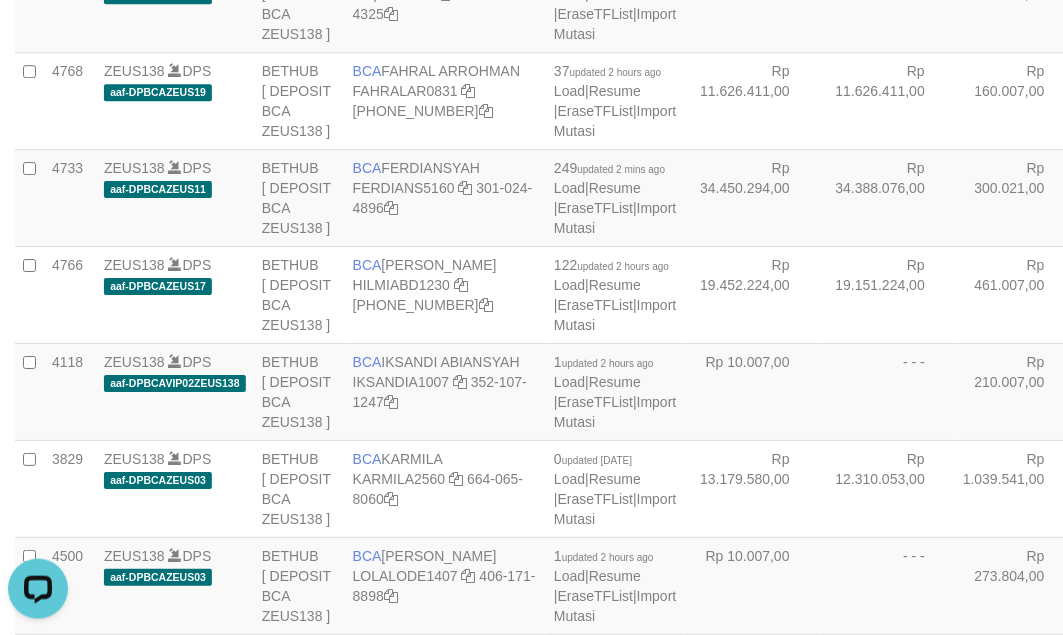 click on "3826
ZEUS138
DPS
aaf-DPBCAZEUS08
BETHUB
[ DEPOSIT BCA ZEUS138 ]
BCA
DIAN MULYADI
DIANMULY1229
352-103-0729
219  updated 41 secs ago
Load
|
Resume
|
EraseTFList
|
Import Mutasi
Rp 44.637.342,00
Rp 44.610.153,00
Rp 272.020,00
A
P
Edit
Delete" at bounding box center [604, -94] 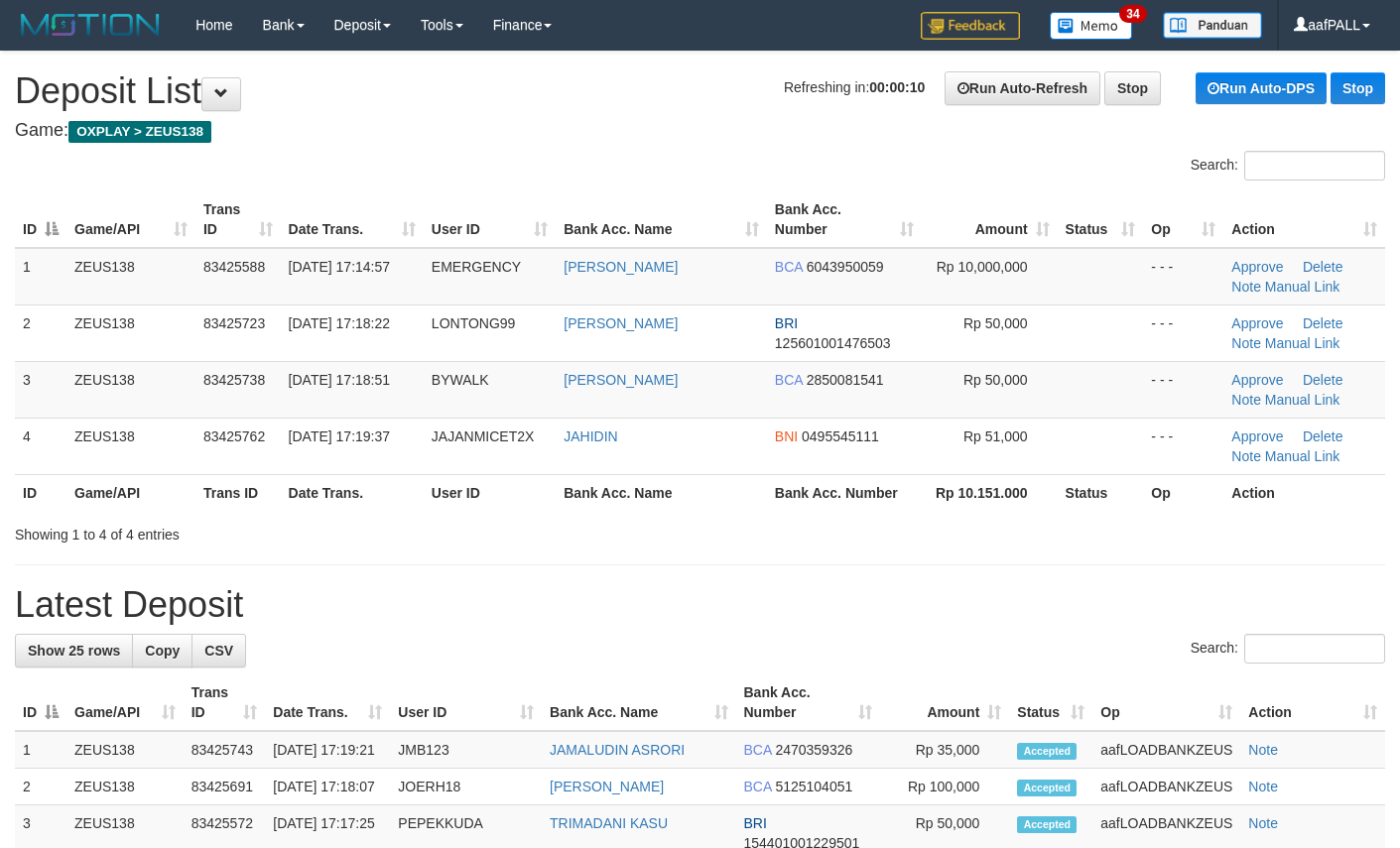scroll, scrollTop: 0, scrollLeft: 0, axis: both 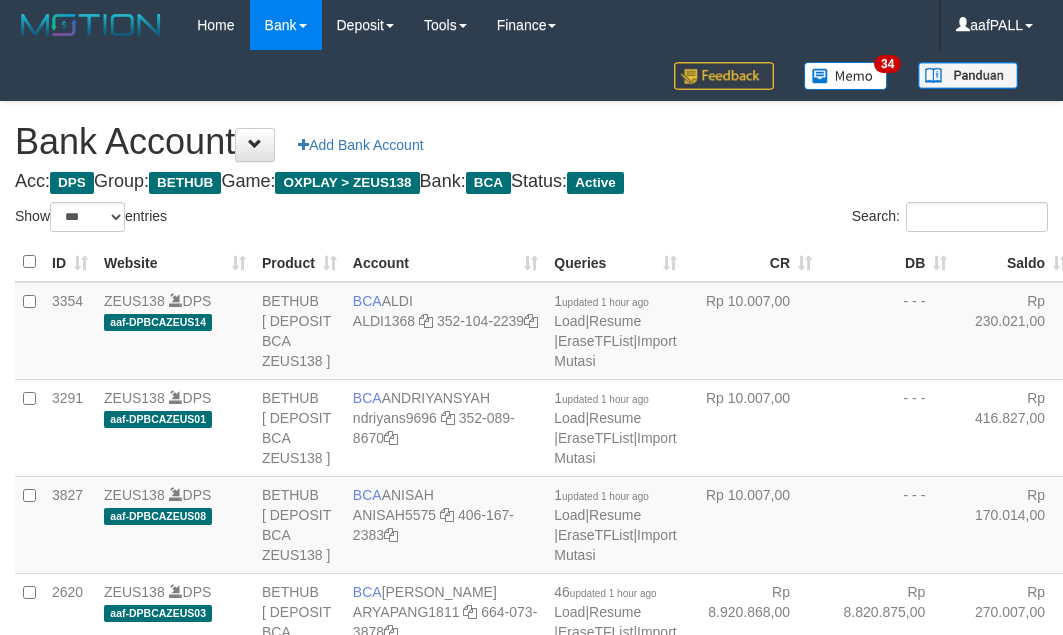 select on "***" 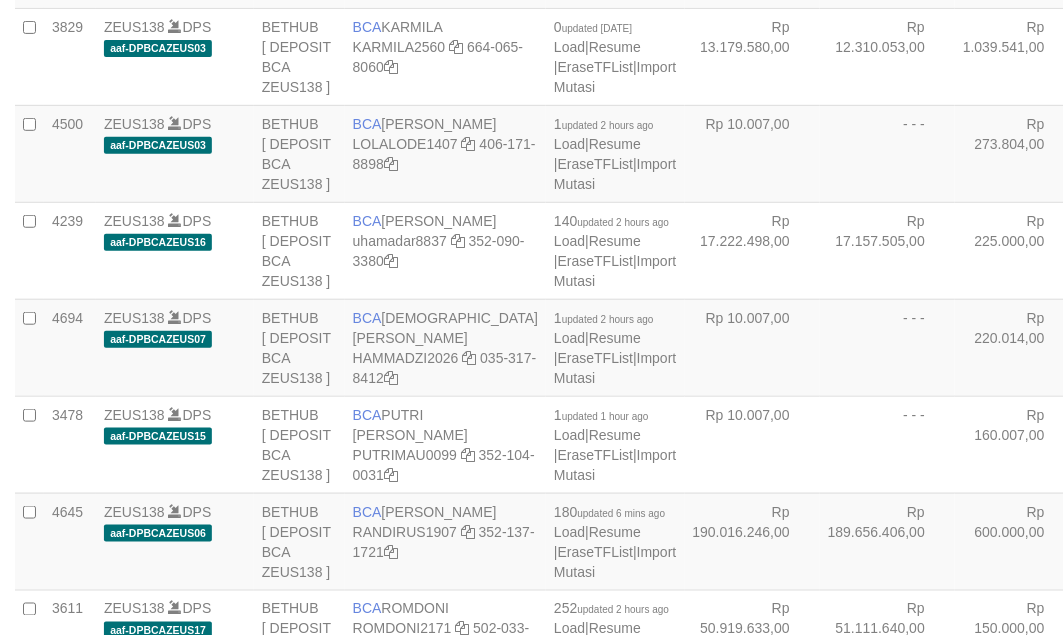 scroll, scrollTop: 1575, scrollLeft: 0, axis: vertical 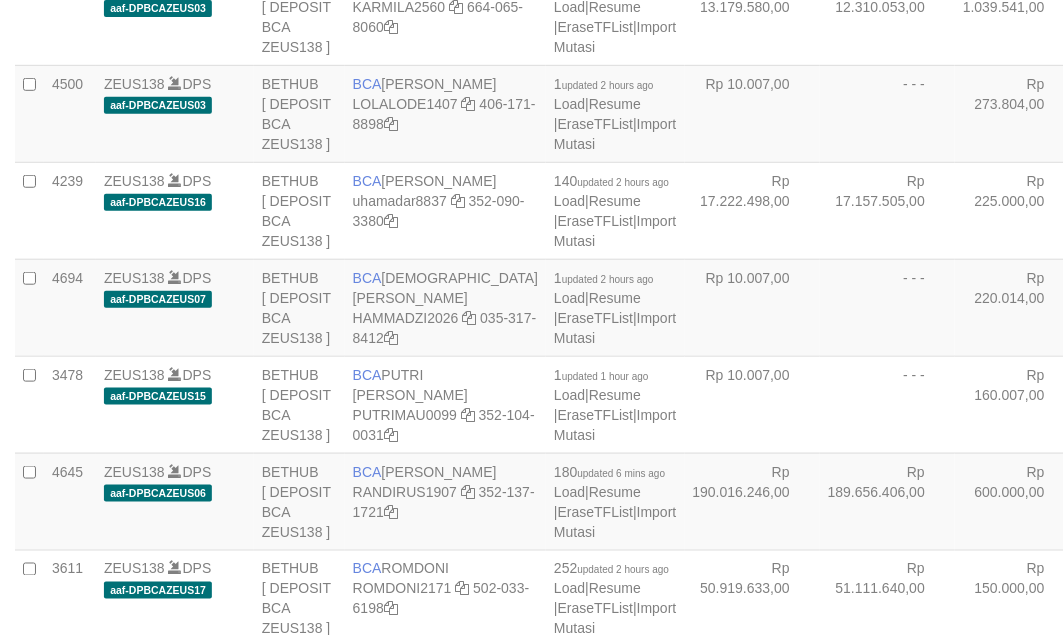 click on "Rp 34.450.294,00" at bounding box center [752, -275] 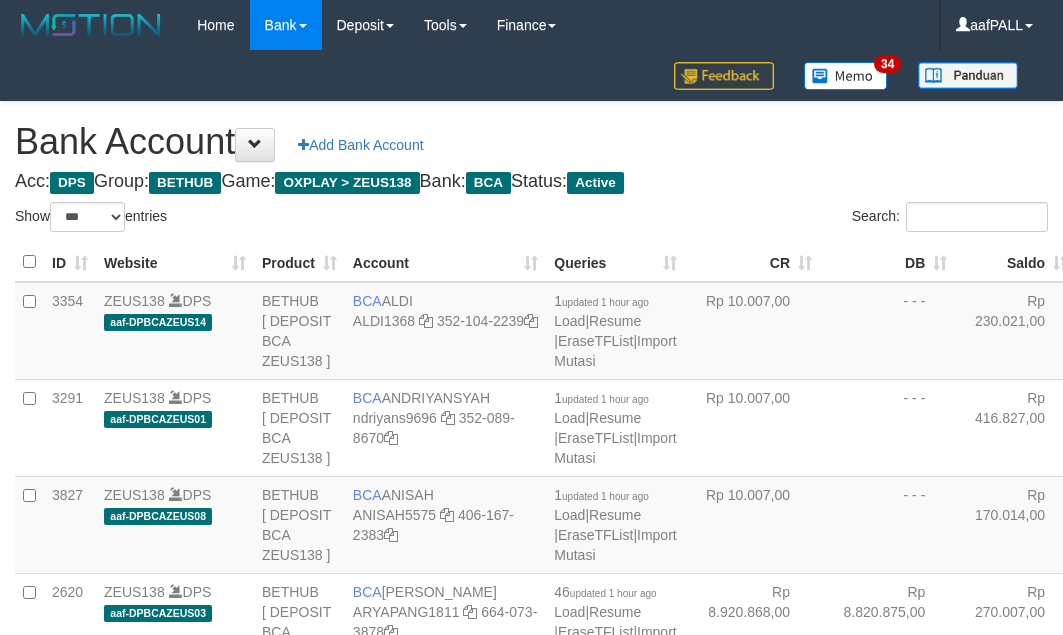select on "***" 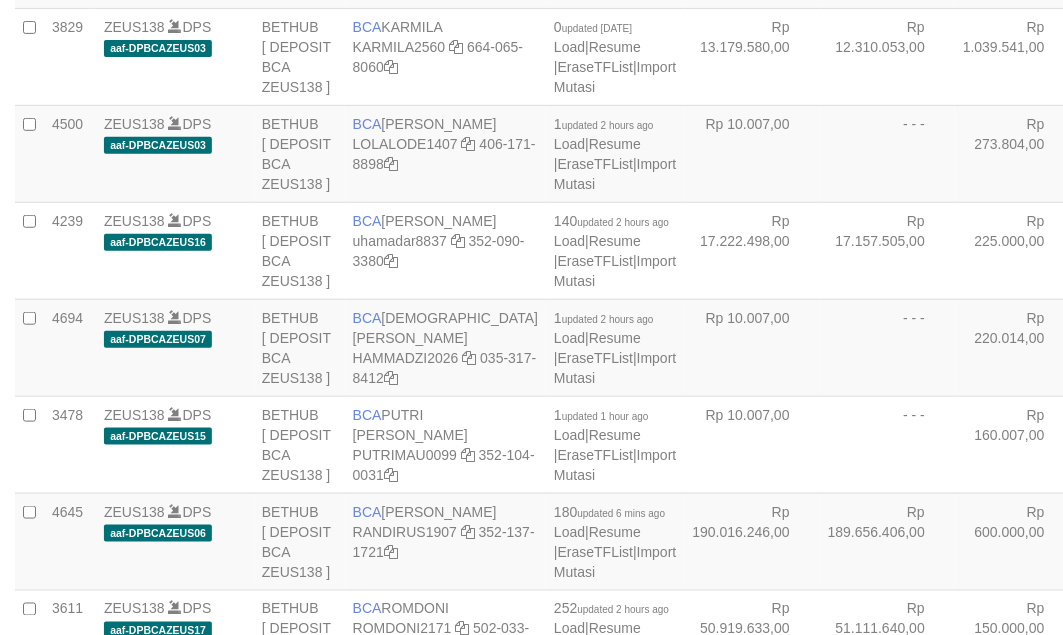 scroll, scrollTop: 1575, scrollLeft: 0, axis: vertical 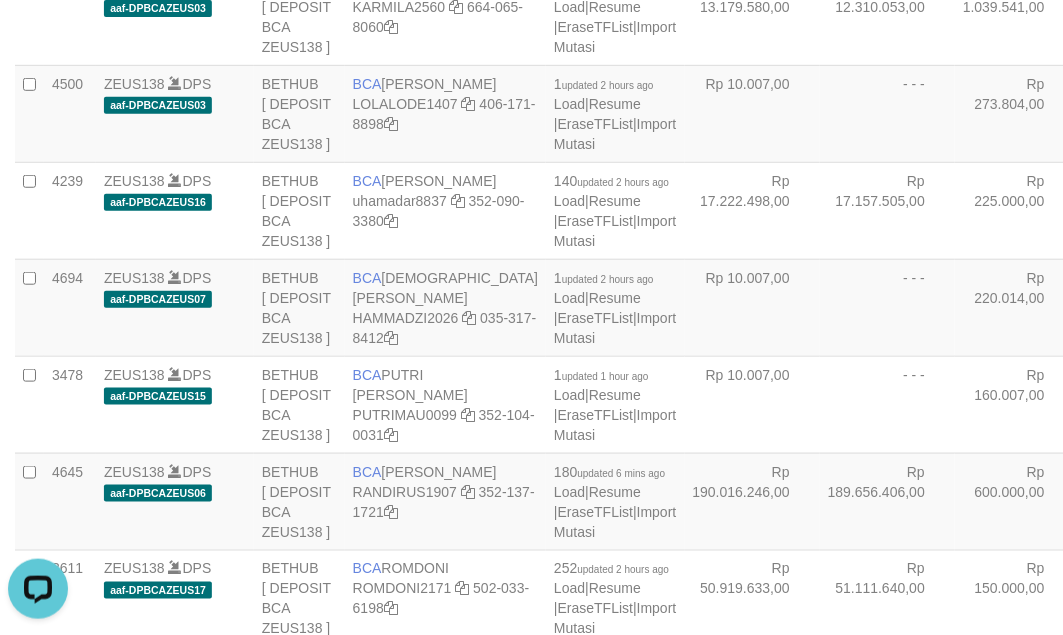 click on "Rp 19.452.224,00" at bounding box center [752, -178] 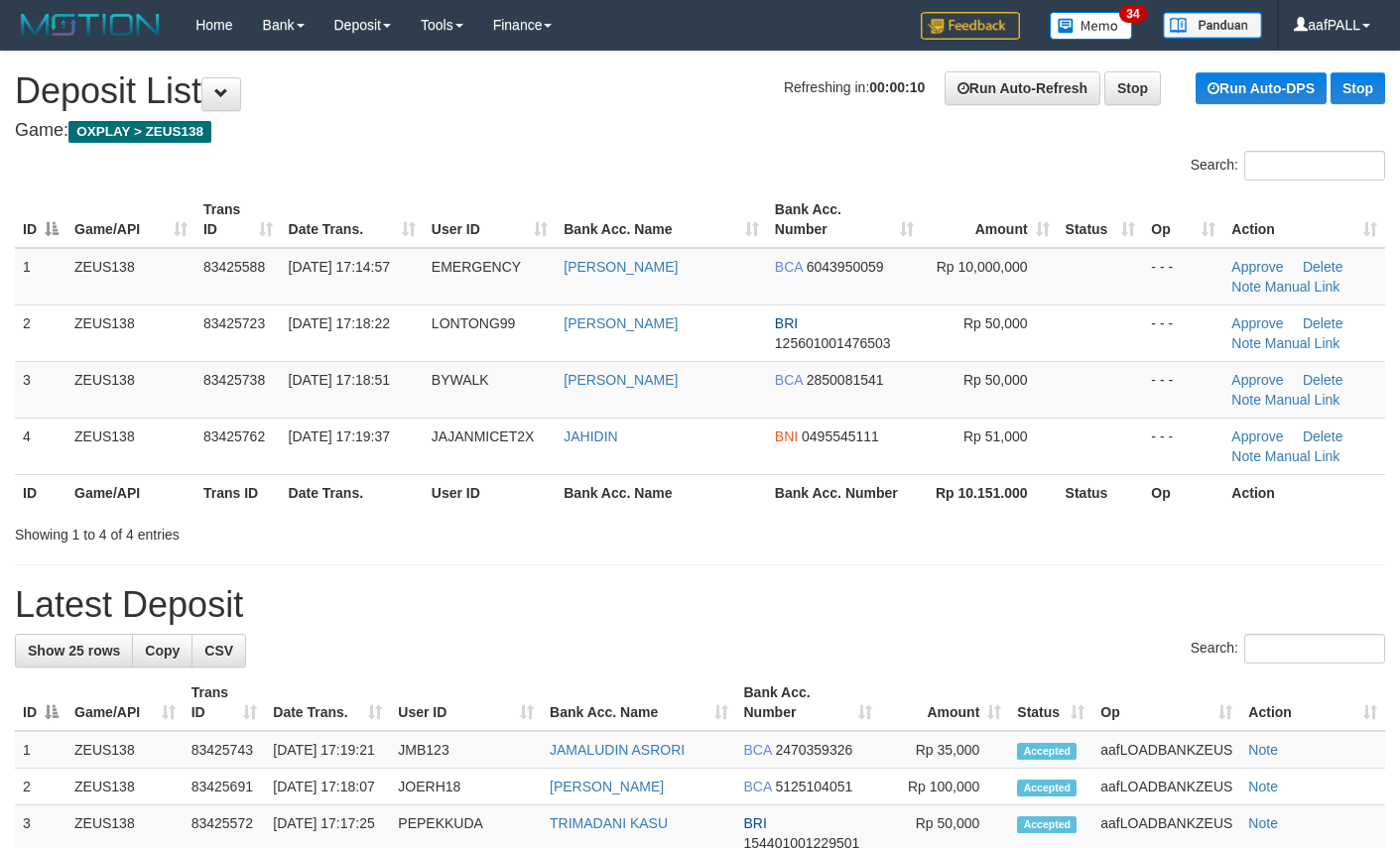 scroll, scrollTop: 0, scrollLeft: 0, axis: both 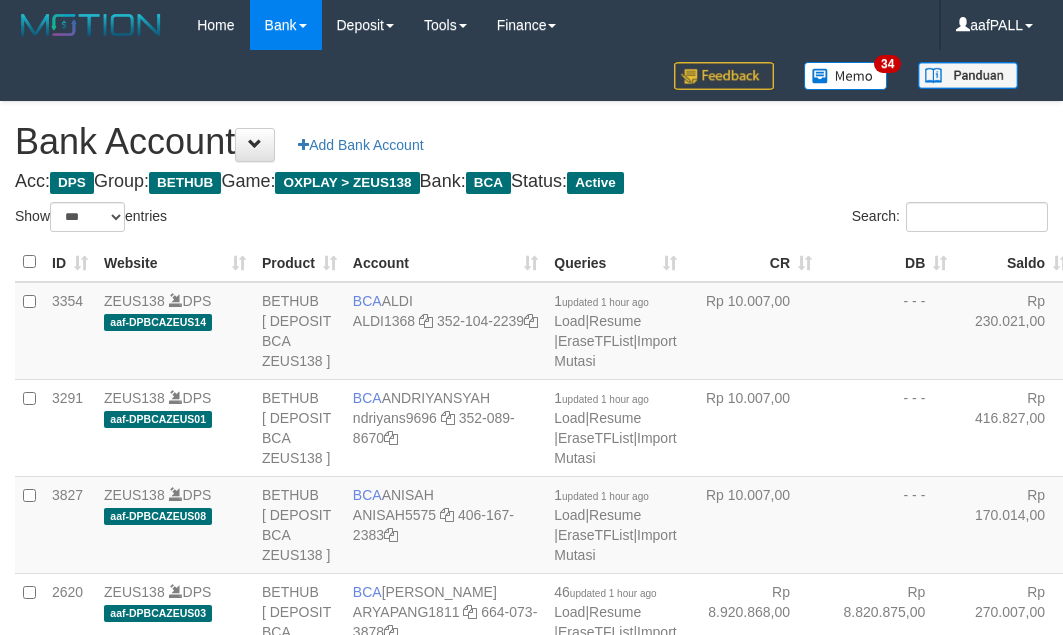 select on "***" 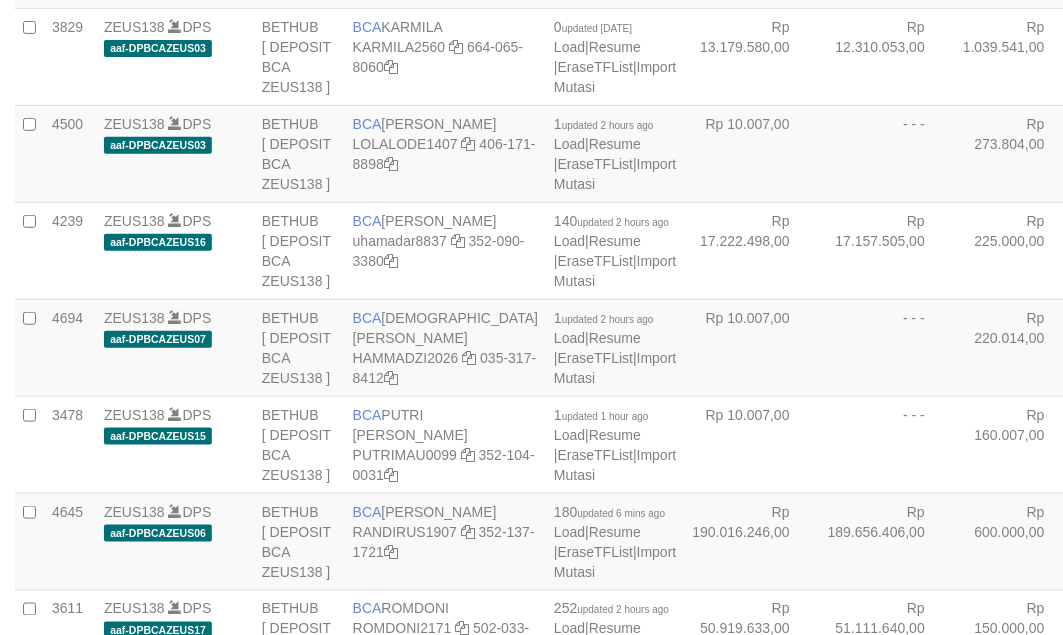 scroll, scrollTop: 1575, scrollLeft: 0, axis: vertical 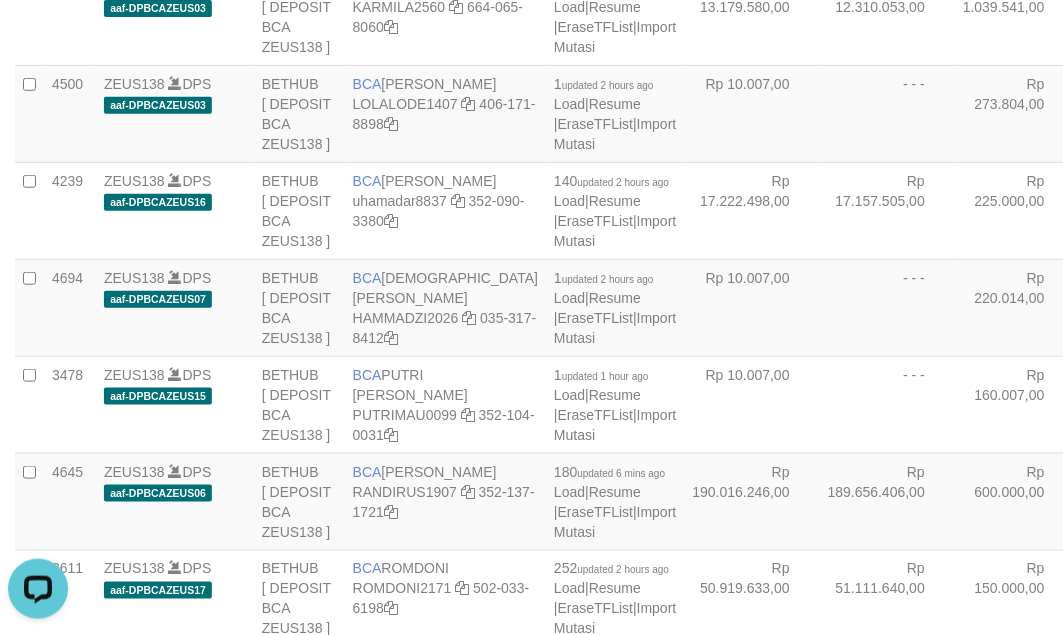 drag, startPoint x: 752, startPoint y: 380, endPoint x: 738, endPoint y: 381, distance: 14.035668 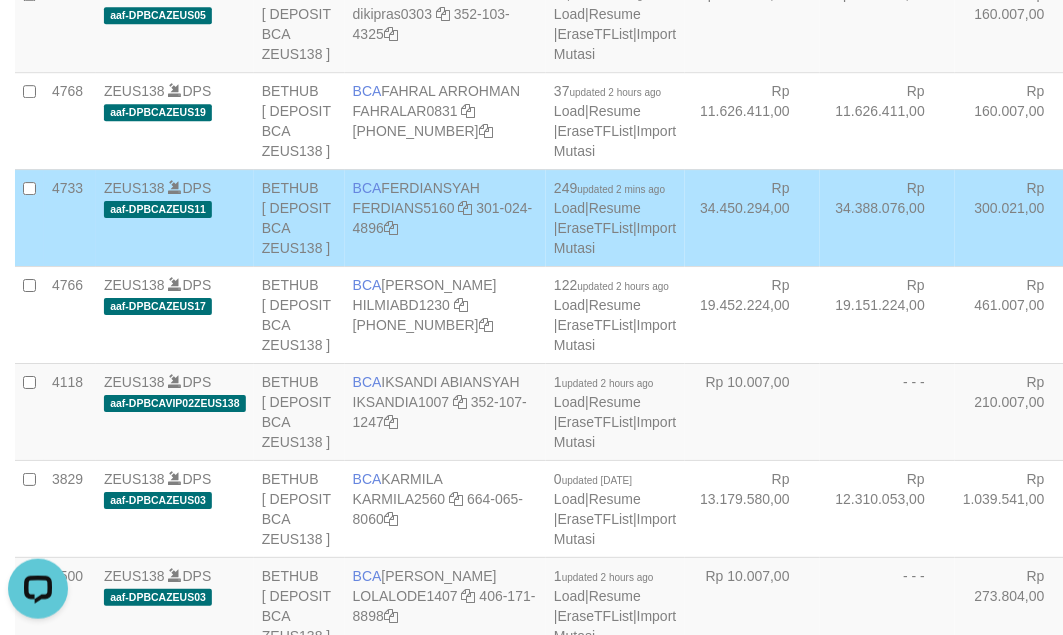 click on "Rp 44.610.153,00" at bounding box center (887, -74) 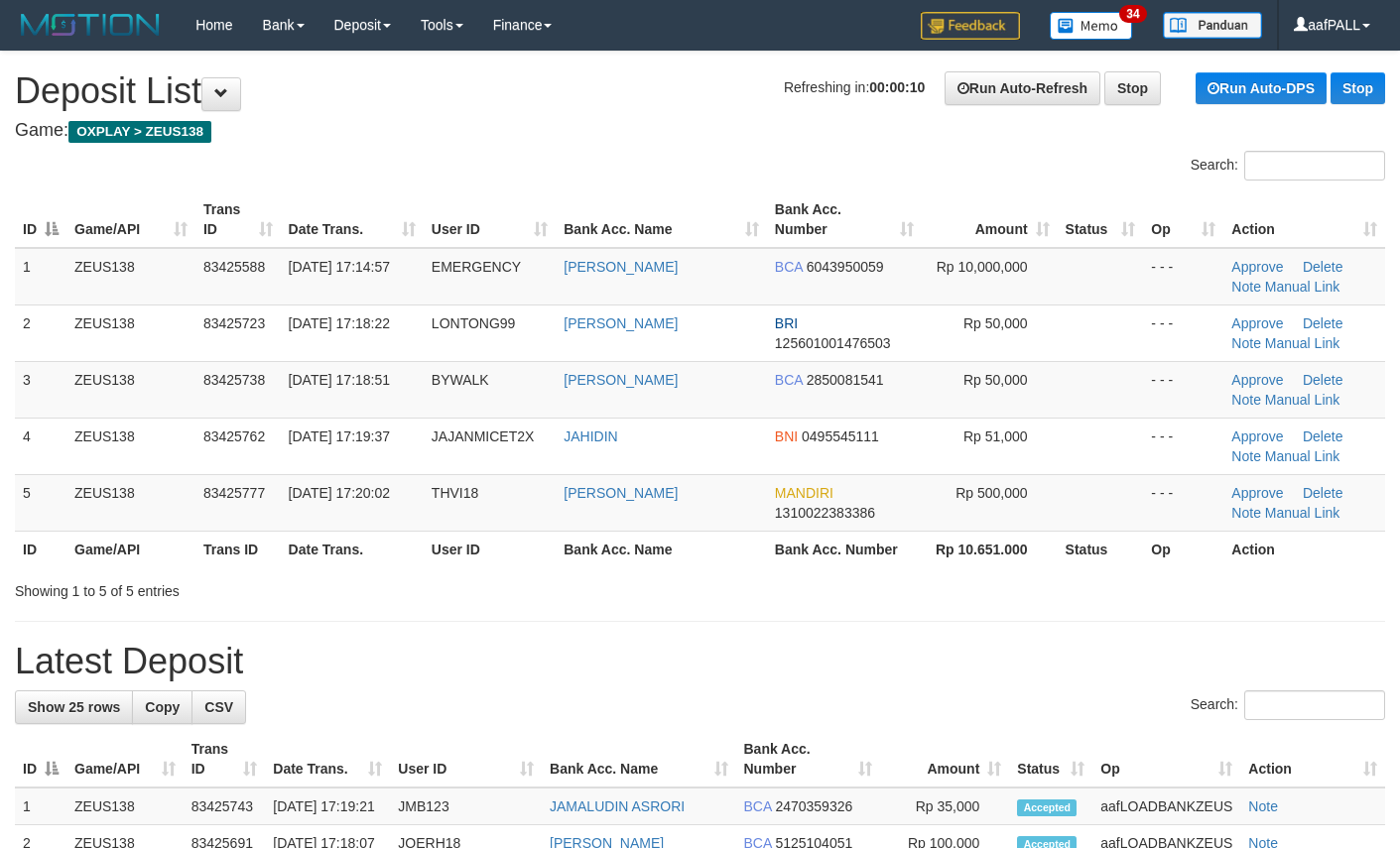 scroll, scrollTop: 0, scrollLeft: 0, axis: both 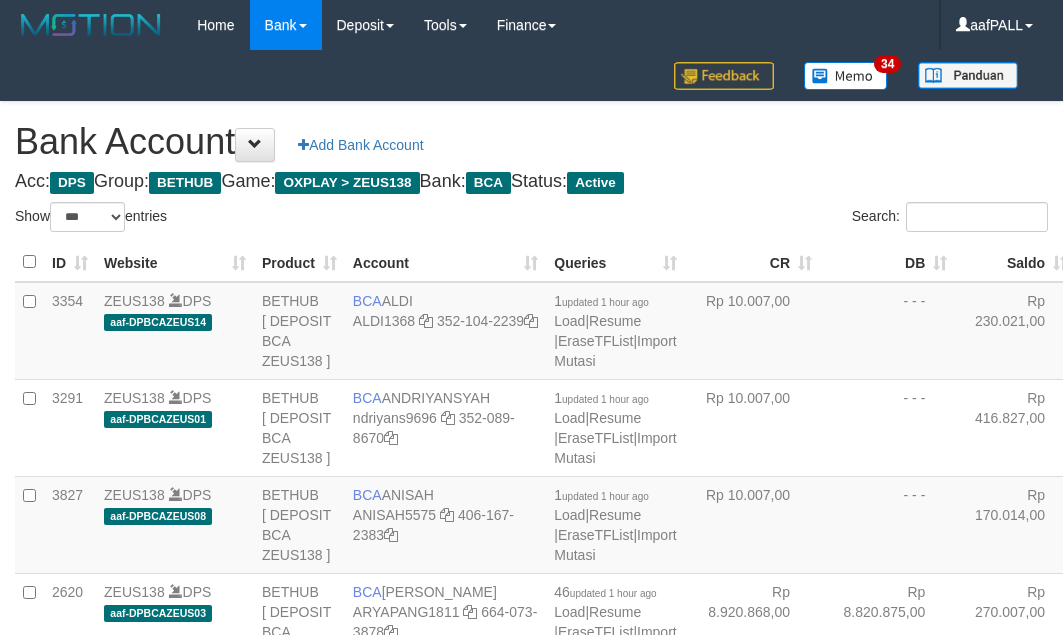select on "***" 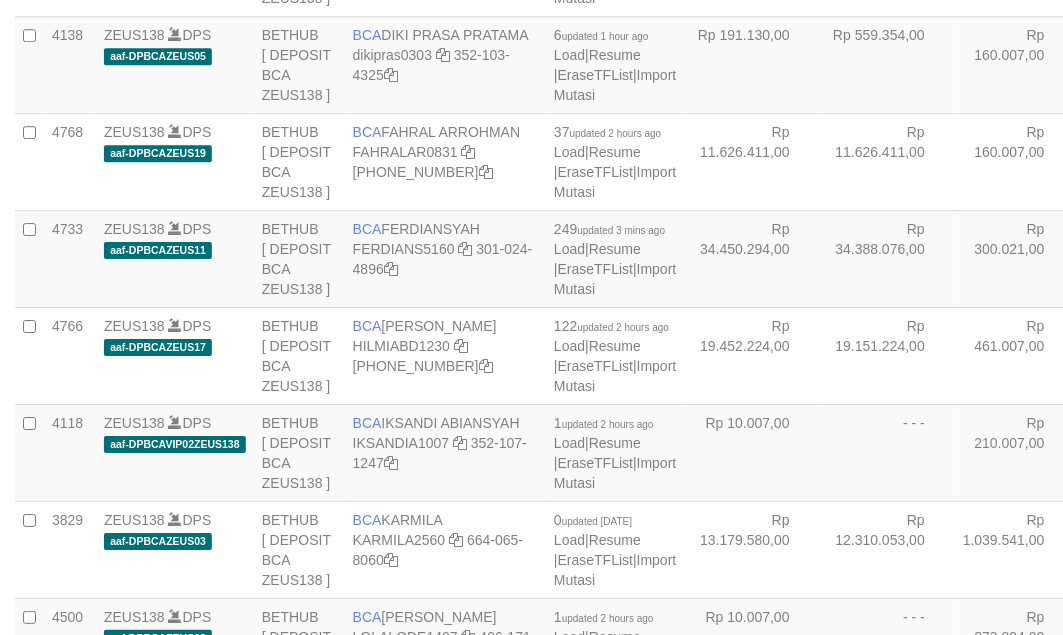 scroll, scrollTop: 1083, scrollLeft: 0, axis: vertical 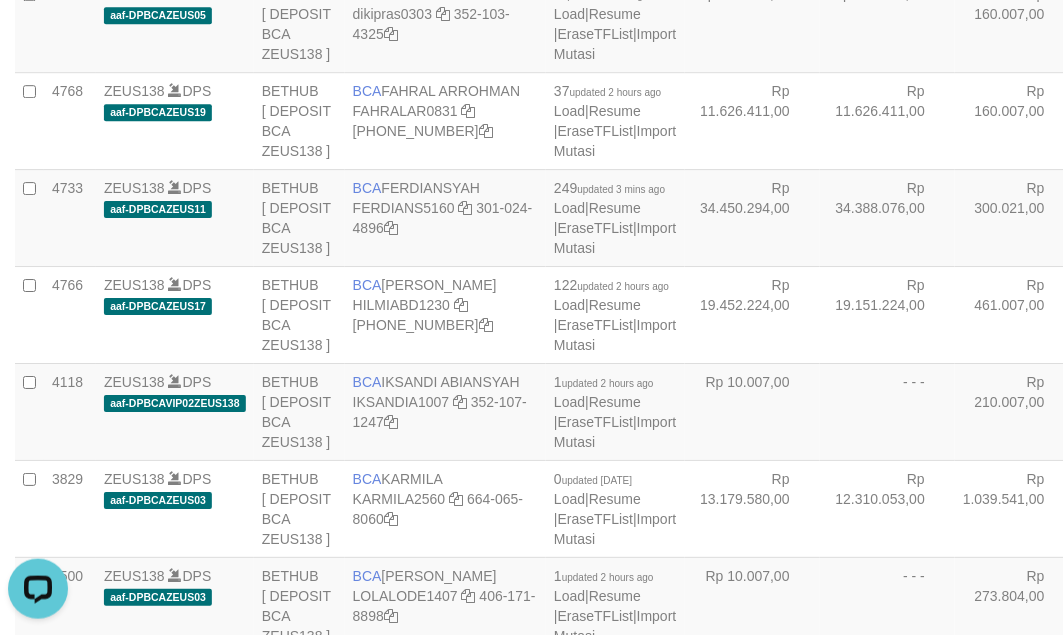 drag, startPoint x: 667, startPoint y: 393, endPoint x: 657, endPoint y: 392, distance: 10.049875 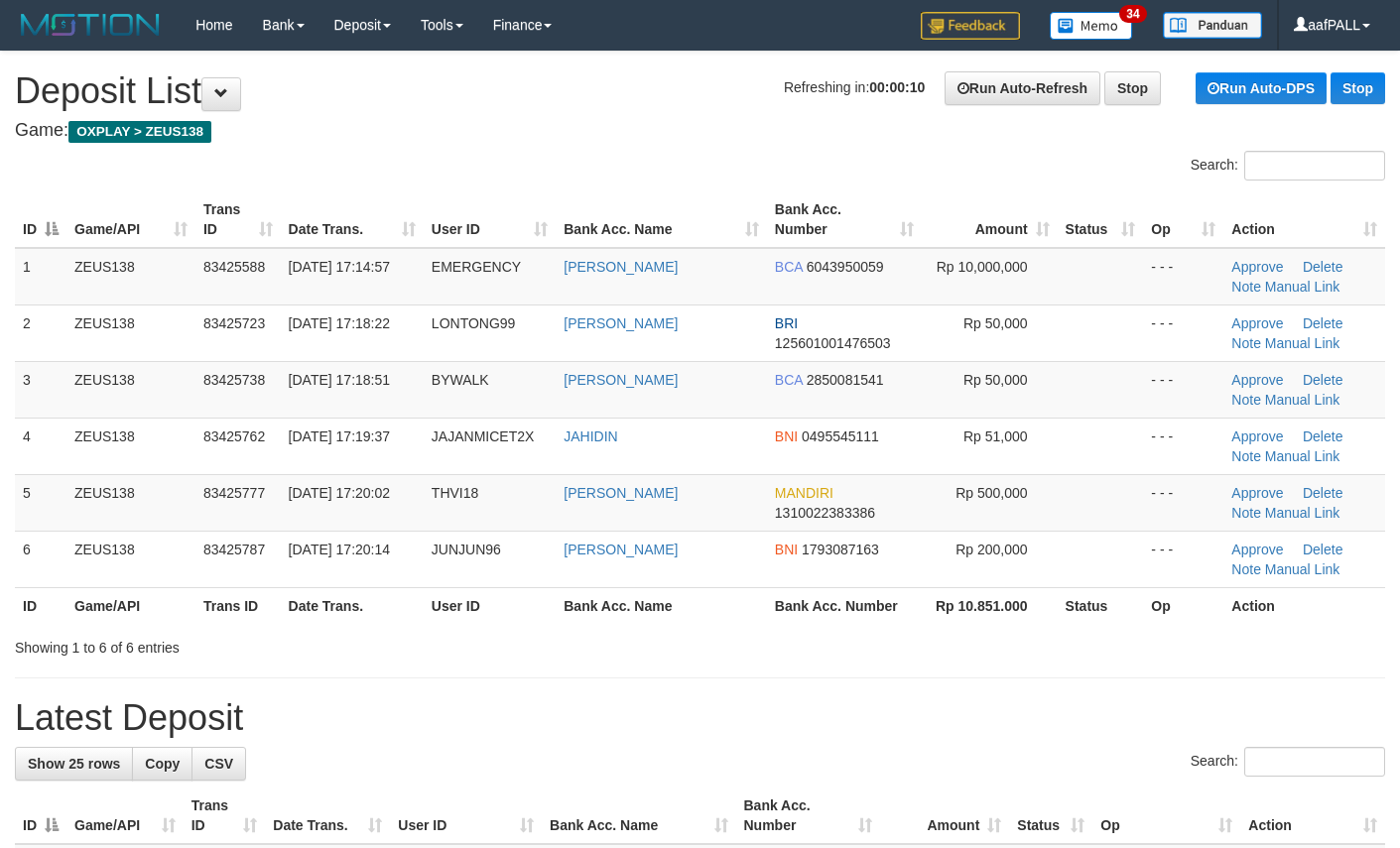 scroll, scrollTop: 0, scrollLeft: 0, axis: both 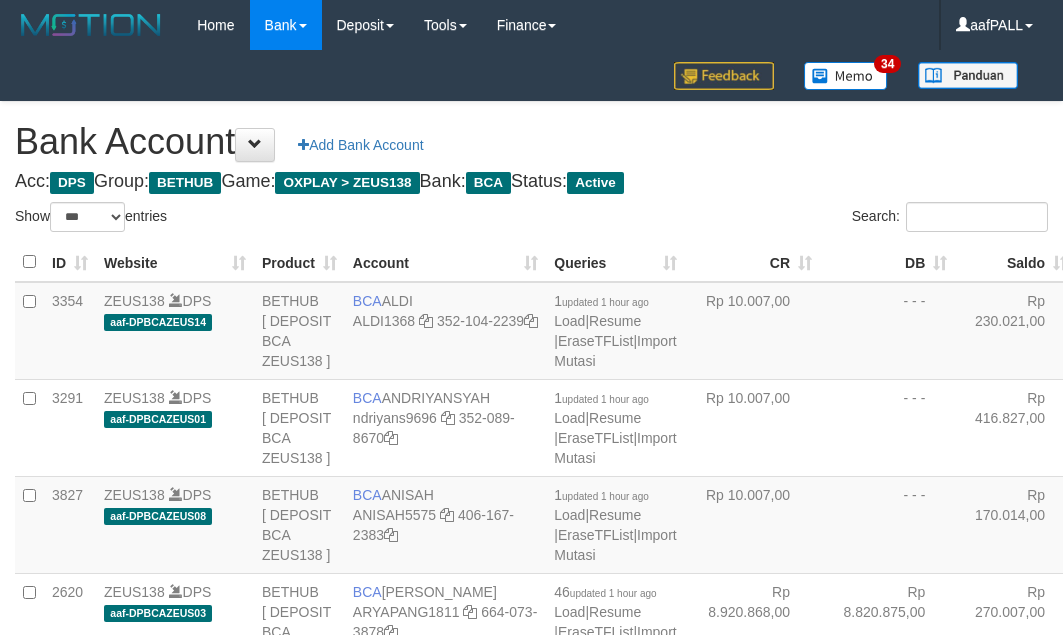 select on "***" 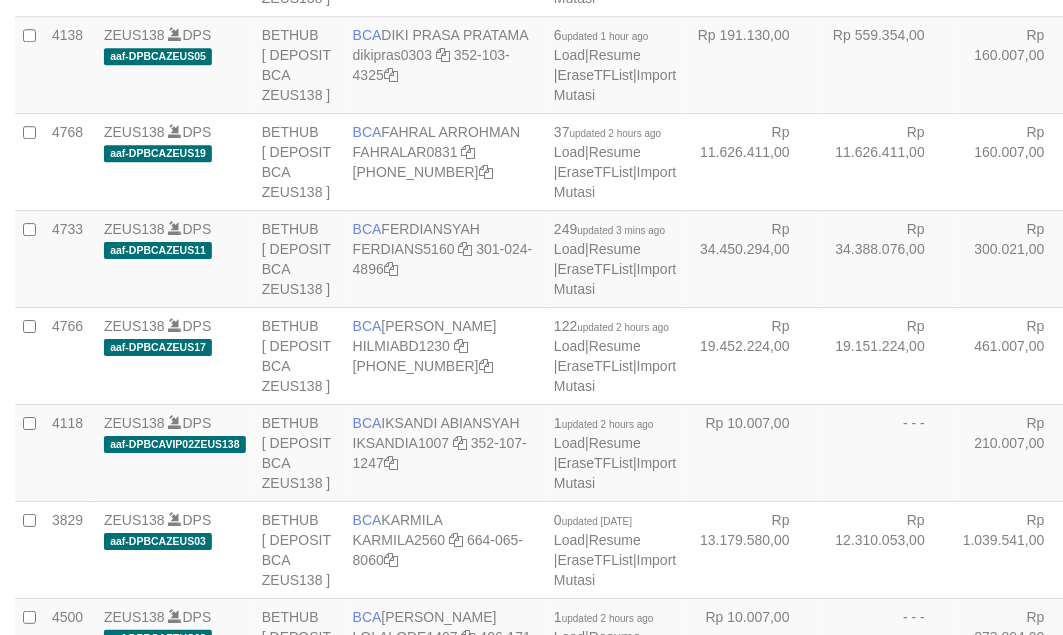 scroll, scrollTop: 1083, scrollLeft: 0, axis: vertical 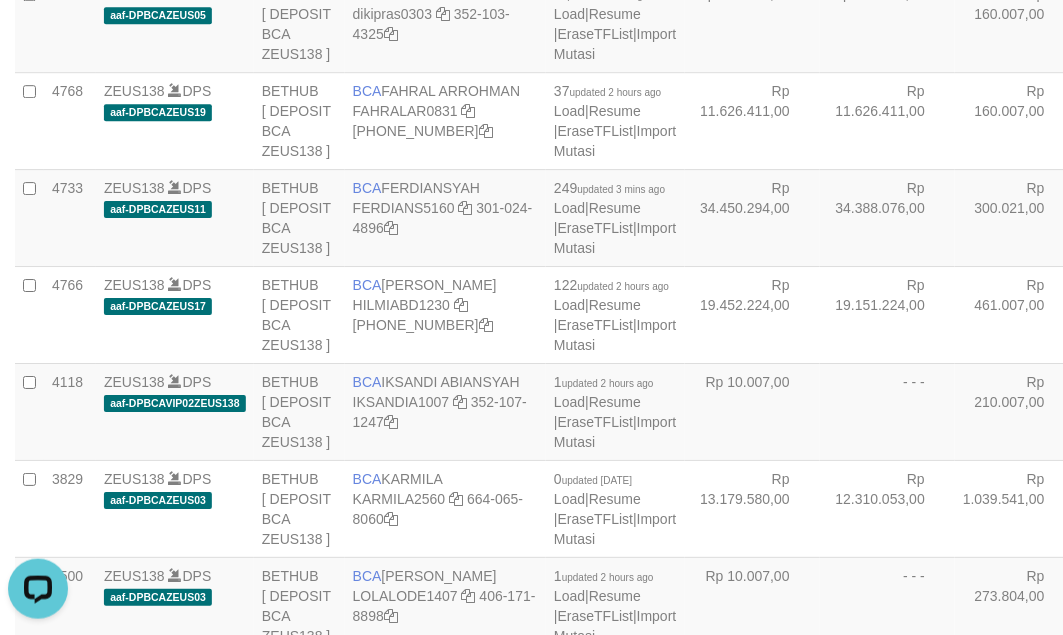 drag, startPoint x: 0, startPoint y: 0, endPoint x: 642, endPoint y: 387, distance: 749.6219 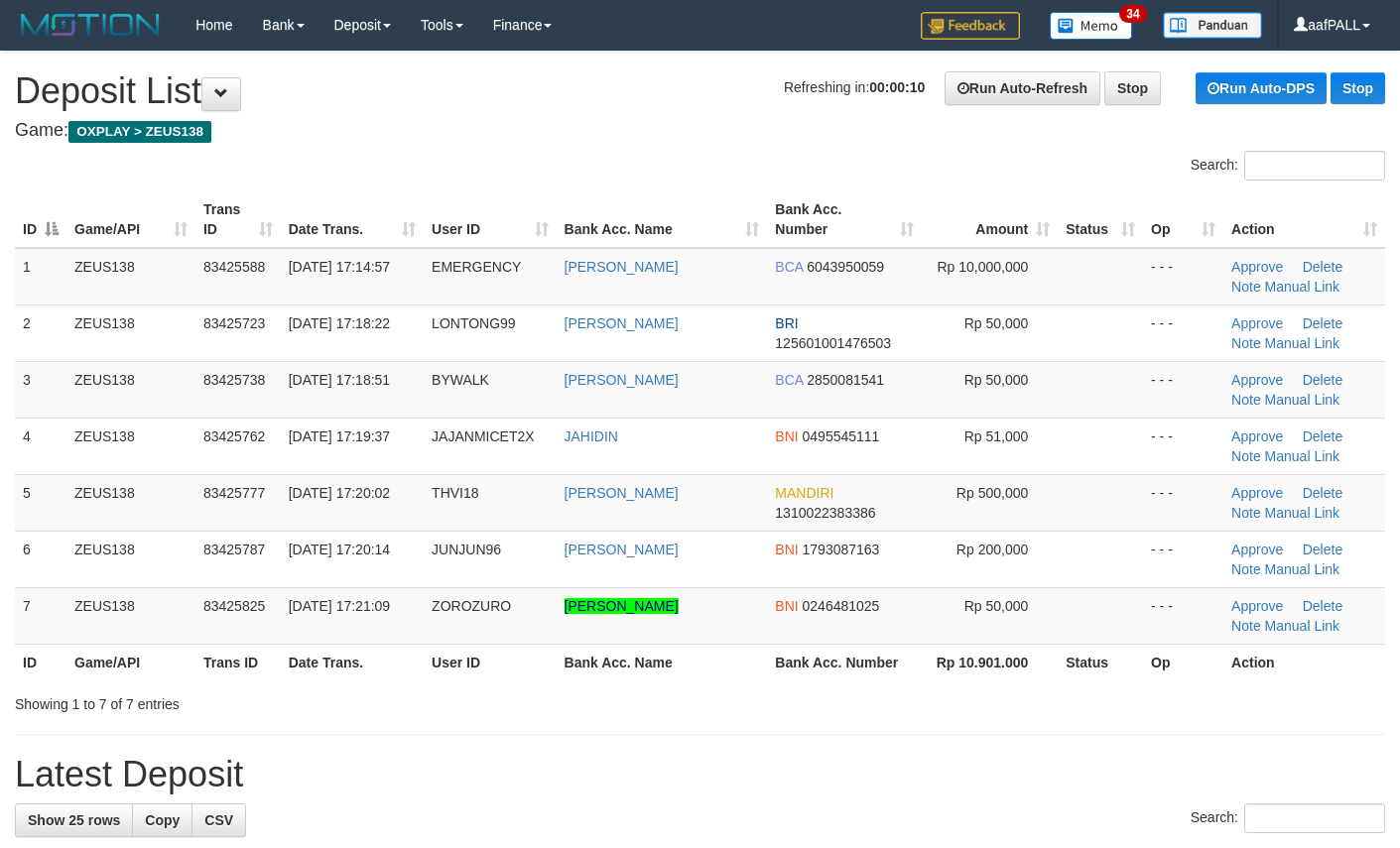 scroll, scrollTop: 0, scrollLeft: 0, axis: both 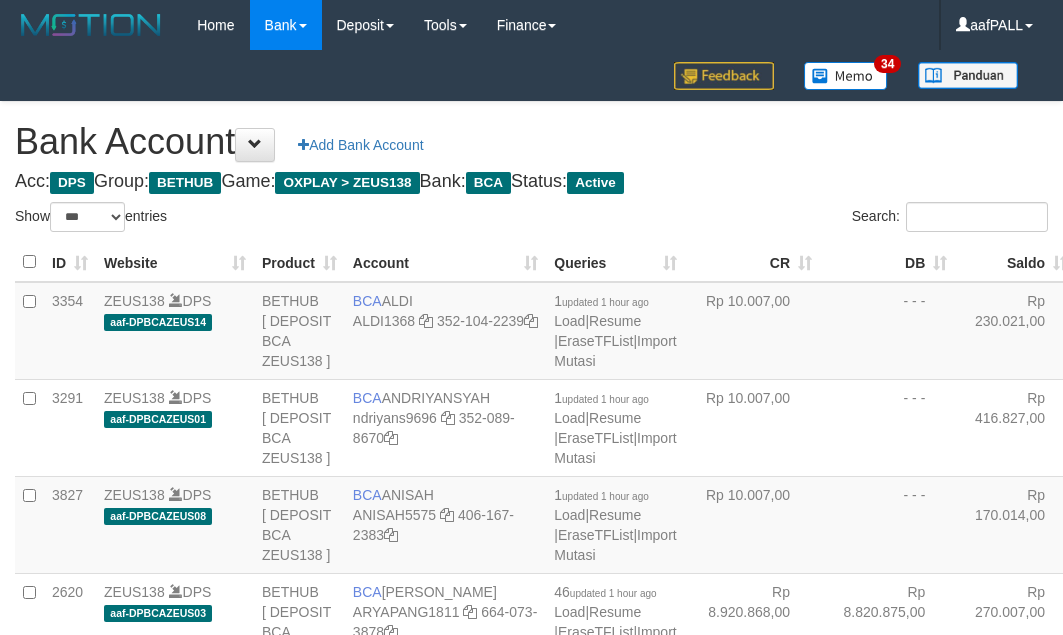 select on "***" 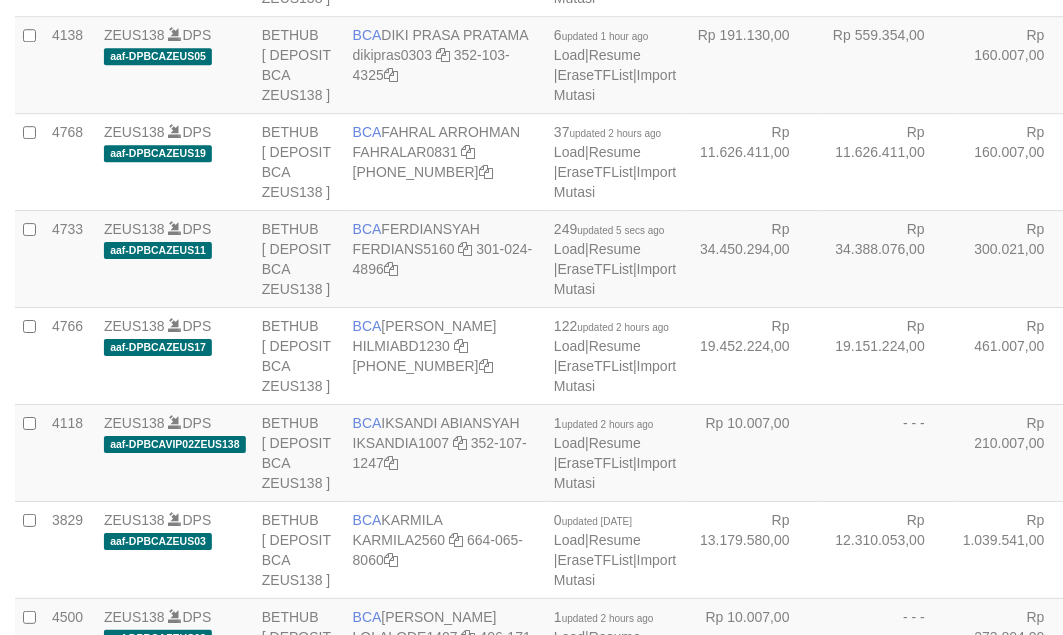 scroll, scrollTop: 1083, scrollLeft: 0, axis: vertical 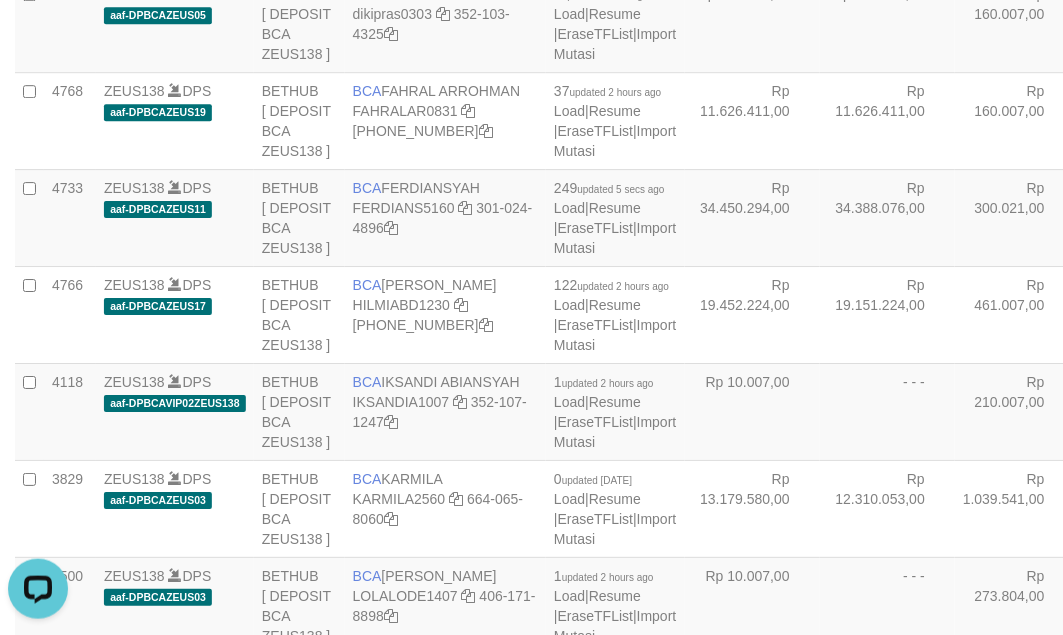click at bounding box center (466, -83) 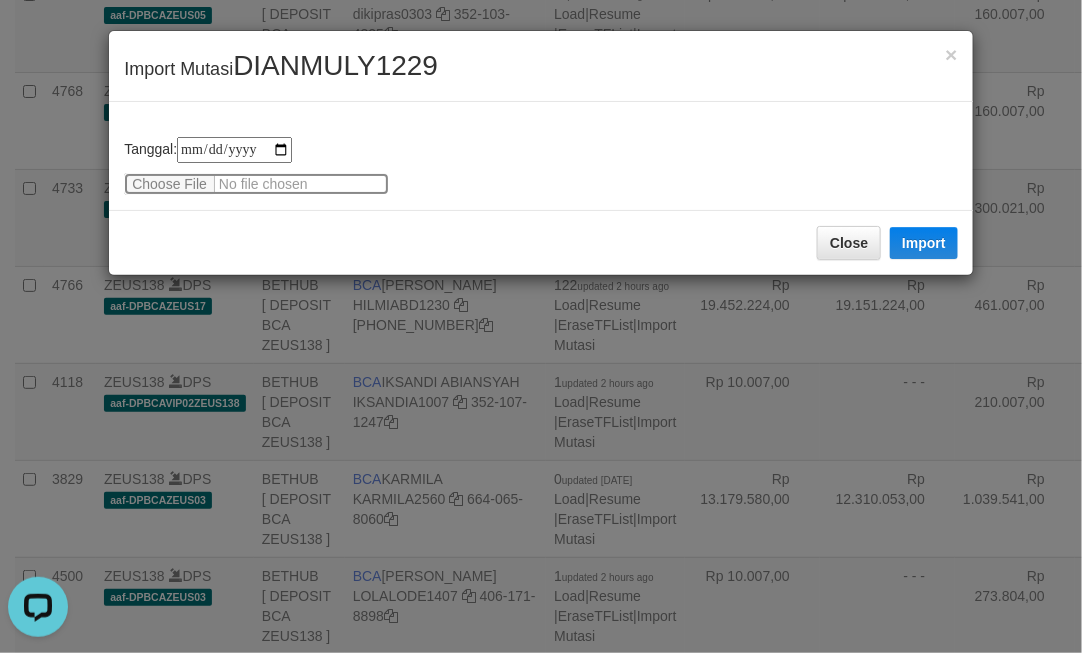 click at bounding box center (256, 184) 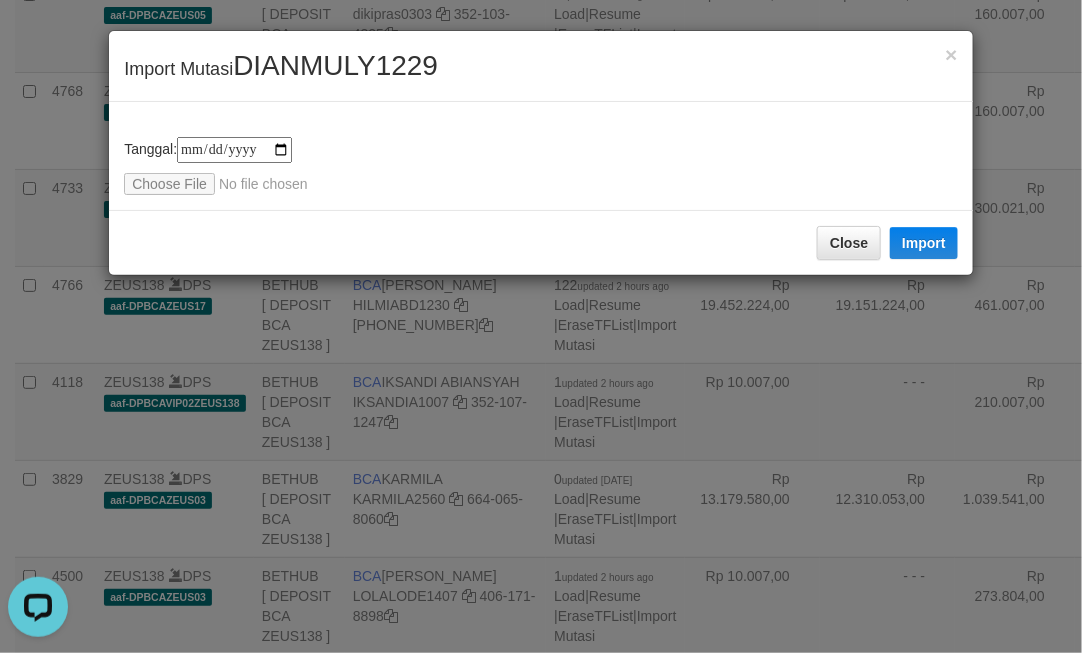 click on "**********" at bounding box center (541, 326) 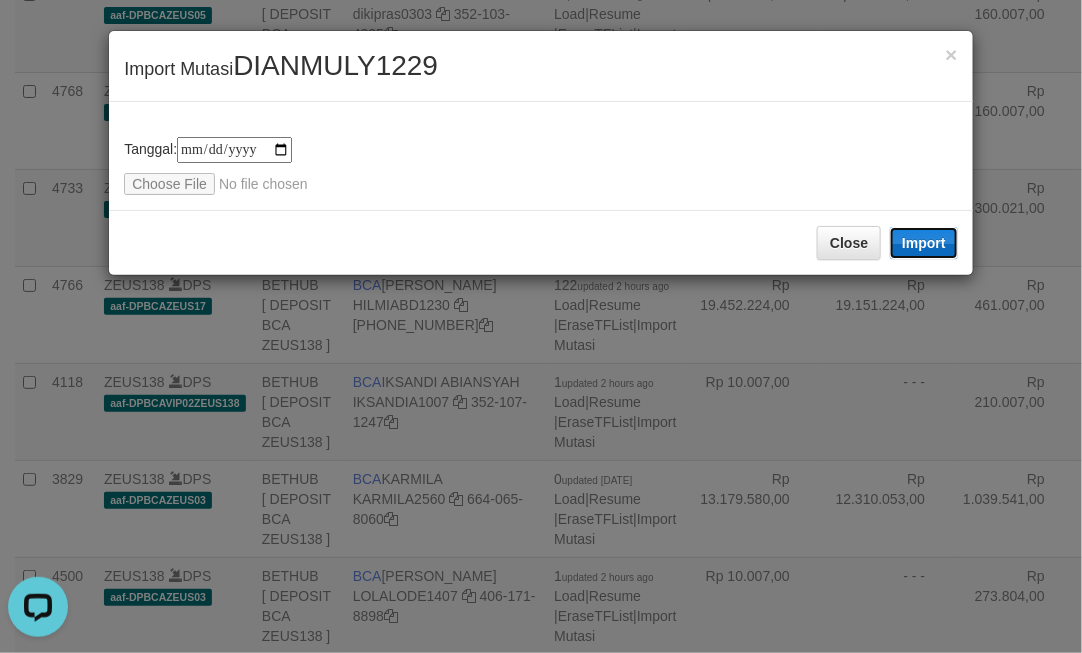 click on "Import" at bounding box center [924, 243] 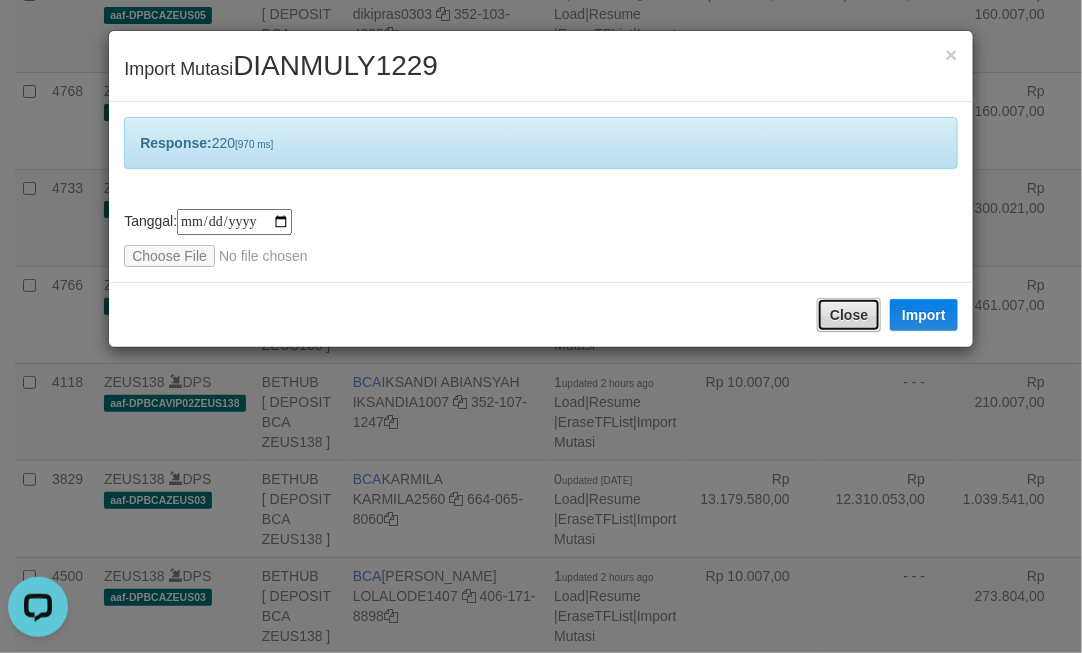 click on "Close" at bounding box center [849, 315] 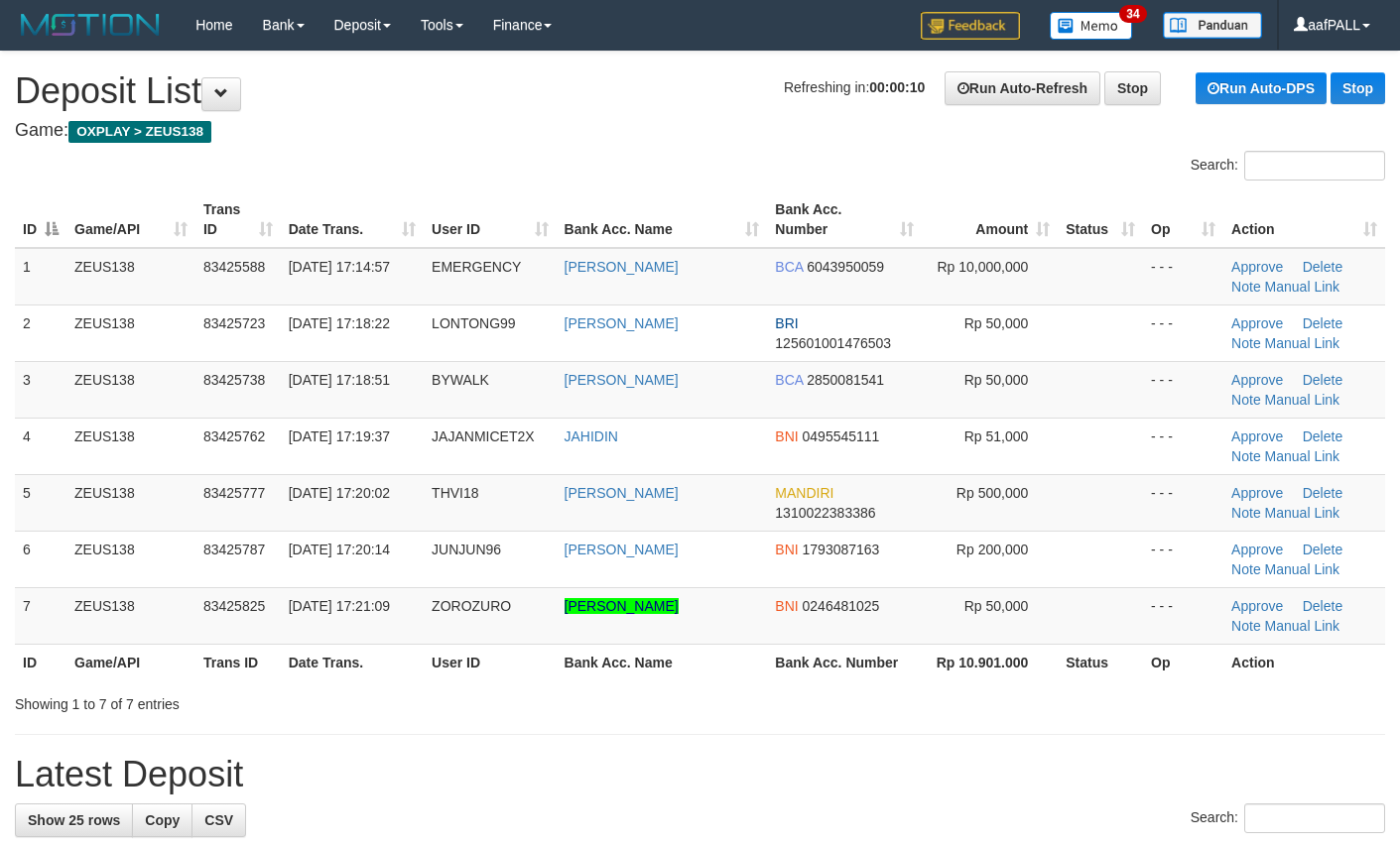 scroll, scrollTop: 0, scrollLeft: 0, axis: both 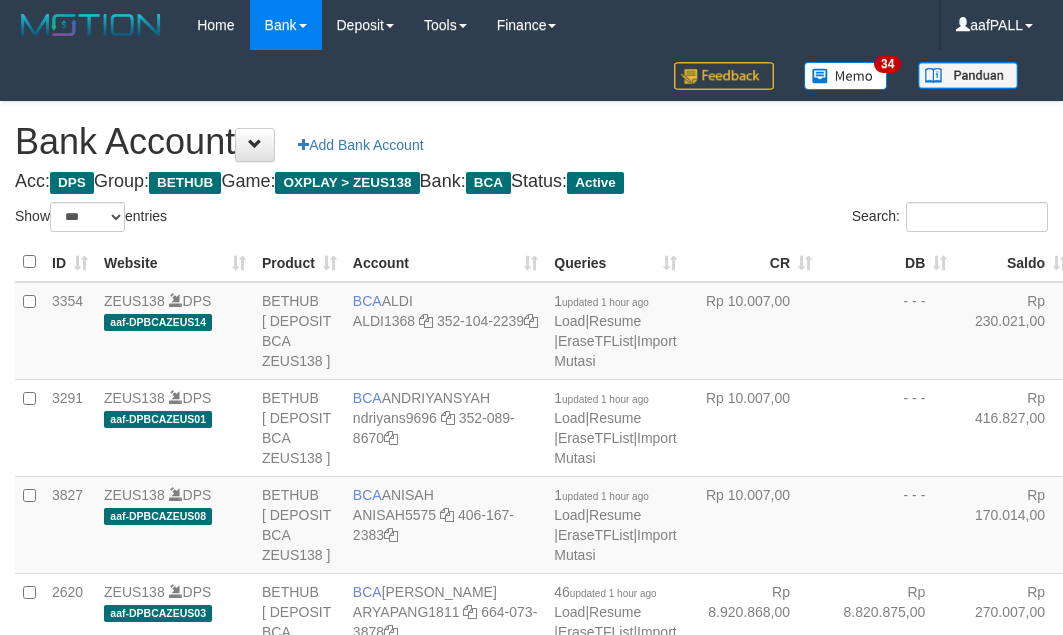 select on "***" 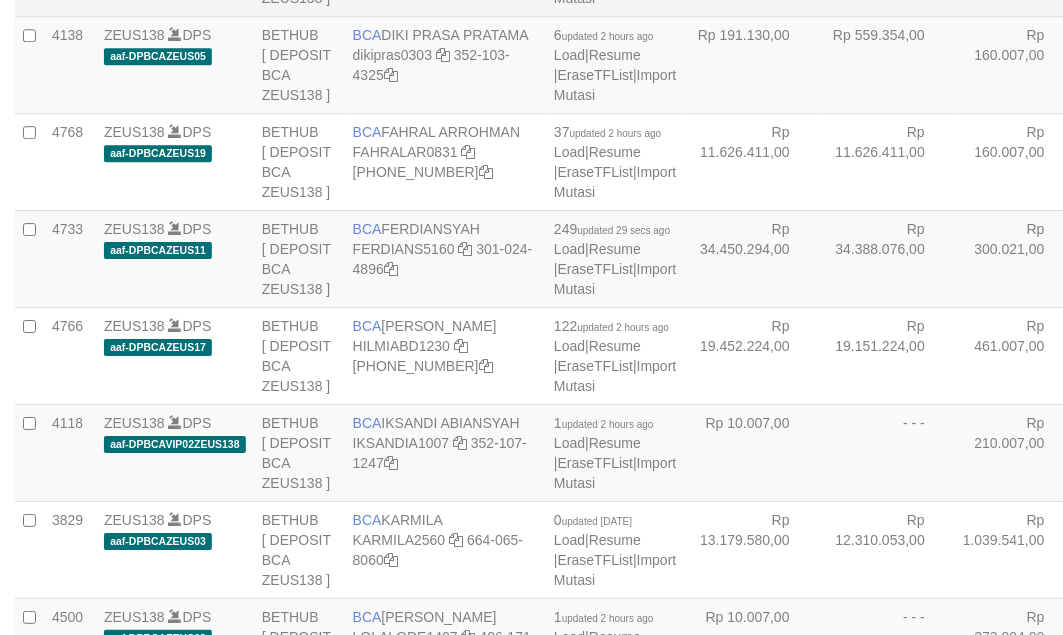 scroll, scrollTop: 1083, scrollLeft: 0, axis: vertical 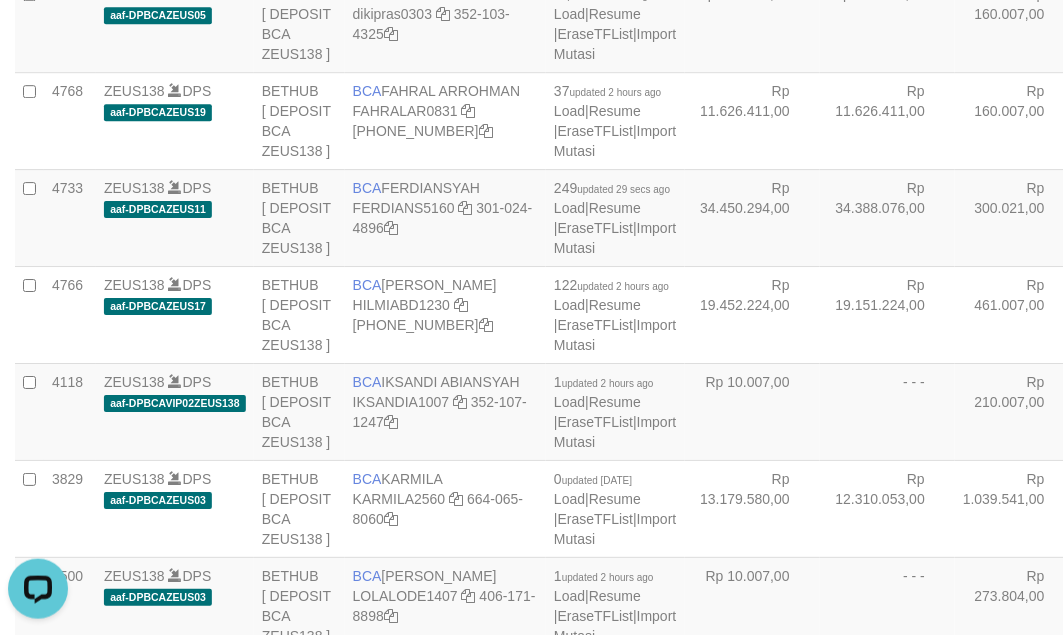 drag, startPoint x: 746, startPoint y: 361, endPoint x: 716, endPoint y: 365, distance: 30.265491 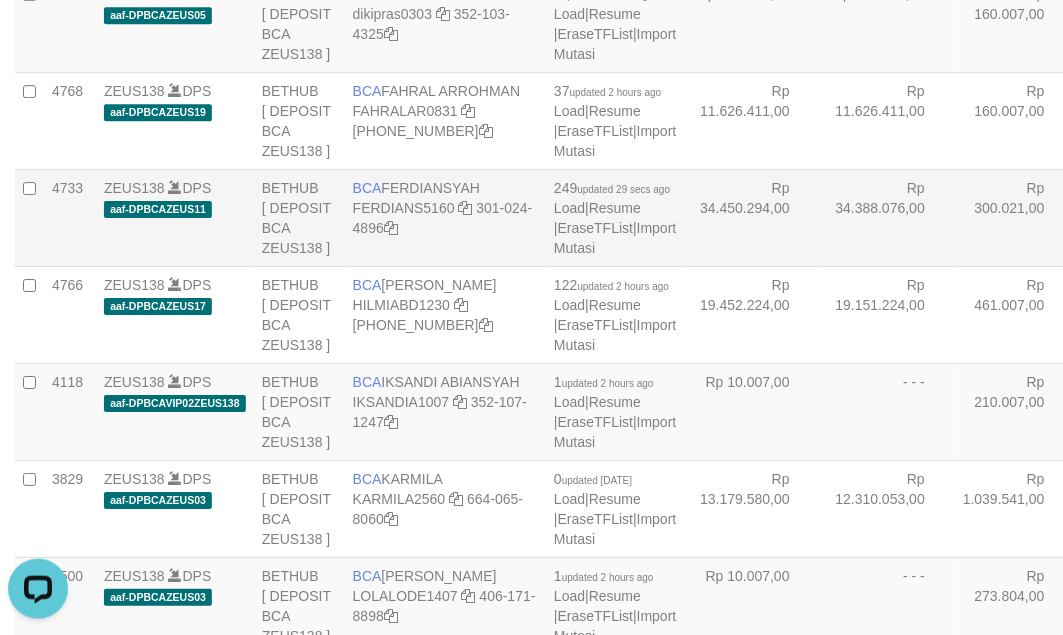 scroll, scrollTop: 1575, scrollLeft: 0, axis: vertical 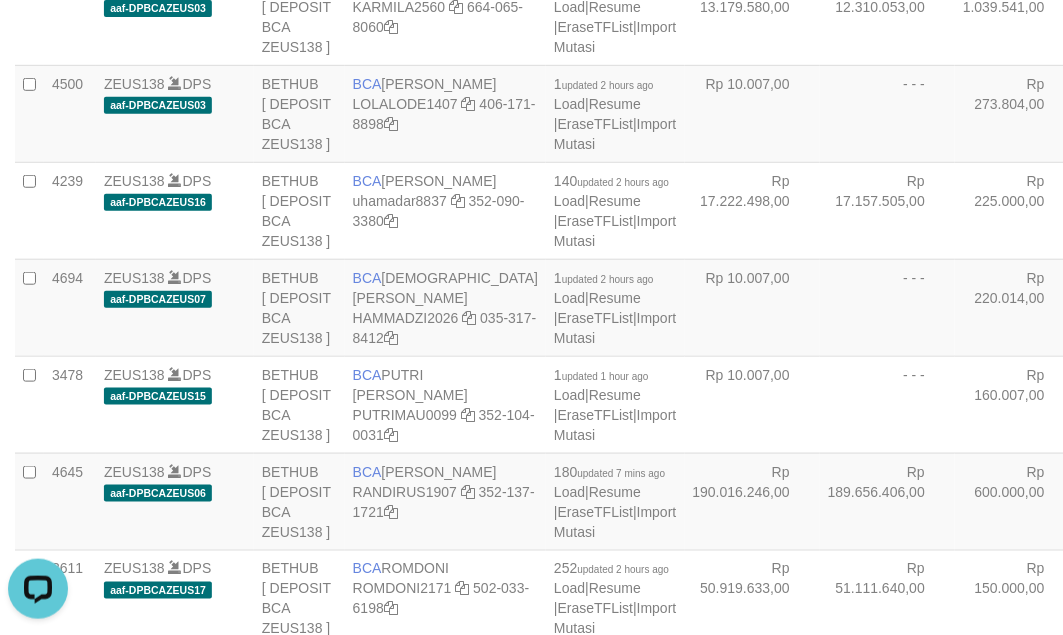 drag, startPoint x: 667, startPoint y: 381, endPoint x: 688, endPoint y: 387, distance: 21.84033 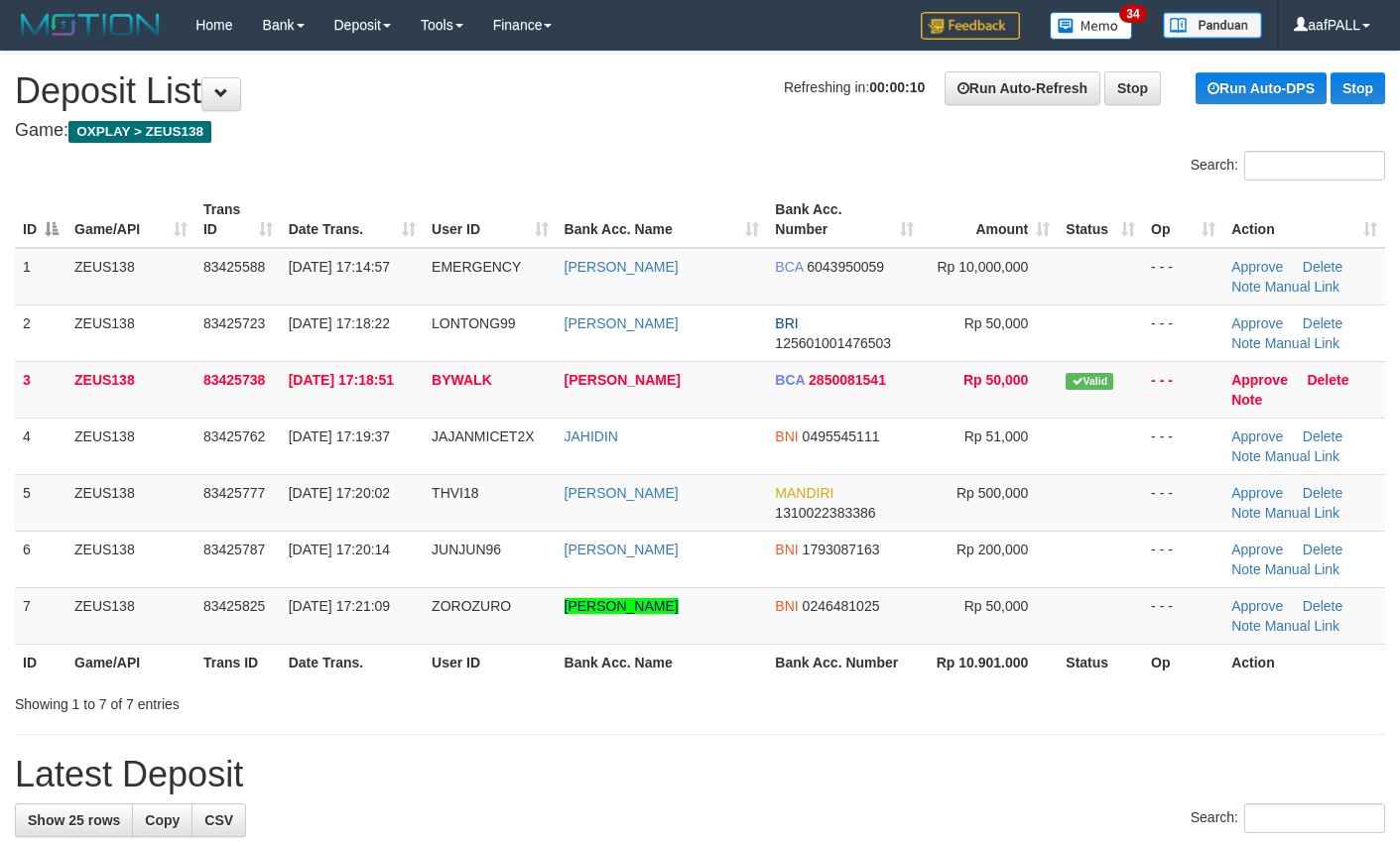 scroll, scrollTop: 0, scrollLeft: 0, axis: both 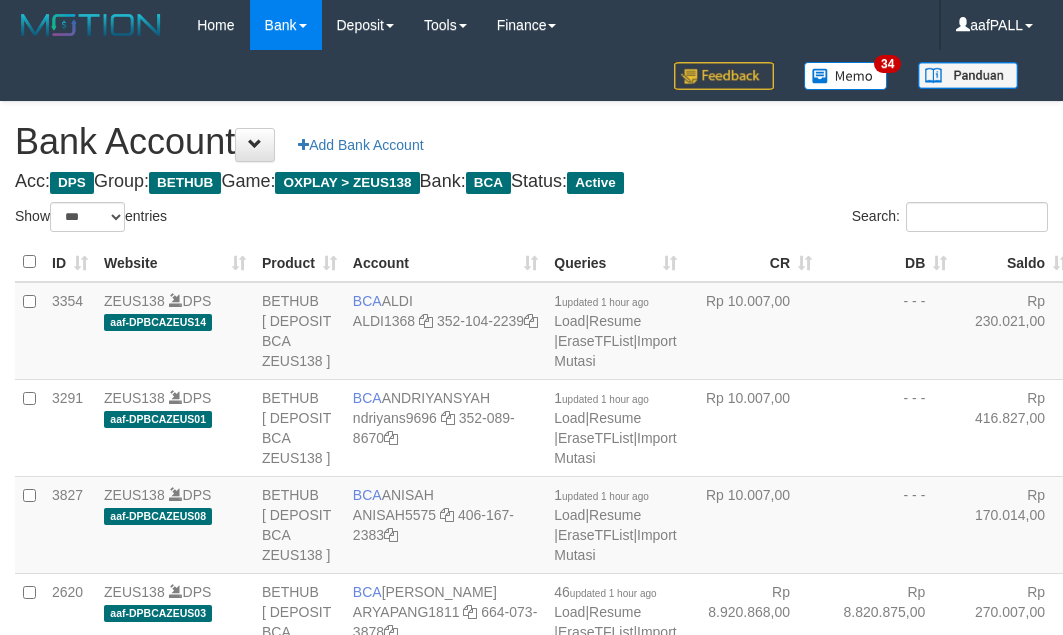 select on "***" 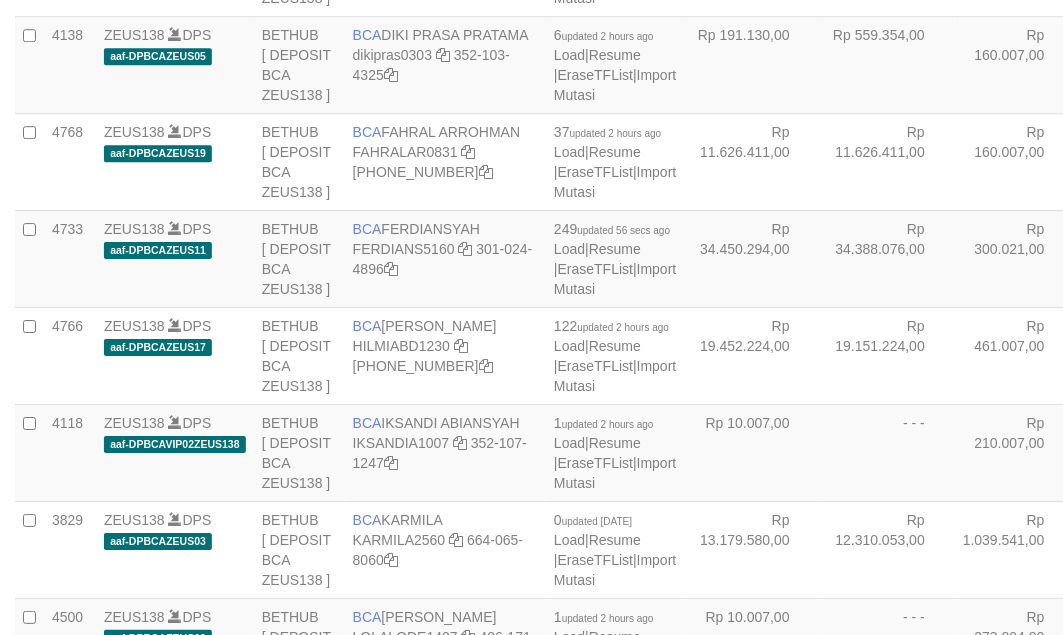scroll, scrollTop: 1083, scrollLeft: 0, axis: vertical 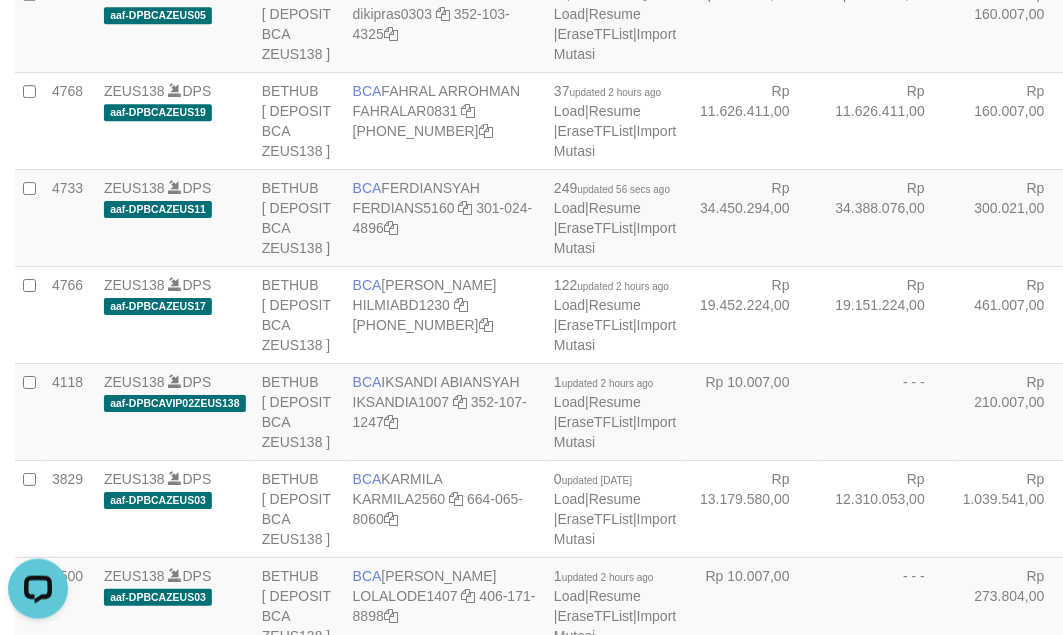 click on "Rp 44.687.342,00" at bounding box center (752, -74) 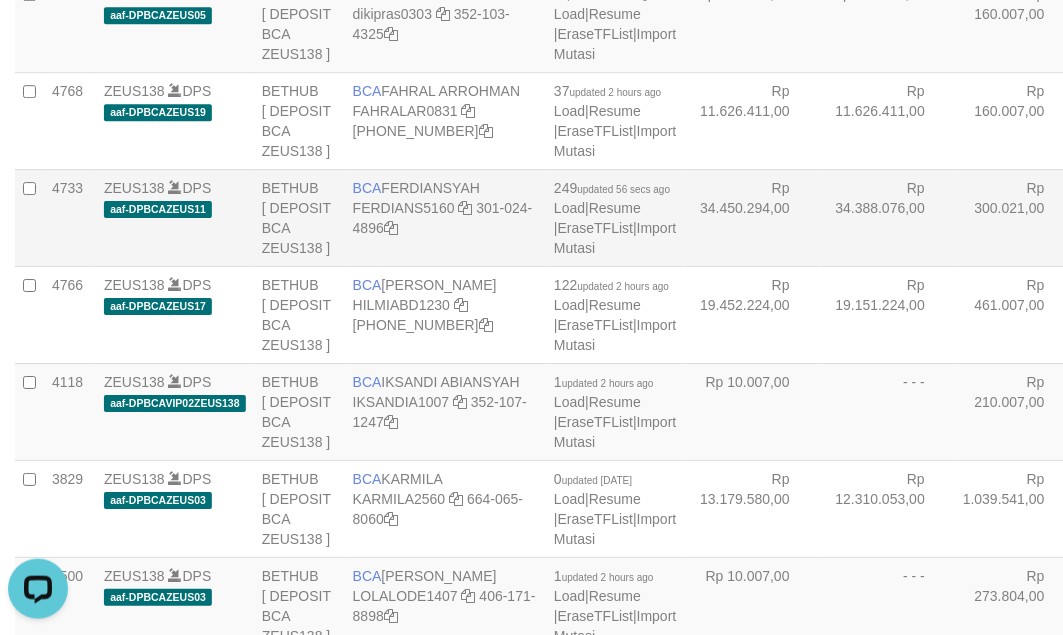 scroll, scrollTop: 1575, scrollLeft: 0, axis: vertical 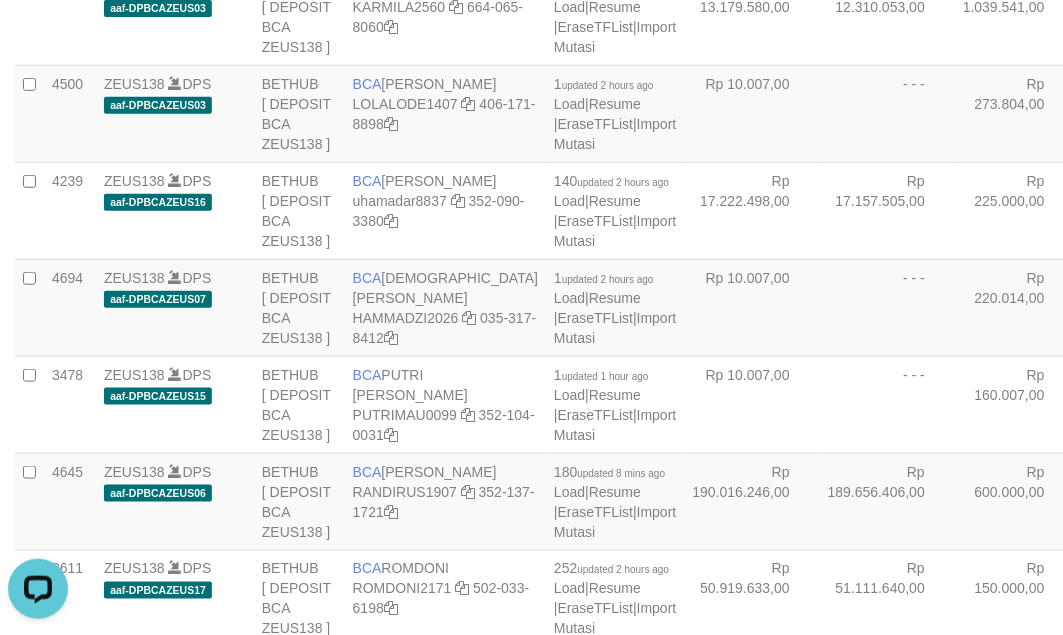 click on "Rp 34.450.294,00" at bounding box center [752, -275] 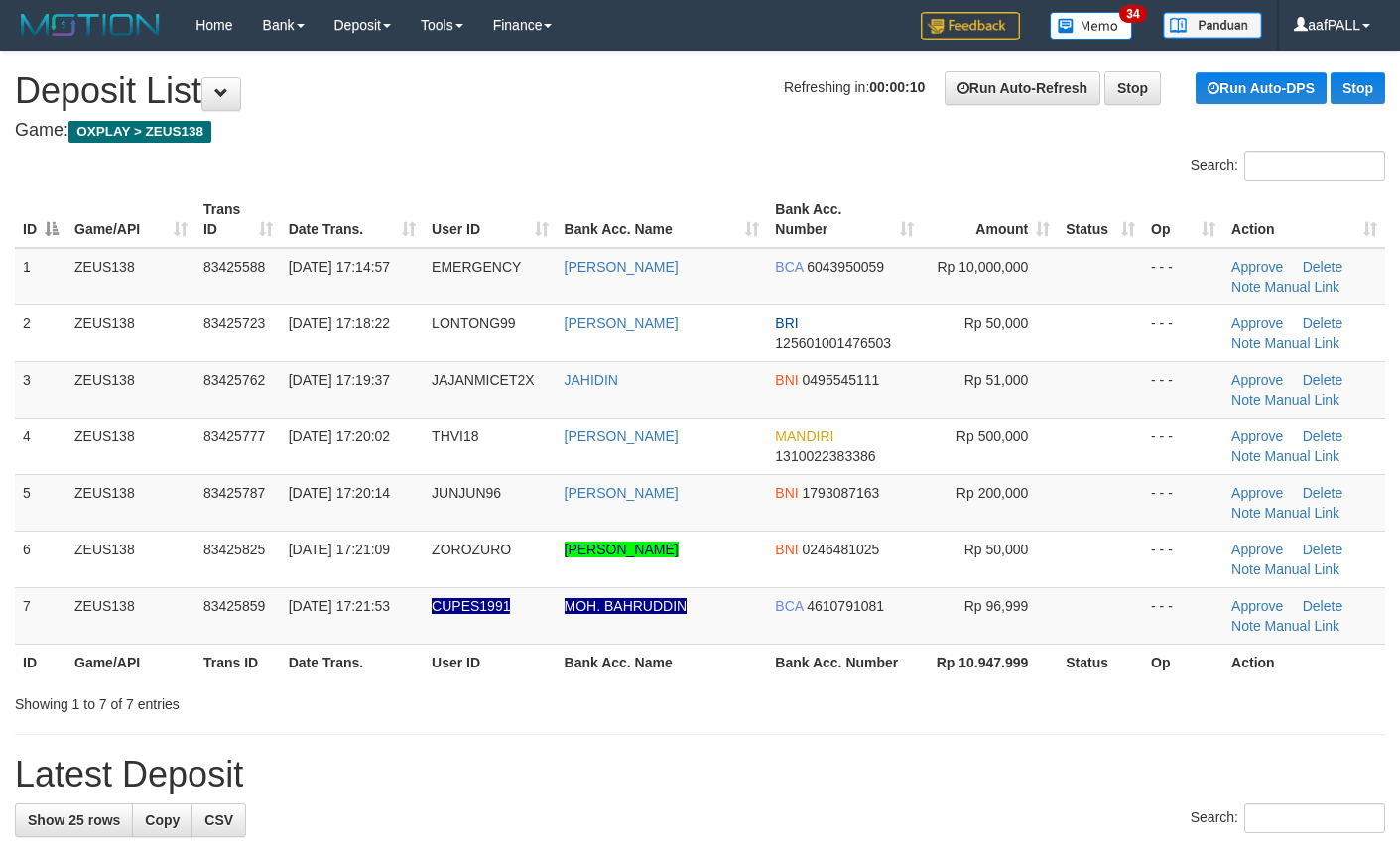 scroll, scrollTop: 0, scrollLeft: 0, axis: both 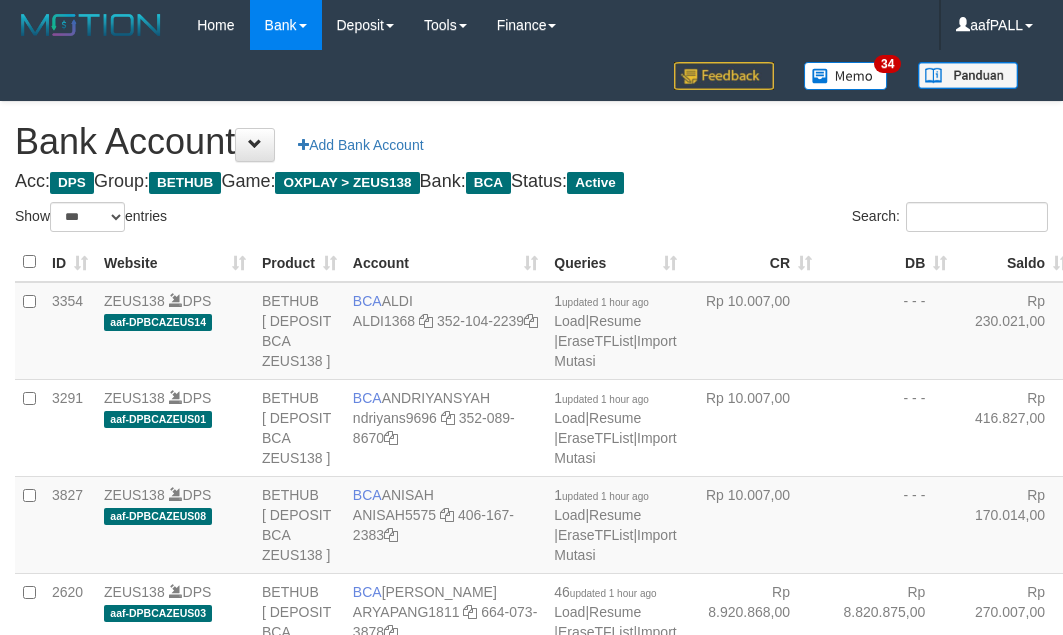 select on "***" 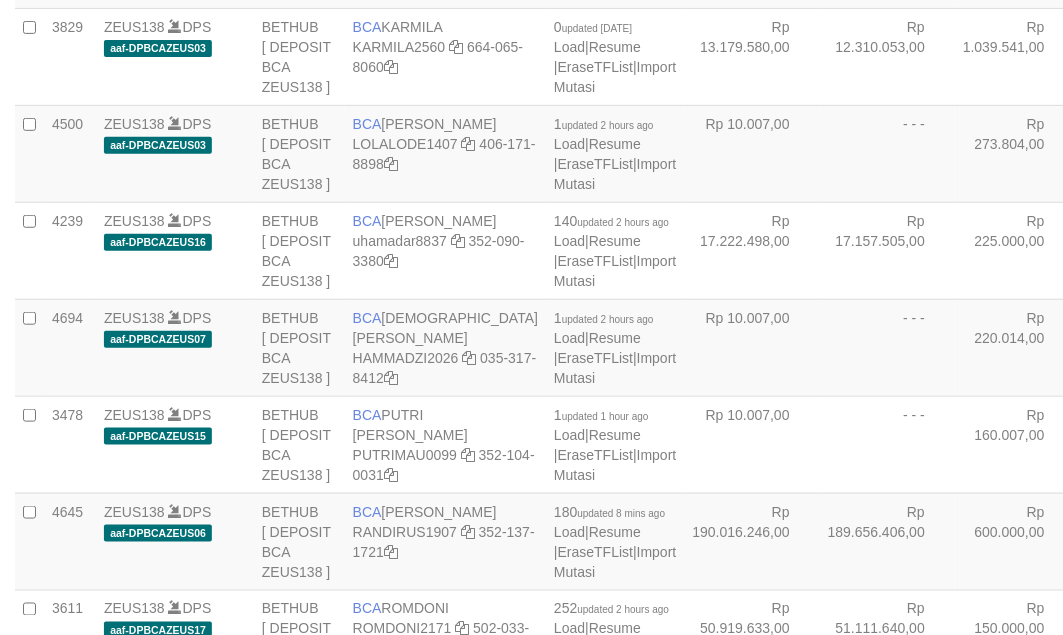 scroll, scrollTop: 1575, scrollLeft: 0, axis: vertical 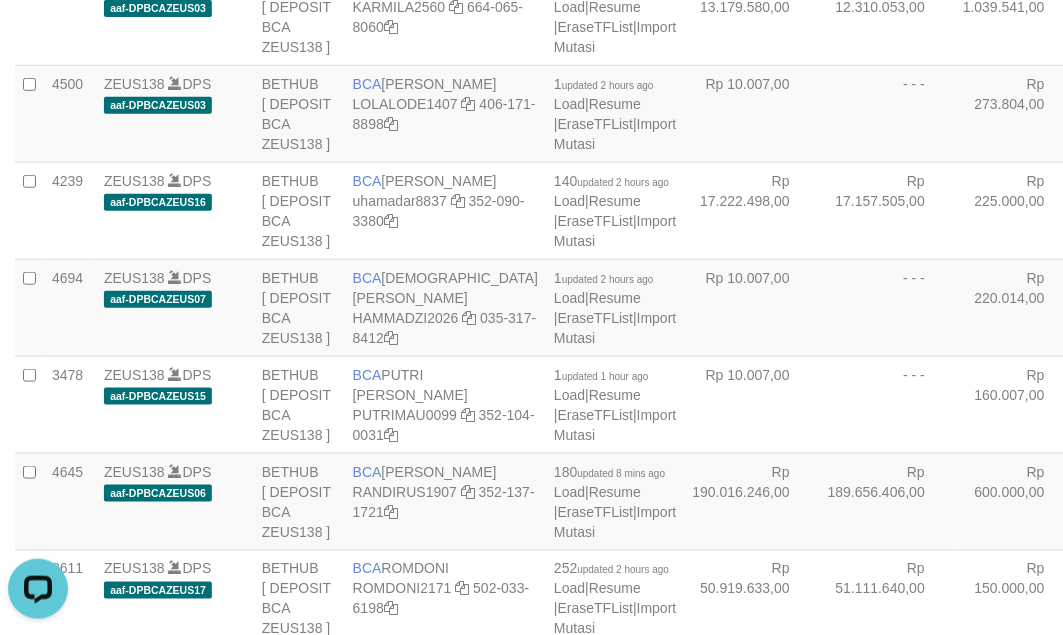click at bounding box center [466, -284] 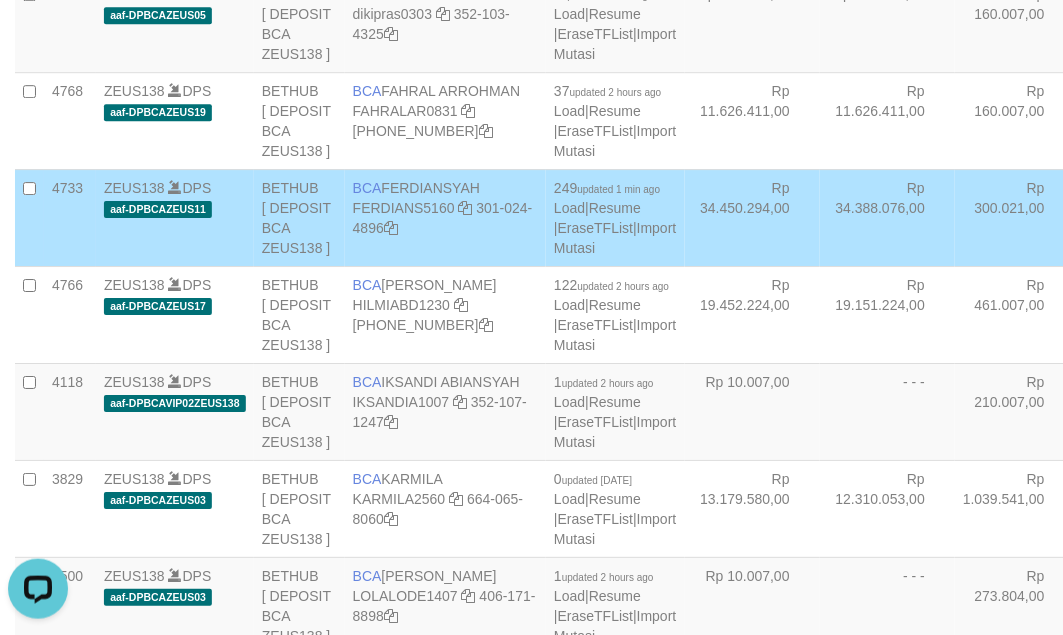 click on "Rp 44.687.342,00" at bounding box center [752, -74] 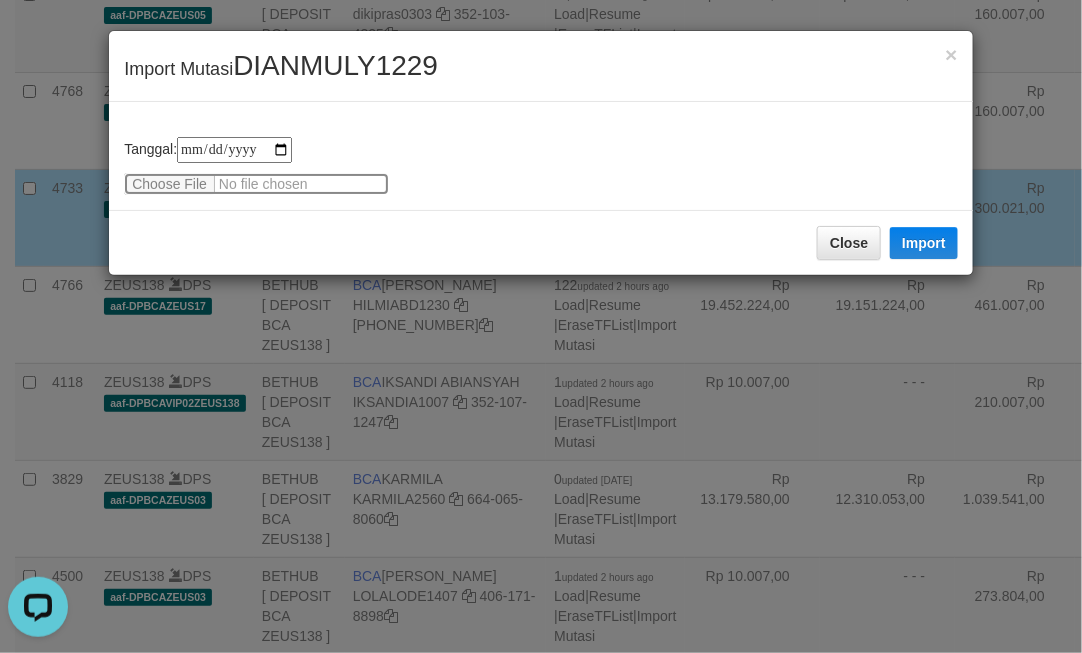 click at bounding box center [256, 184] 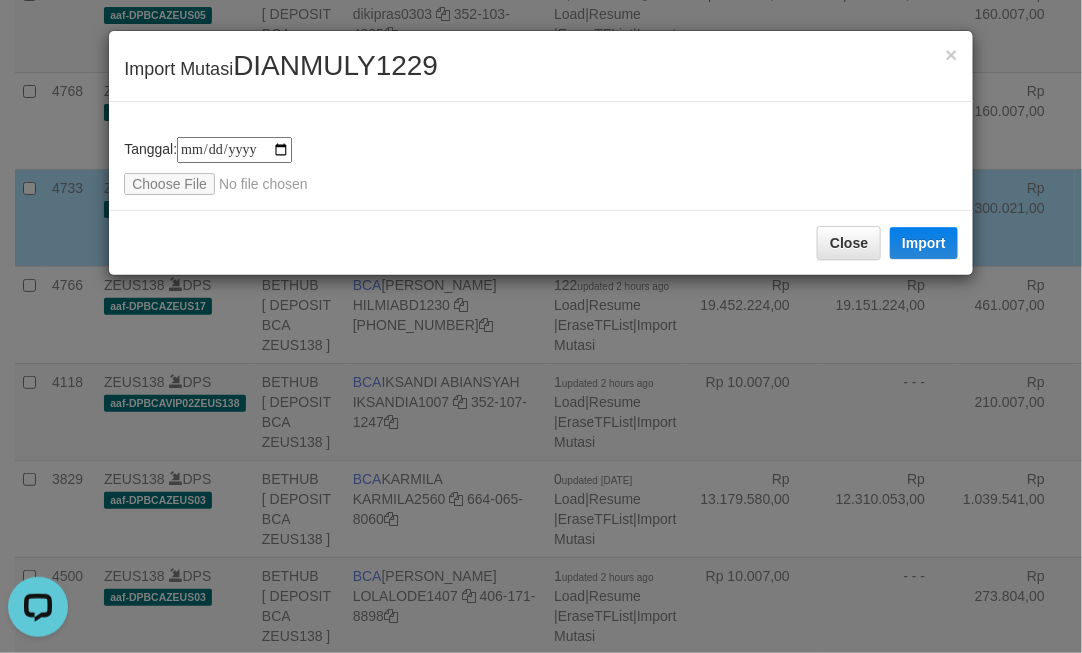 click on "**********" at bounding box center [541, 326] 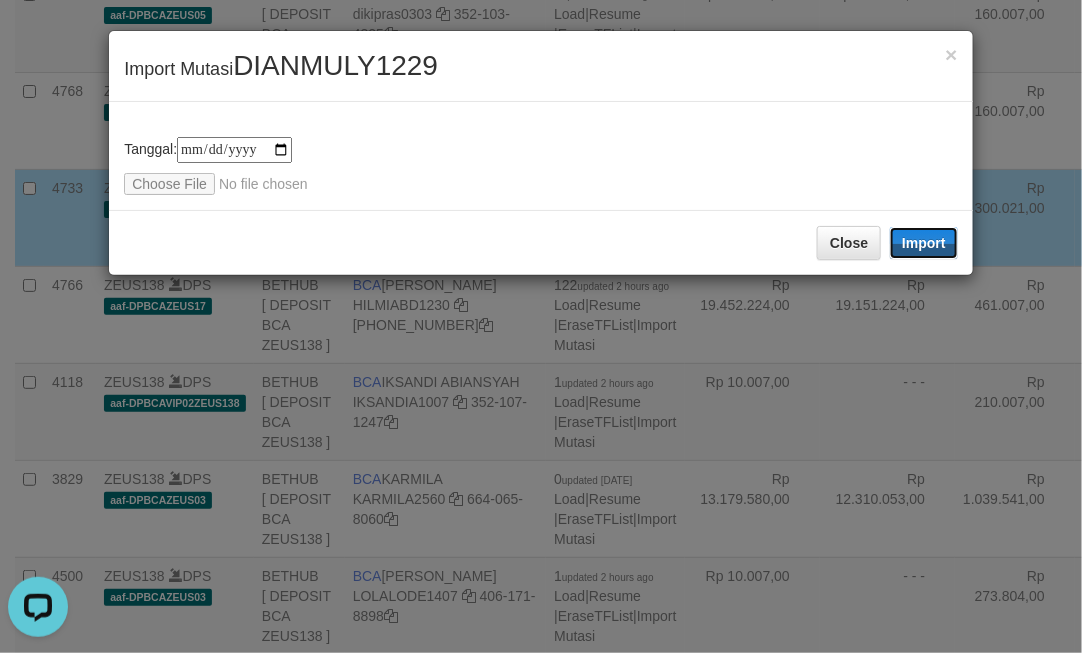 drag, startPoint x: 897, startPoint y: 241, endPoint x: 817, endPoint y: 352, distance: 136.8247 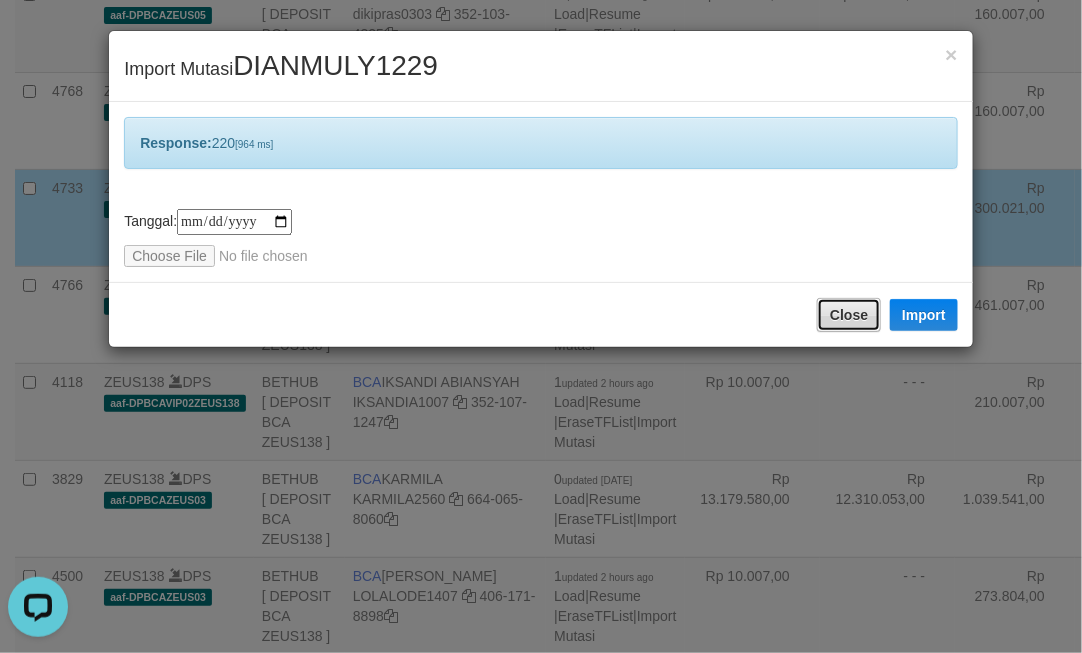 click on "Close" at bounding box center [849, 315] 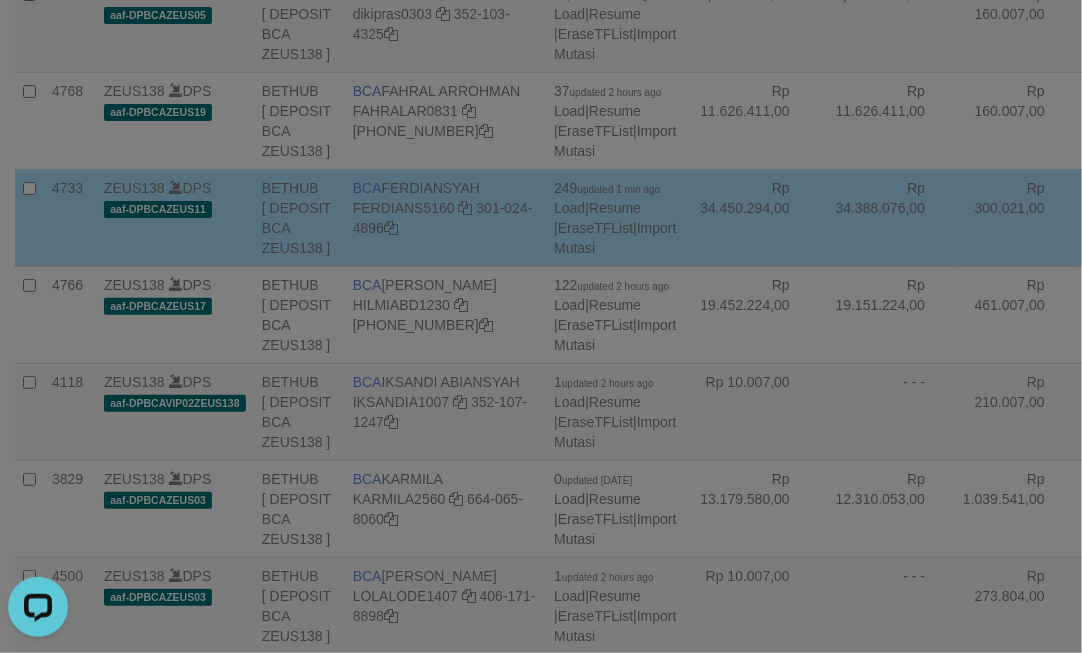 click at bounding box center [541, 326] 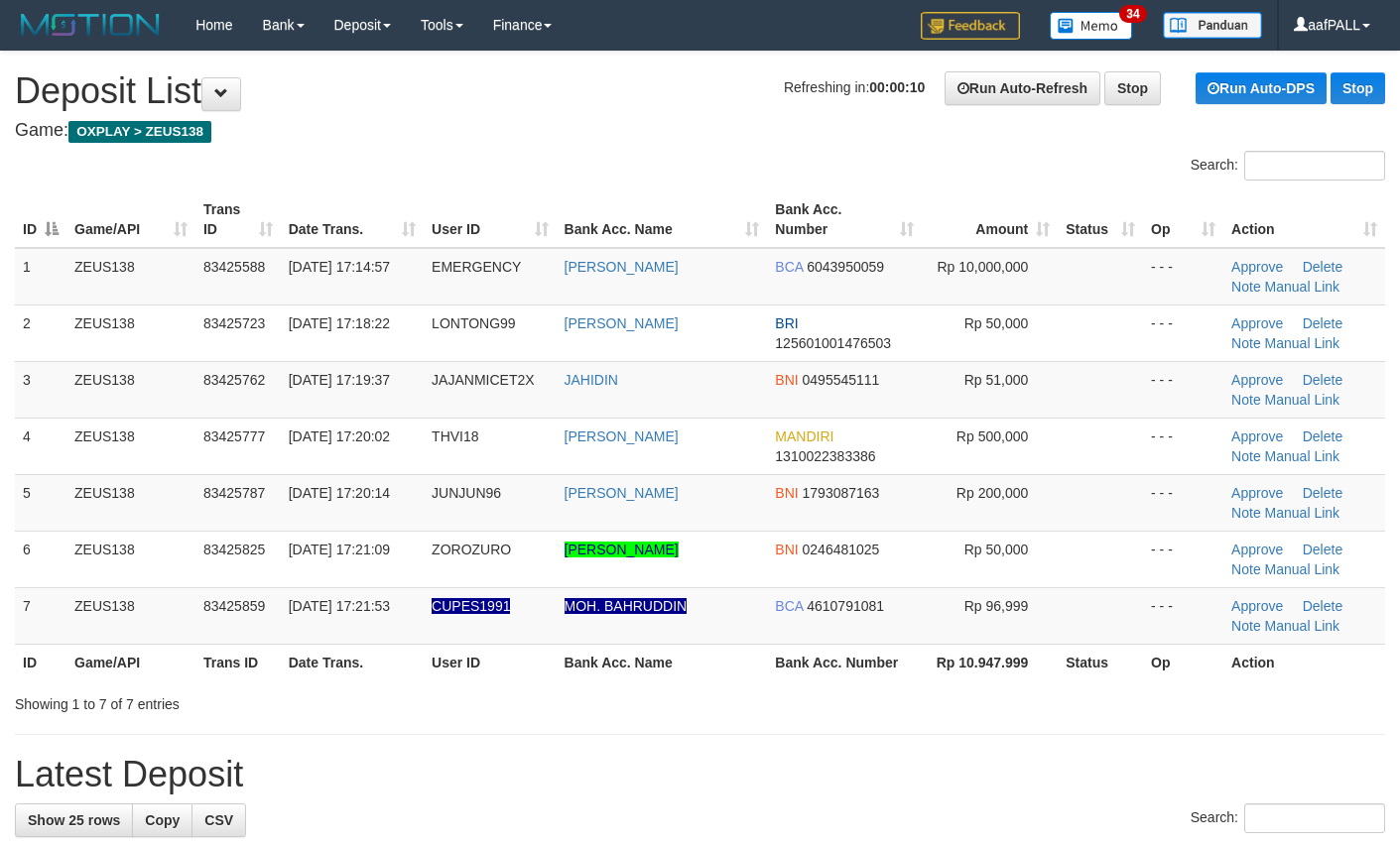 scroll, scrollTop: 0, scrollLeft: 0, axis: both 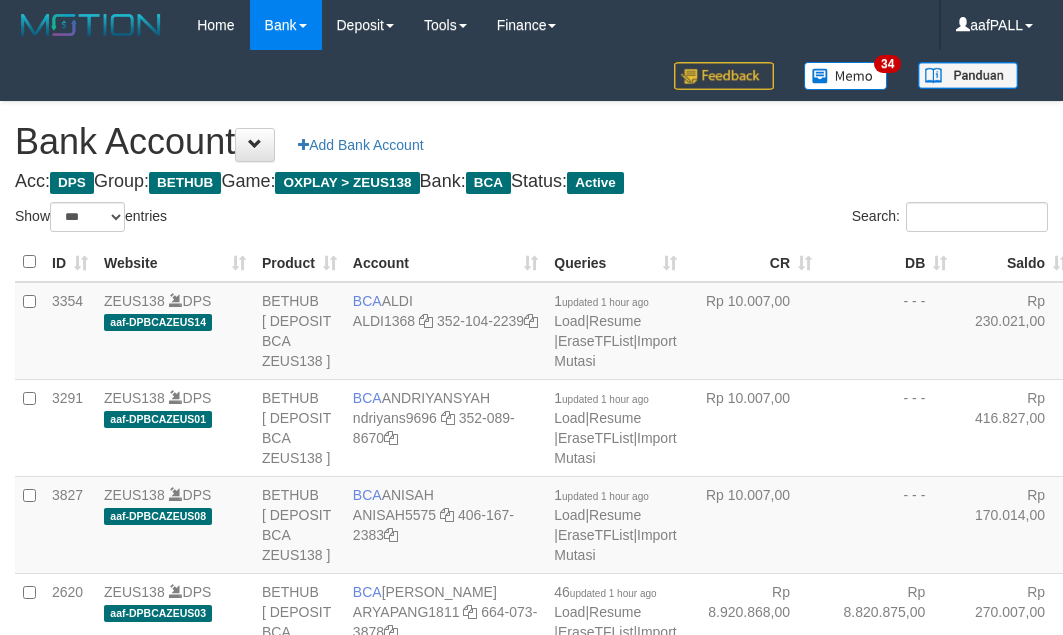 select on "***" 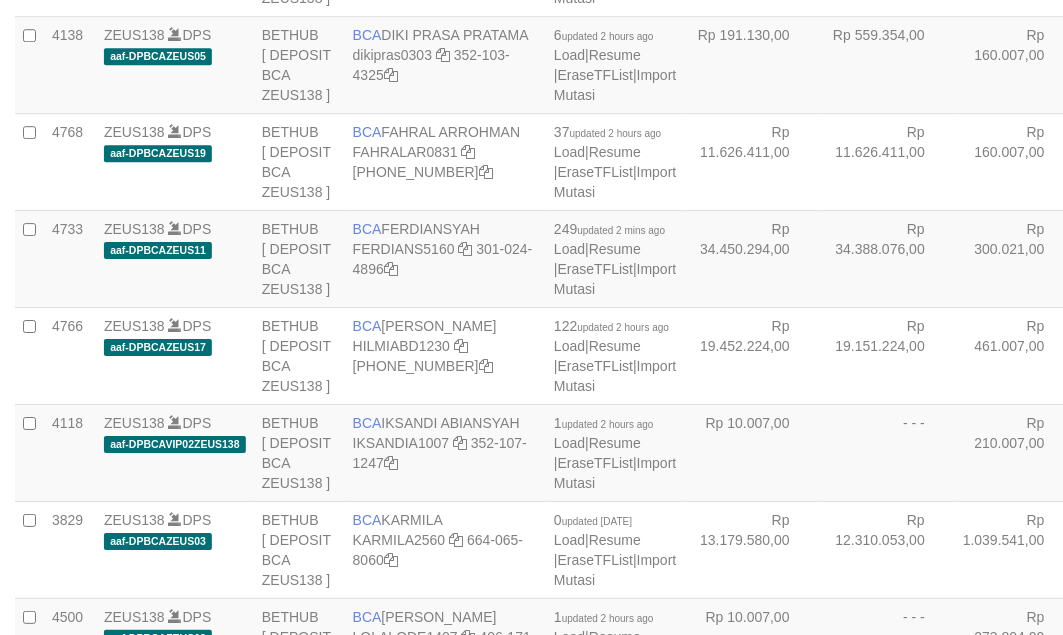 scroll, scrollTop: 1083, scrollLeft: 0, axis: vertical 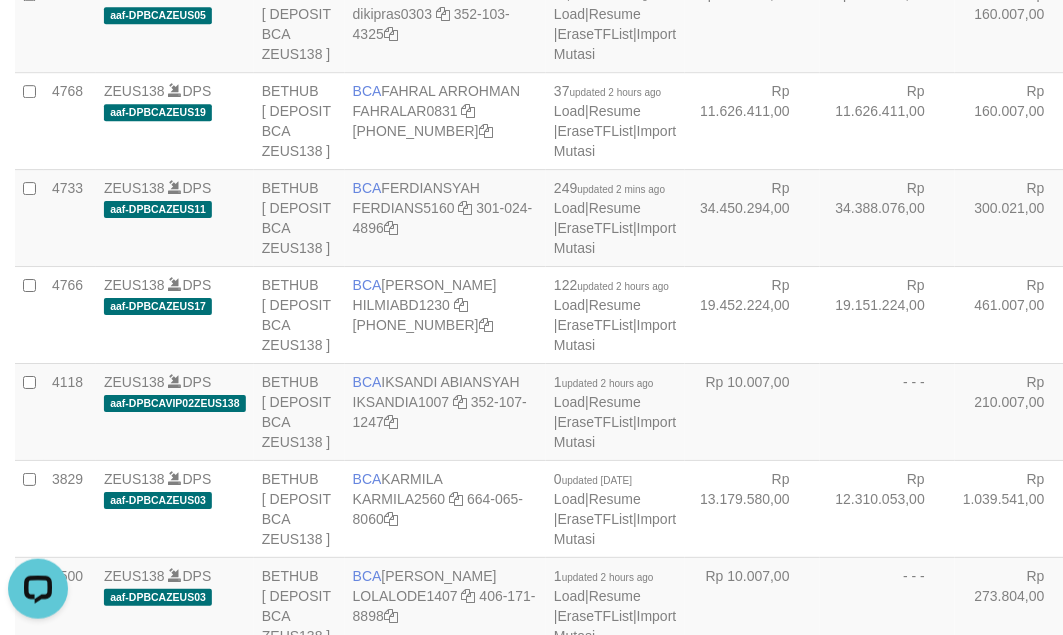 click on "Rp 44.687.342,00" at bounding box center (752, -74) 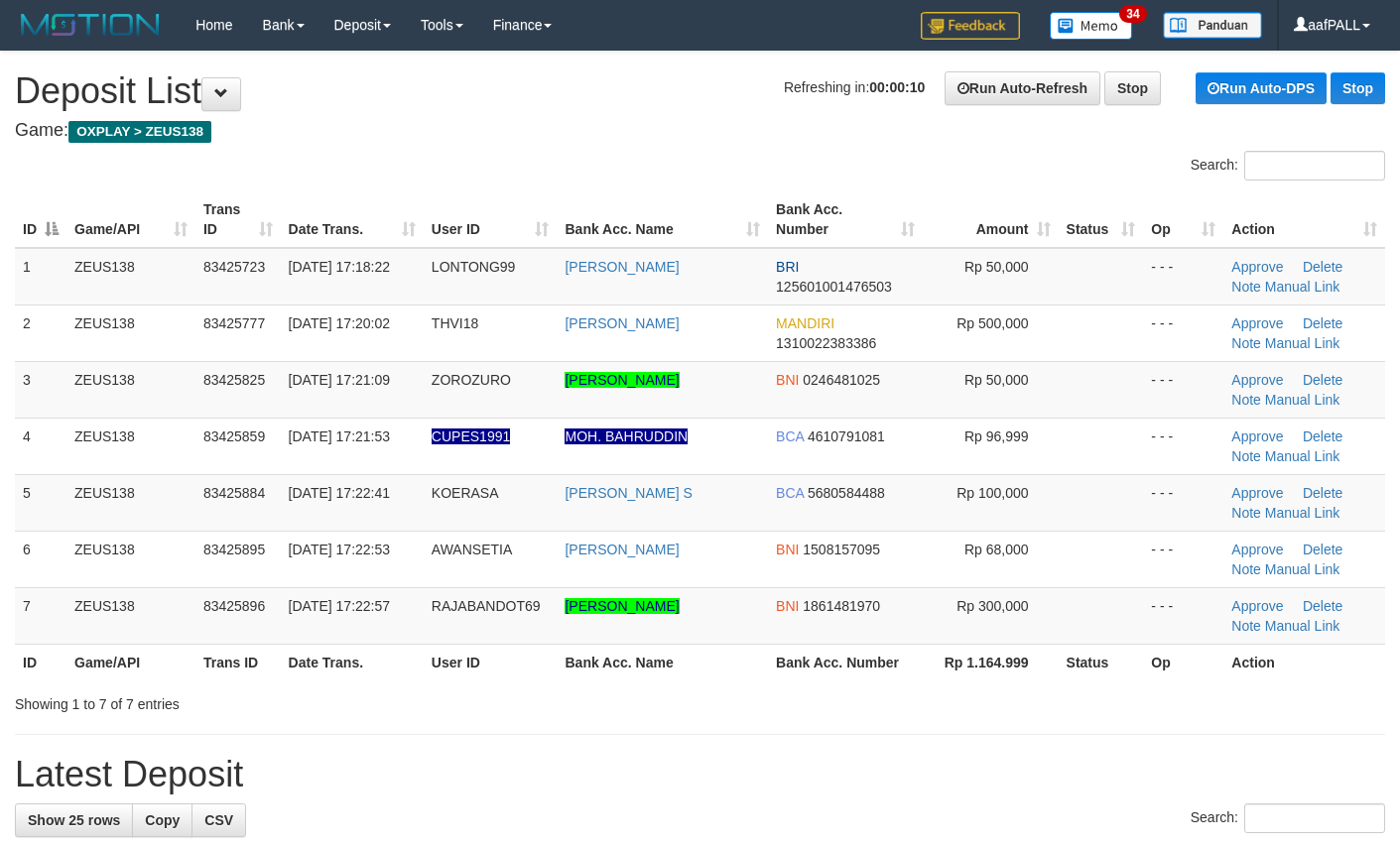 scroll, scrollTop: 0, scrollLeft: 0, axis: both 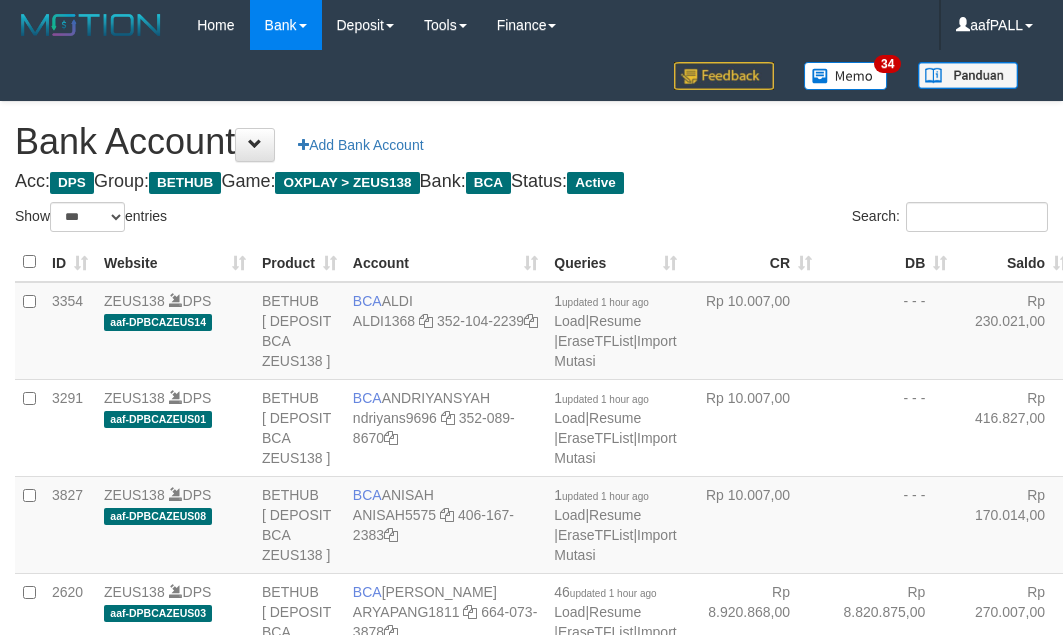 select on "***" 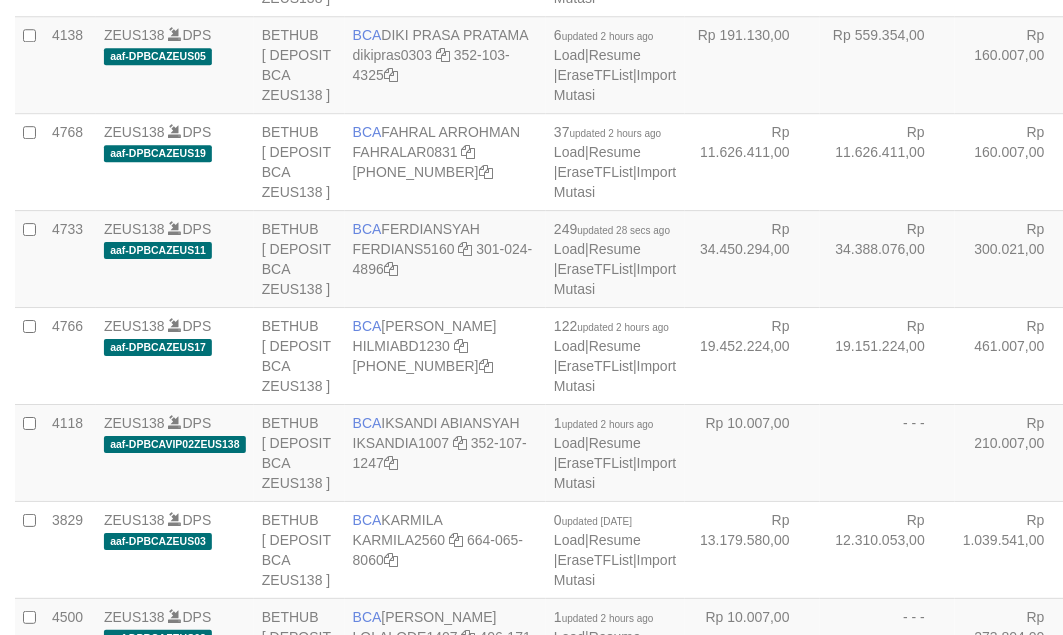 scroll, scrollTop: 1083, scrollLeft: 0, axis: vertical 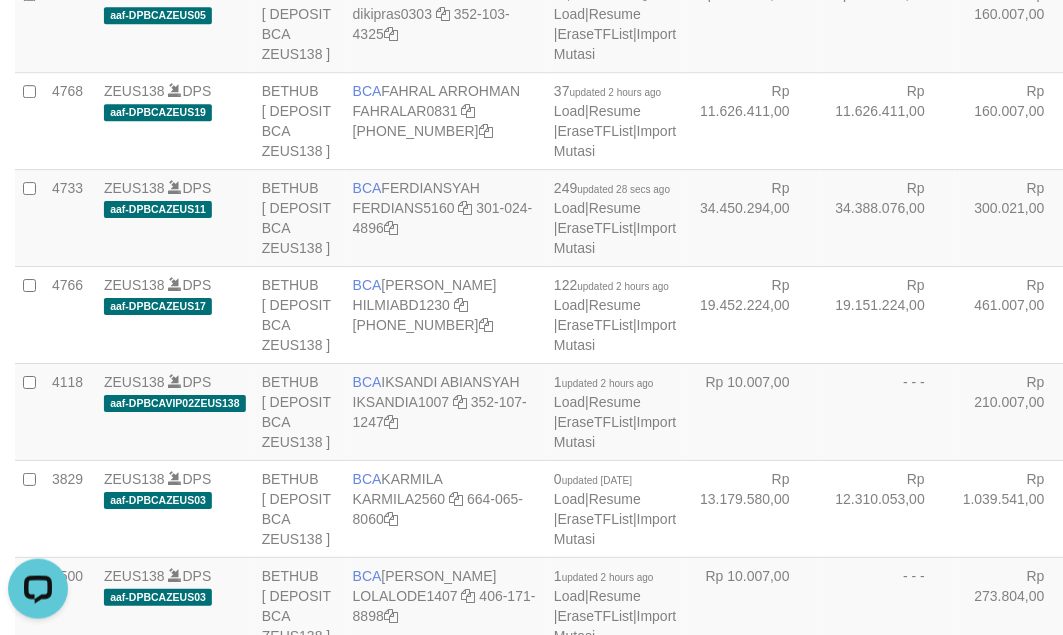 click on "Rp 44.687.342,00" at bounding box center [752, -74] 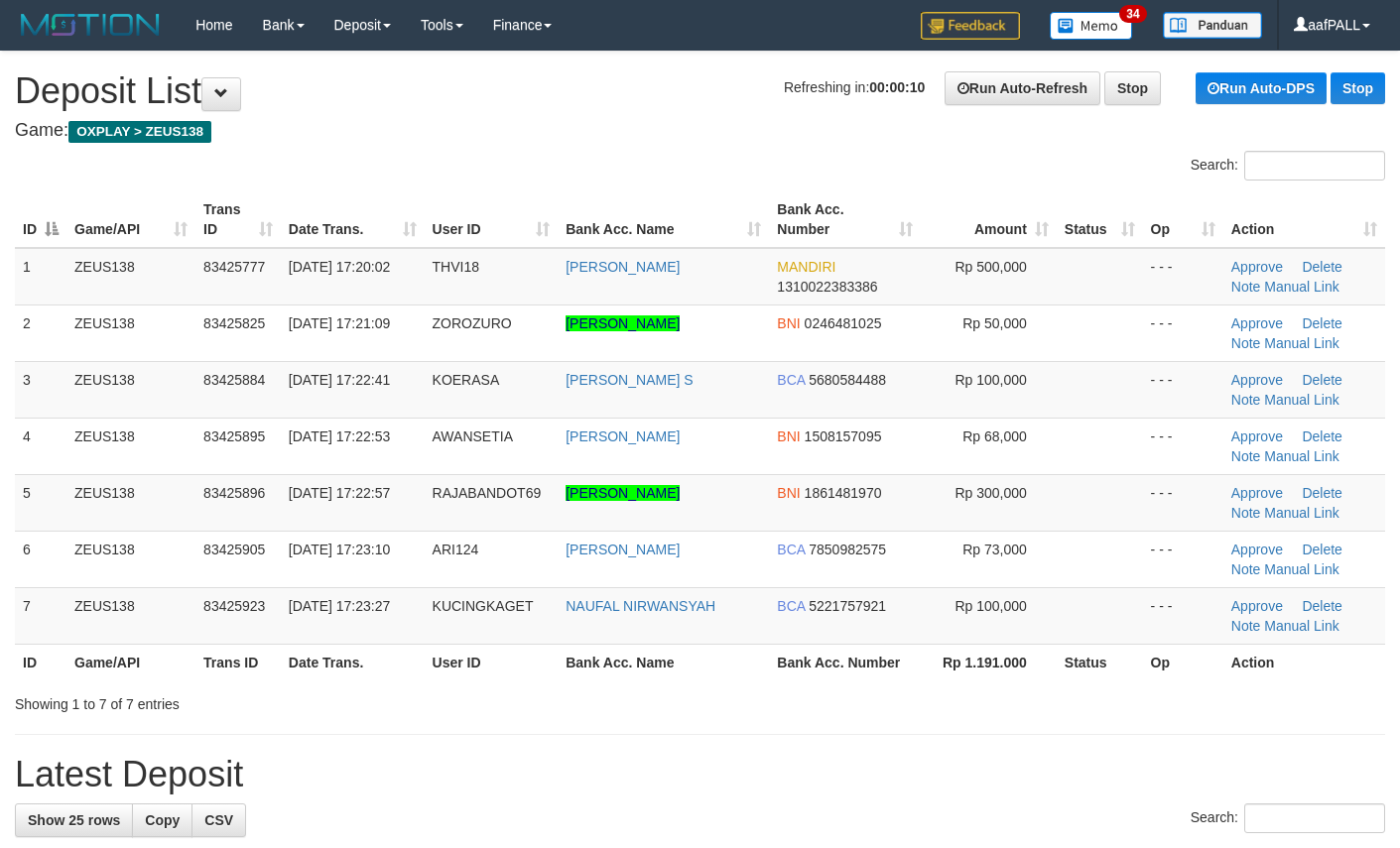 scroll, scrollTop: 0, scrollLeft: 0, axis: both 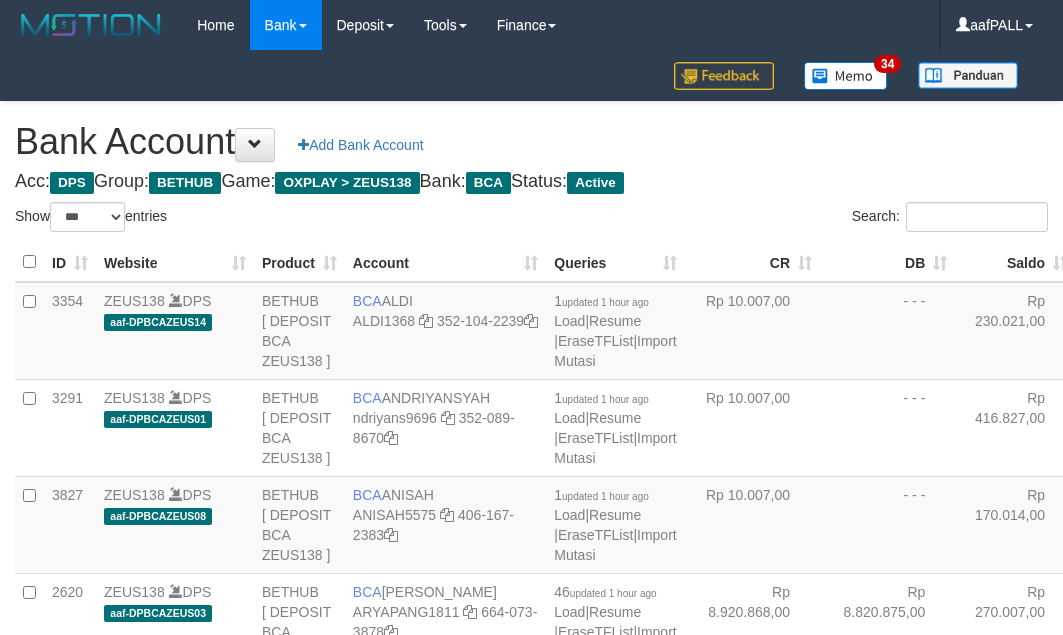 select on "***" 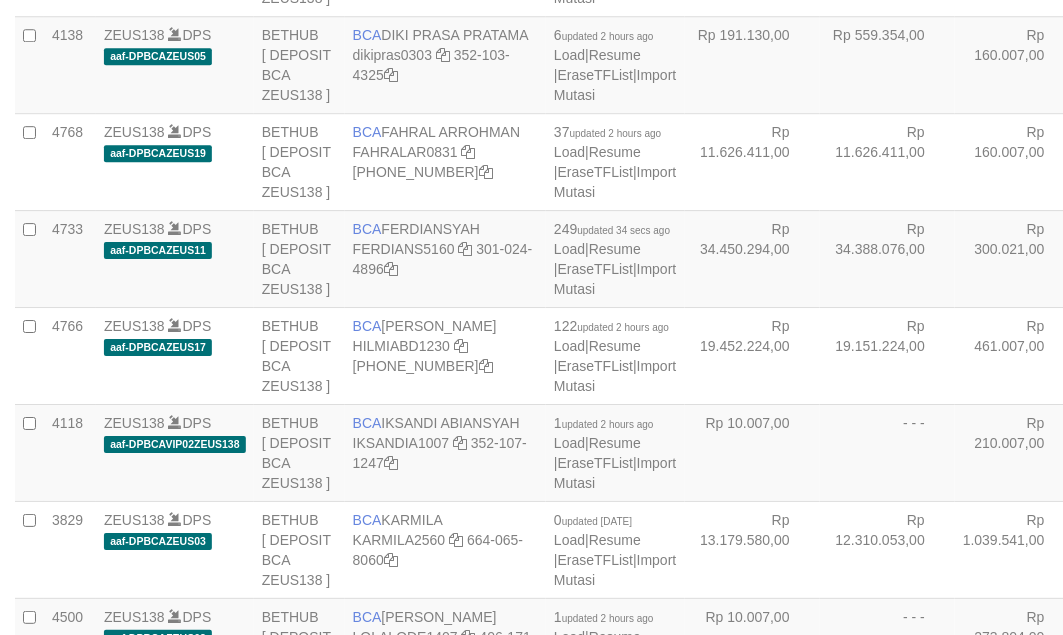 scroll, scrollTop: 1083, scrollLeft: 0, axis: vertical 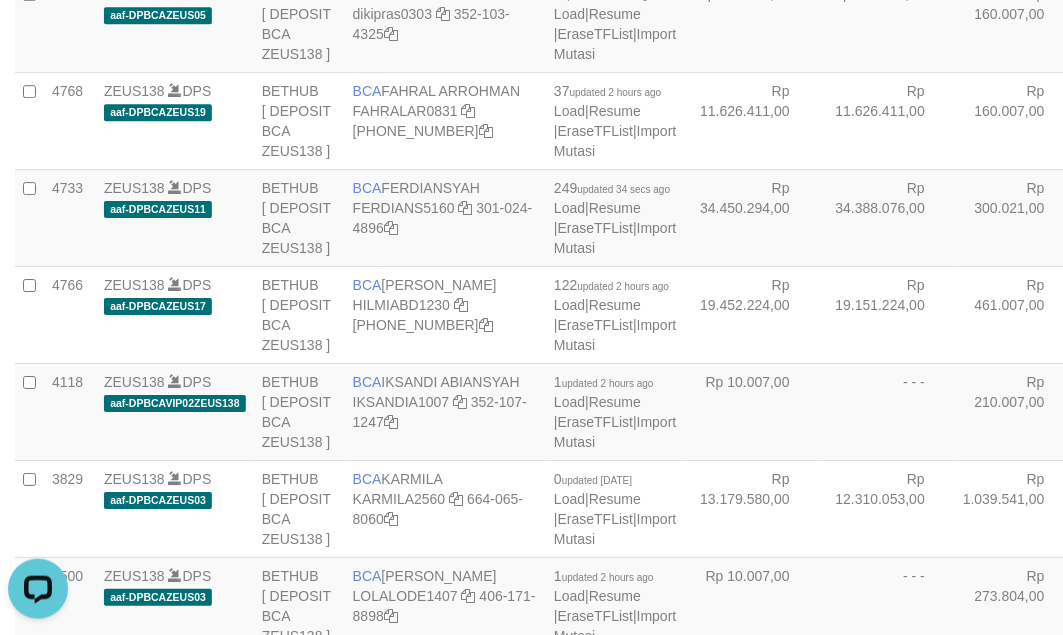 click on "Rp 44.610.153,00" at bounding box center [887, -74] 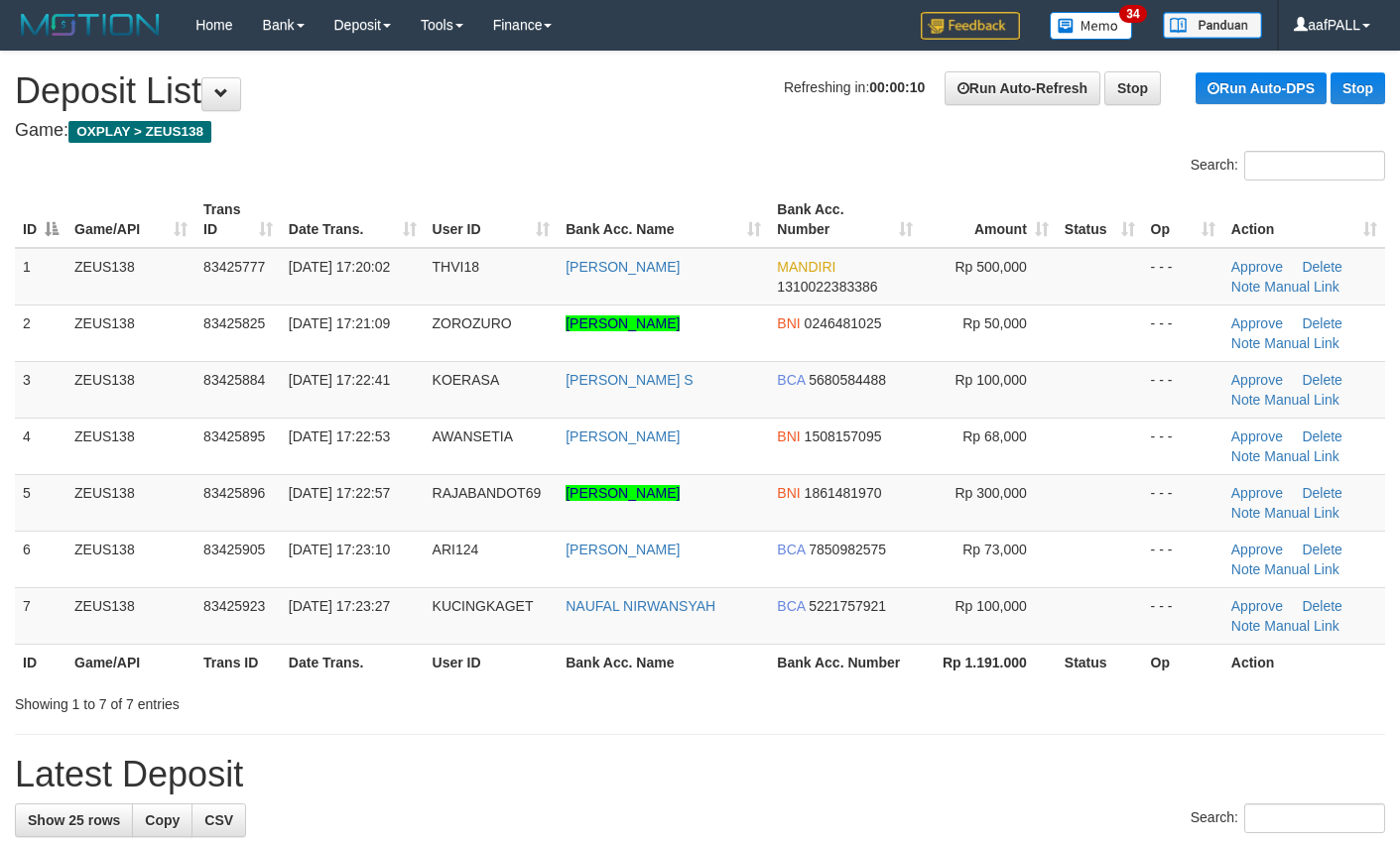 scroll, scrollTop: 0, scrollLeft: 0, axis: both 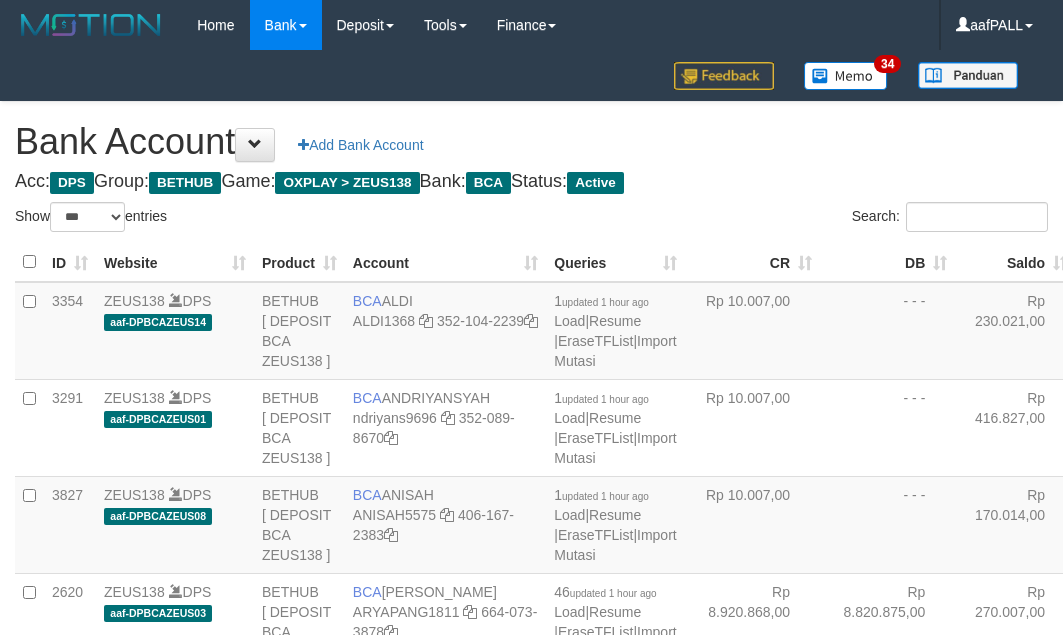 select on "***" 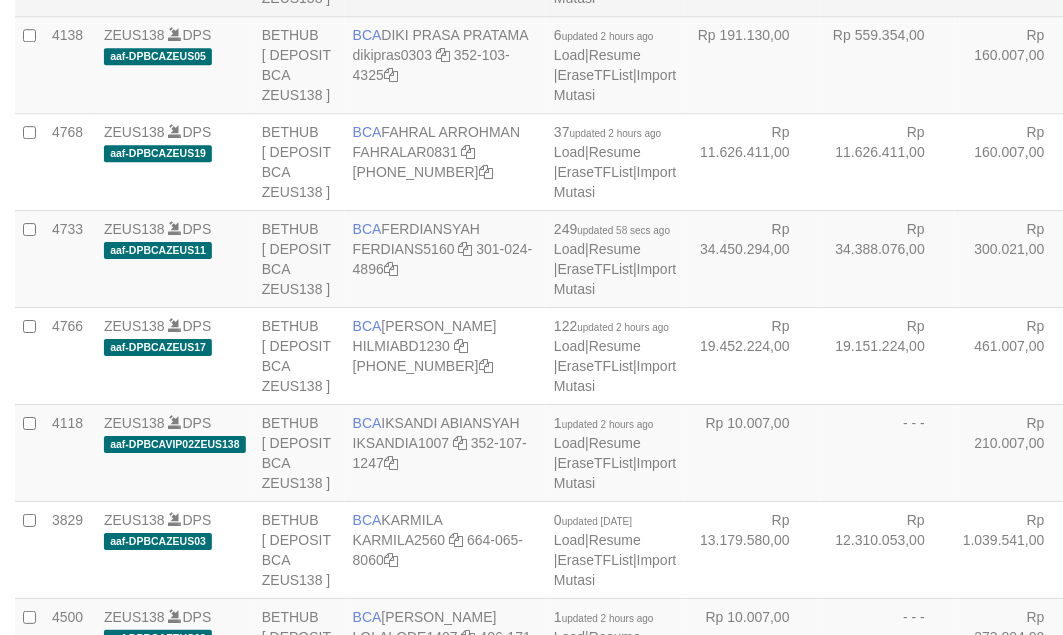 scroll, scrollTop: 1083, scrollLeft: 0, axis: vertical 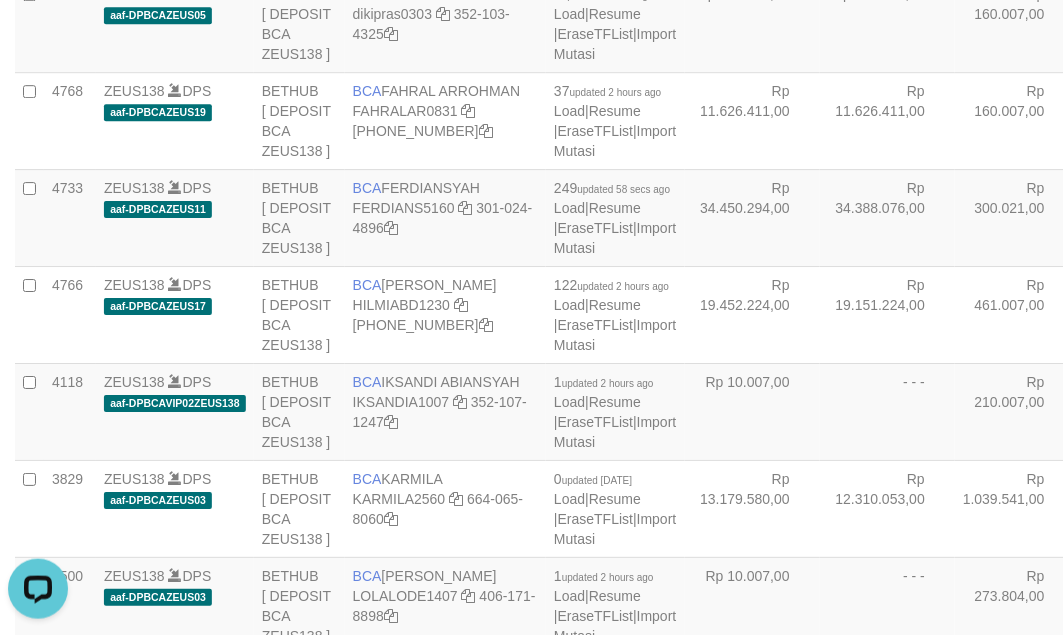 click on "Rp 44.610.153,00" at bounding box center (887, -74) 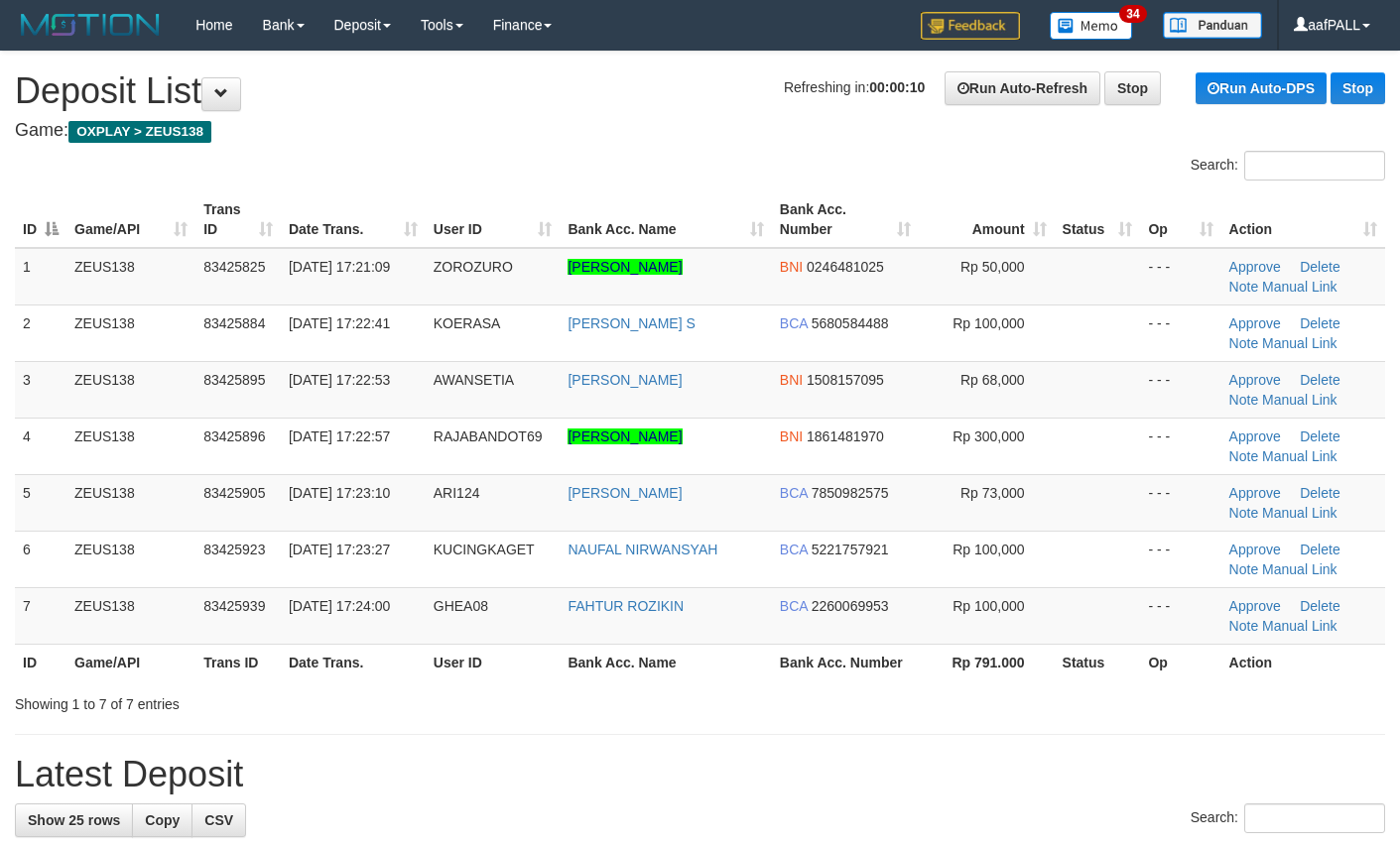 scroll, scrollTop: 0, scrollLeft: 0, axis: both 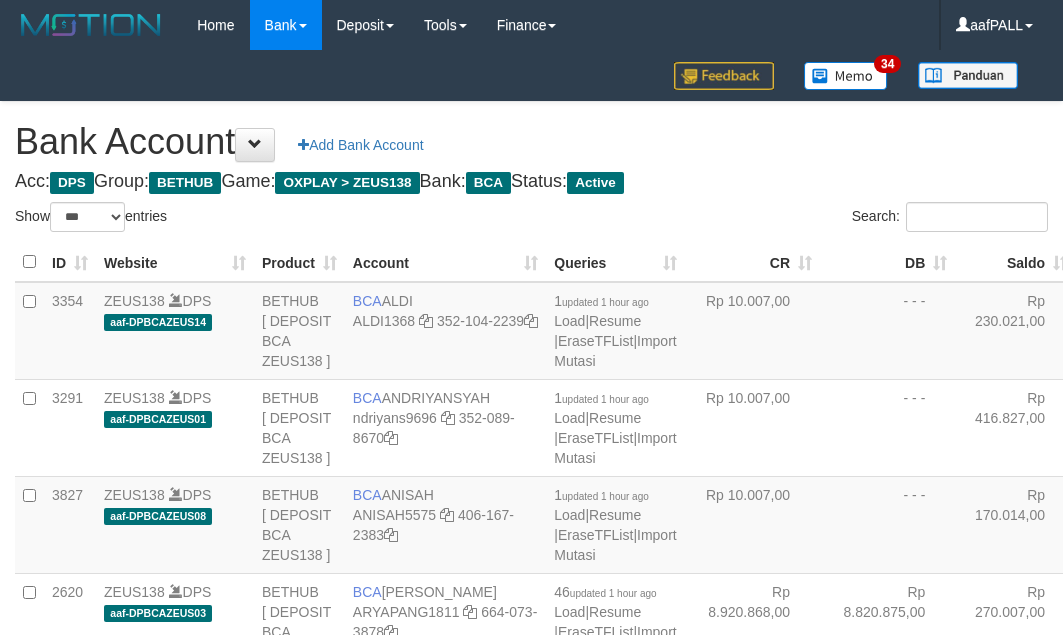 select on "***" 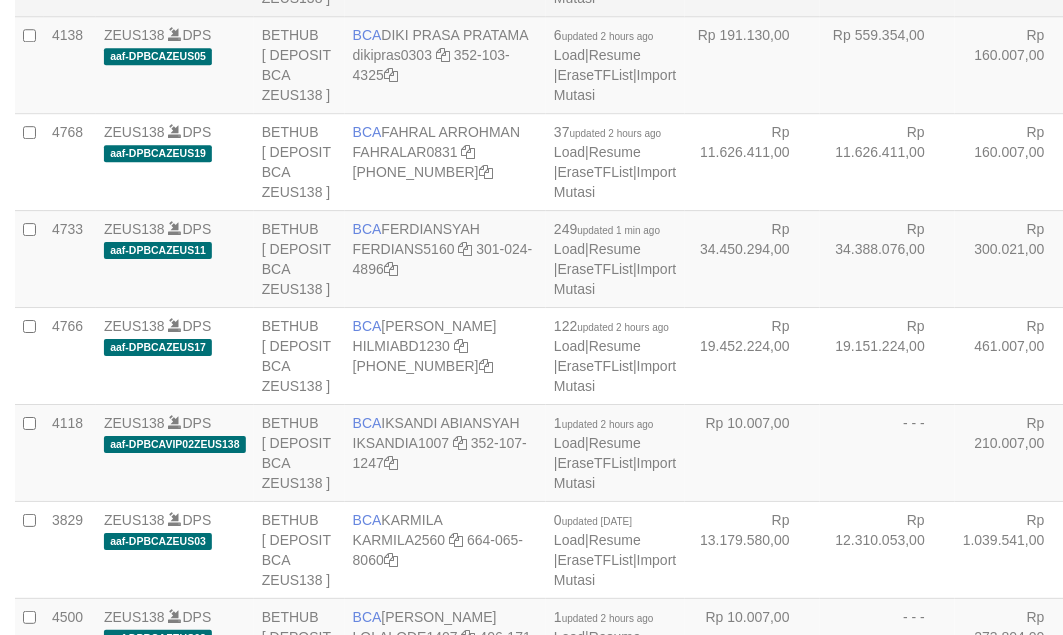 scroll, scrollTop: 1083, scrollLeft: 0, axis: vertical 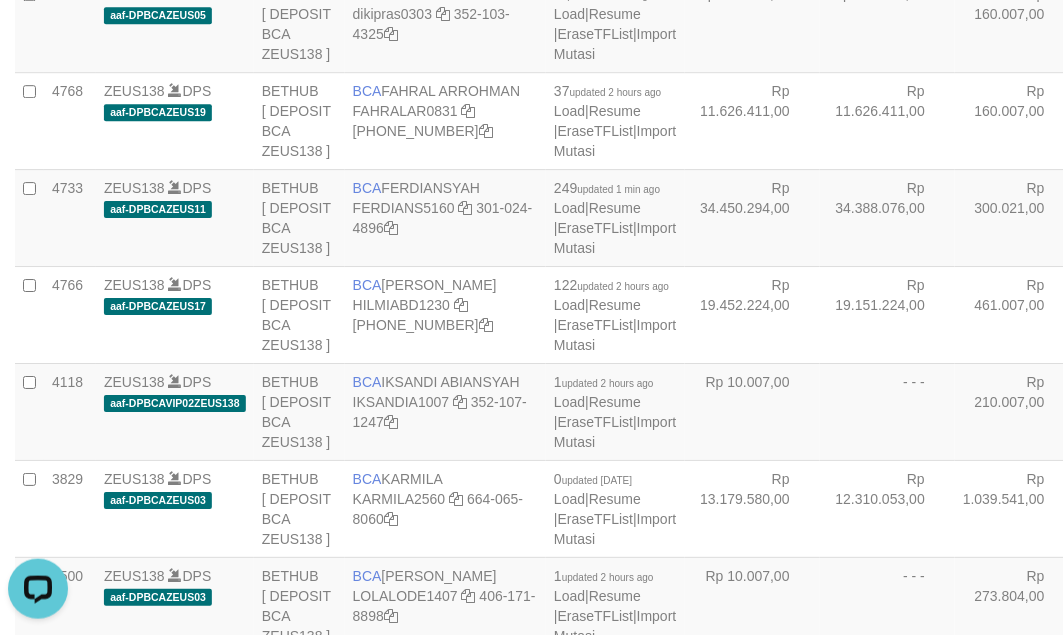 click on "Rp 44.687.342,00" at bounding box center [752, -74] 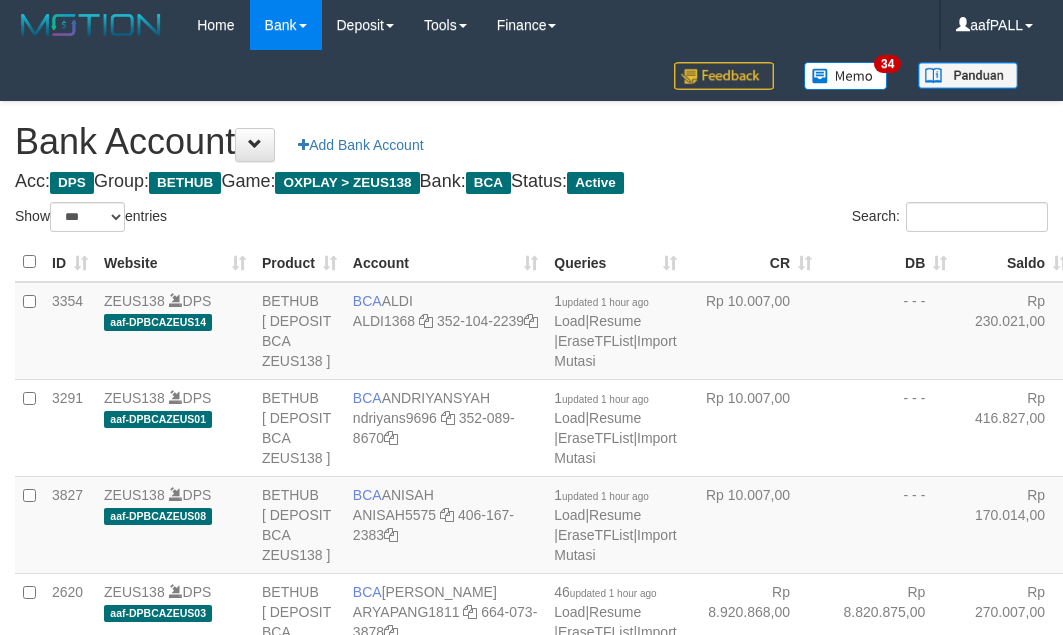 select on "***" 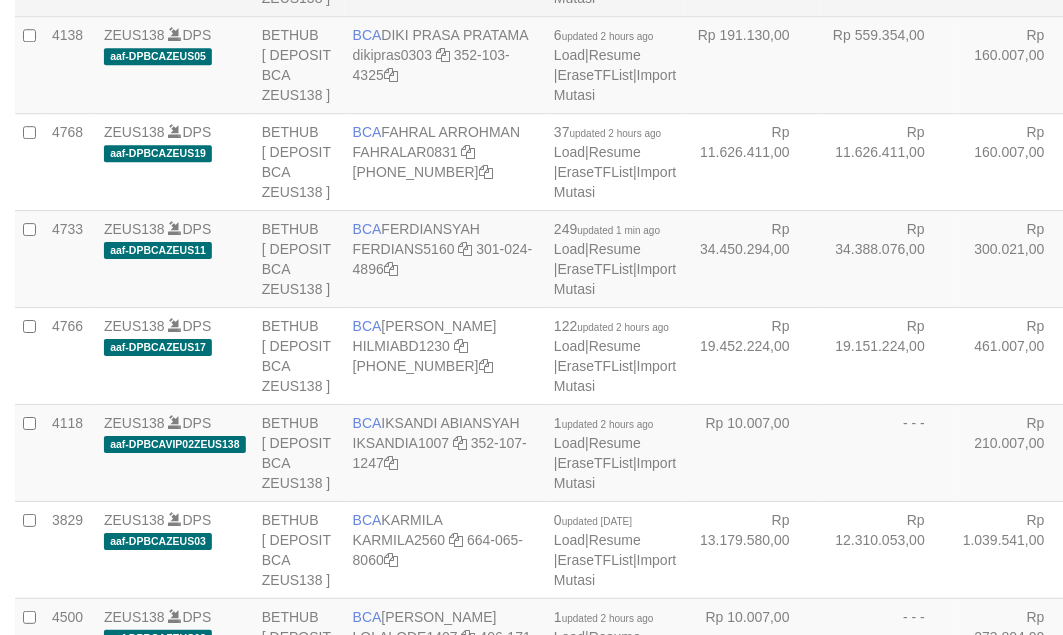 scroll, scrollTop: 1083, scrollLeft: 0, axis: vertical 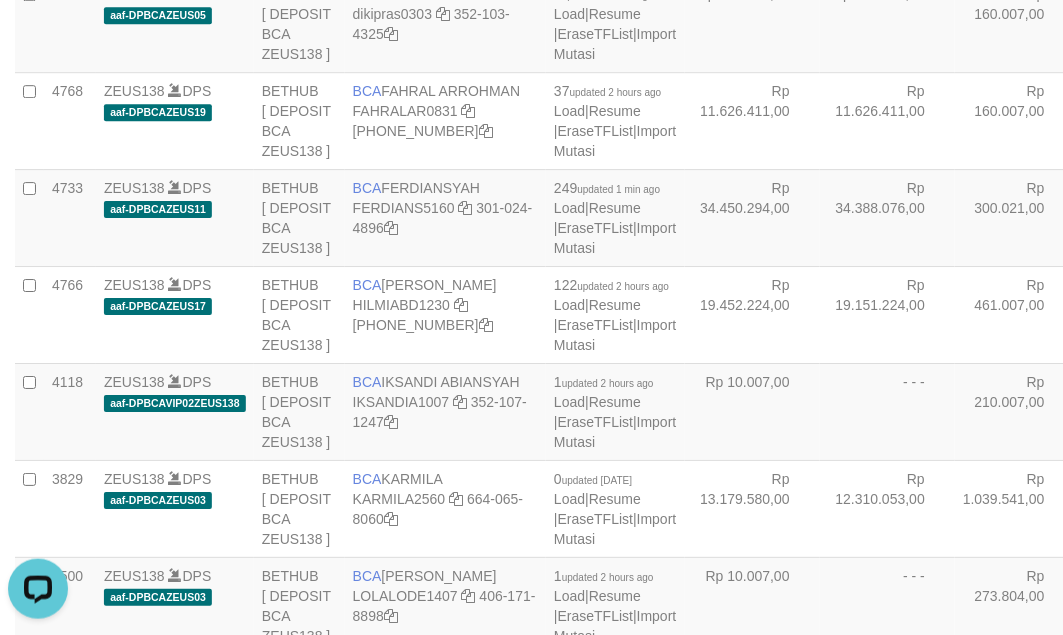 click at bounding box center (466, -83) 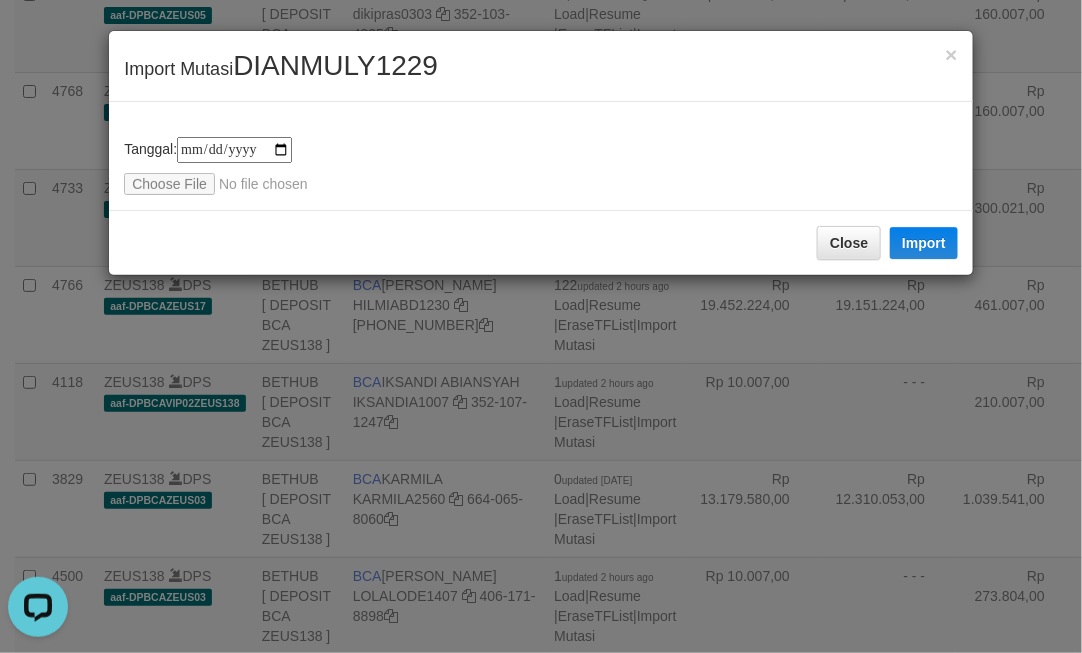 click on "**********" at bounding box center (541, 166) 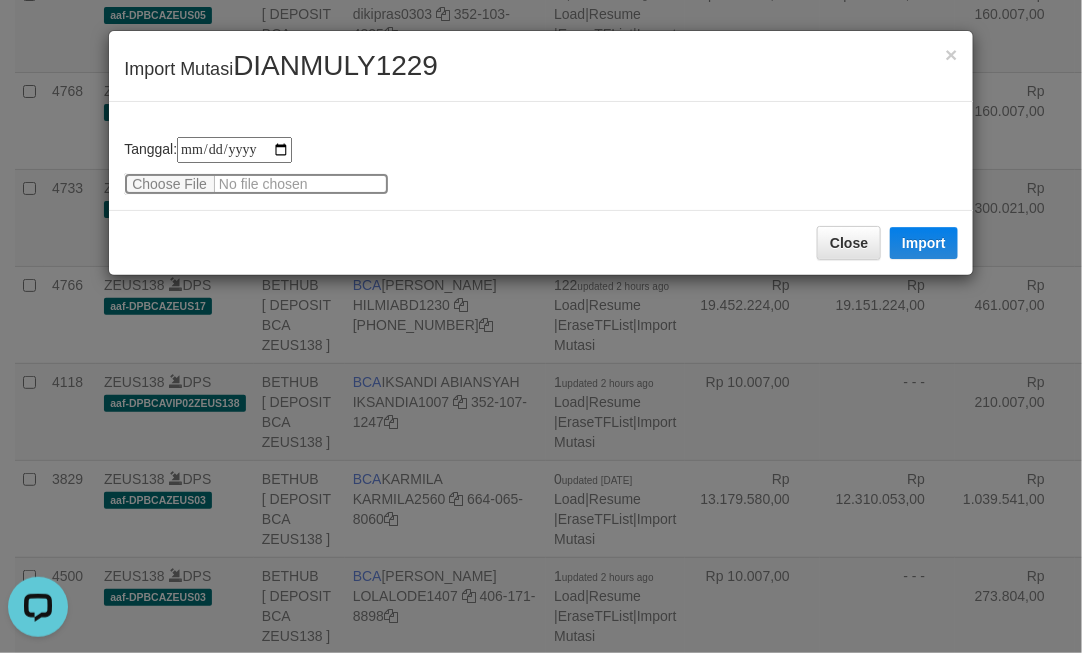click at bounding box center (256, 184) 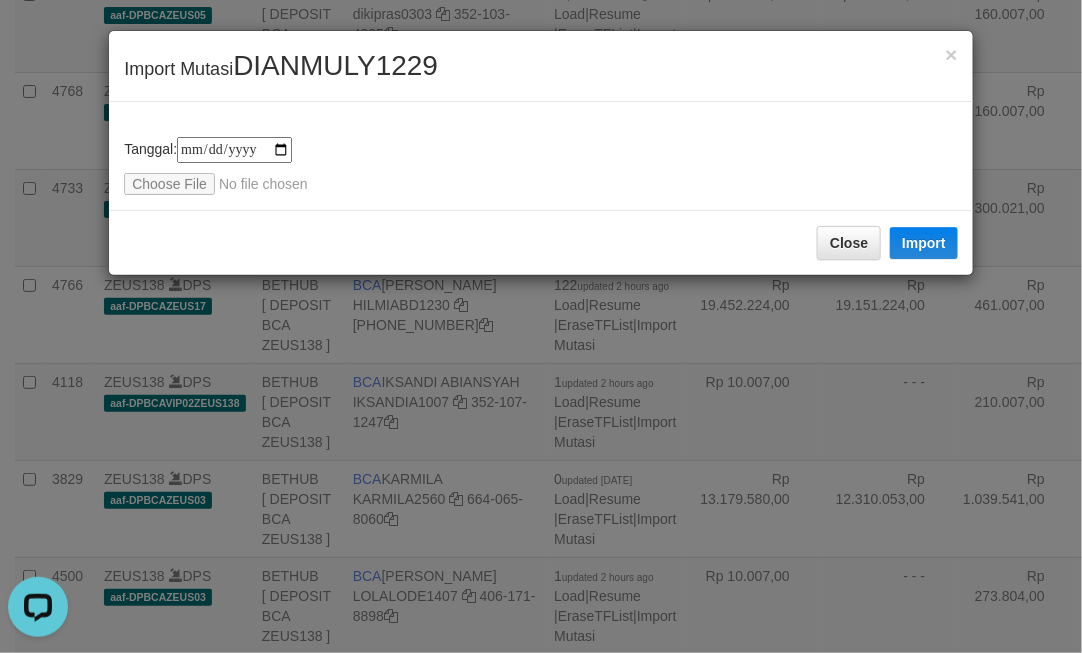 drag, startPoint x: 845, startPoint y: 313, endPoint x: 783, endPoint y: 287, distance: 67.23094 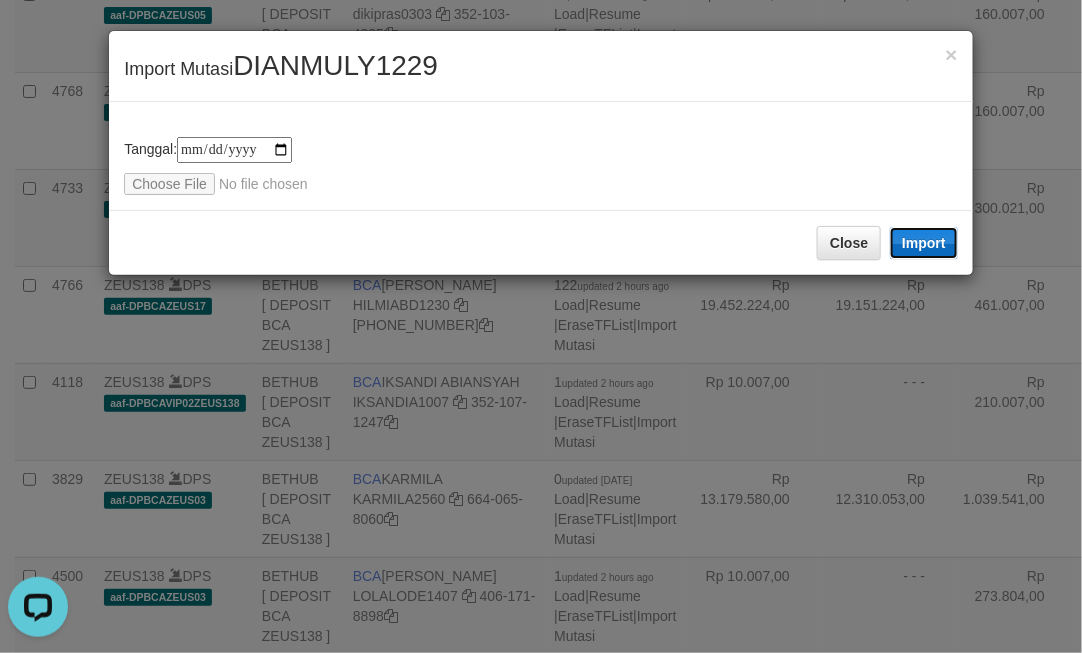 click on "Import" at bounding box center (924, 243) 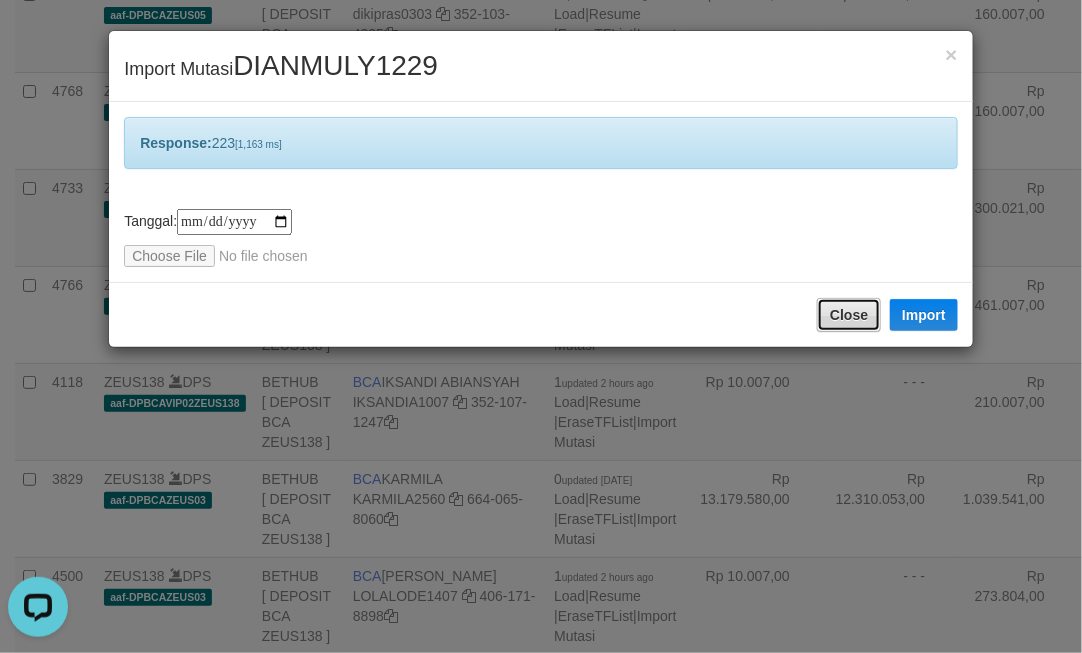 click on "Close" at bounding box center (849, 315) 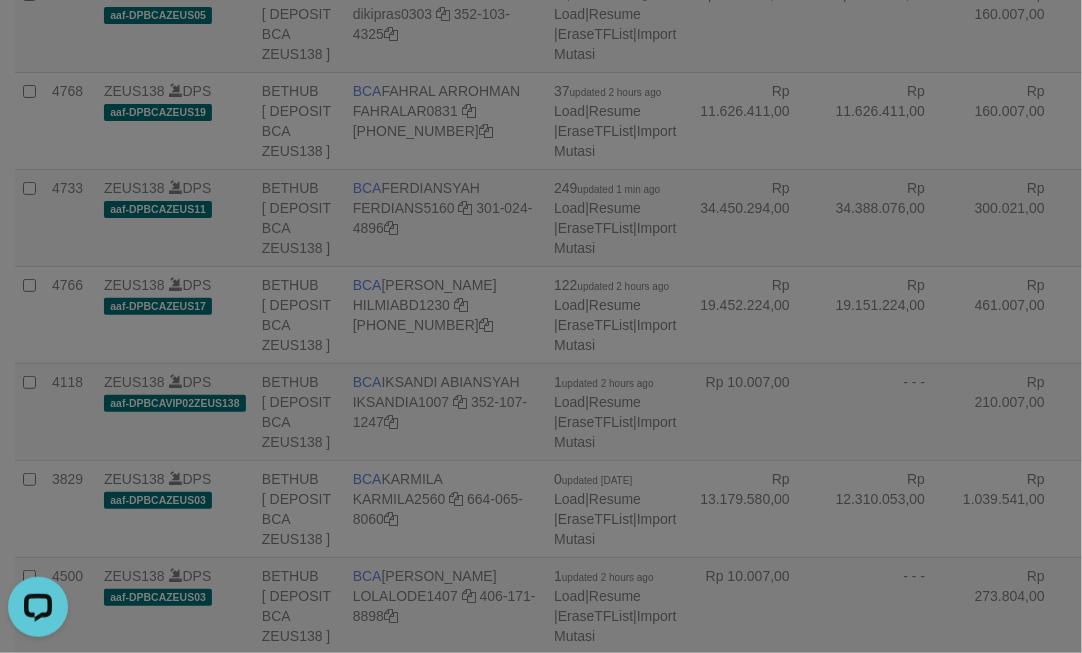drag, startPoint x: 712, startPoint y: 340, endPoint x: 701, endPoint y: 338, distance: 11.18034 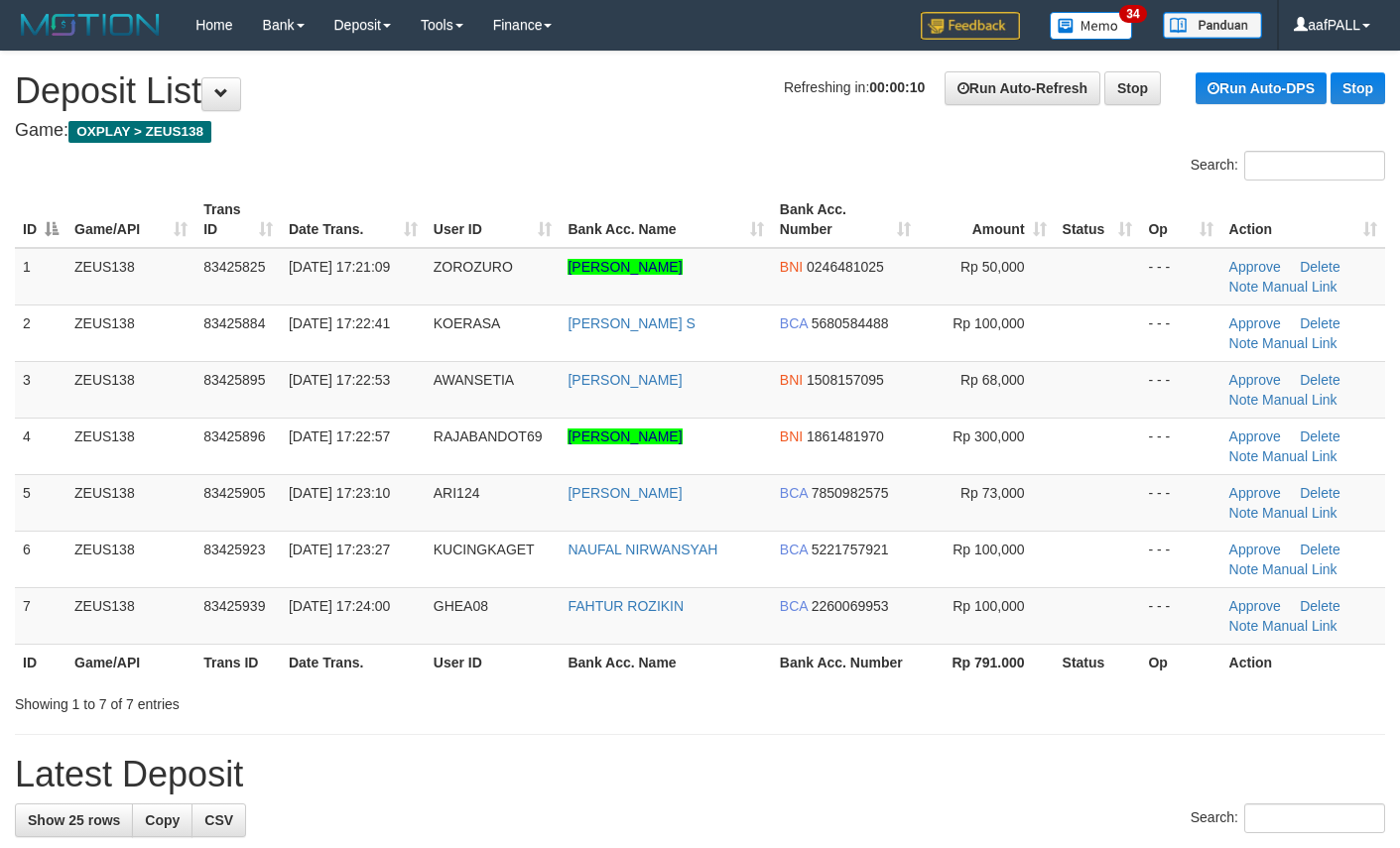 scroll, scrollTop: 0, scrollLeft: 0, axis: both 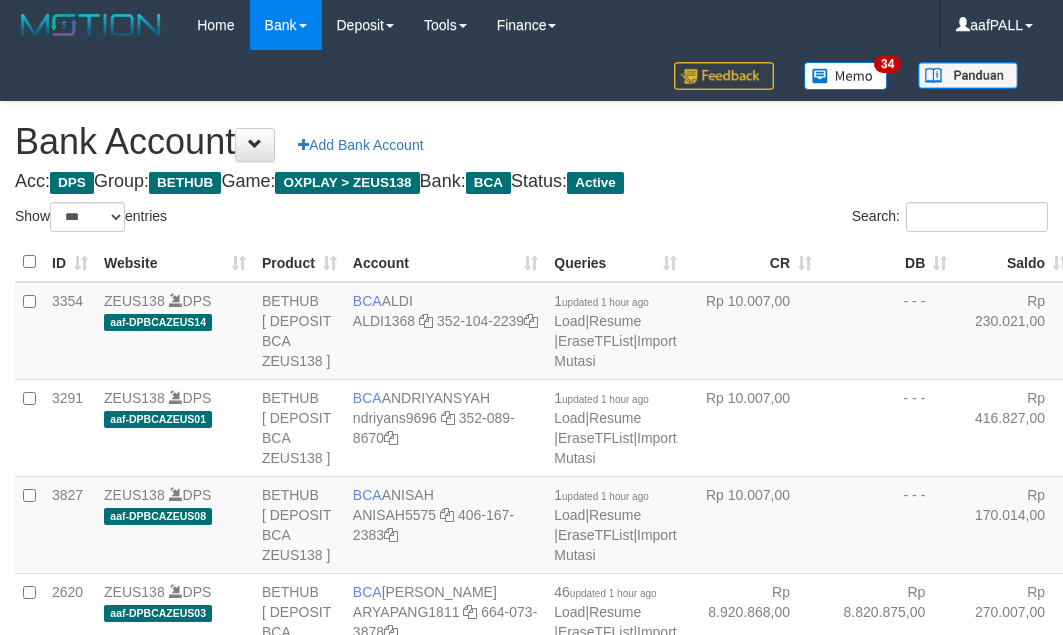 select on "***" 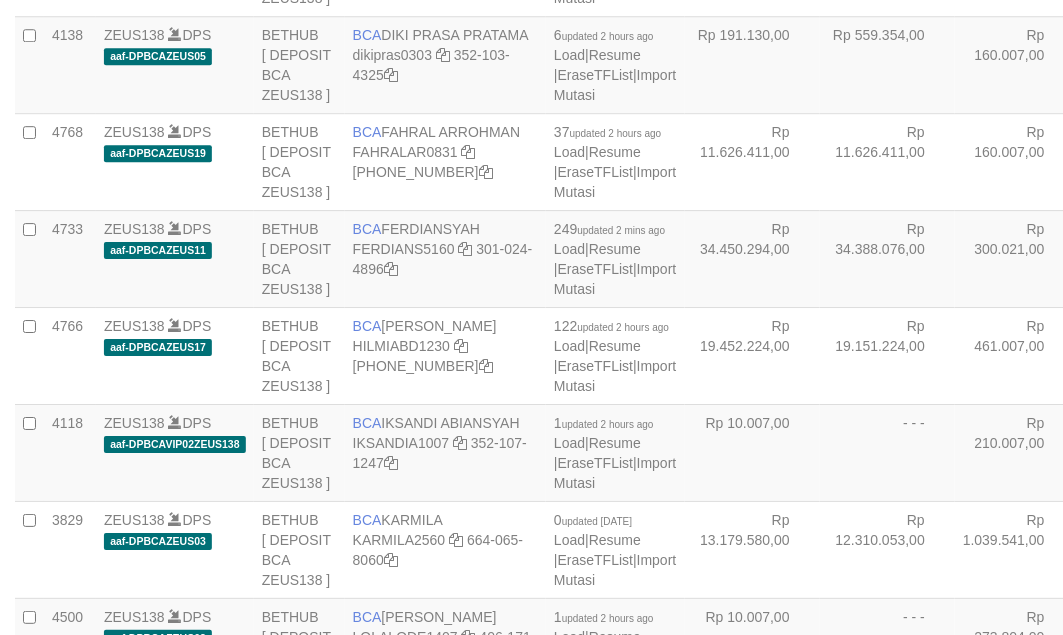 scroll, scrollTop: 1083, scrollLeft: 0, axis: vertical 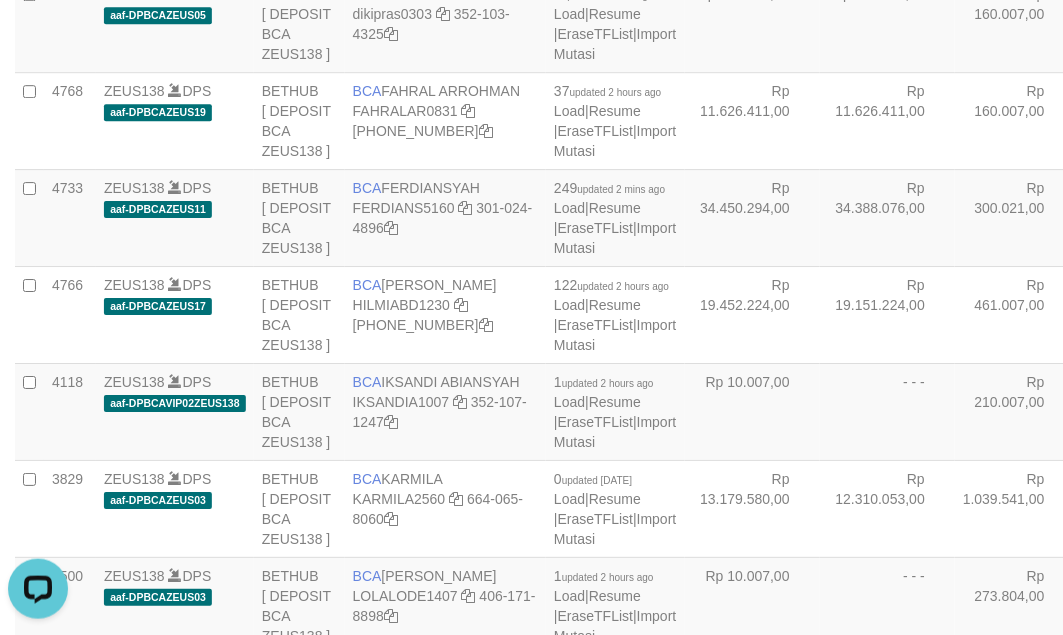 drag, startPoint x: 776, startPoint y: 448, endPoint x: 765, endPoint y: 450, distance: 11.18034 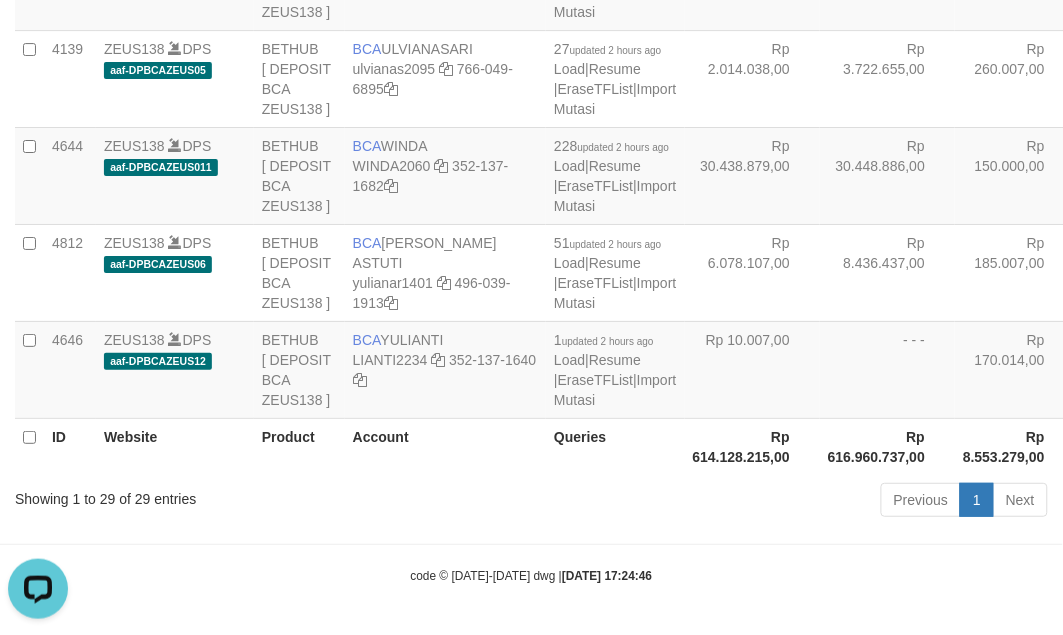 click at bounding box center (468, -610) 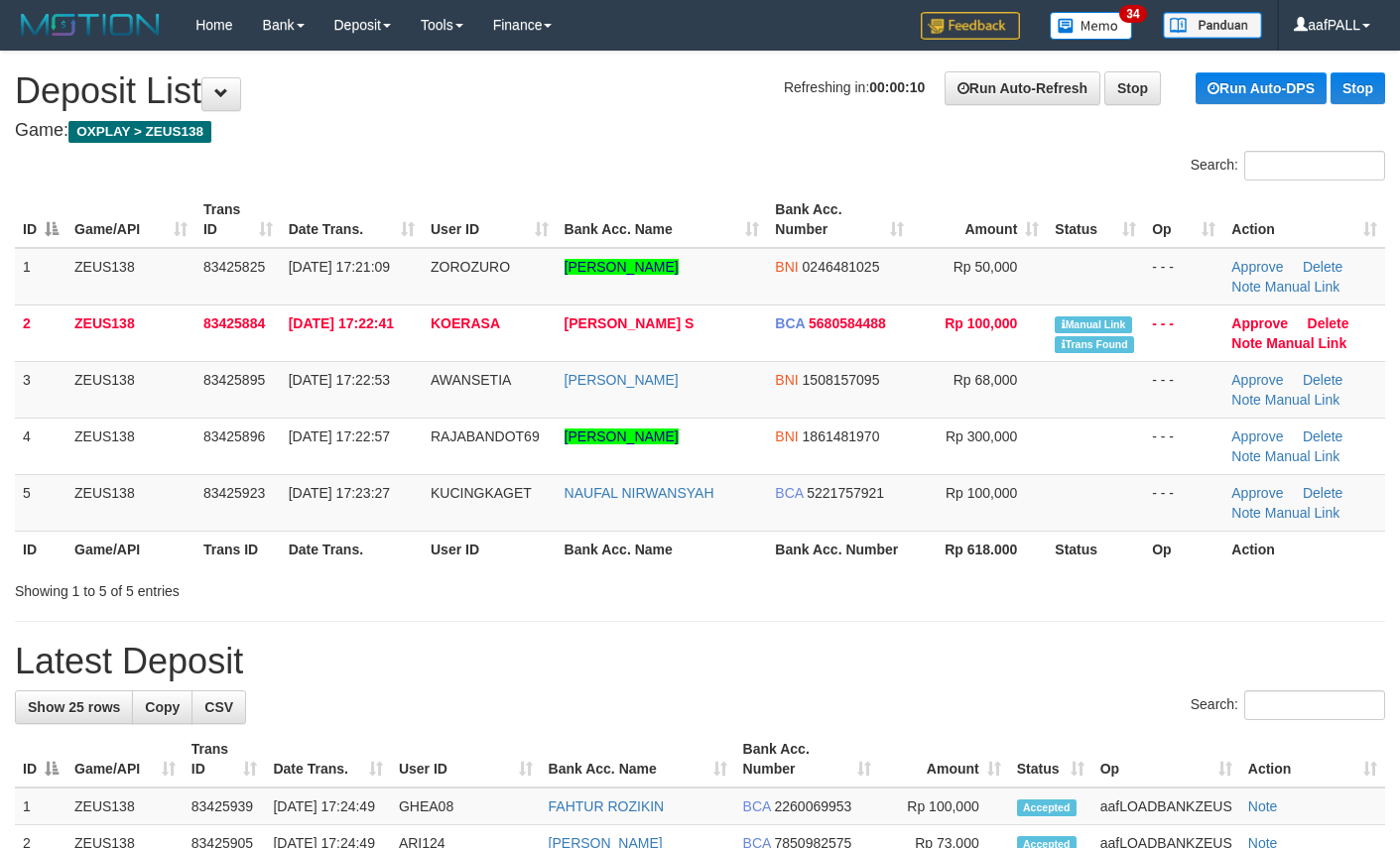 scroll, scrollTop: 0, scrollLeft: 0, axis: both 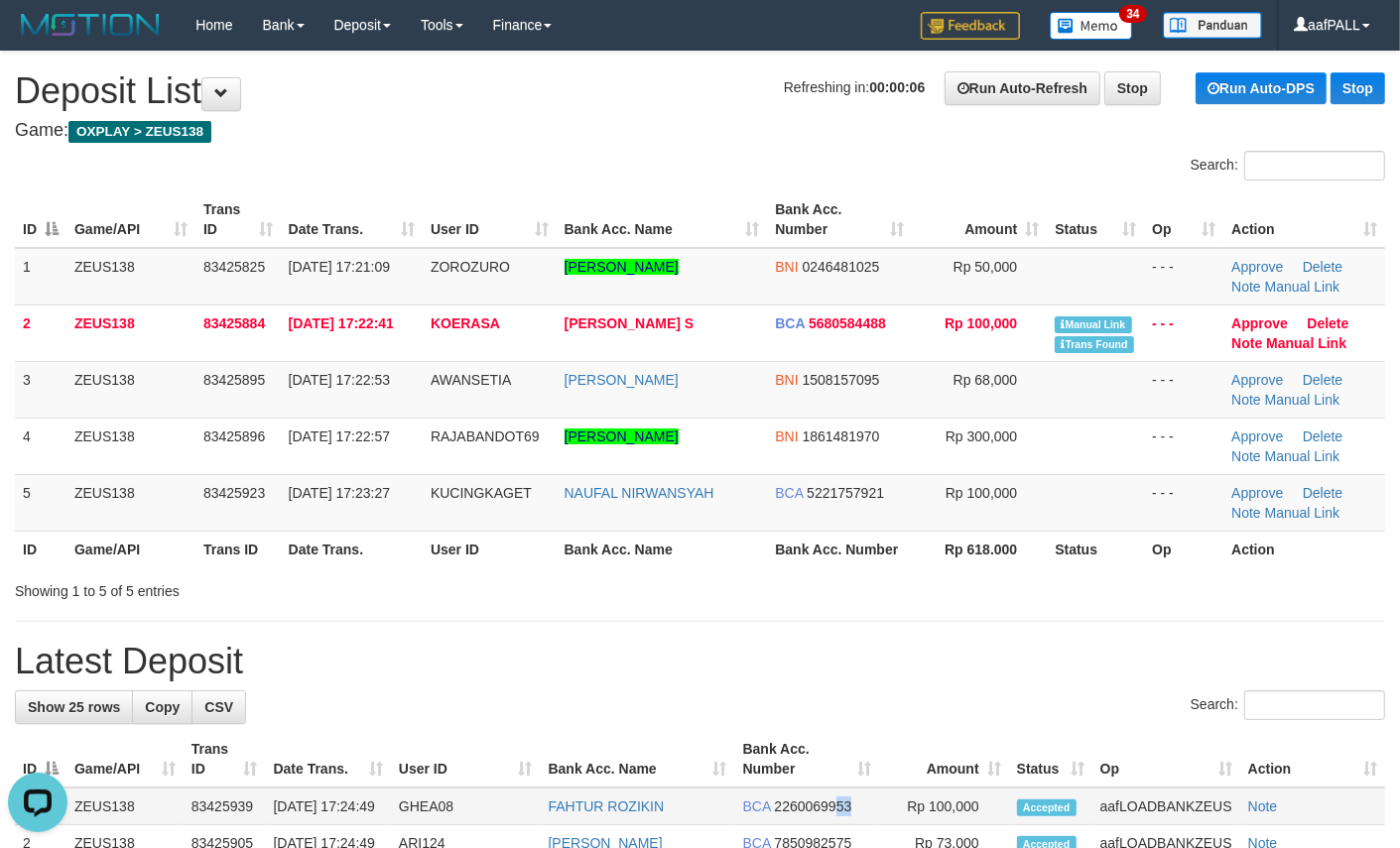 click on "BCA
2260069953" at bounding box center (807, 806) 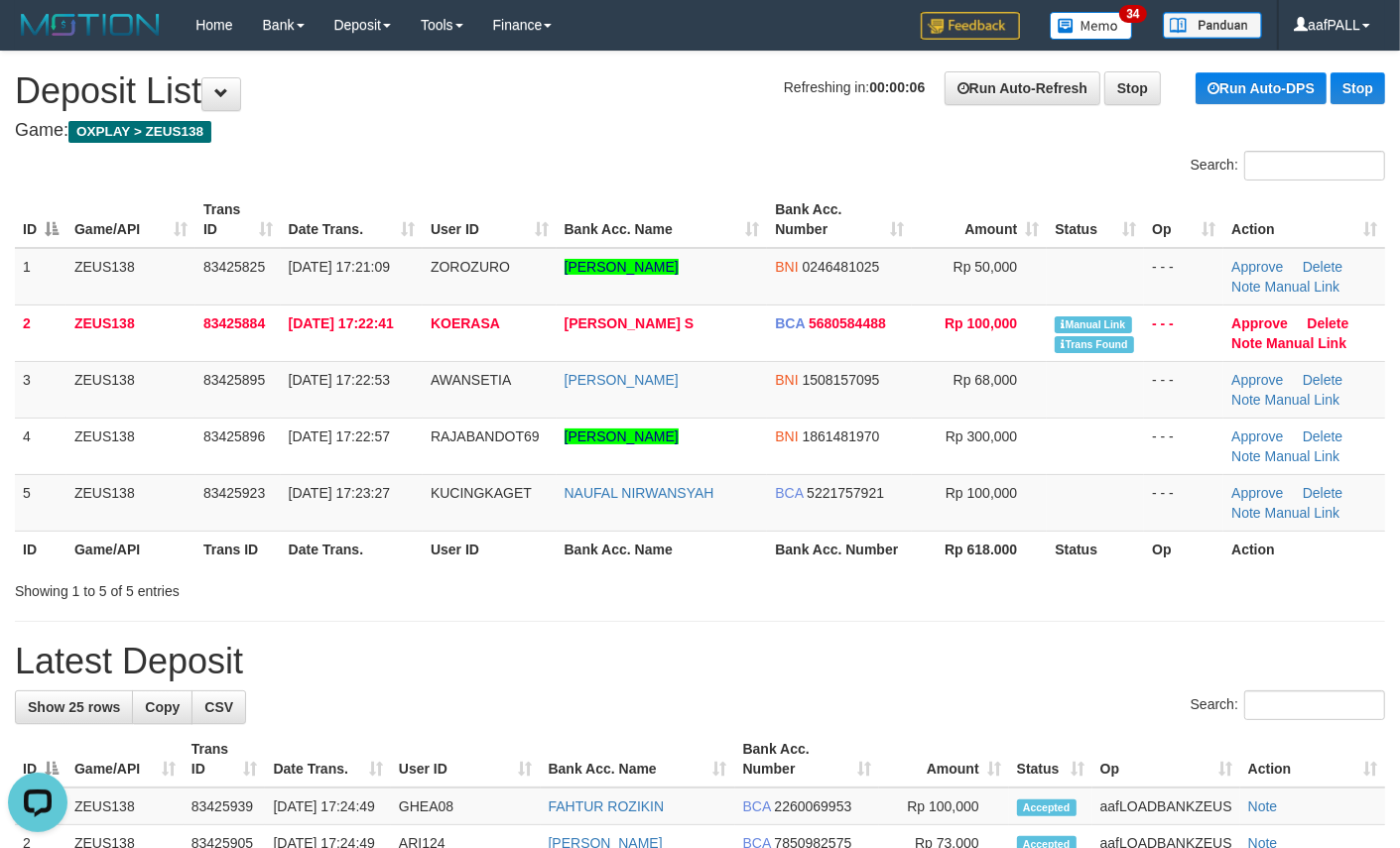 scroll, scrollTop: 1291, scrollLeft: 0, axis: vertical 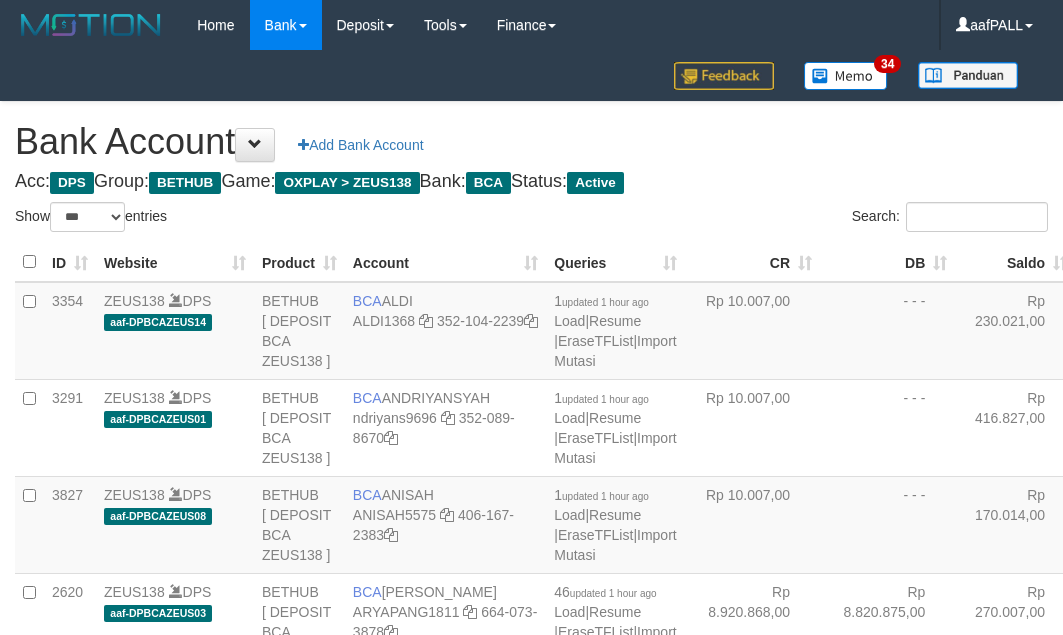 select on "***" 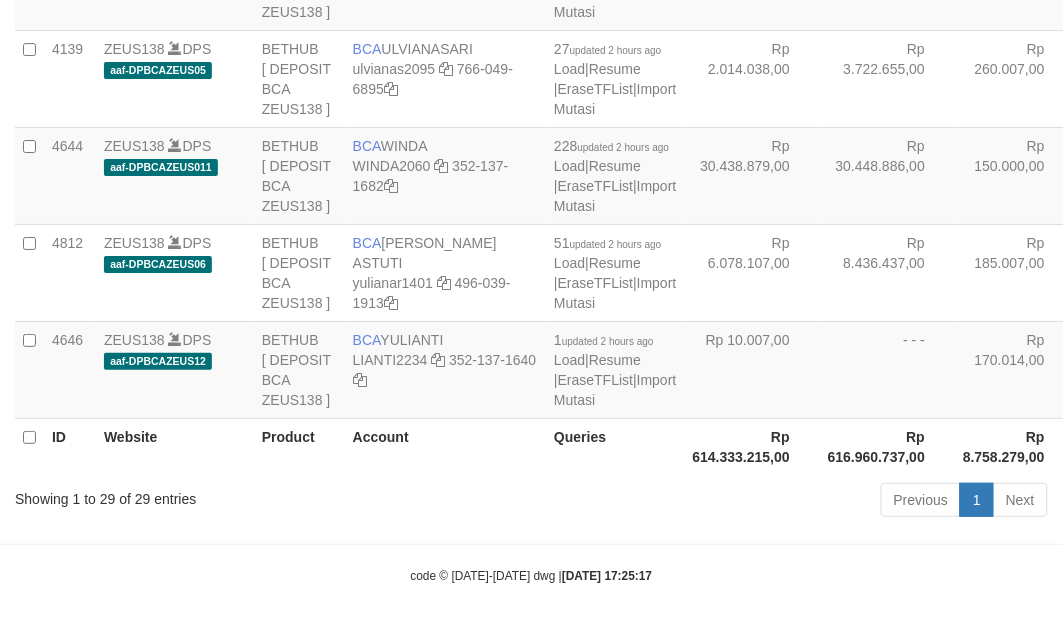 scroll, scrollTop: 2823, scrollLeft: 0, axis: vertical 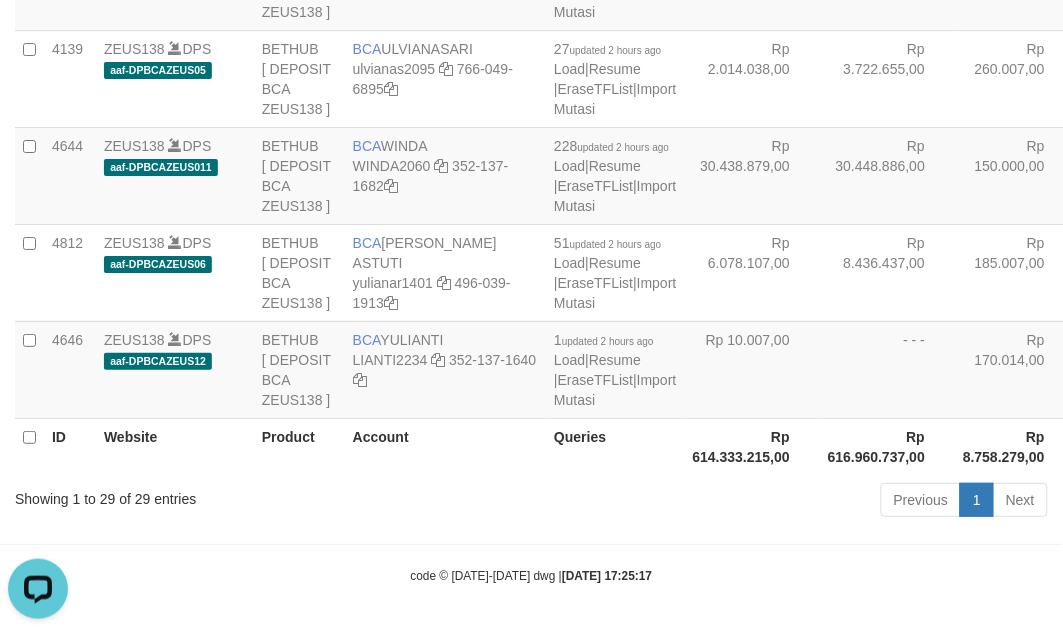 drag, startPoint x: 702, startPoint y: 360, endPoint x: 692, endPoint y: 385, distance: 26.925823 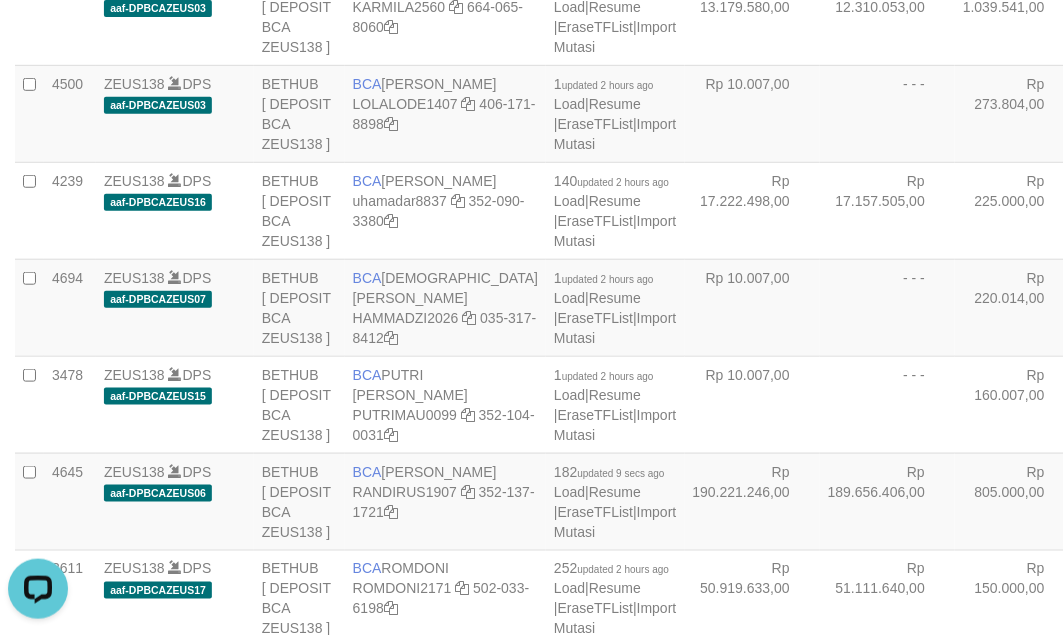 click on "Rp 19.452.224,00" at bounding box center (752, -178) 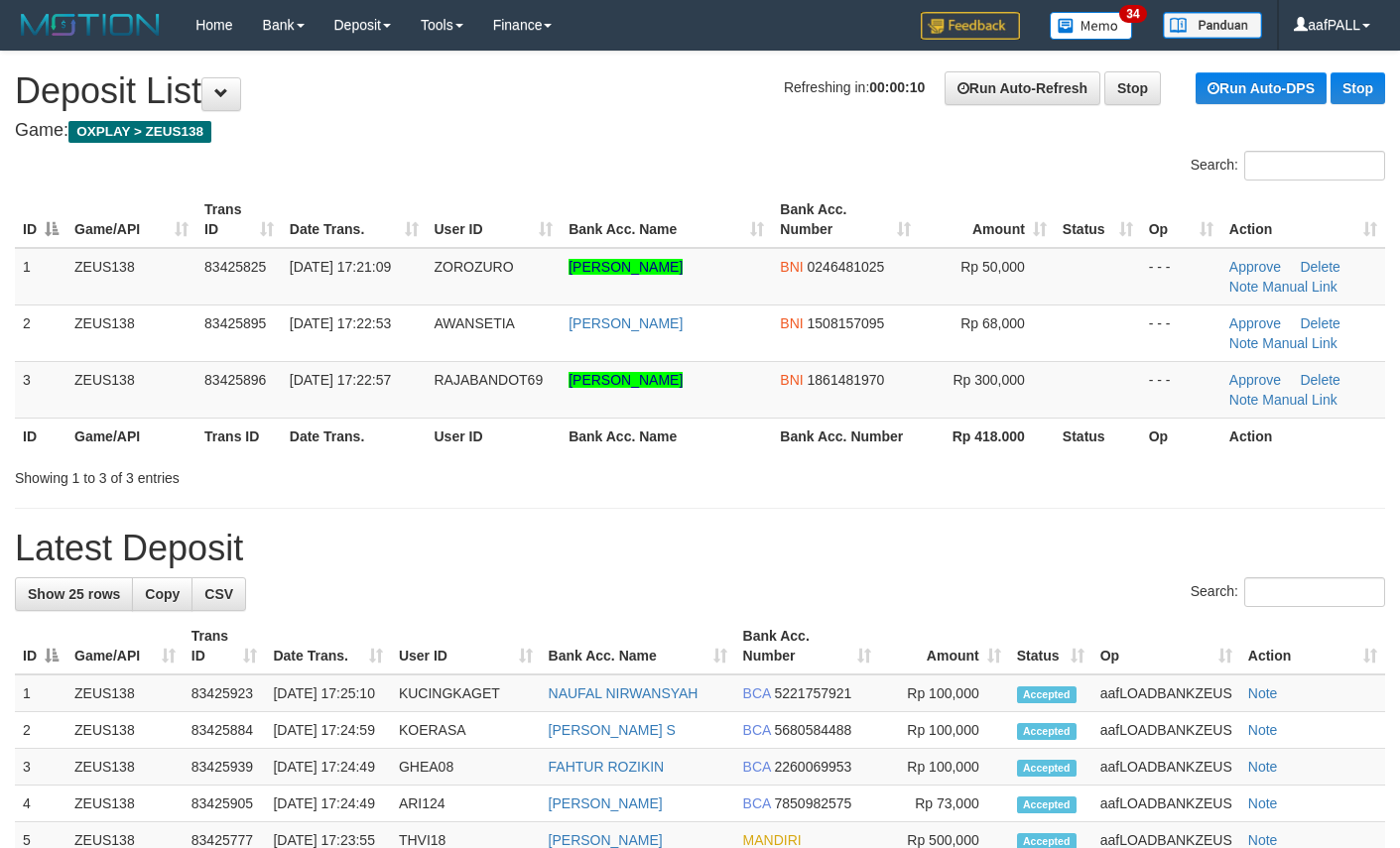 scroll, scrollTop: 0, scrollLeft: 0, axis: both 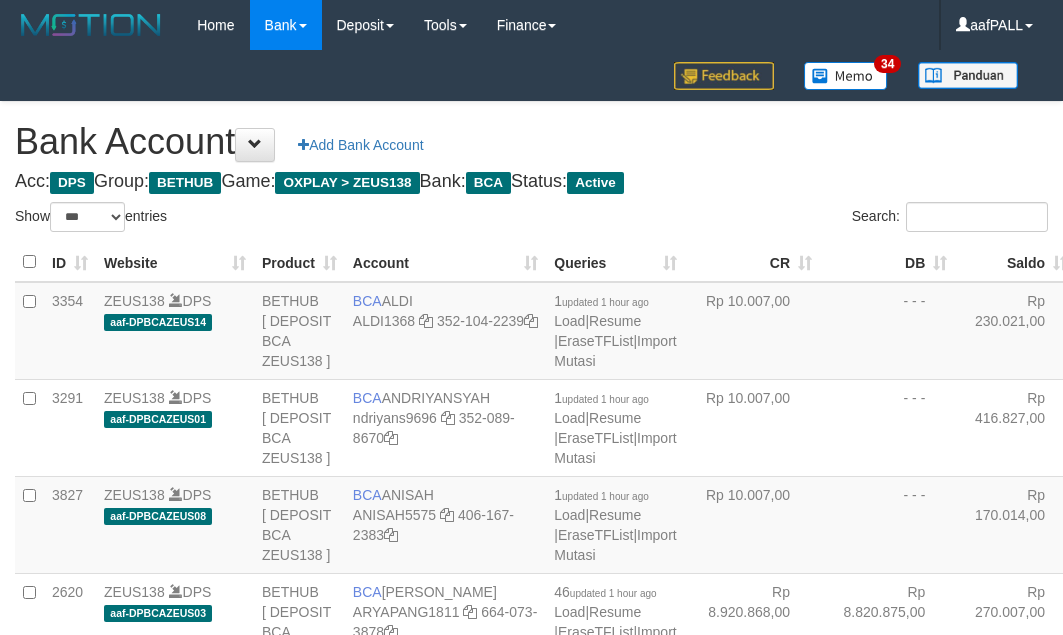 select on "***" 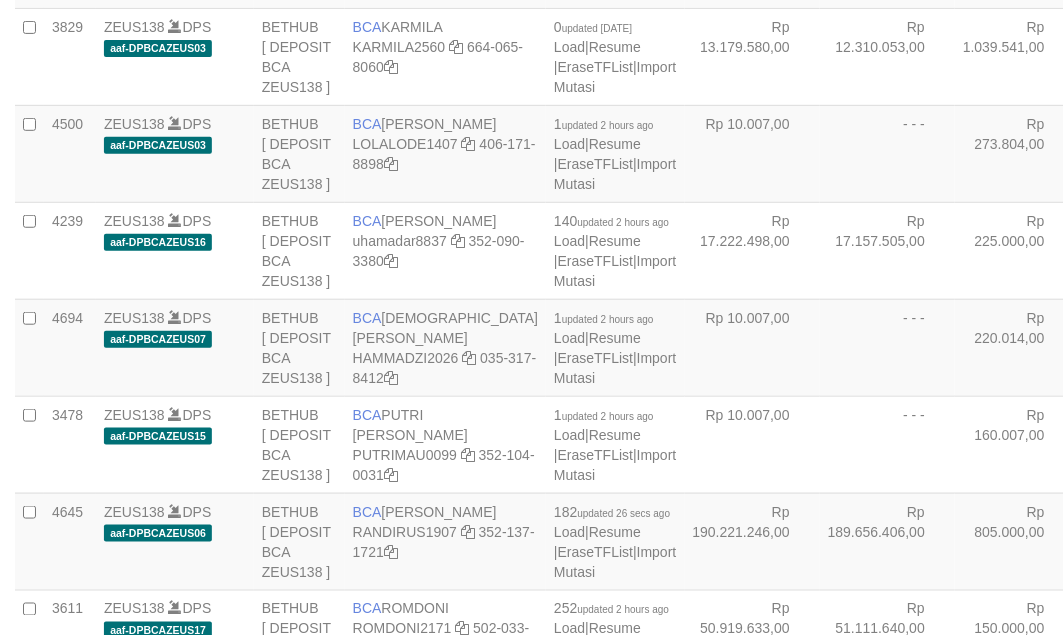 scroll, scrollTop: 1575, scrollLeft: 0, axis: vertical 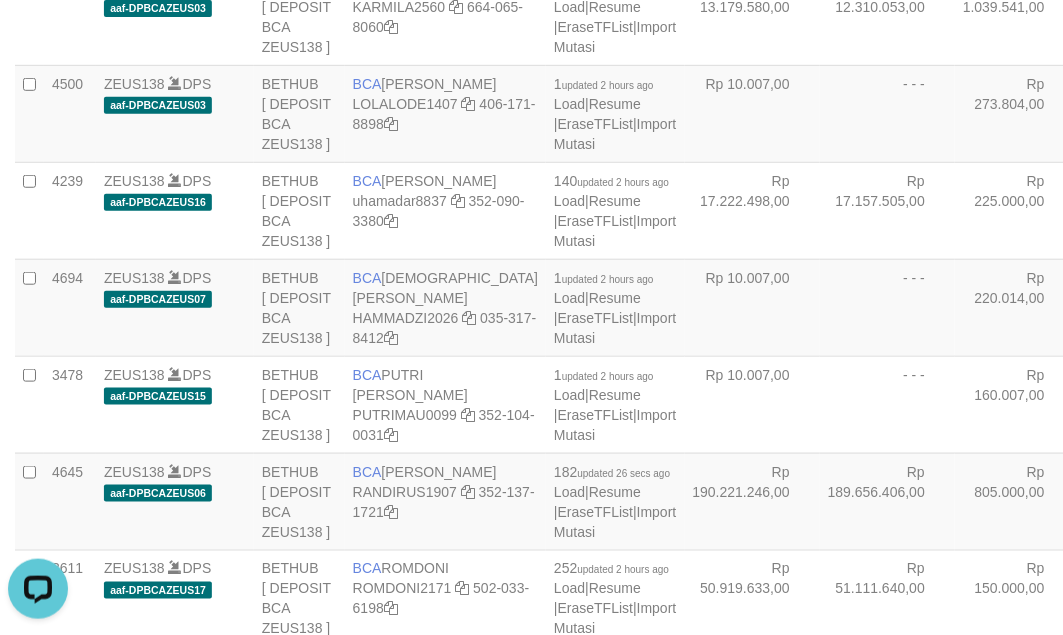 click on "Rp 34.450.294,00" at bounding box center [752, -275] 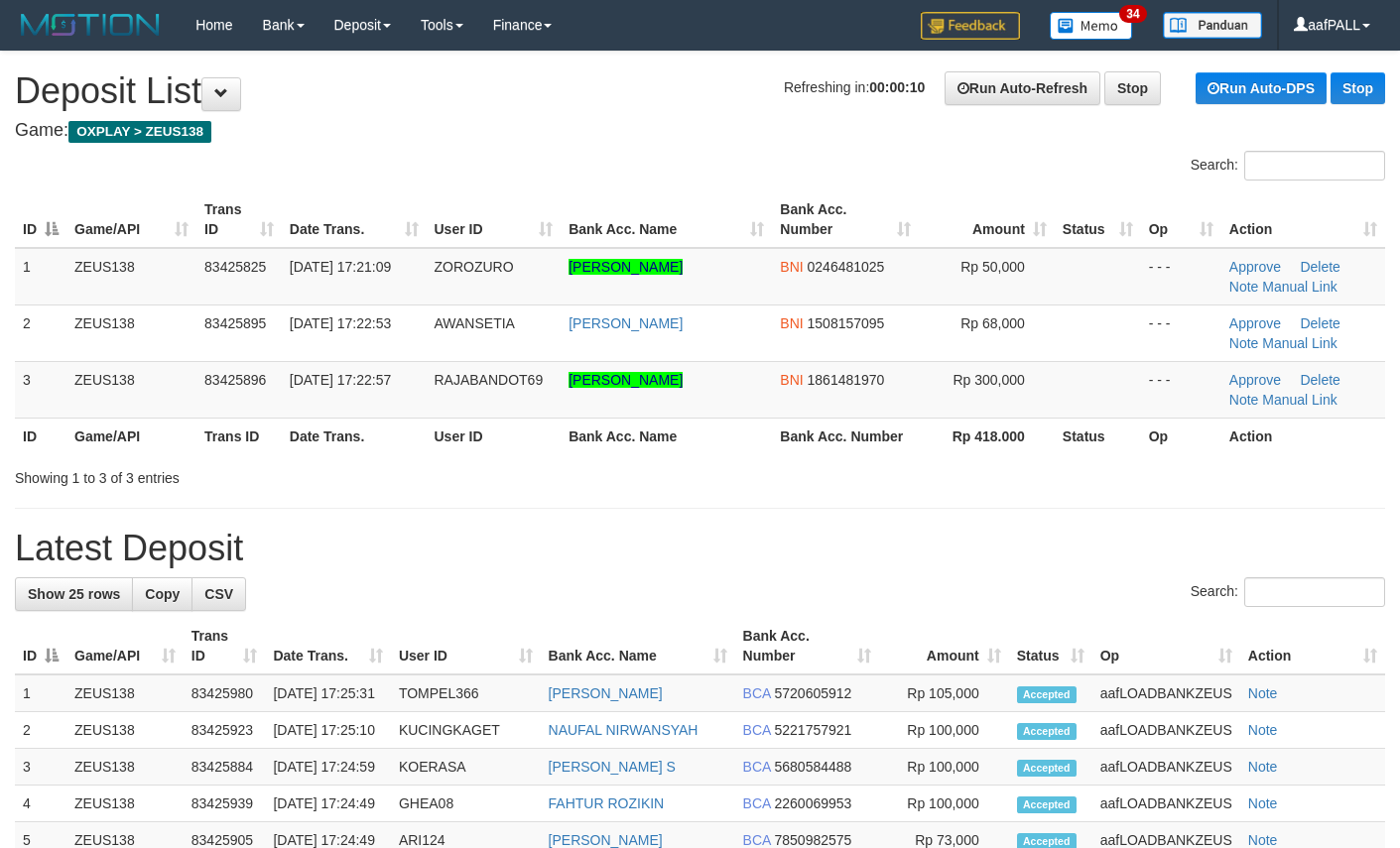 scroll, scrollTop: 0, scrollLeft: 0, axis: both 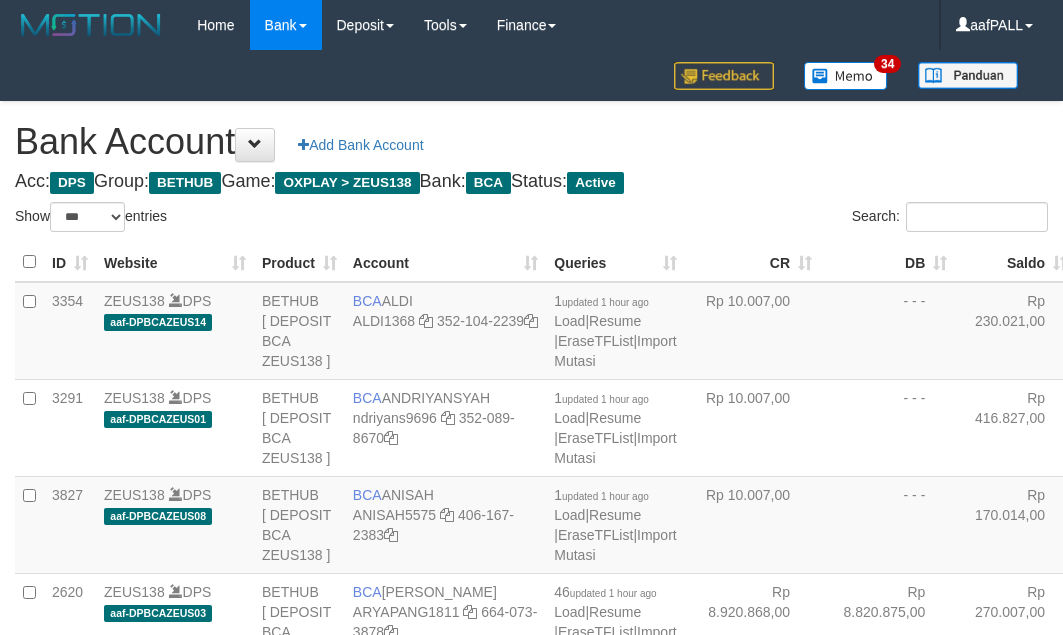 select on "***" 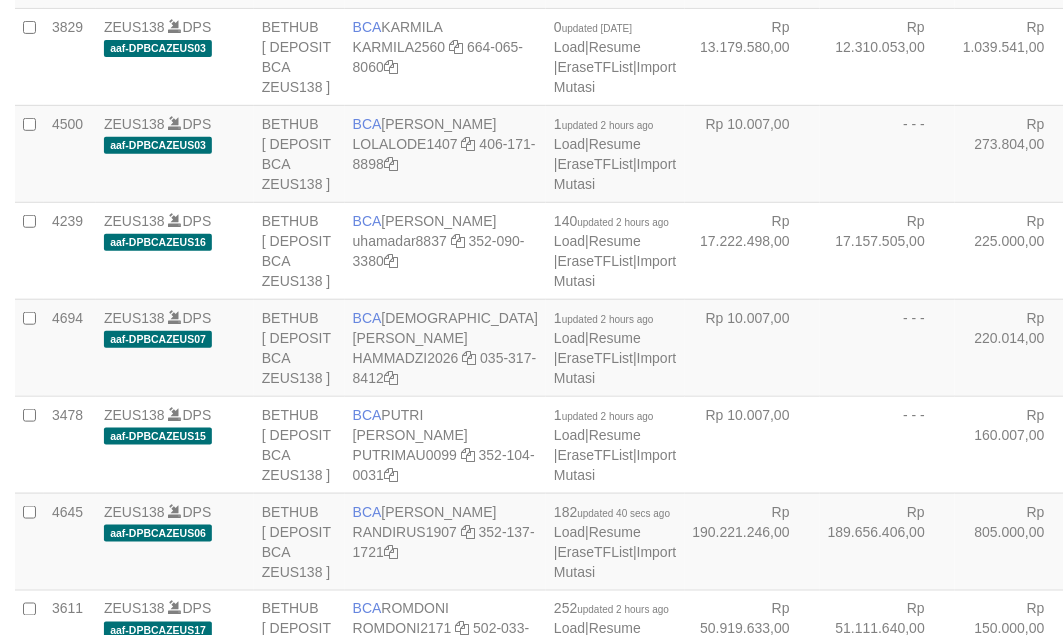 scroll, scrollTop: 1575, scrollLeft: 0, axis: vertical 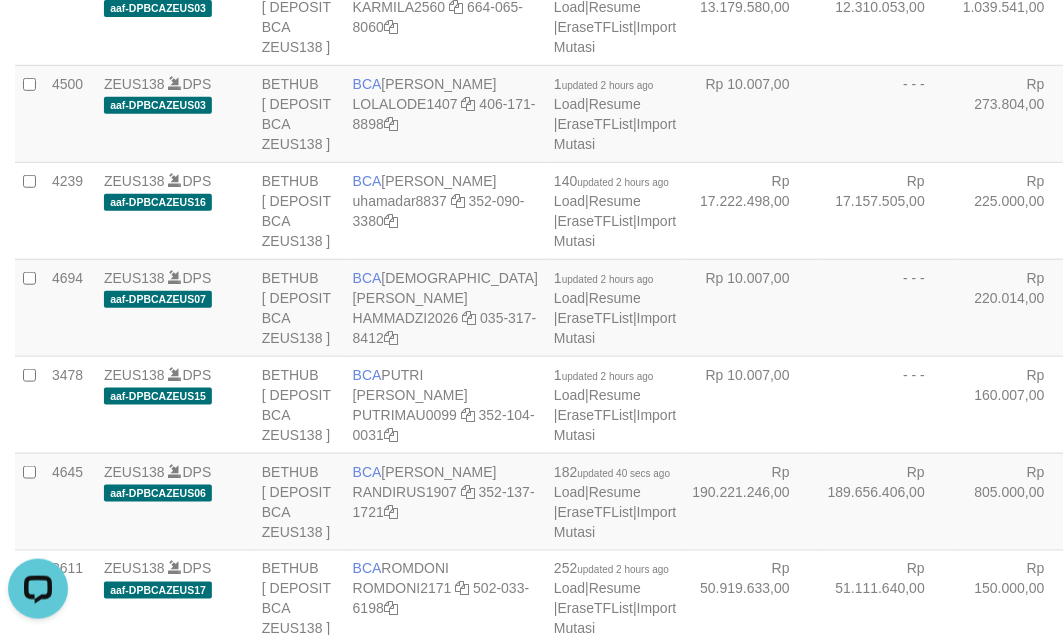 click on "Rp 34.450.294,00" at bounding box center (752, -275) 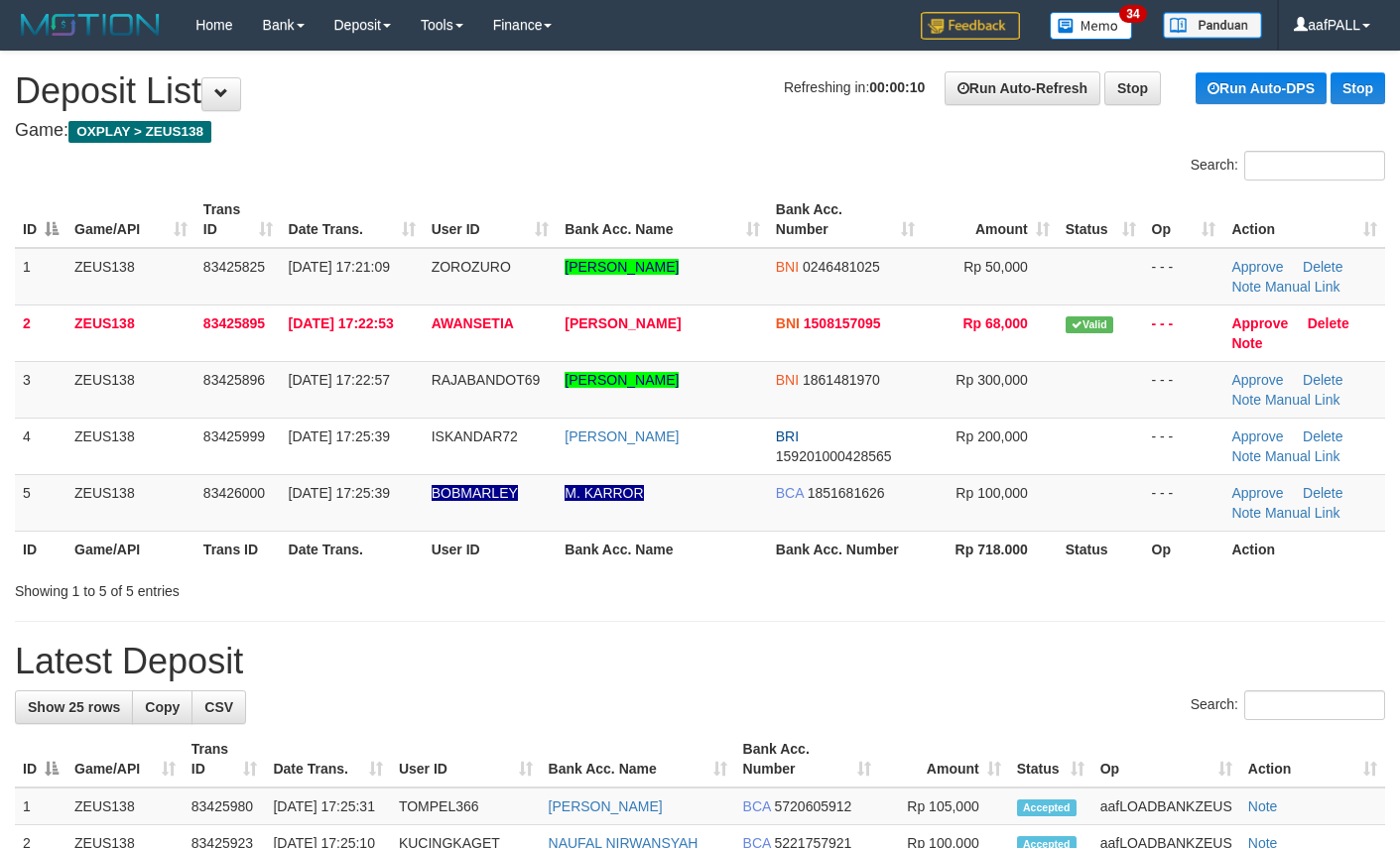 scroll, scrollTop: 0, scrollLeft: 0, axis: both 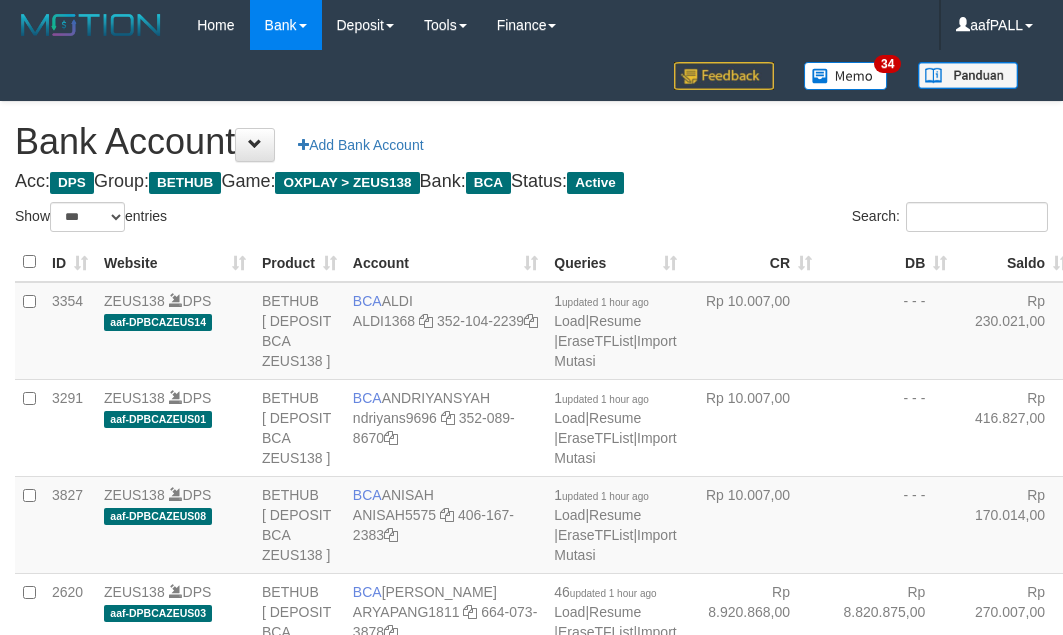 select on "***" 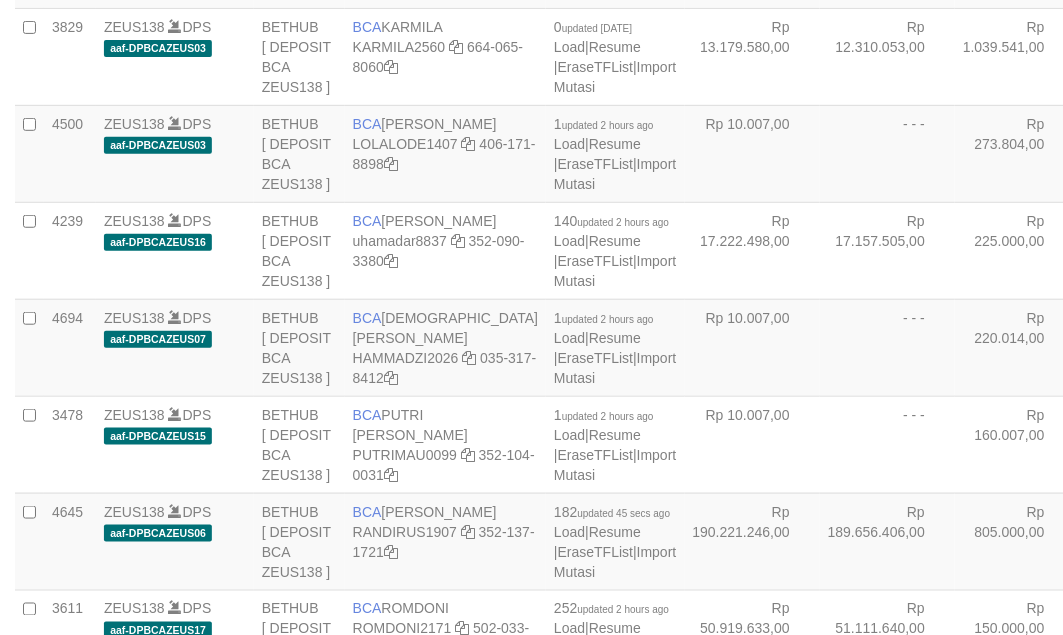 scroll, scrollTop: 1575, scrollLeft: 0, axis: vertical 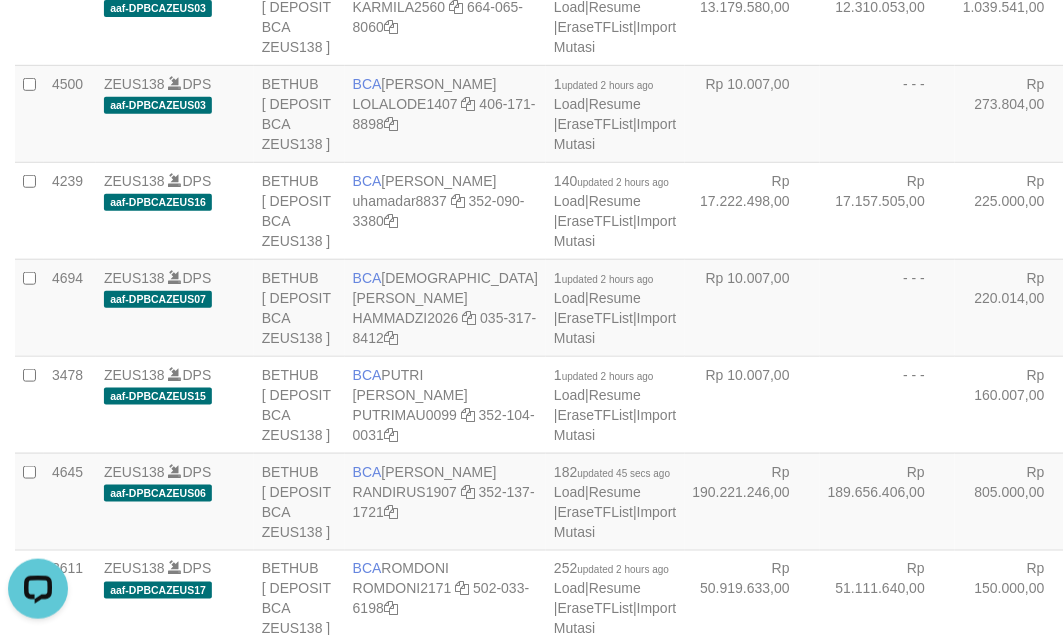 click on "Rp 34.450.294,00" at bounding box center [752, -275] 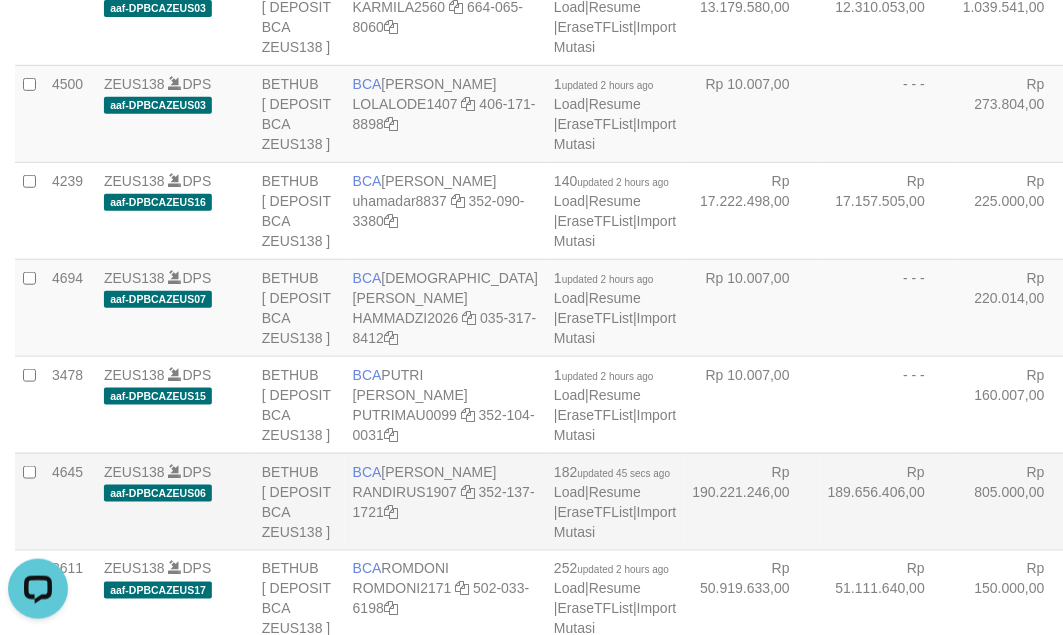 scroll, scrollTop: 2823, scrollLeft: 0, axis: vertical 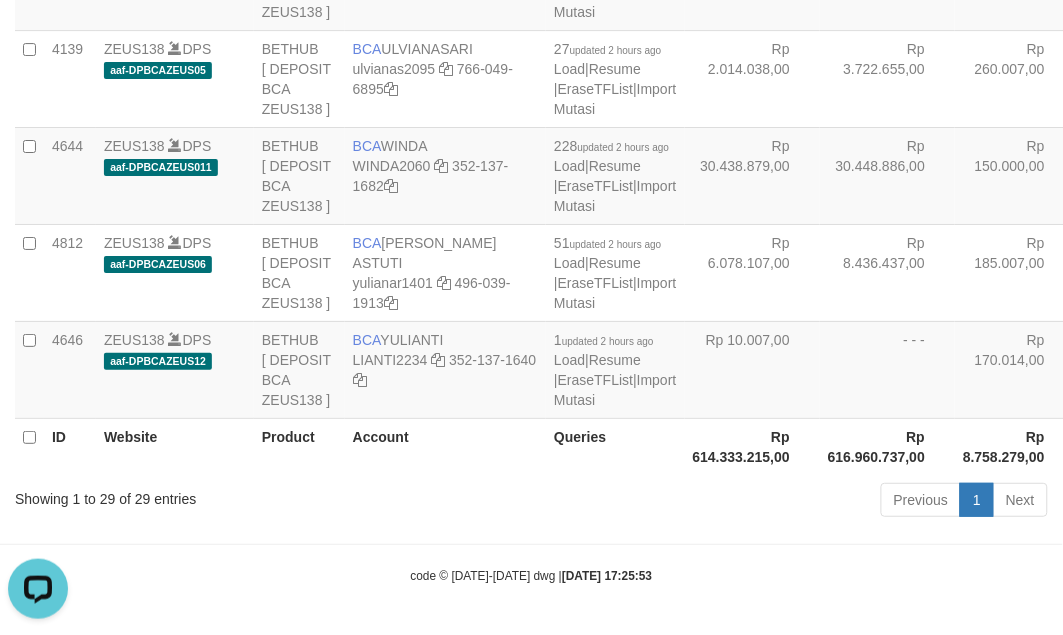 click on "Rp 190.221.246,00" at bounding box center [752, -601] 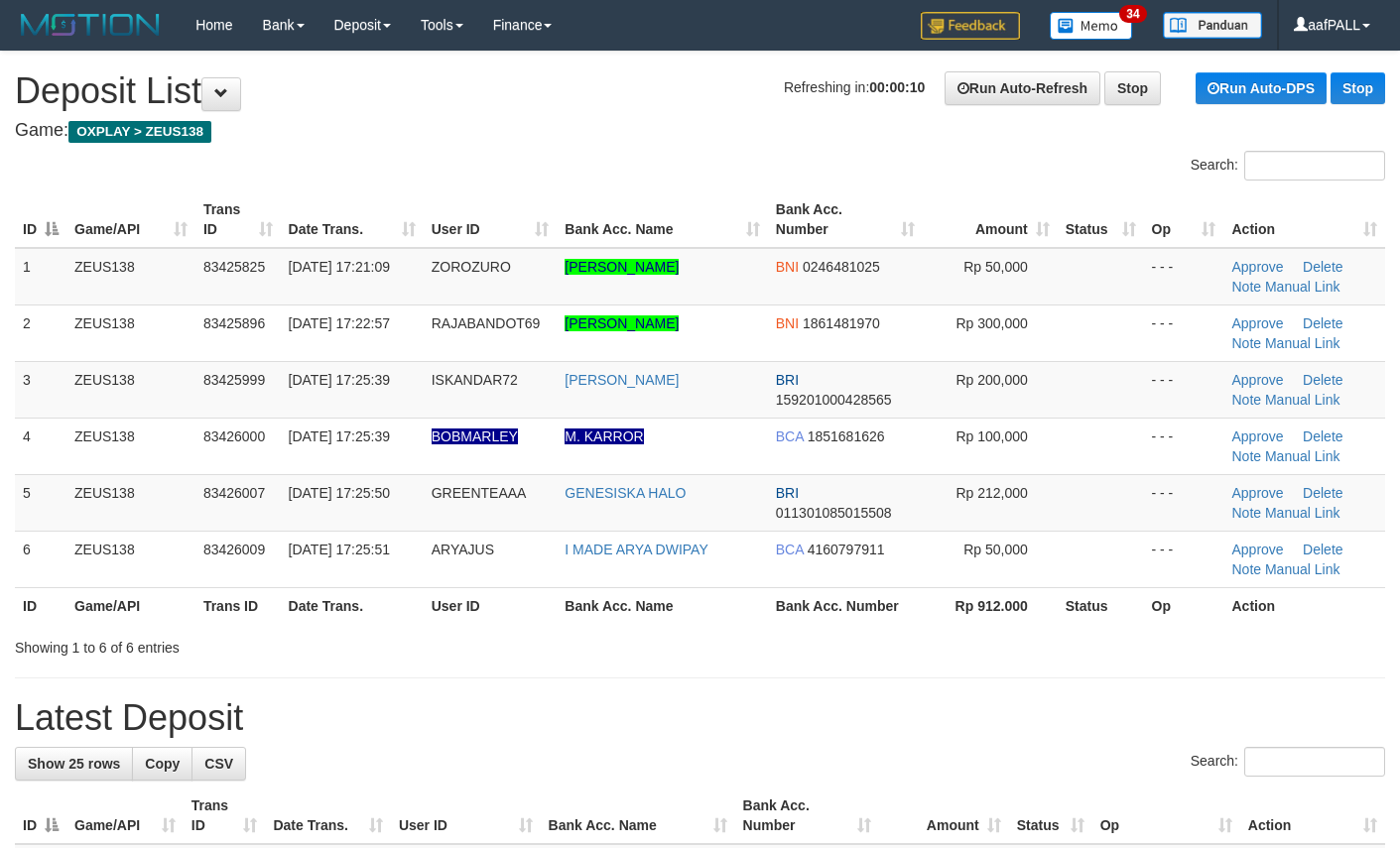 scroll, scrollTop: 0, scrollLeft: 0, axis: both 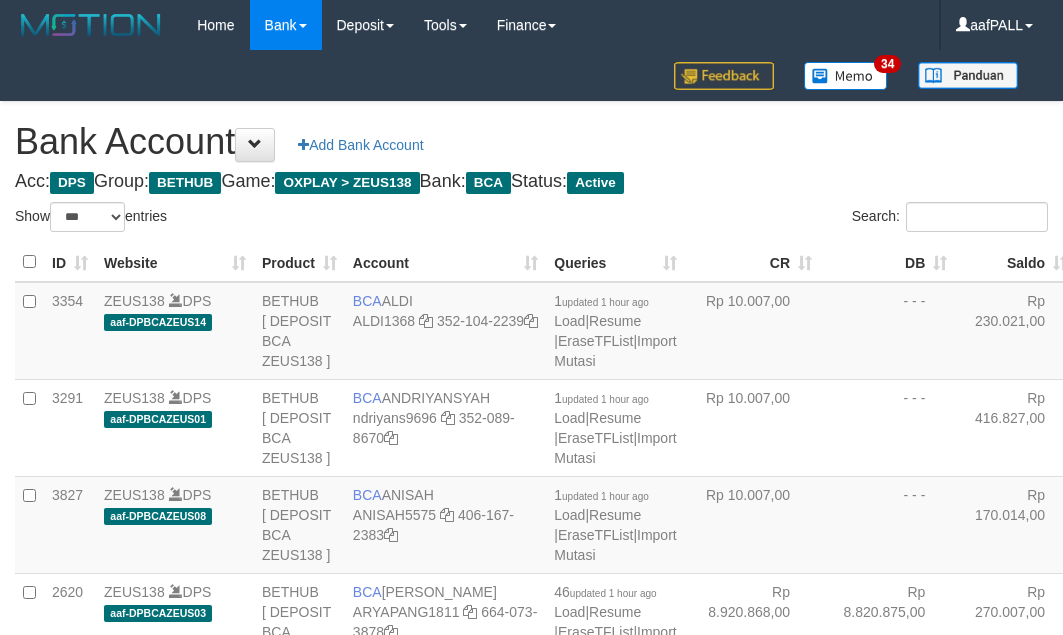 select on "***" 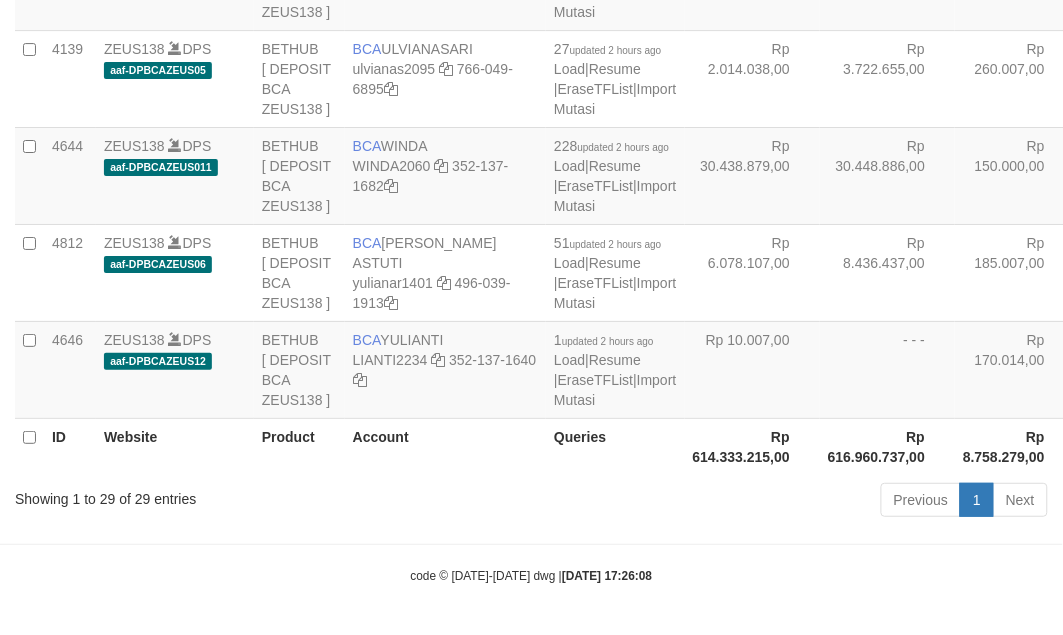 scroll, scrollTop: 2823, scrollLeft: 0, axis: vertical 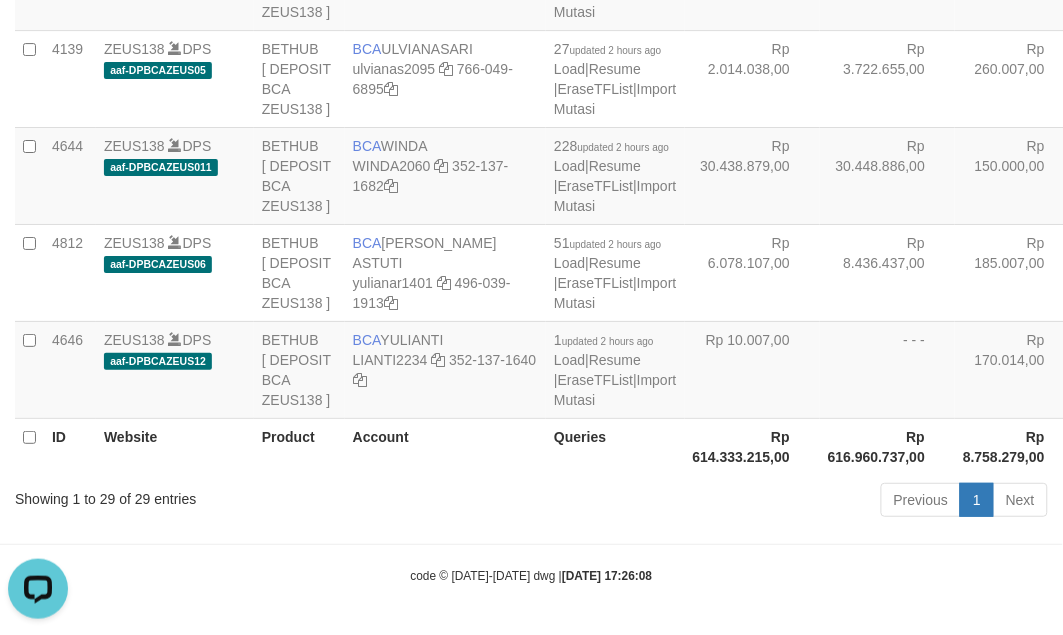 click at bounding box center (468, -610) 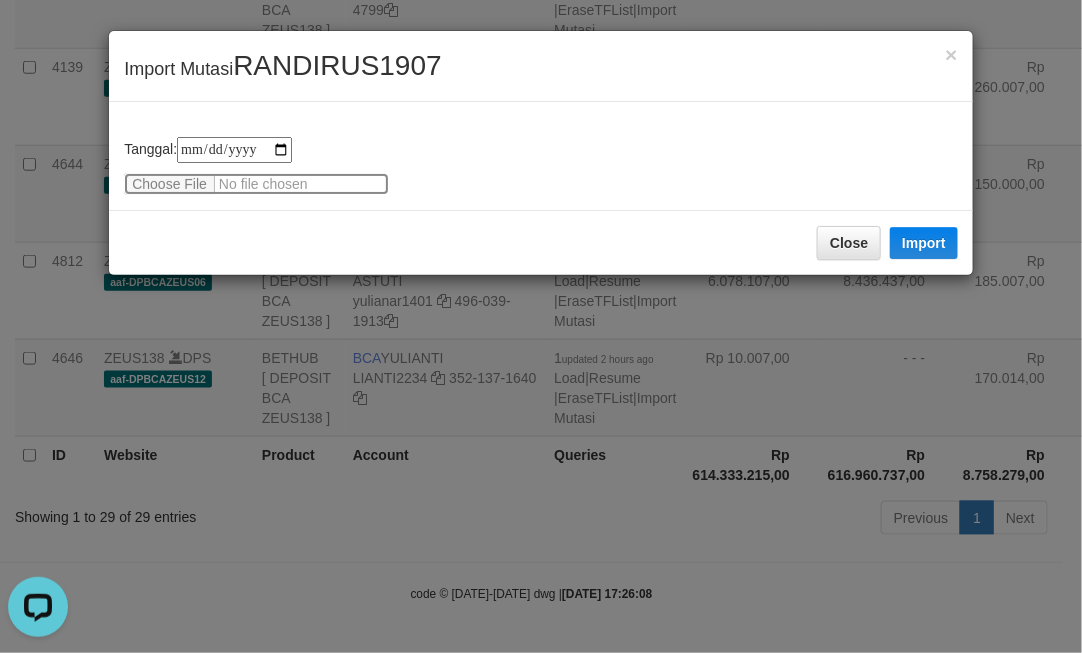 click at bounding box center [256, 184] 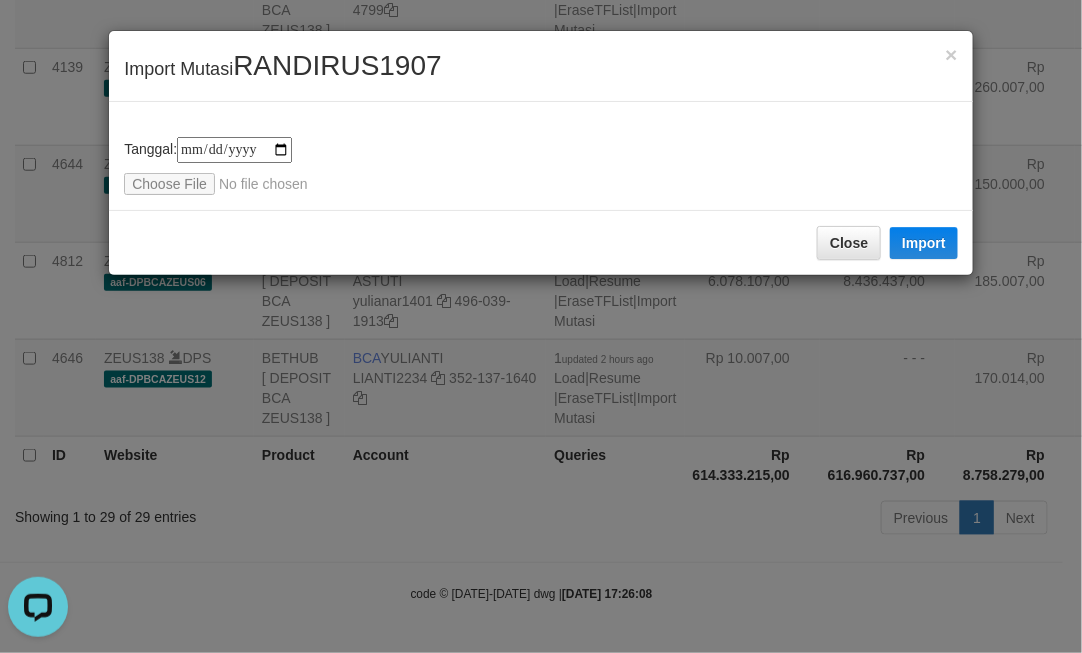drag, startPoint x: 645, startPoint y: 302, endPoint x: 605, endPoint y: 292, distance: 41.231056 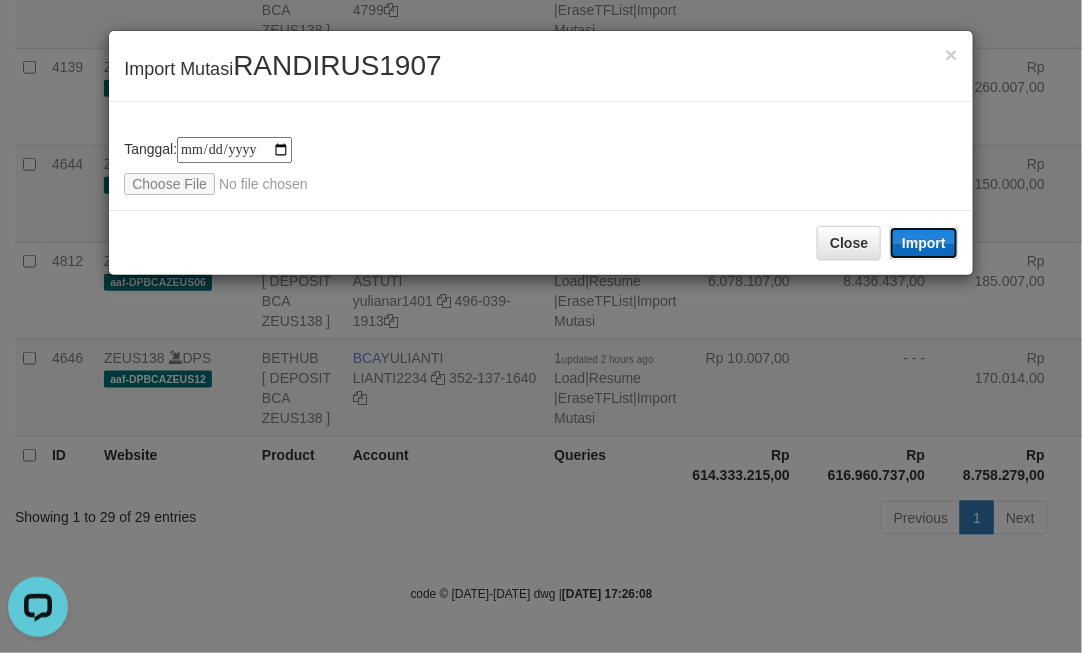 click on "Import" at bounding box center (924, 243) 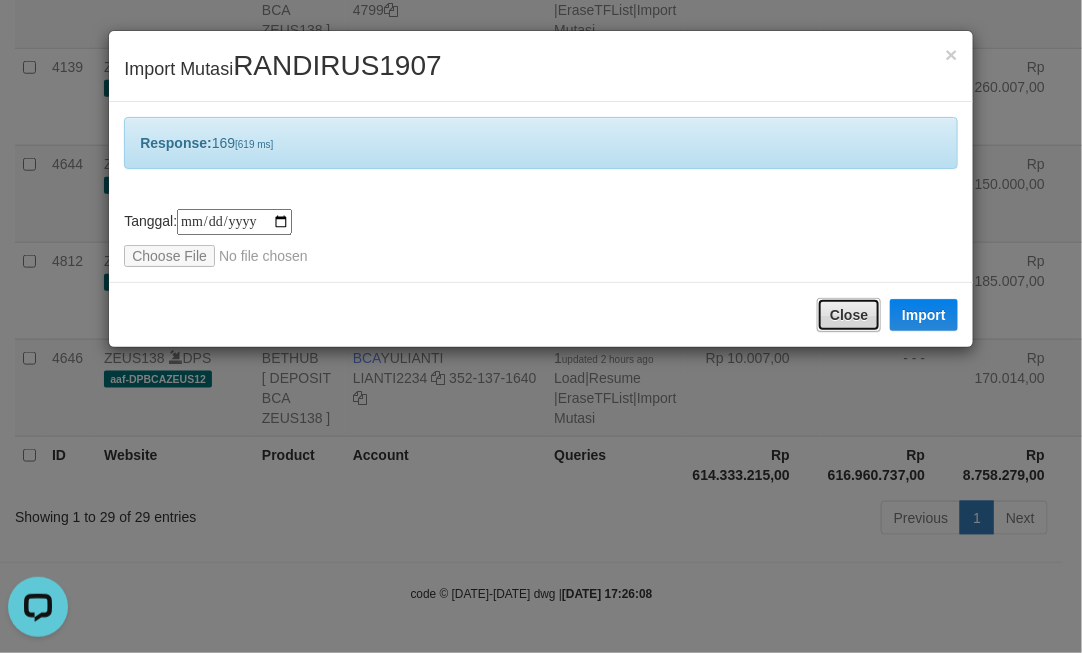 click on "Close" at bounding box center [849, 315] 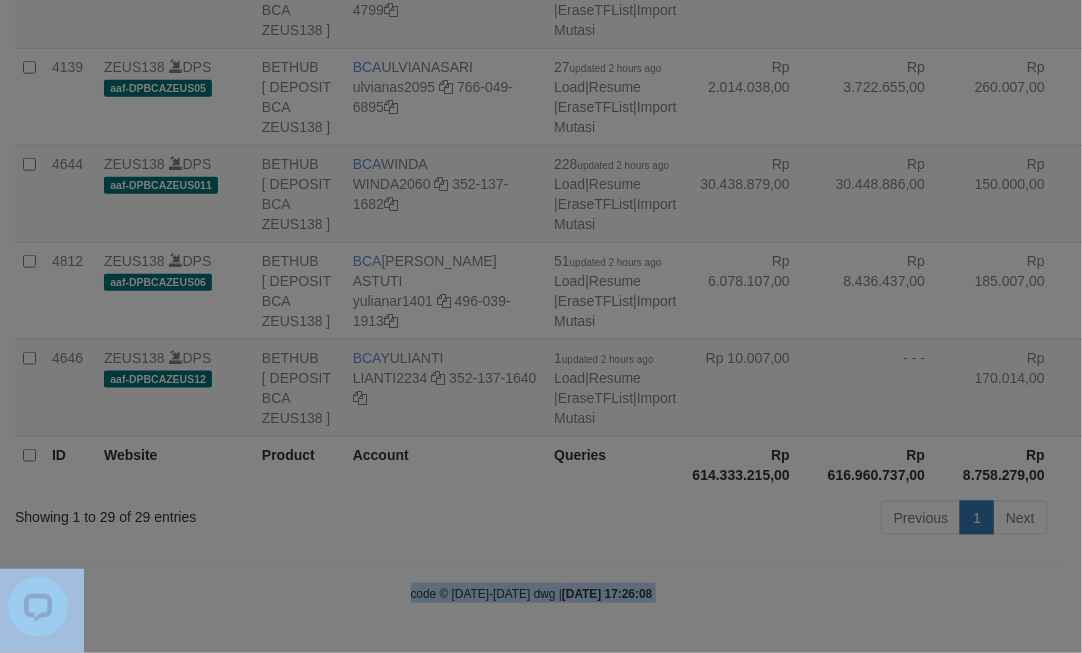 drag, startPoint x: 715, startPoint y: 316, endPoint x: 688, endPoint y: 318, distance: 27.073973 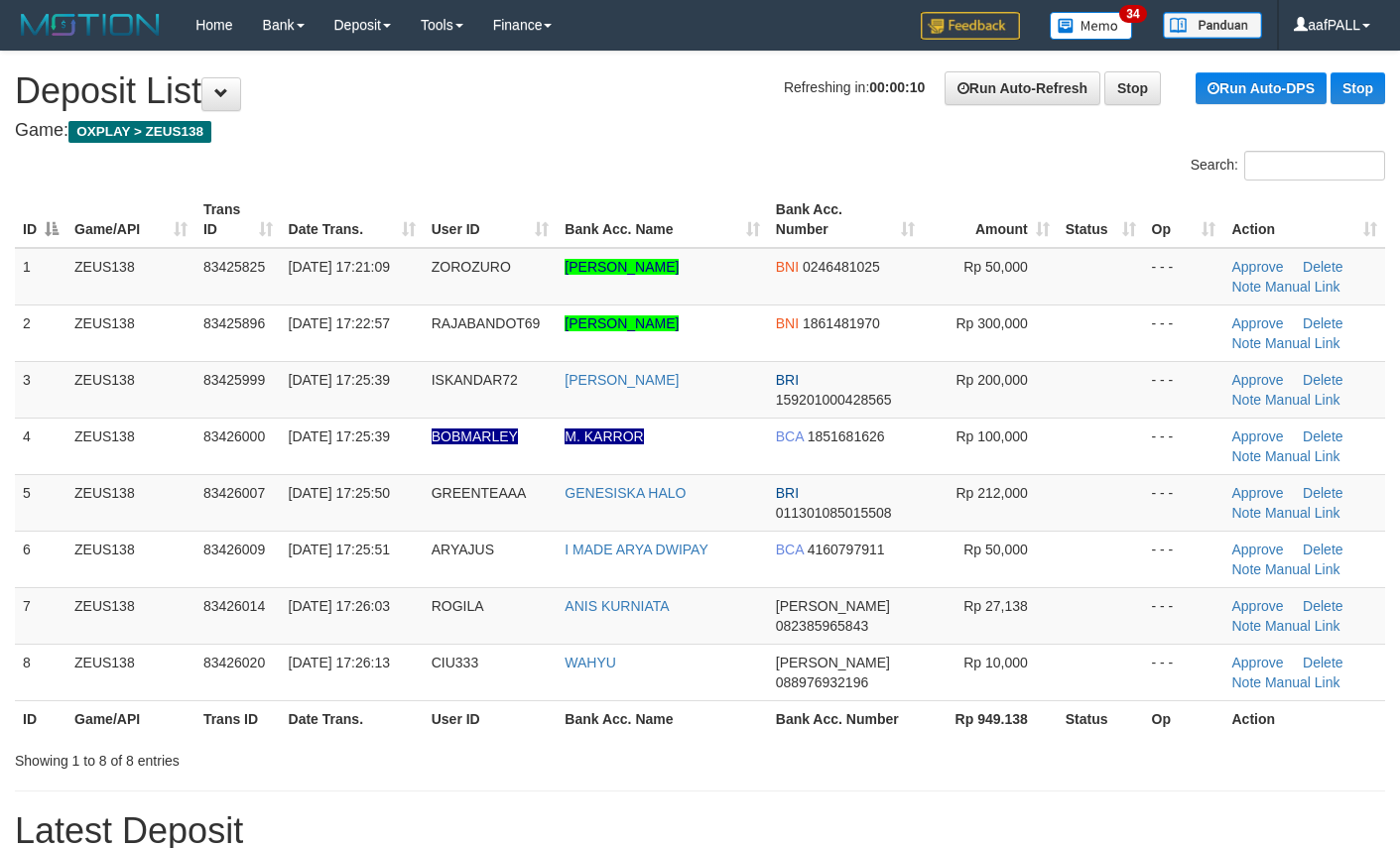 scroll, scrollTop: 0, scrollLeft: 0, axis: both 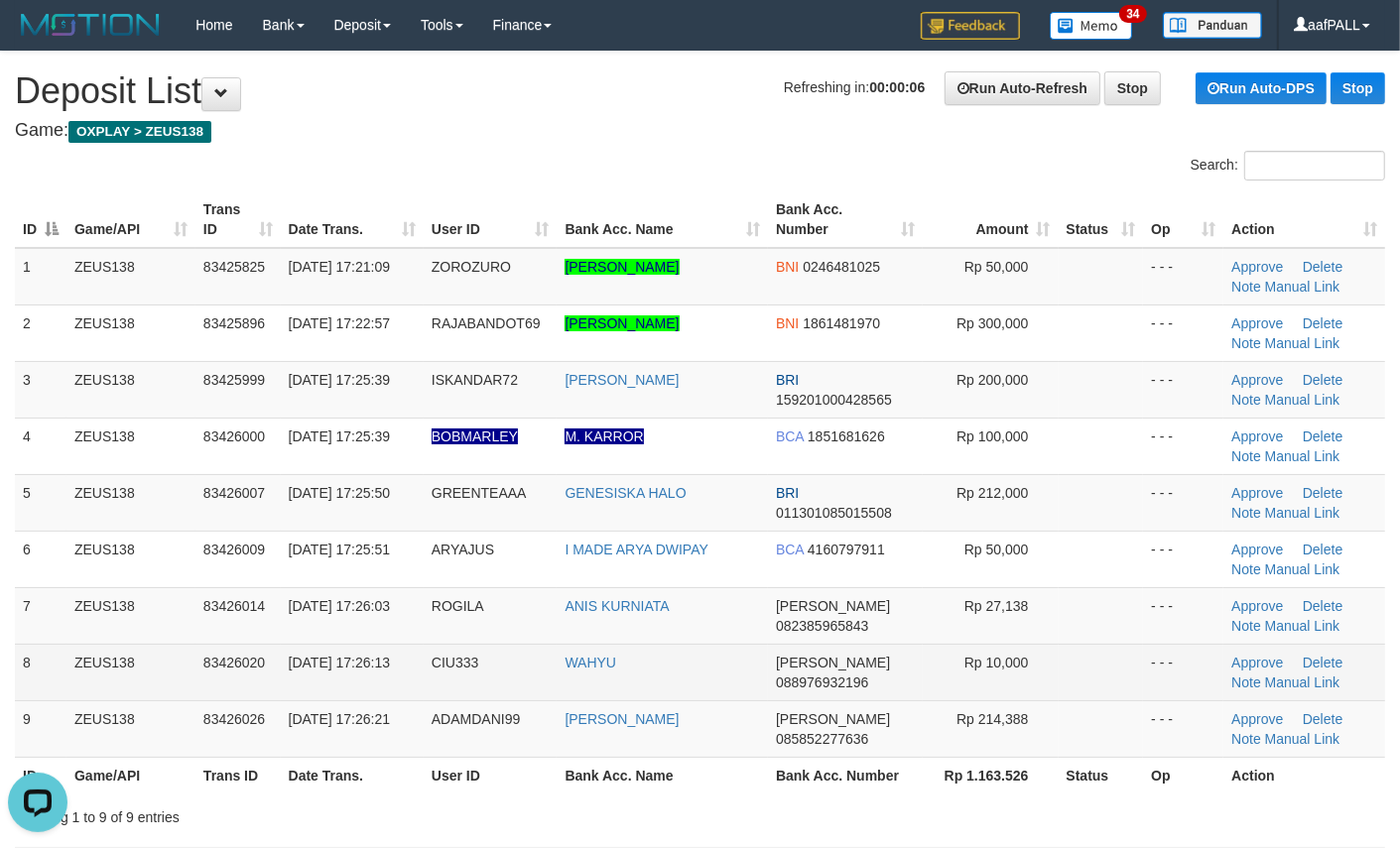 drag, startPoint x: 355, startPoint y: 716, endPoint x: 353, endPoint y: 653, distance: 63.03174 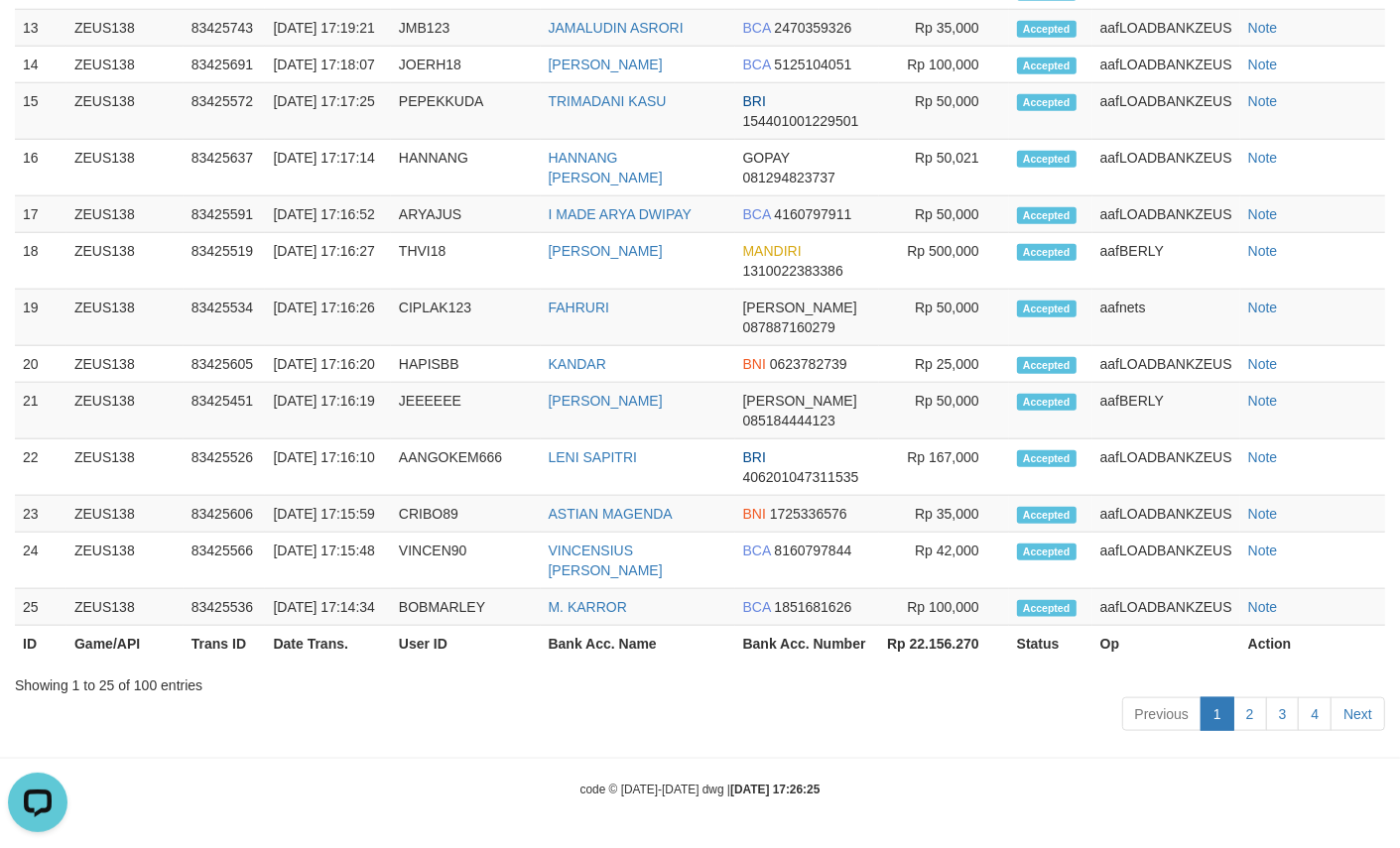 scroll, scrollTop: 12, scrollLeft: 0, axis: vertical 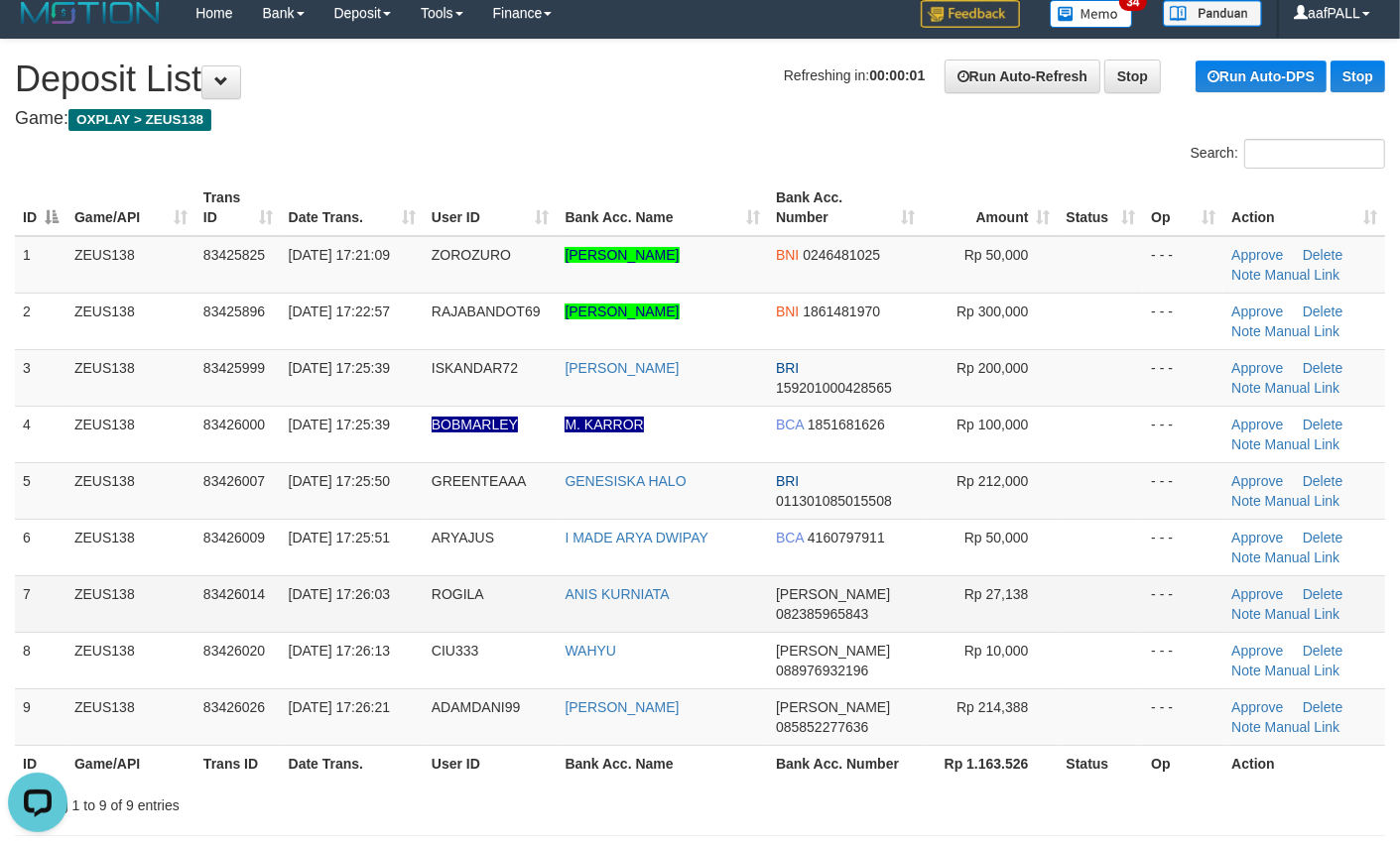 click on "1
ZEUS138
83425825
11/07/2025 17:21:09
ZOROZURO
MUHAMMAD LAZUARDI YAZID
BNI
0246481025
Rp 50,000
- - -
Approve
Delete
Note
Manual Link
2
ZEUS138
83425896
11/07/2025 17:22:57
RAJABANDOT69
AHMAD BAMBANG PRASTIYO
BNI
1861481970
Rp 300,000
- - -
Note" at bounding box center (700, 491) 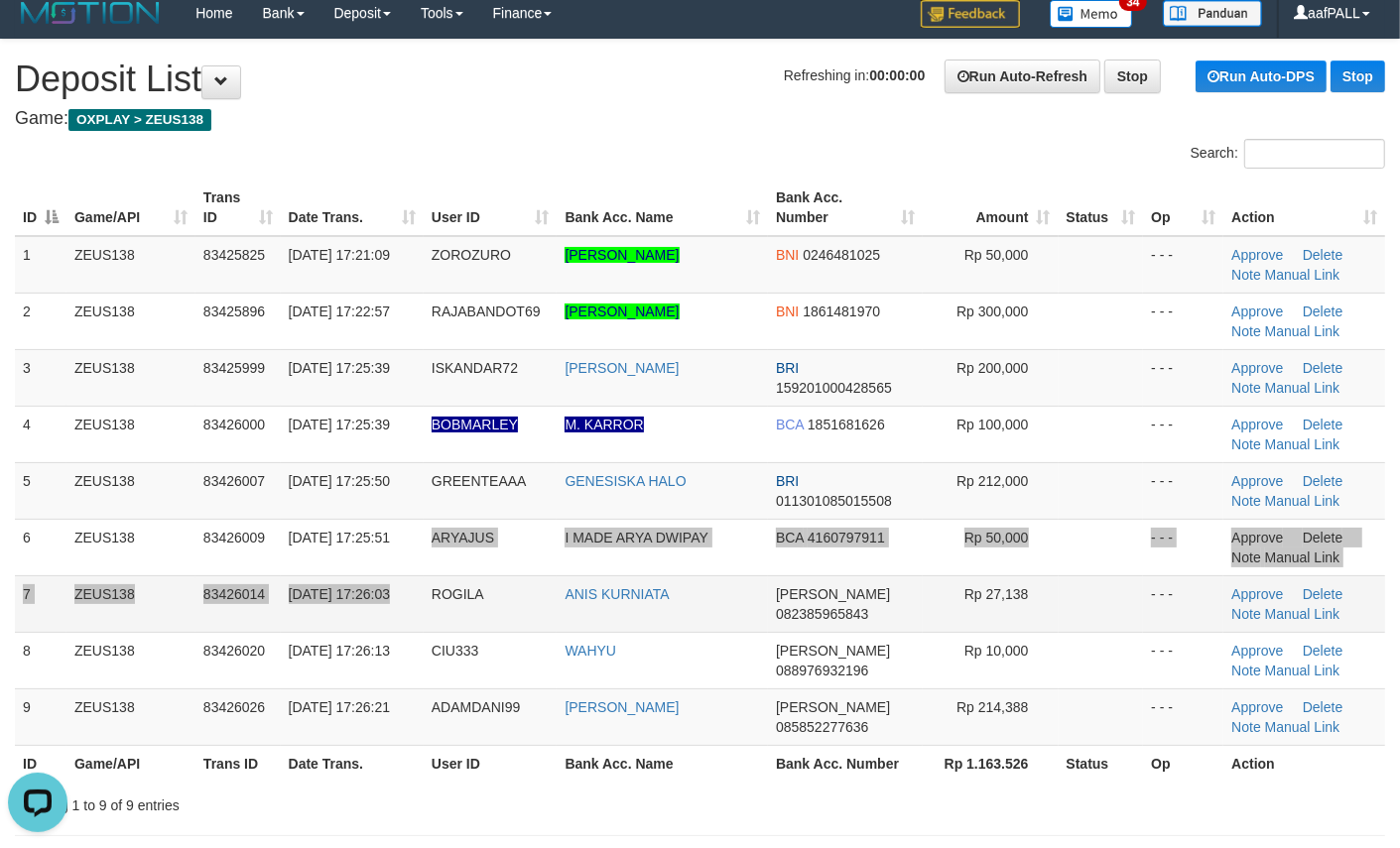 scroll, scrollTop: 1810, scrollLeft: 0, axis: vertical 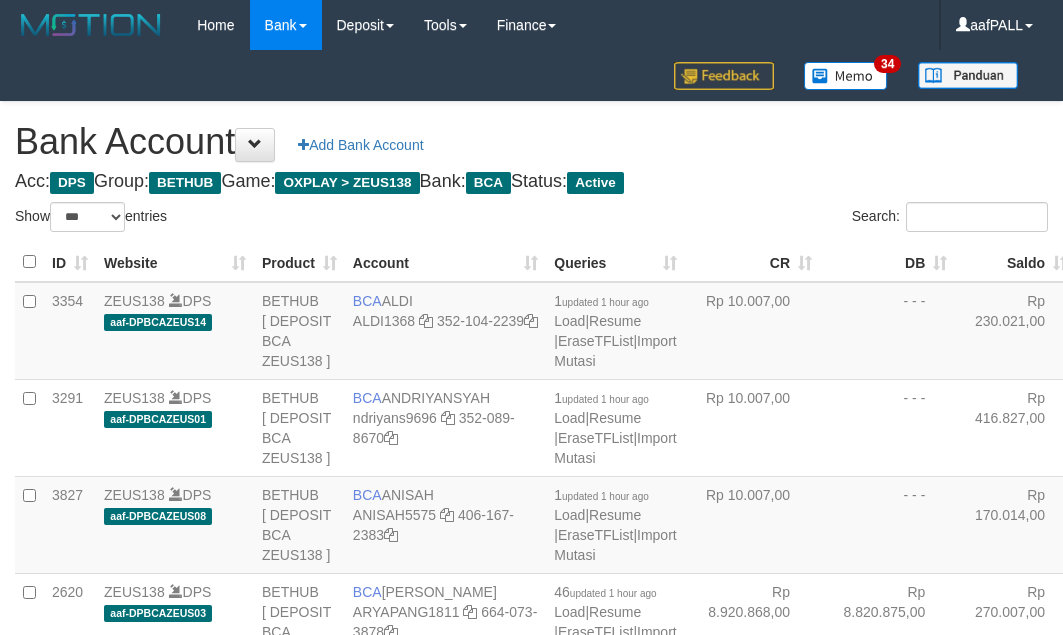 select on "***" 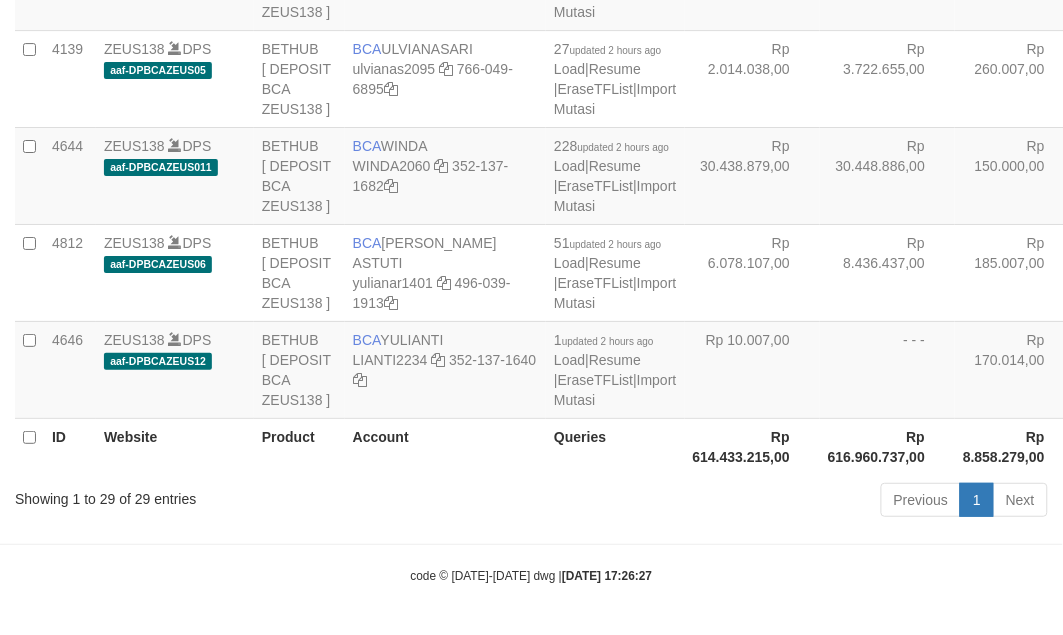 scroll, scrollTop: 2823, scrollLeft: 0, axis: vertical 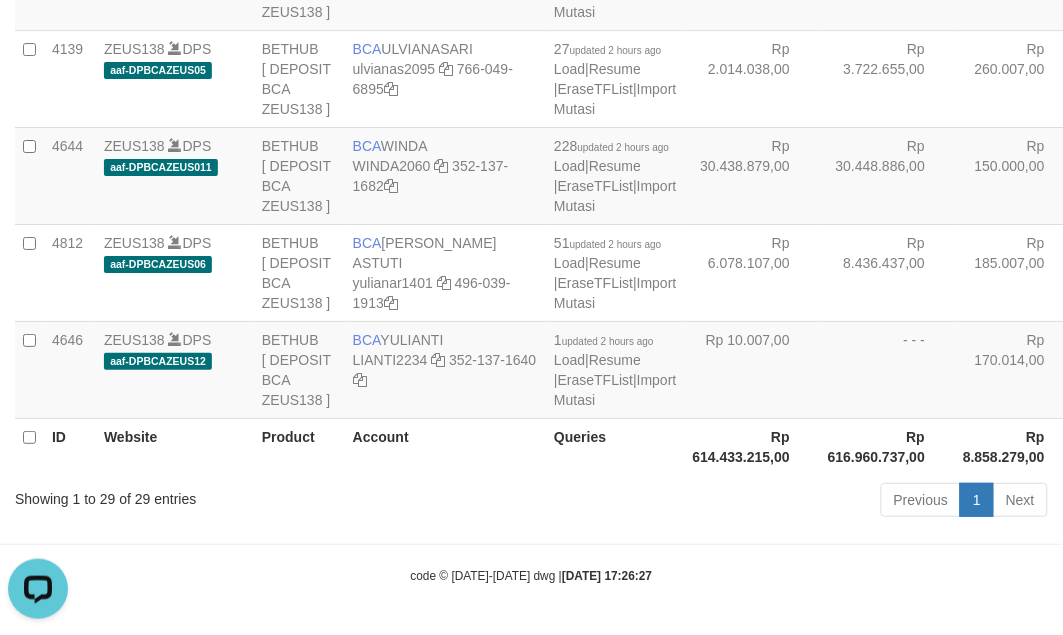 drag, startPoint x: 623, startPoint y: 412, endPoint x: 642, endPoint y: 401, distance: 21.954498 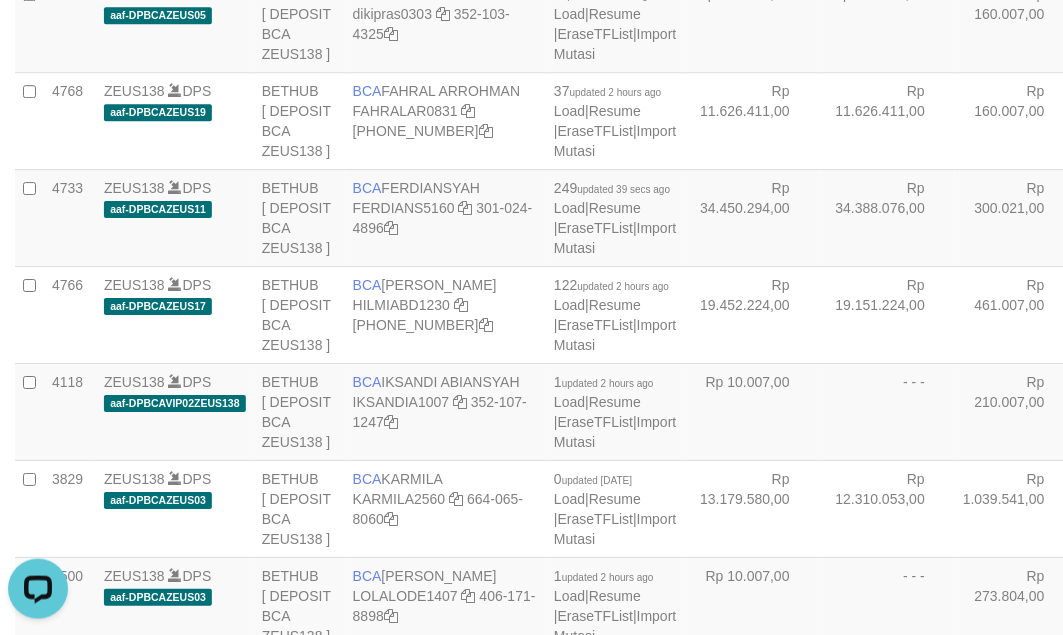 click at bounding box center (466, -83) 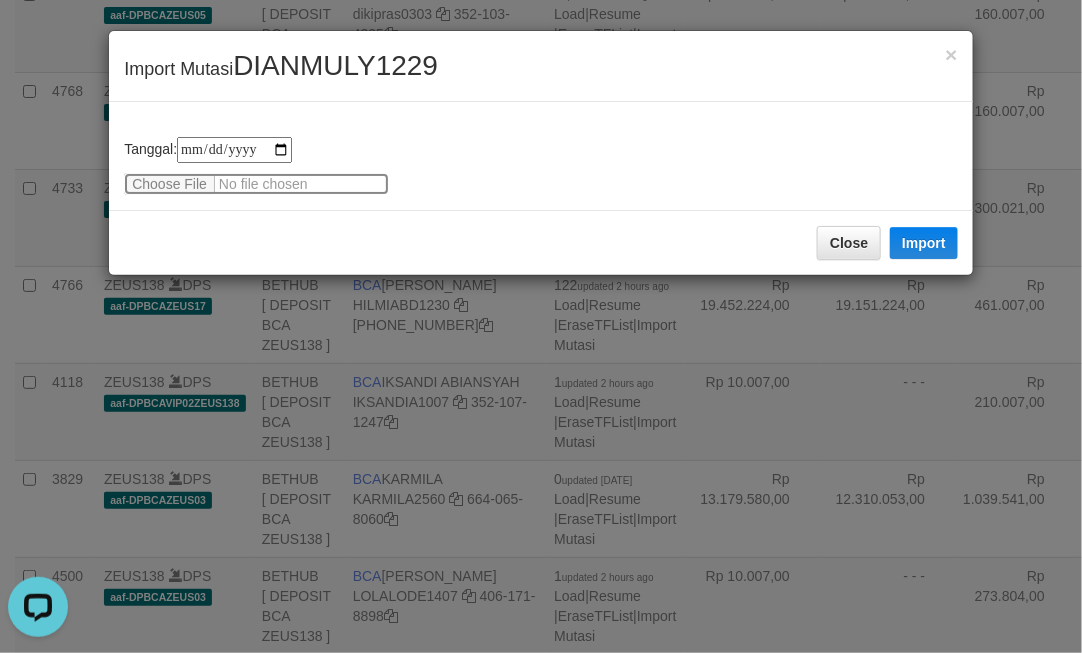 click at bounding box center (256, 184) 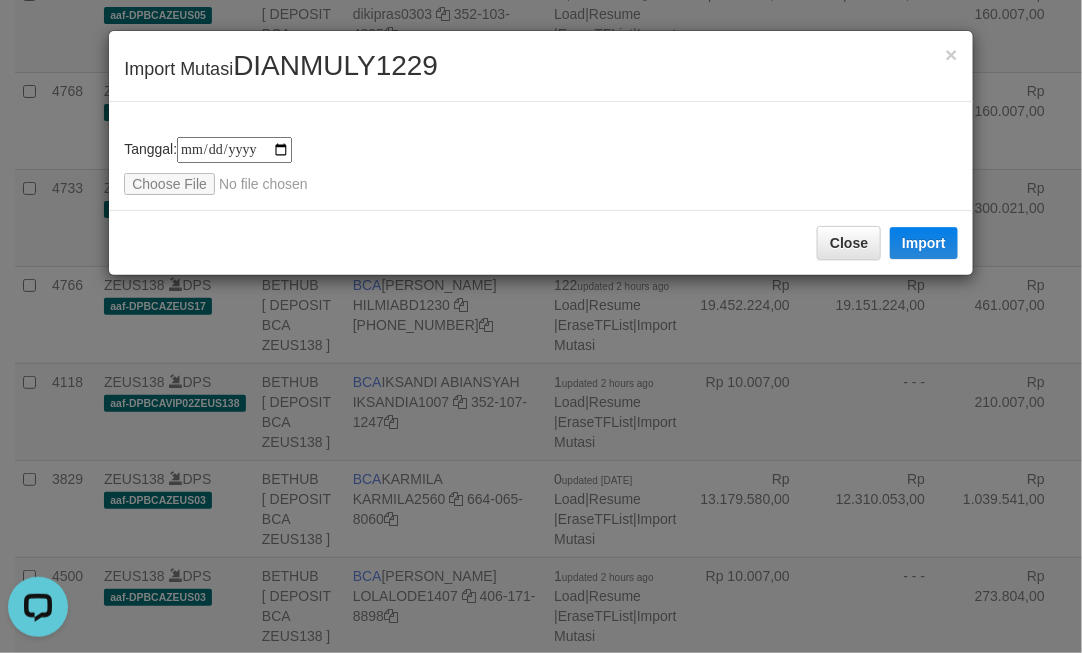drag, startPoint x: 632, startPoint y: 298, endPoint x: 590, endPoint y: 280, distance: 45.694637 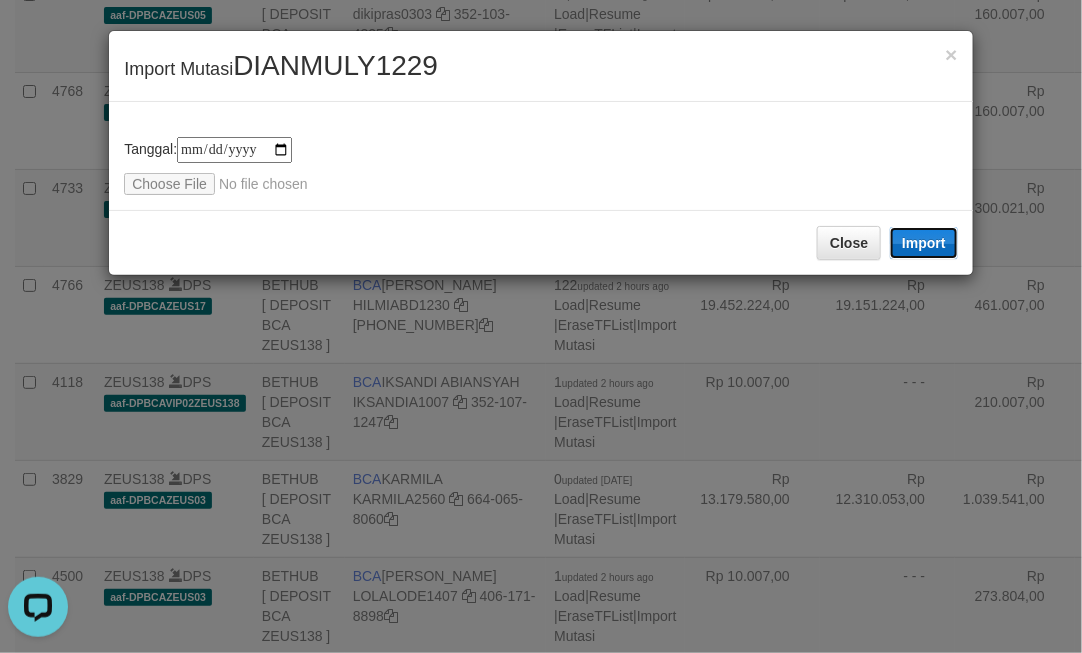 click on "Import" at bounding box center [924, 243] 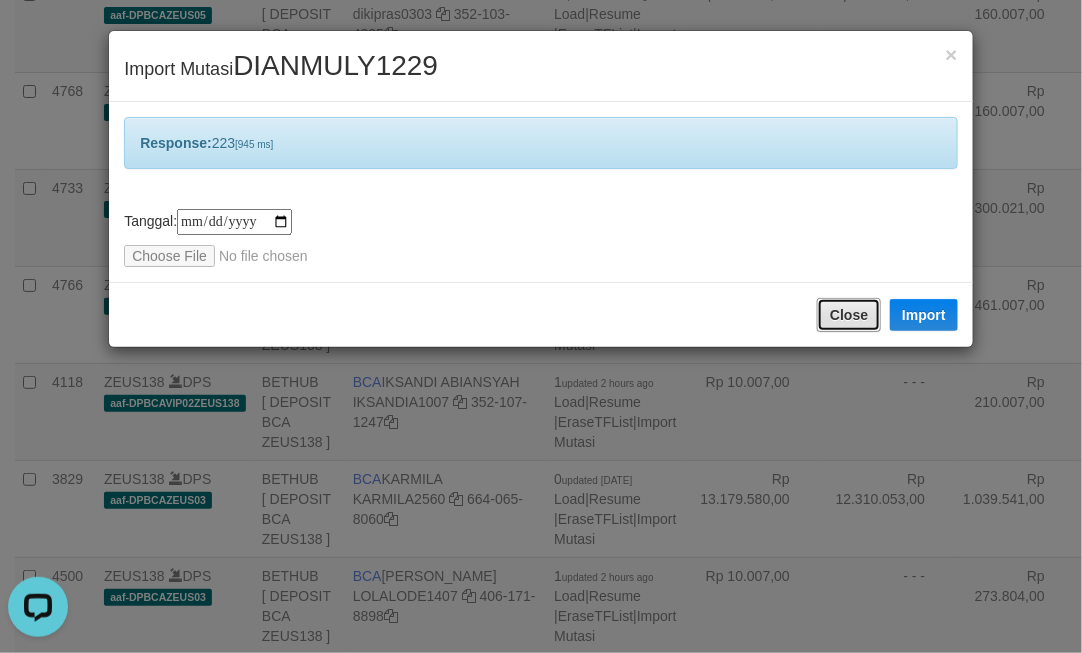 click on "Close" at bounding box center [849, 315] 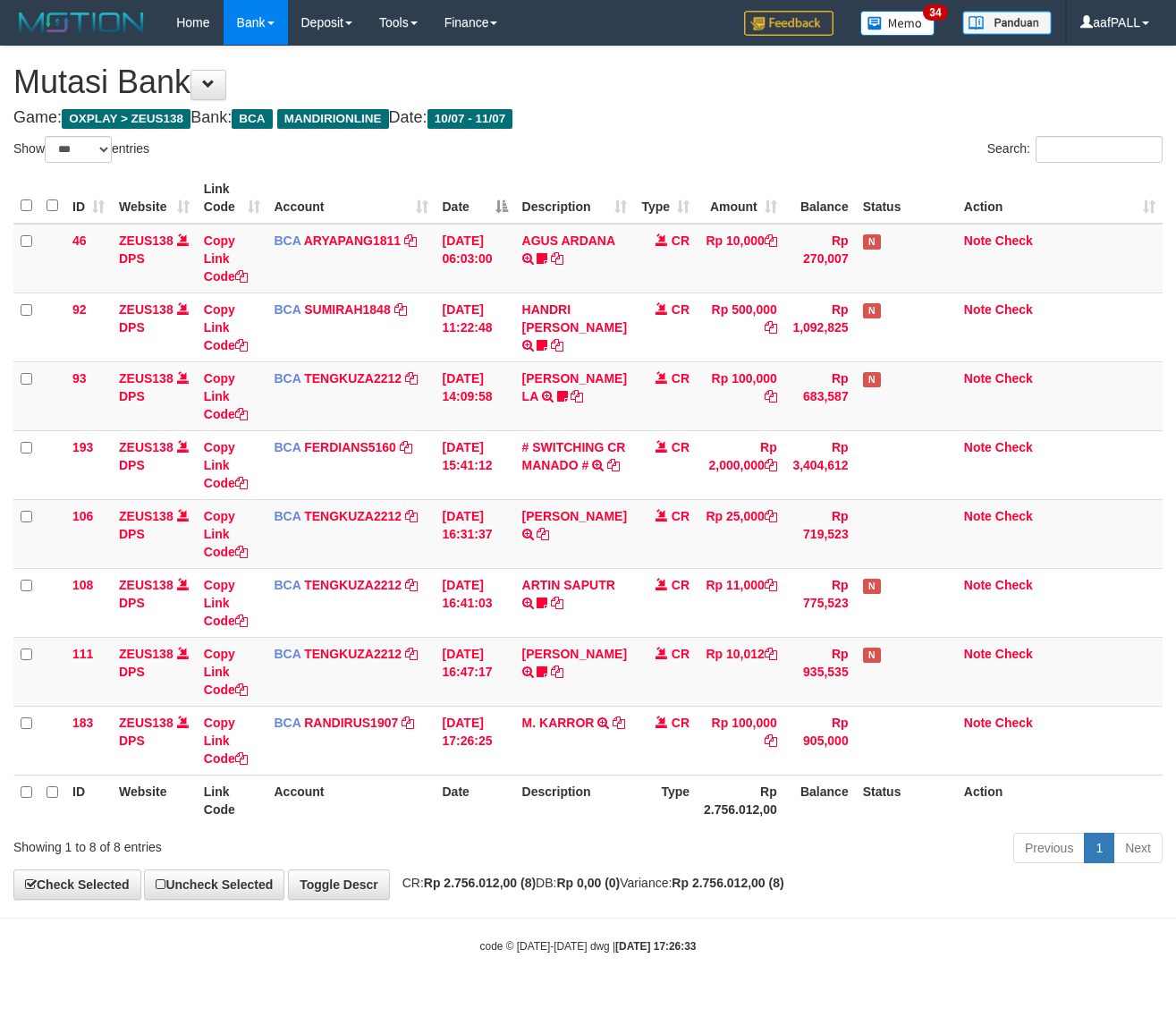 select on "***" 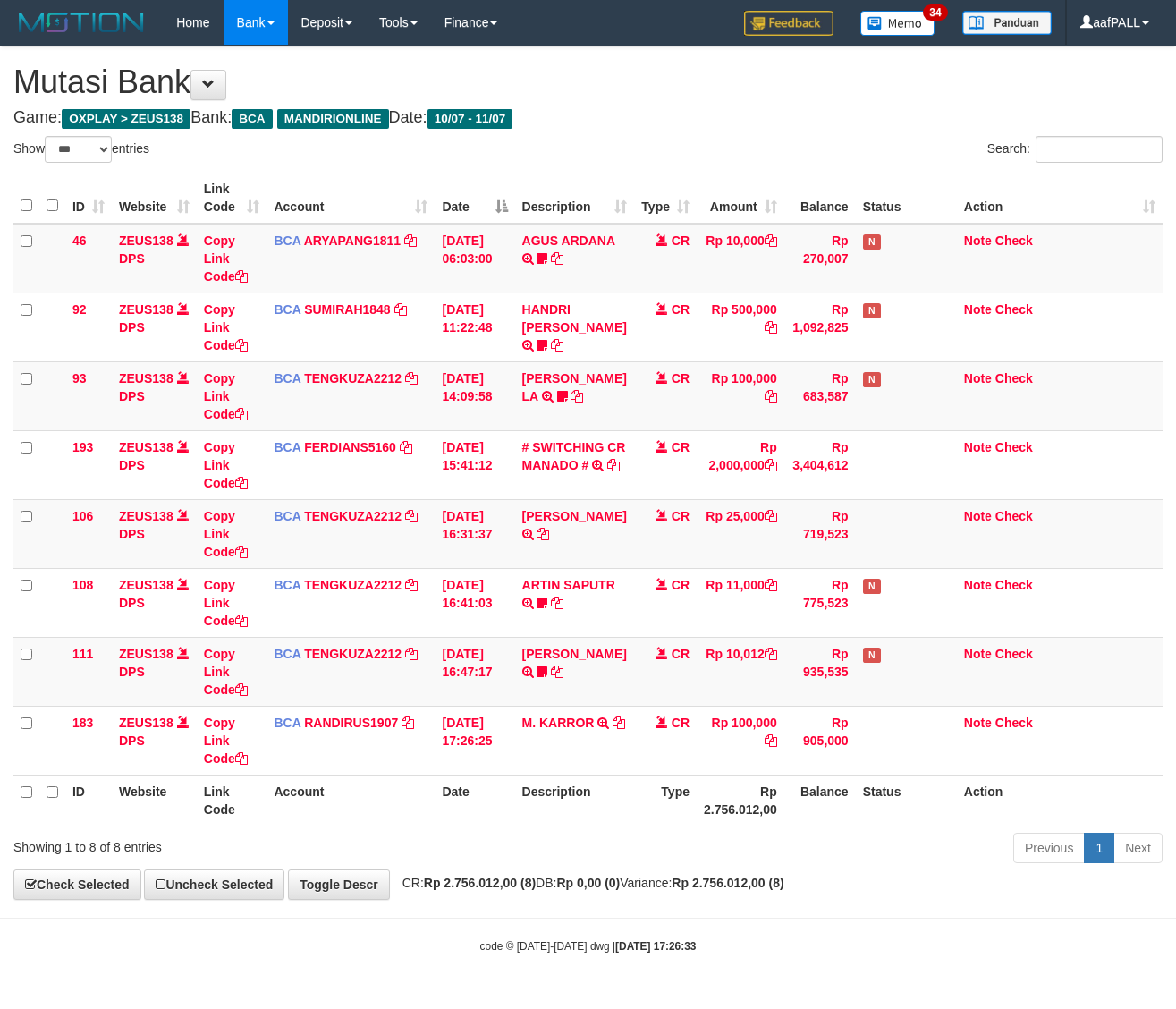 scroll, scrollTop: 0, scrollLeft: 0, axis: both 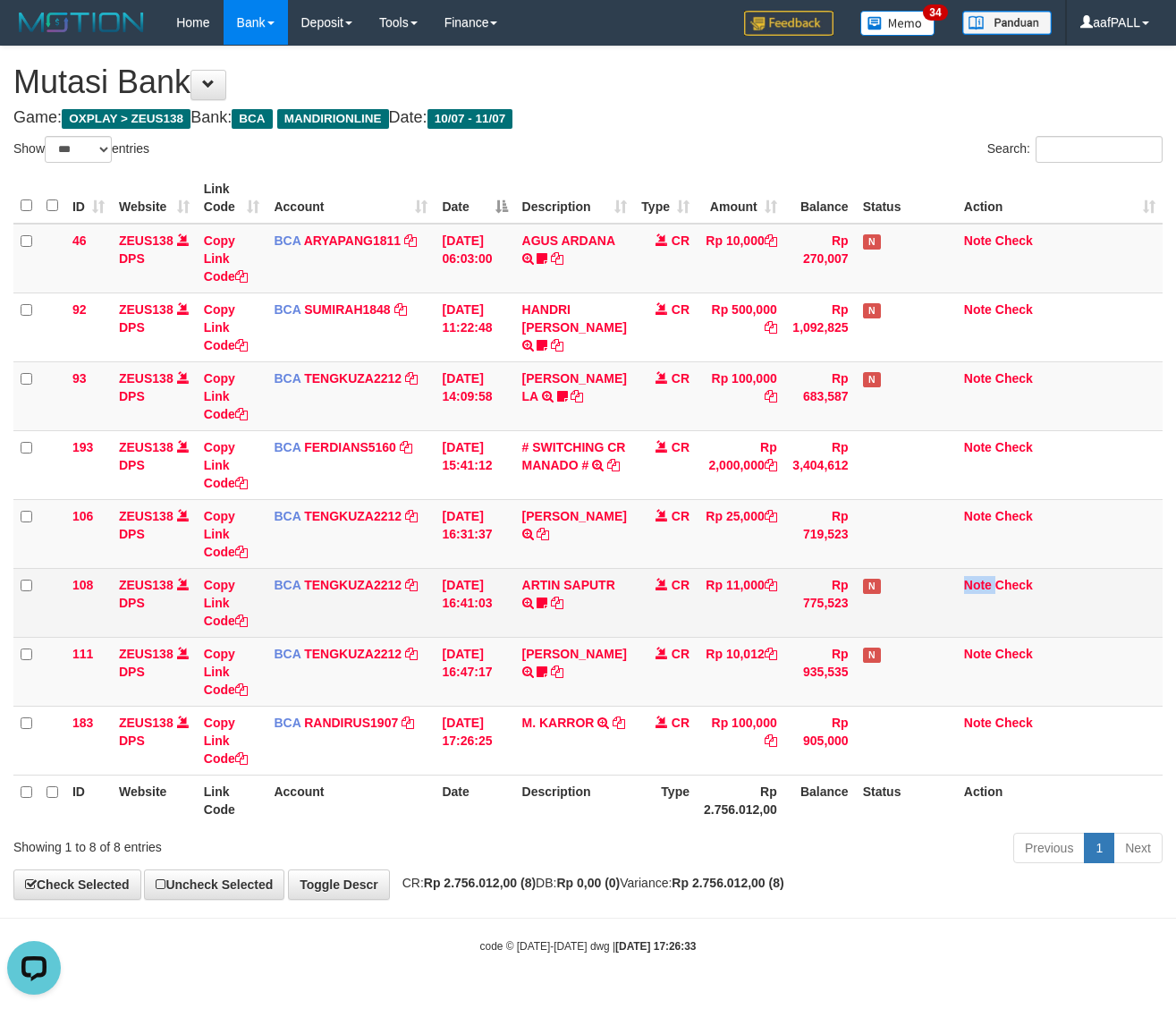 click on "108
ZEUS138    DPS
Copy Link Code
BCA
TENGKUZA2212
DPS
TENGKU ZAKI
mutasi_20250711_3353 | 108
mutasi_20250711_3353 | 108
[DATE] 16:41:03
ARTIN SAPUTR            TRSF E-BANKING CR 1107/FTSCY/WS95051
11000.002025071135464128 TRFDN-ARTIN SAPUTRESPAY DEBIT INDONE    Arti123
CR
Rp 11,000
Rp 775,523
N
Note
Check" at bounding box center (588, 602) 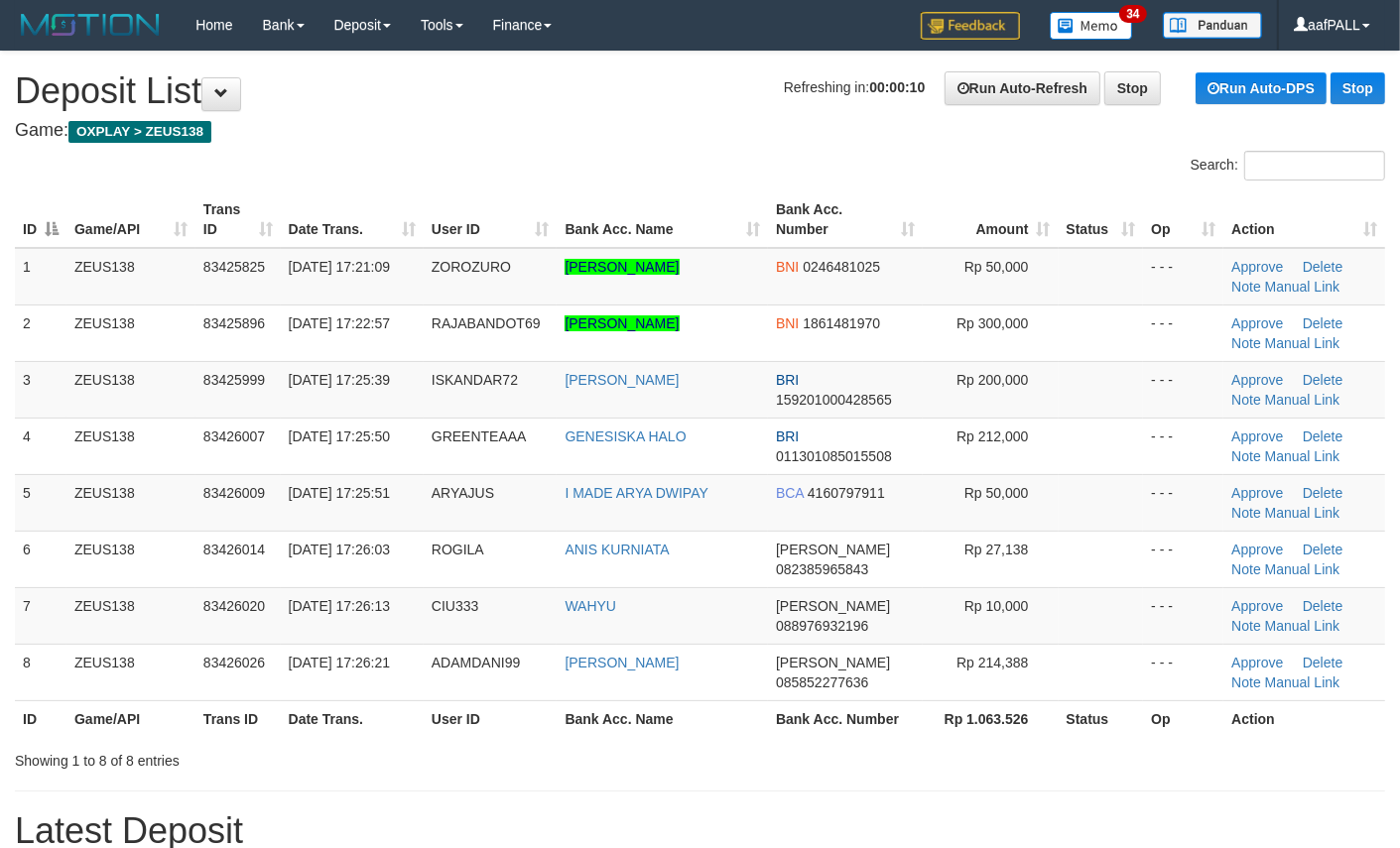 scroll, scrollTop: 553, scrollLeft: 0, axis: vertical 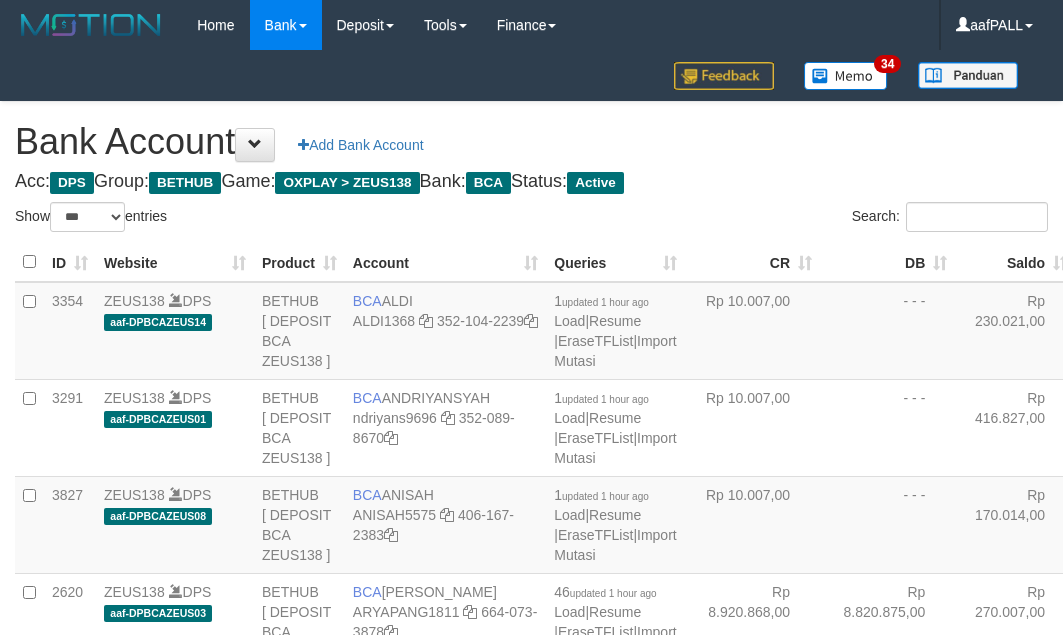 select on "***" 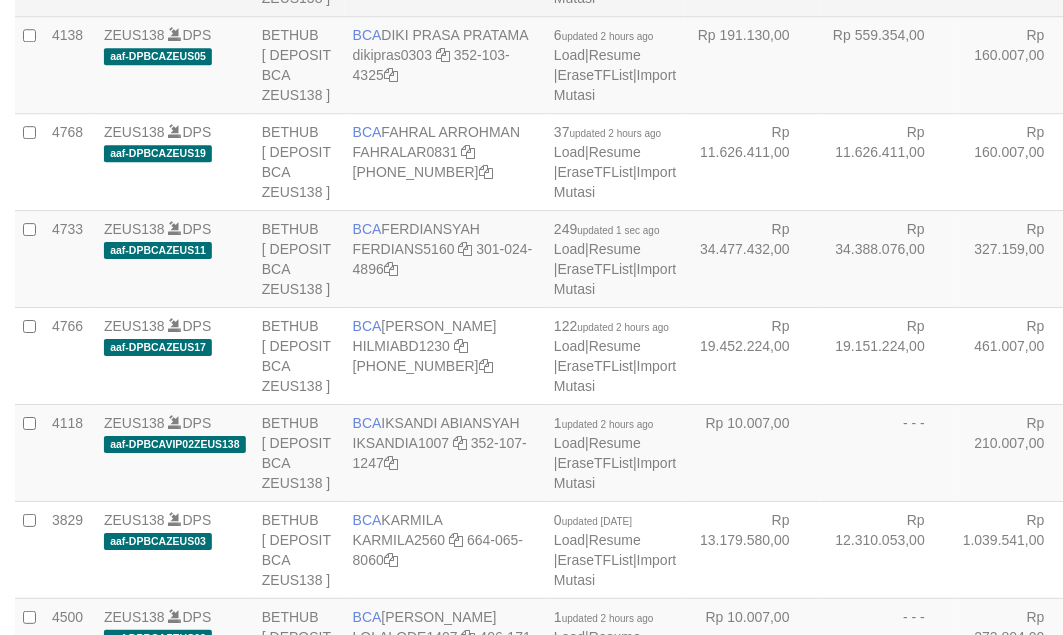 scroll, scrollTop: 1083, scrollLeft: 0, axis: vertical 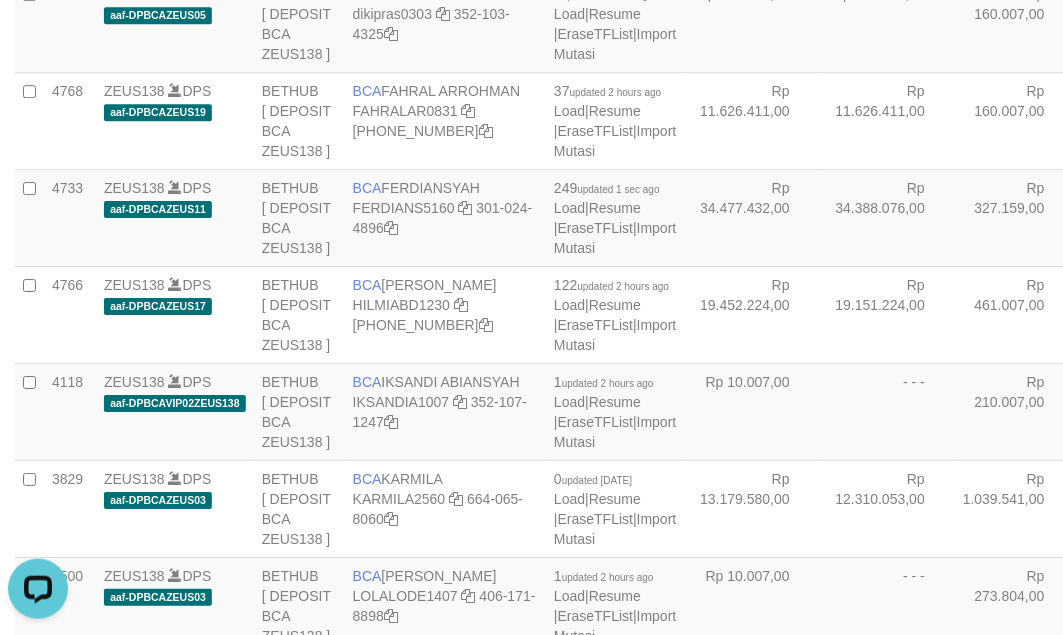 click on "Rp 44.610.153,00" at bounding box center (887, -74) 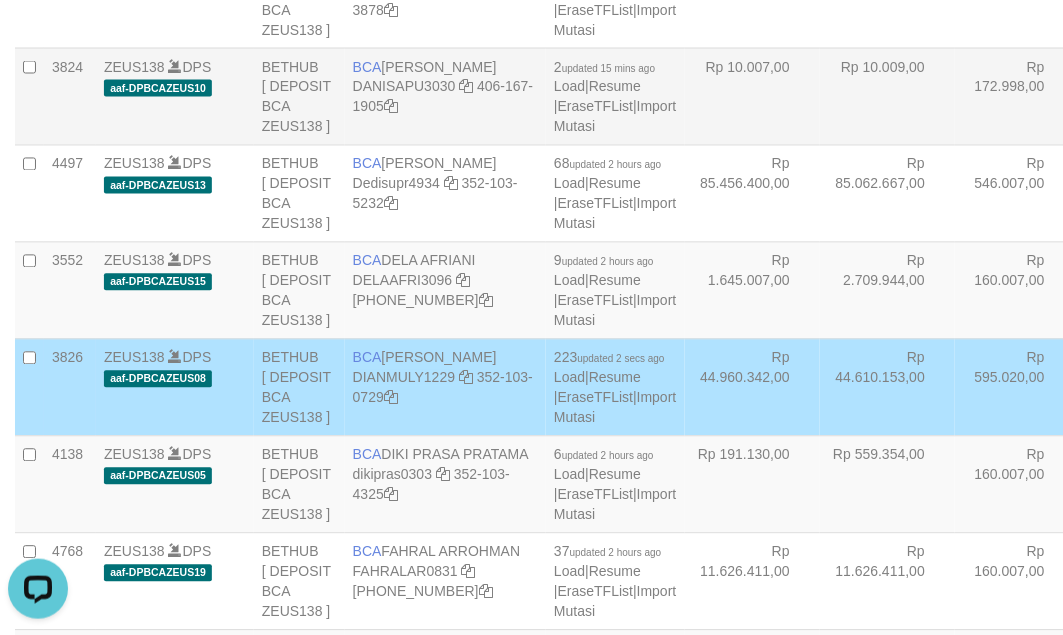 click on "Rp 10.007,00" at bounding box center (752, 96) 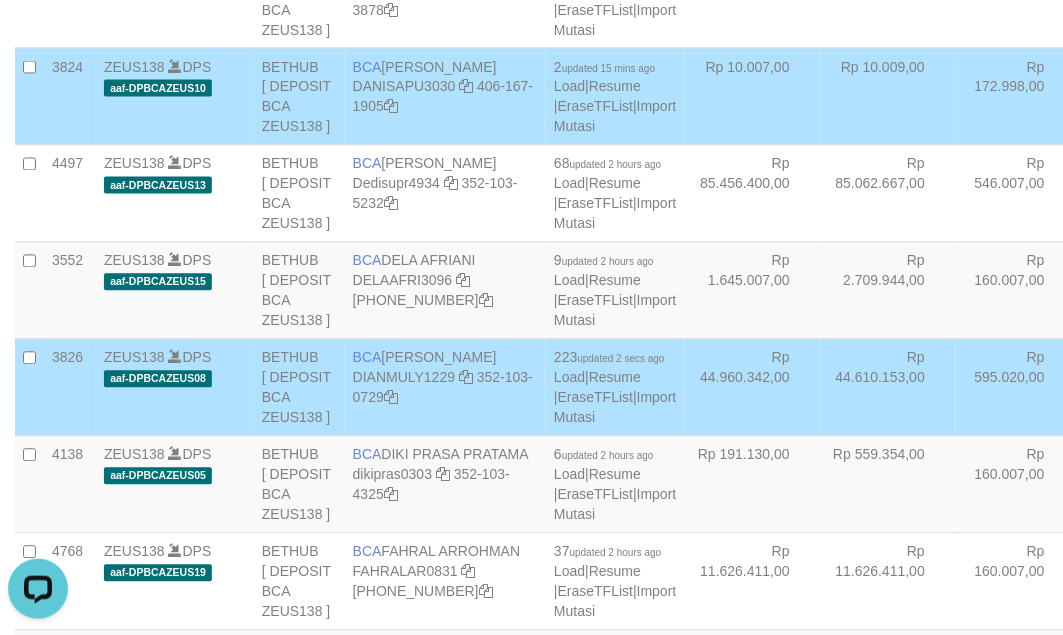 click on "Rp 10.007,00" at bounding box center [752, 96] 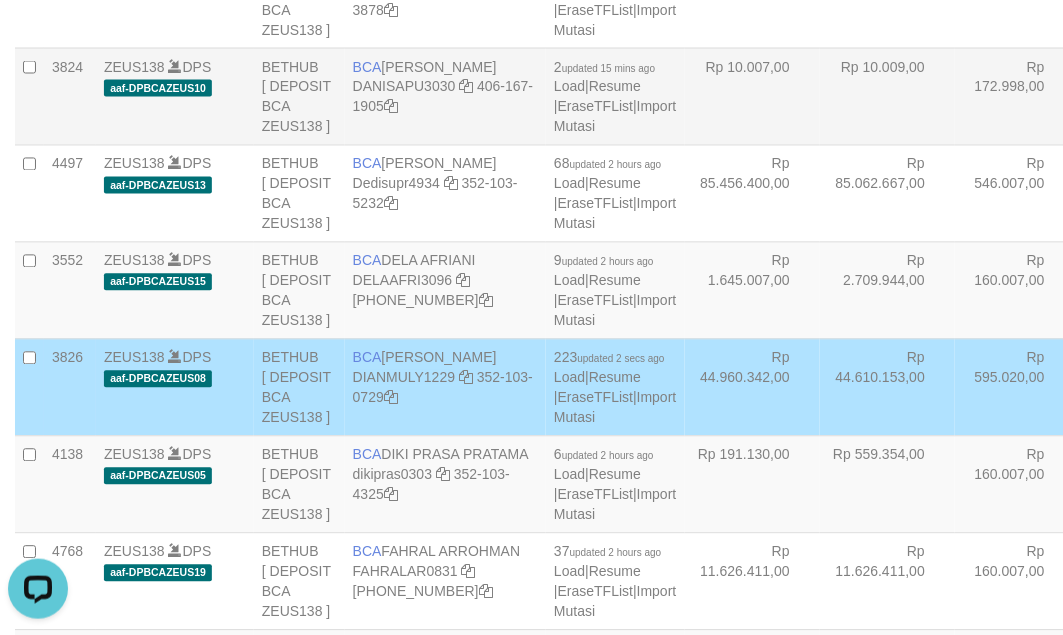 click on "Rp 10.007,00" at bounding box center [752, 96] 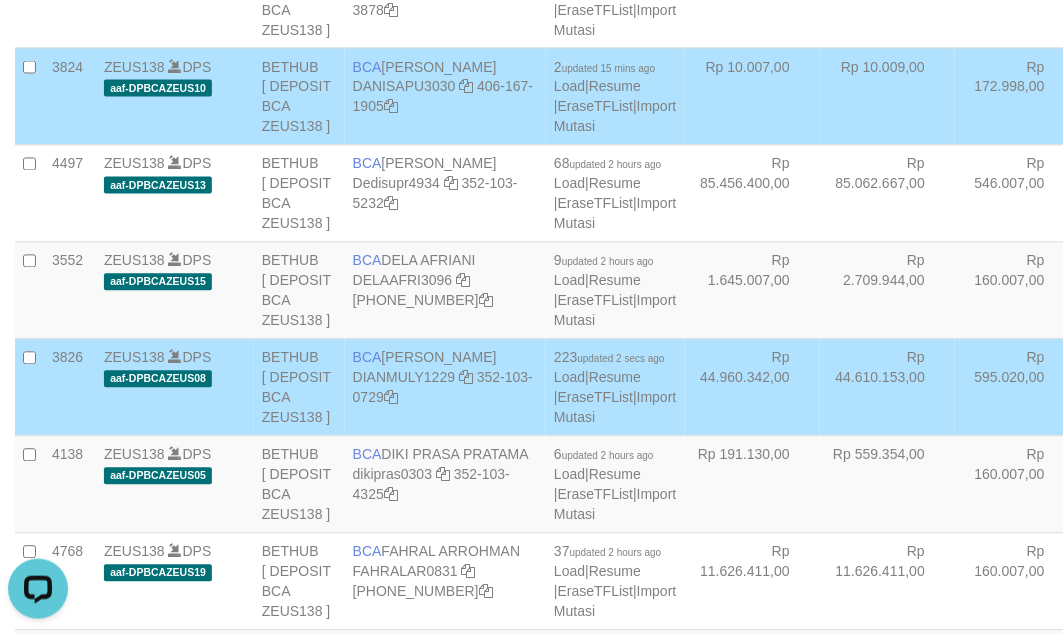 scroll, scrollTop: 2823, scrollLeft: 0, axis: vertical 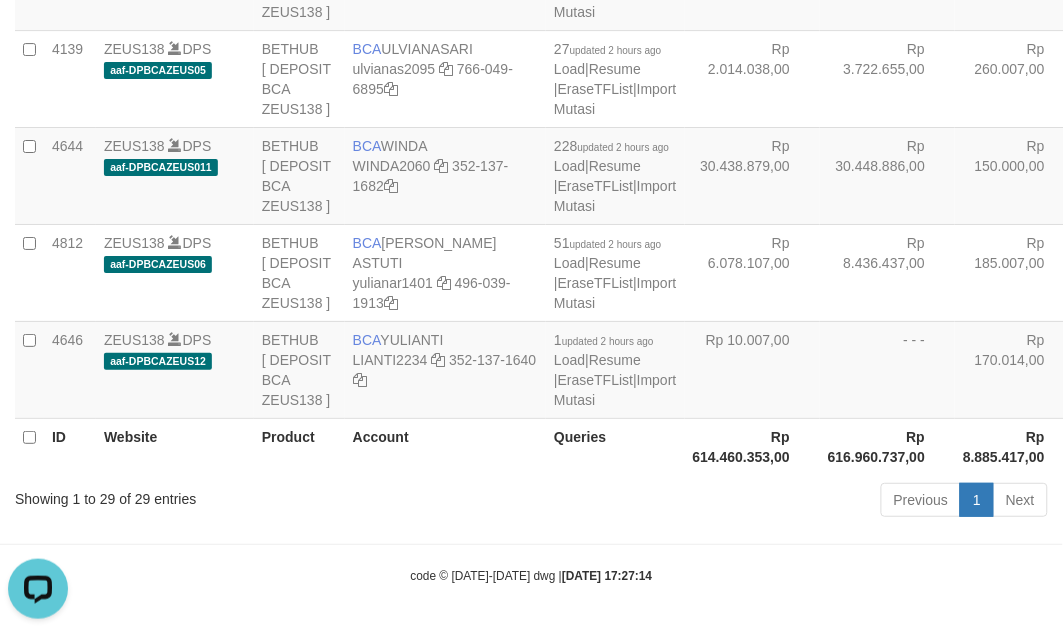 click at bounding box center (468, -610) 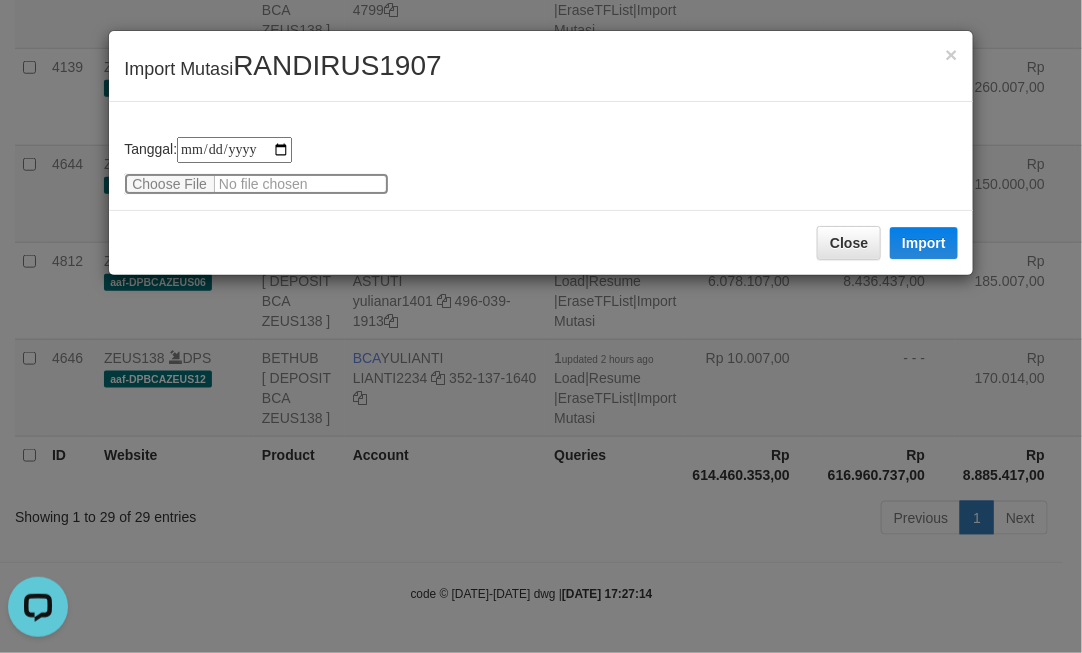 click at bounding box center [256, 184] 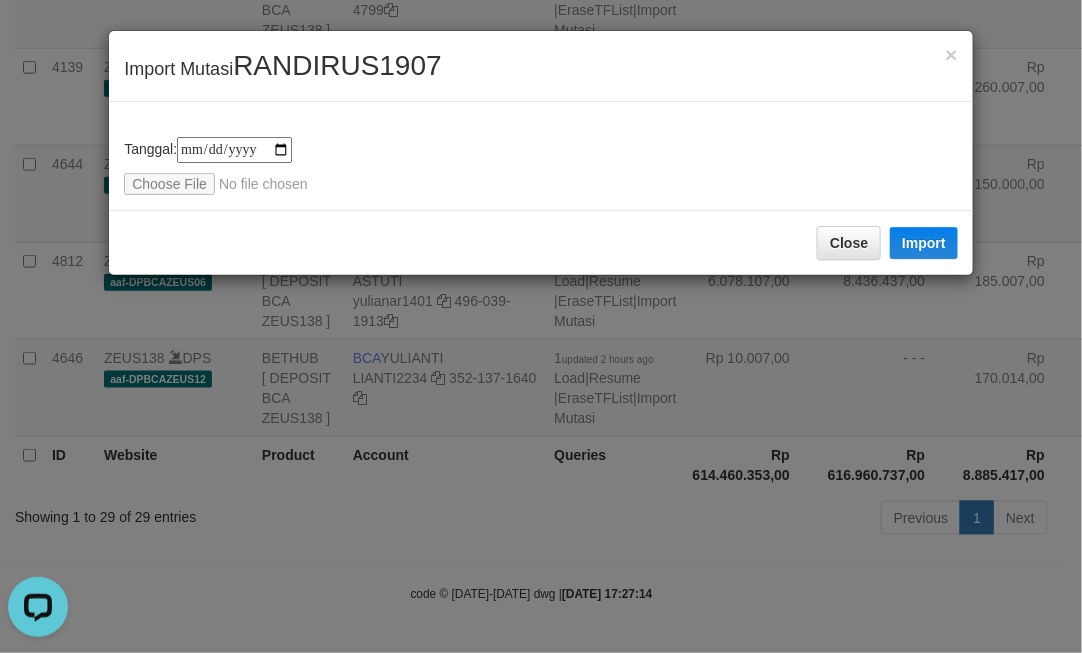 drag, startPoint x: 712, startPoint y: 322, endPoint x: 673, endPoint y: 315, distance: 39.623226 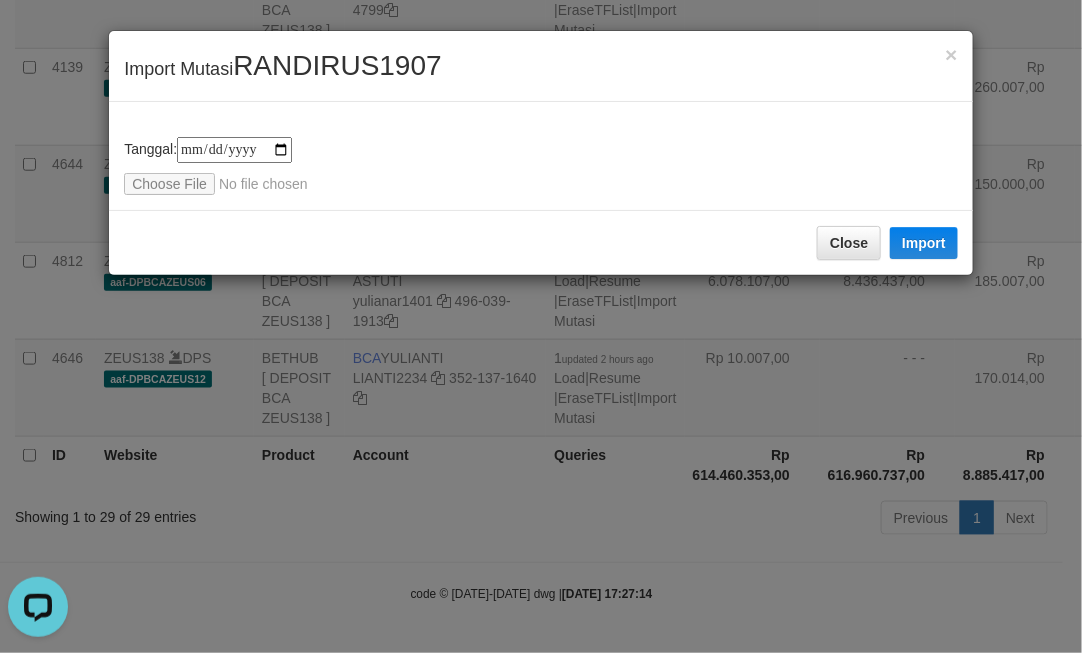 click on "Close
Import" at bounding box center [541, 242] 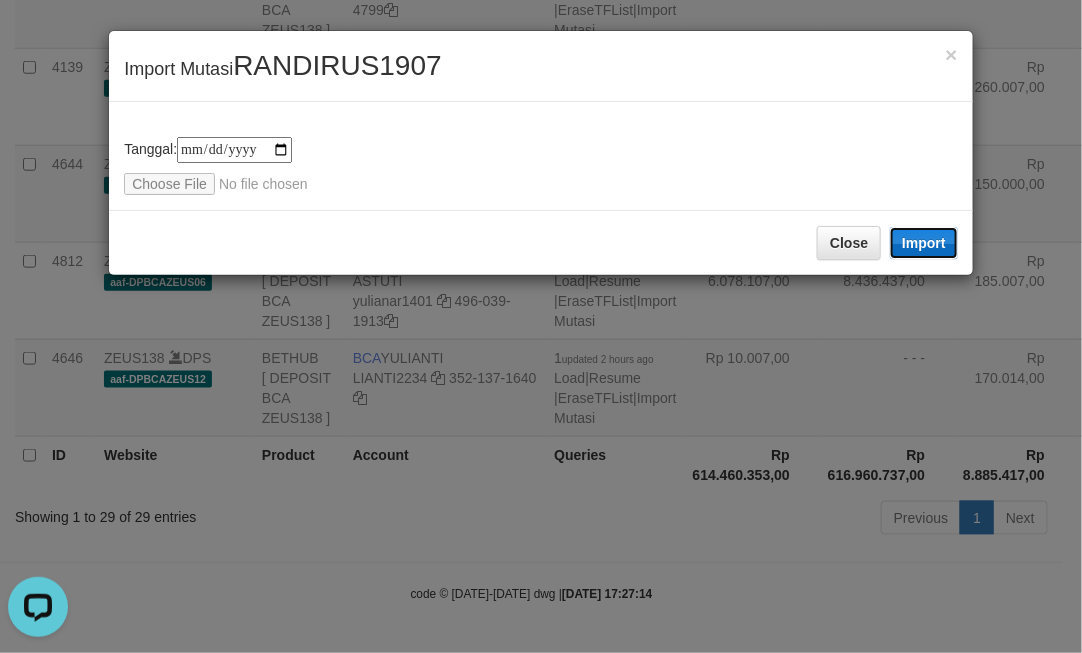 click on "Import" at bounding box center (924, 243) 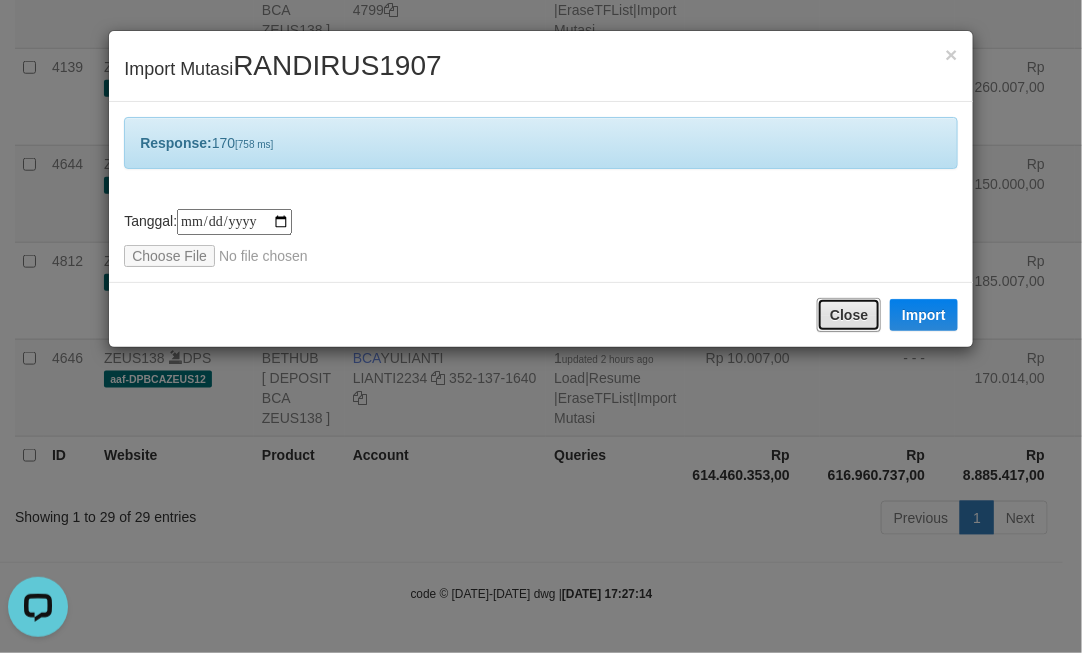 click on "Close" at bounding box center (849, 315) 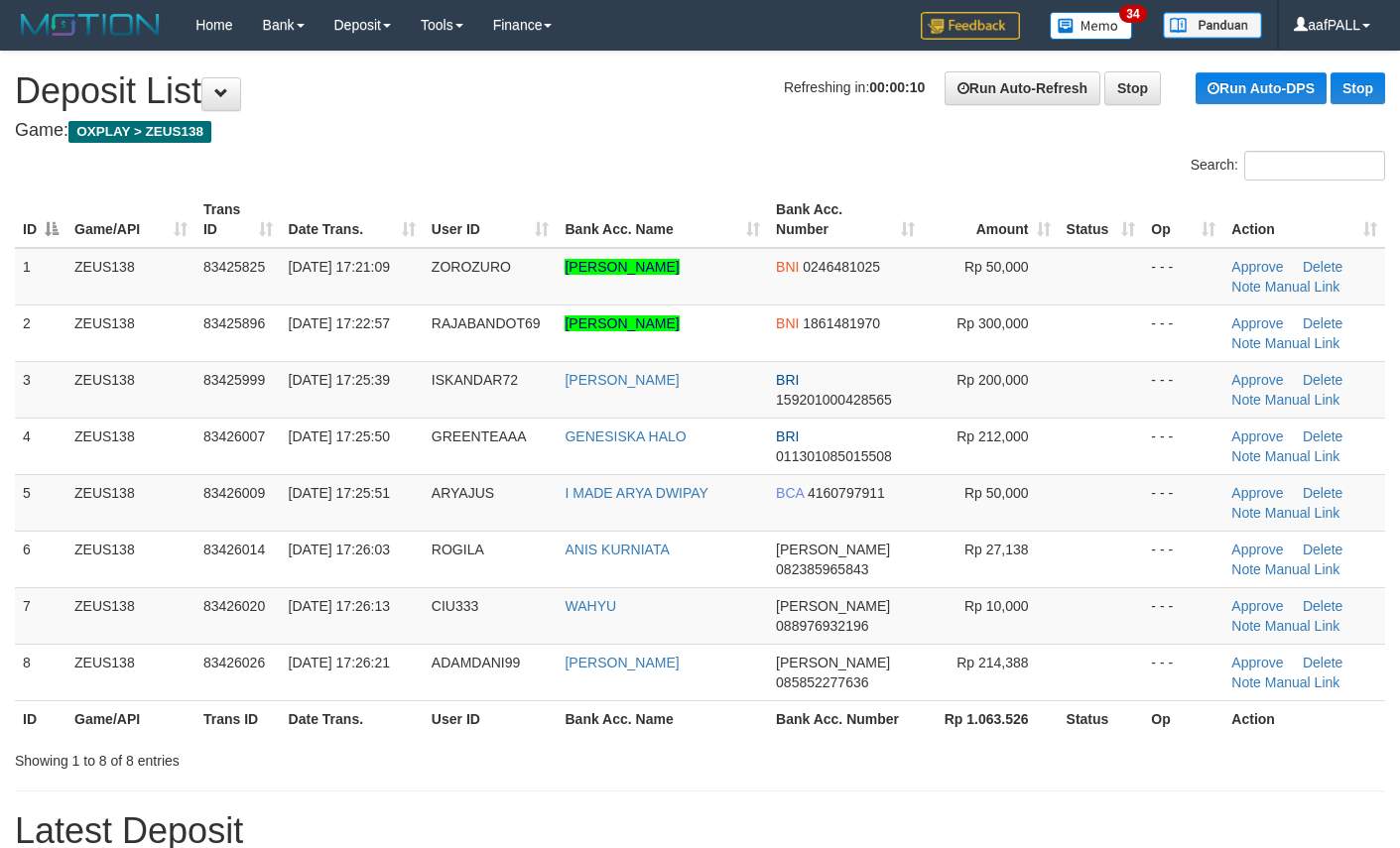scroll, scrollTop: 0, scrollLeft: 0, axis: both 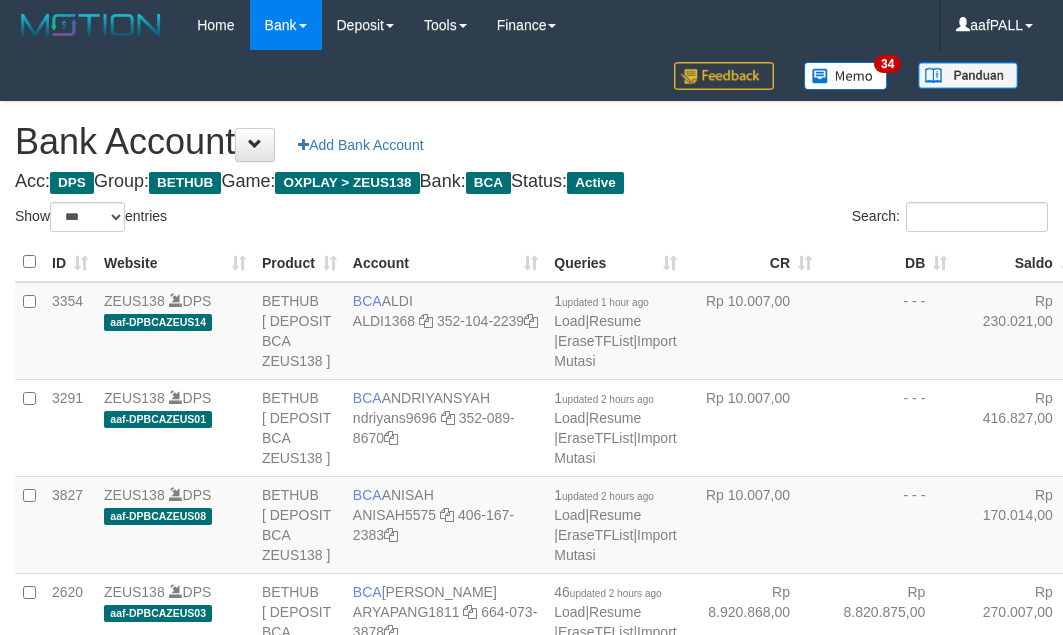 select on "***" 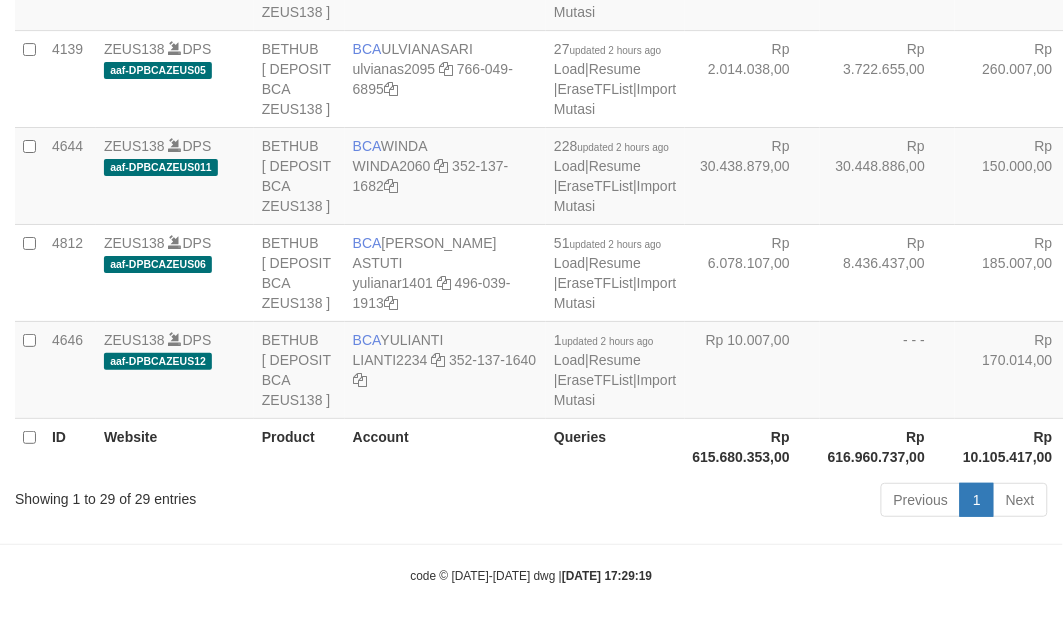 scroll, scrollTop: 2823, scrollLeft: 0, axis: vertical 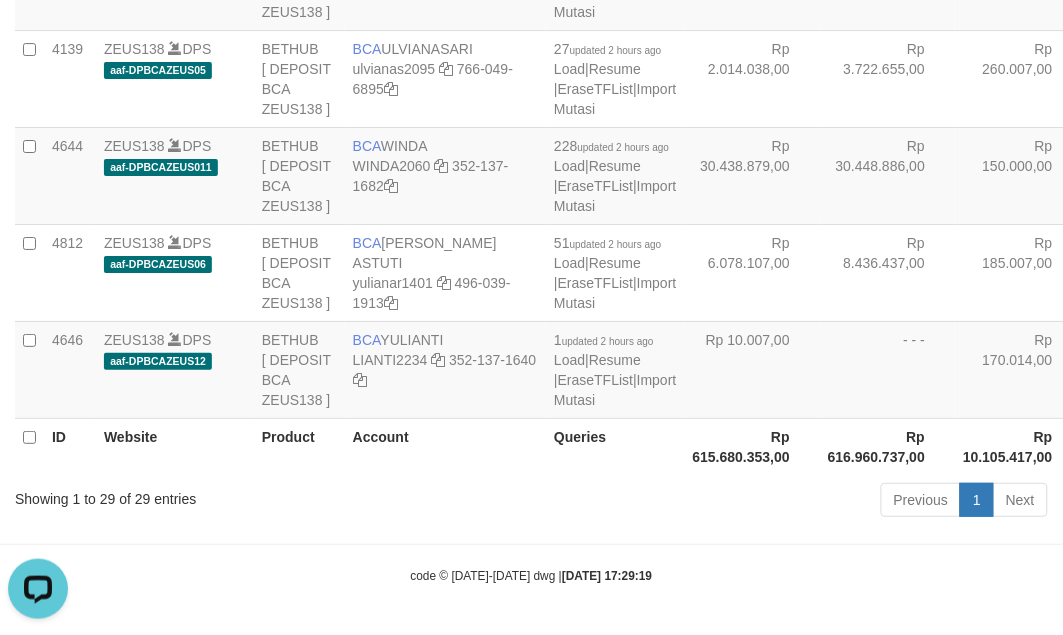 drag, startPoint x: 658, startPoint y: 413, endPoint x: 632, endPoint y: 396, distance: 31.06445 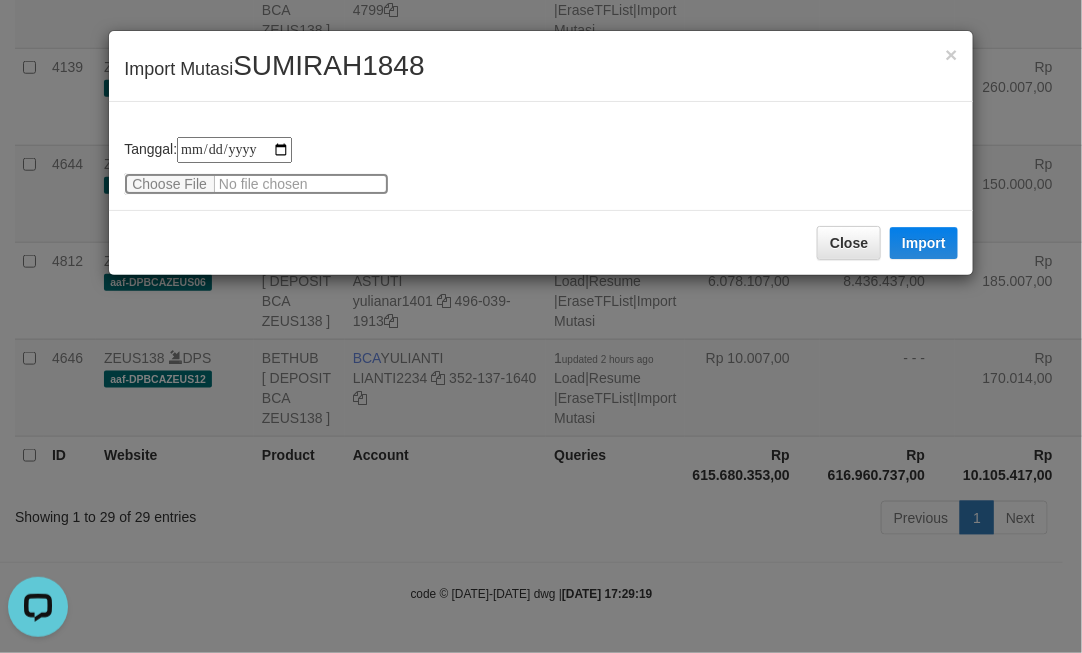 click at bounding box center (256, 184) 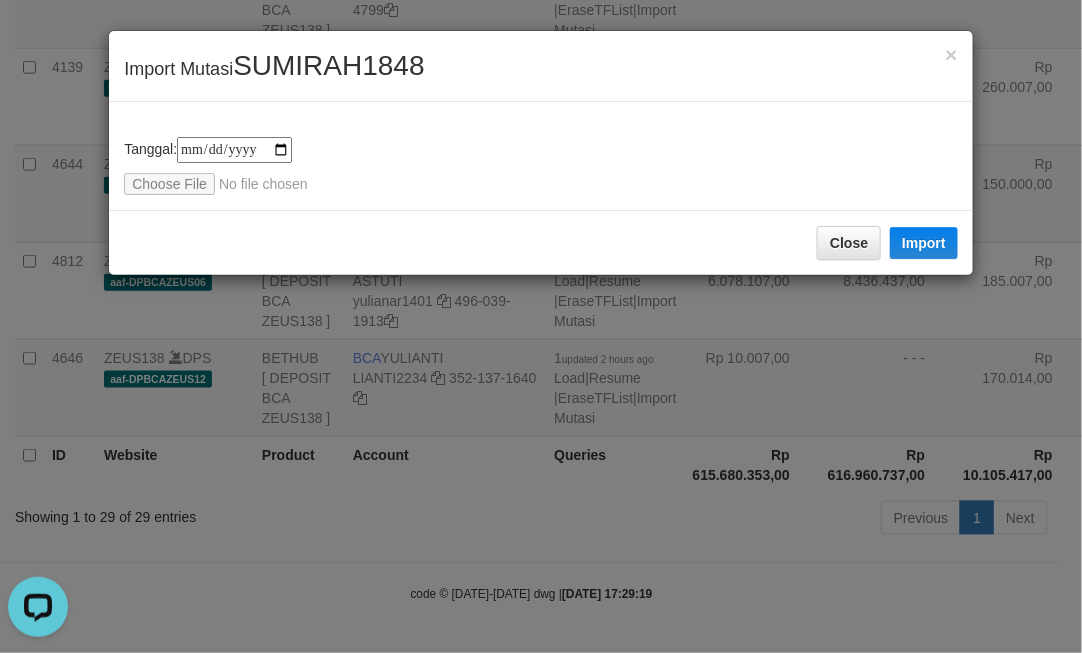 drag, startPoint x: 727, startPoint y: 357, endPoint x: 568, endPoint y: 340, distance: 159.90622 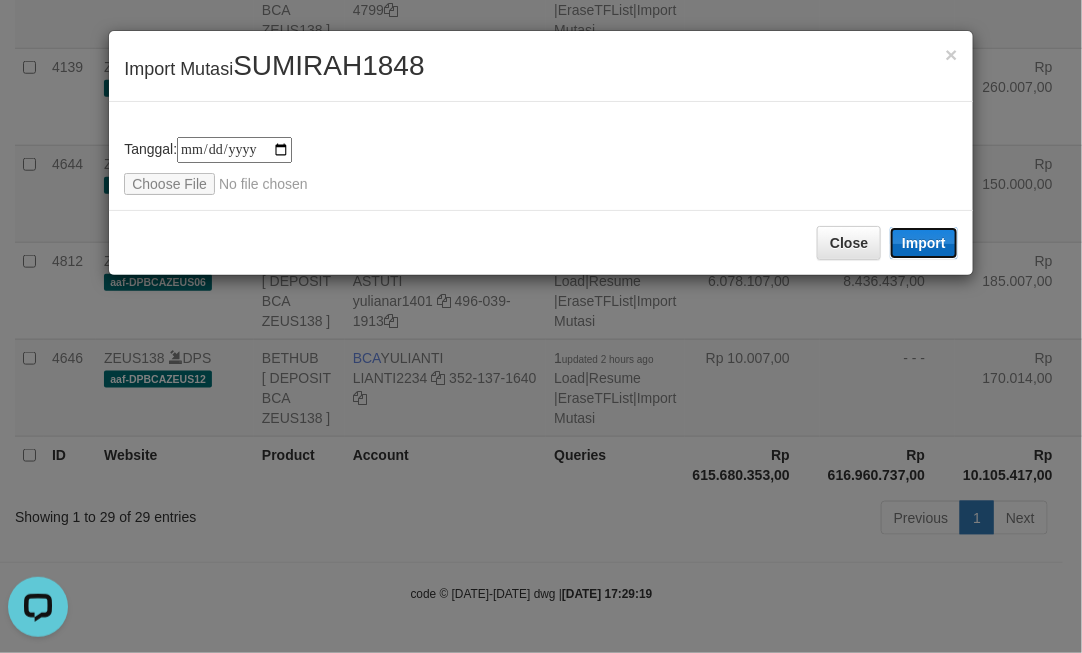 click on "Import" at bounding box center (924, 243) 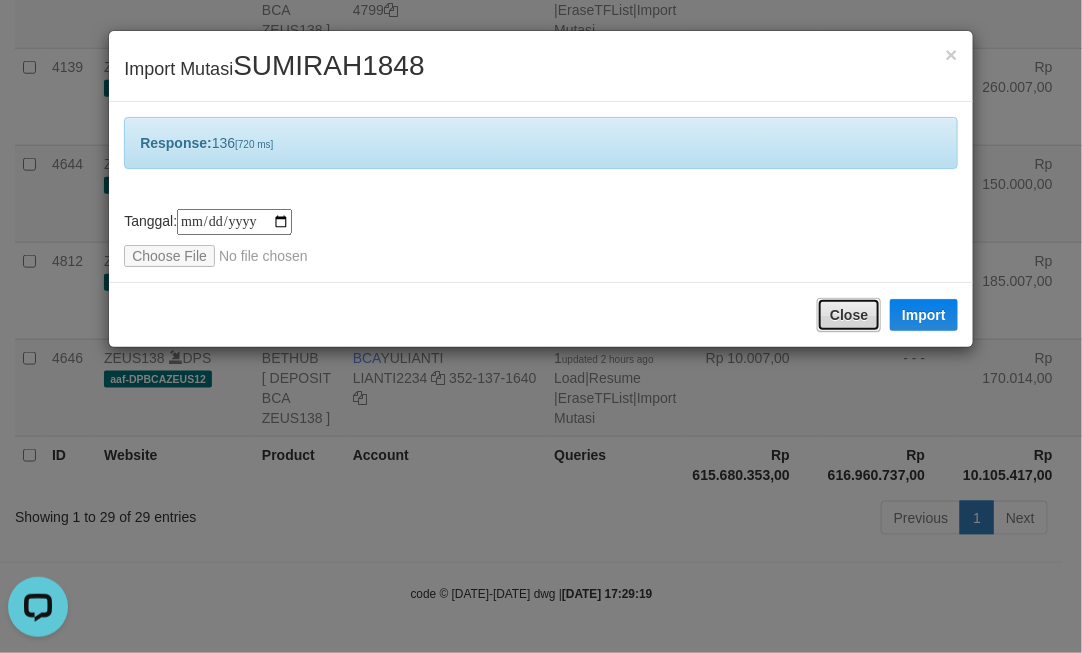 click on "Close" at bounding box center (849, 315) 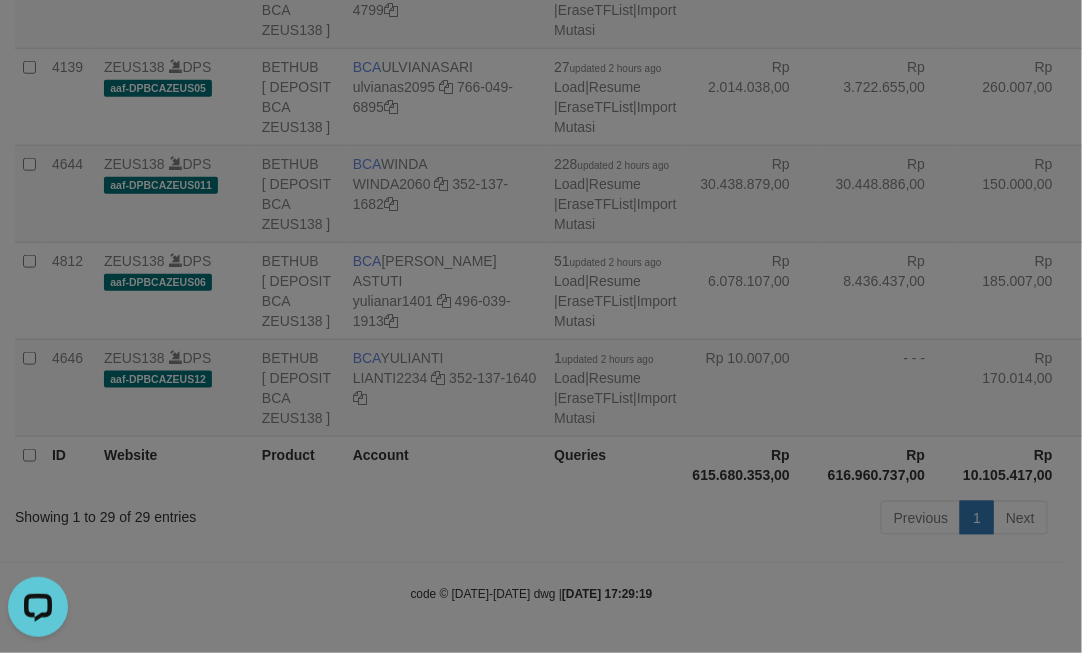 drag, startPoint x: 760, startPoint y: 360, endPoint x: 733, endPoint y: 362, distance: 27.073973 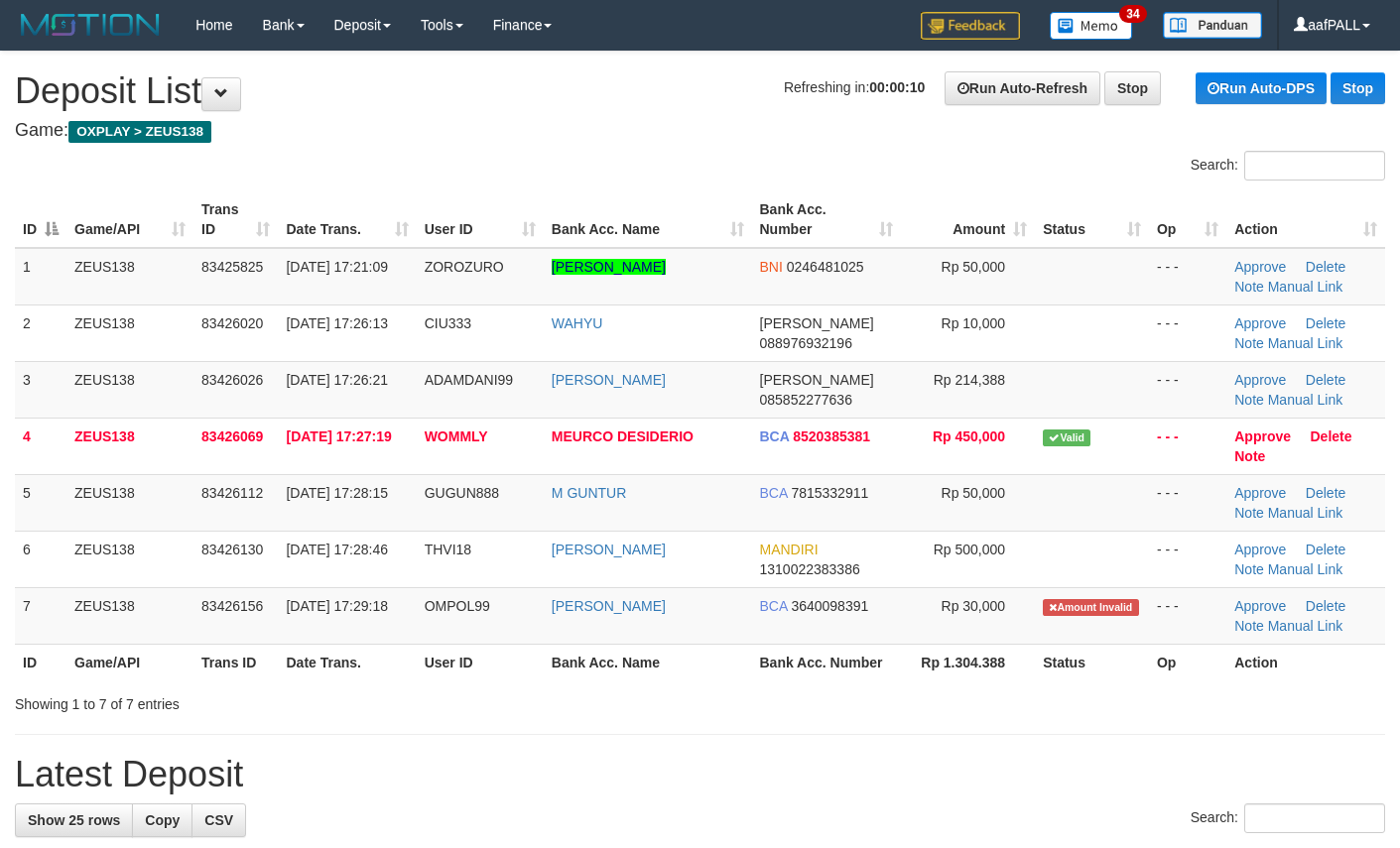scroll, scrollTop: 0, scrollLeft: 0, axis: both 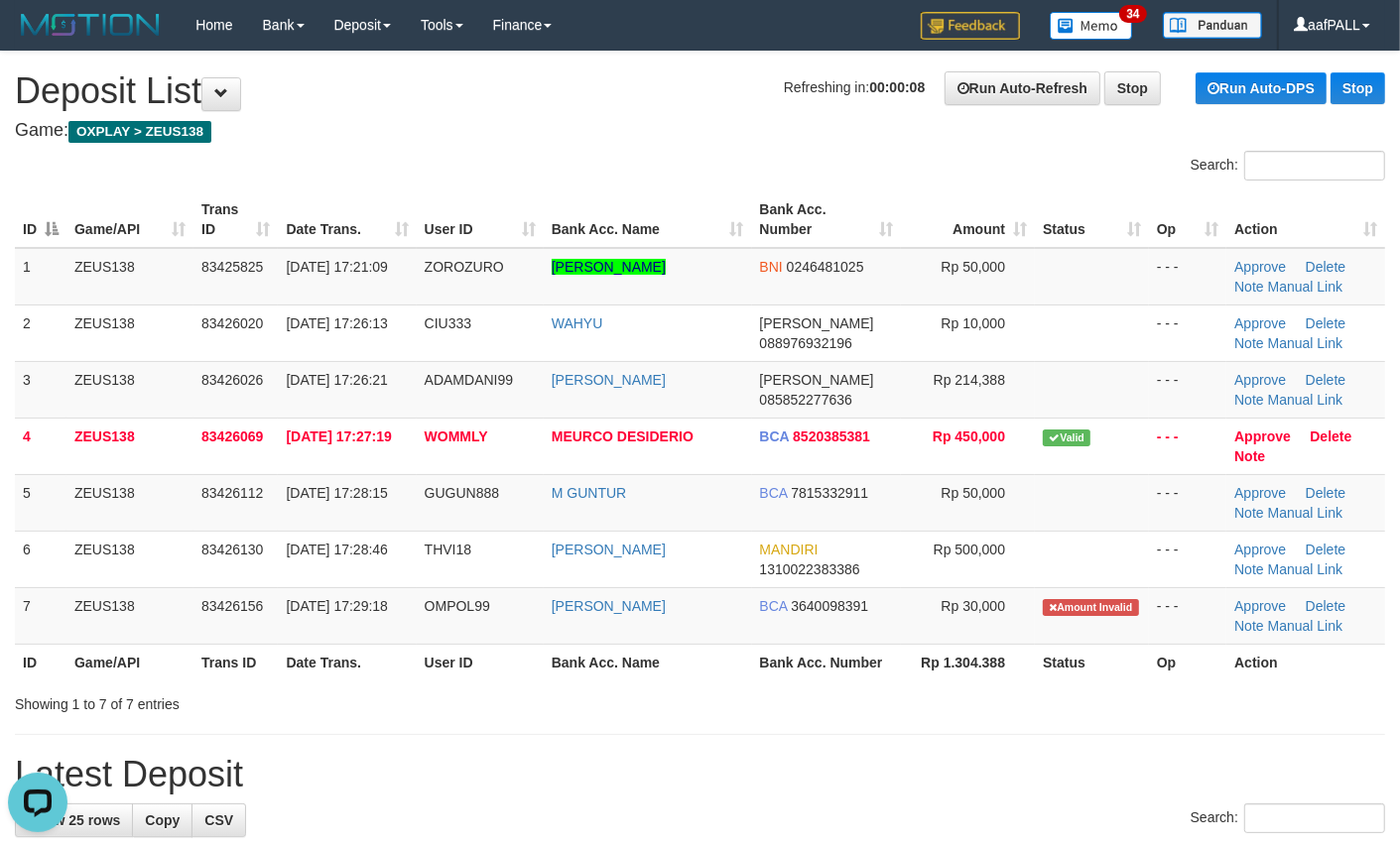 click on "Showing 1 to 7 of 7 entries" at bounding box center [700, 700] 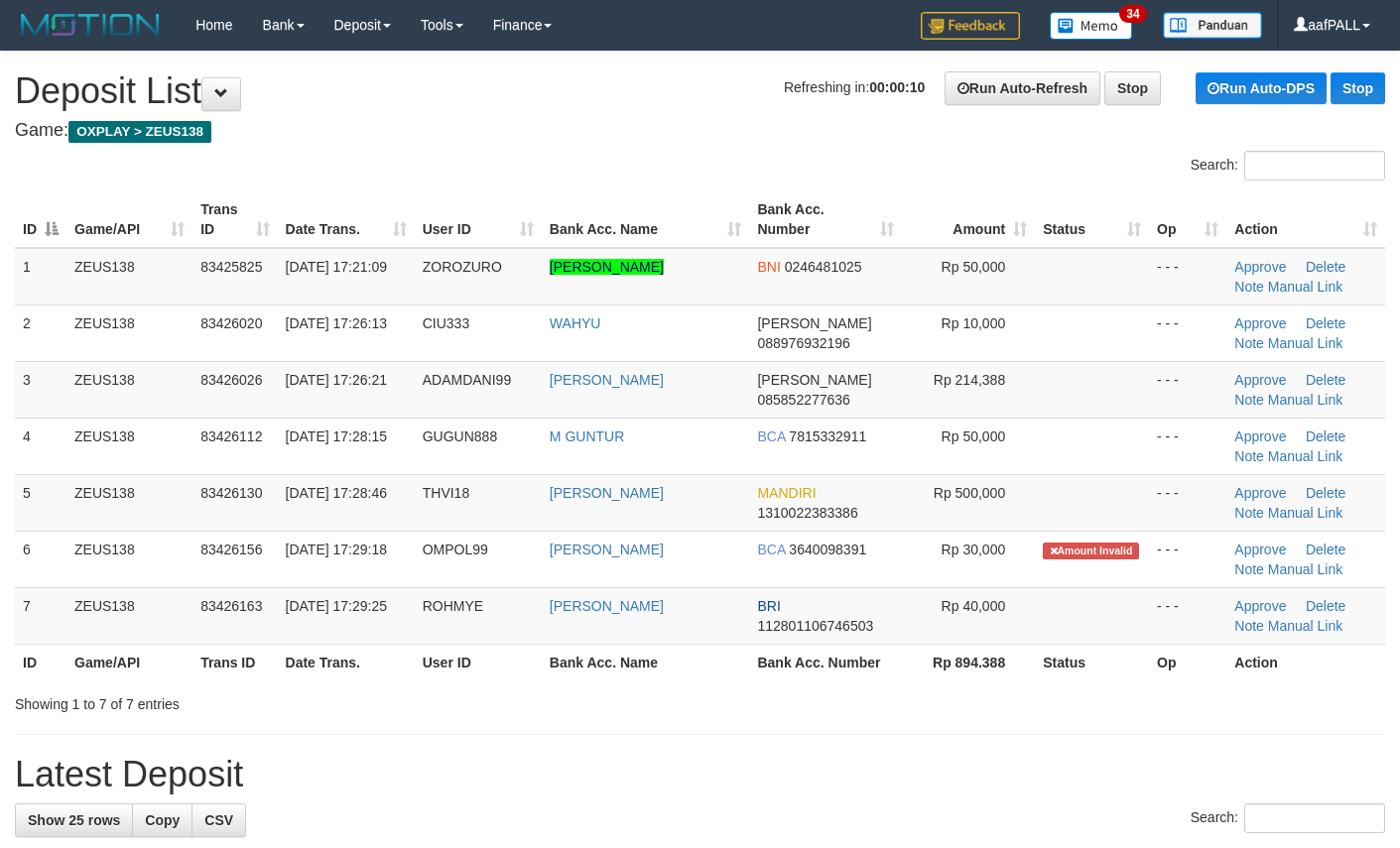 scroll, scrollTop: 0, scrollLeft: 0, axis: both 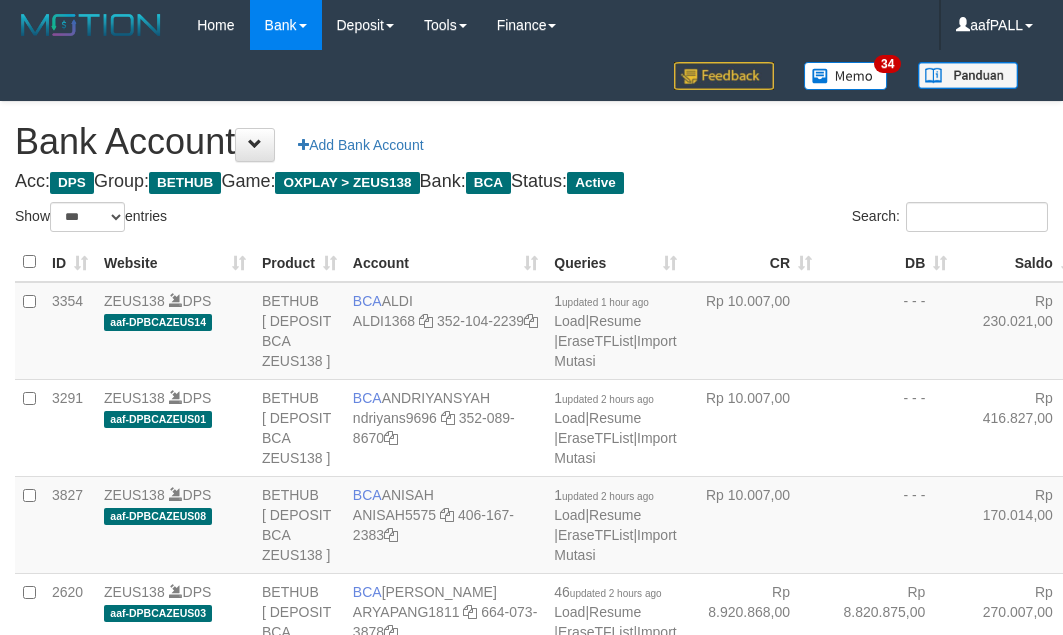 select on "***" 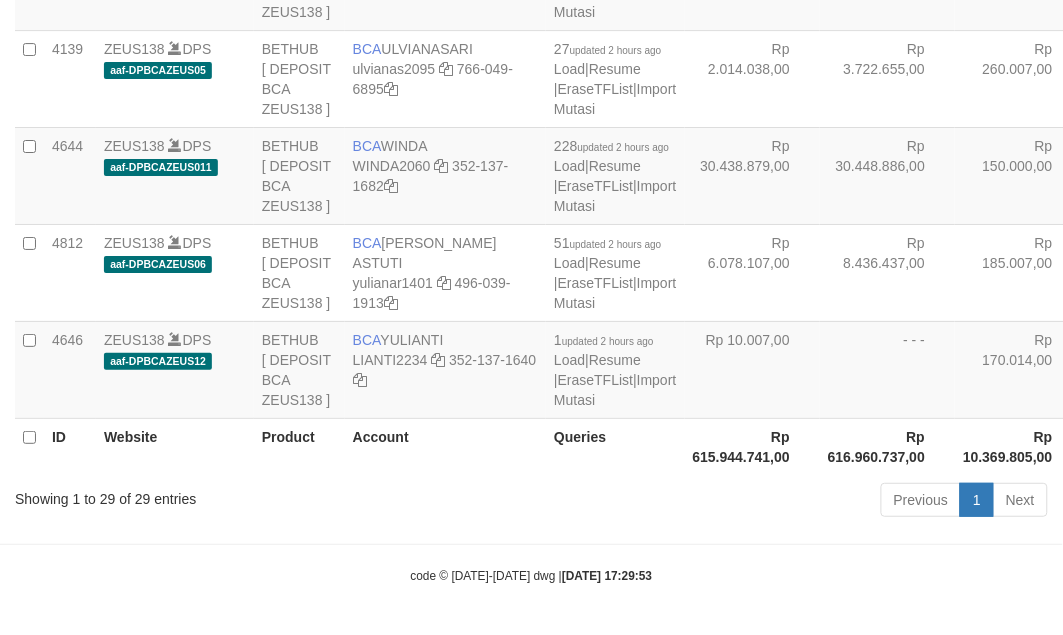 scroll, scrollTop: 3442, scrollLeft: 0, axis: vertical 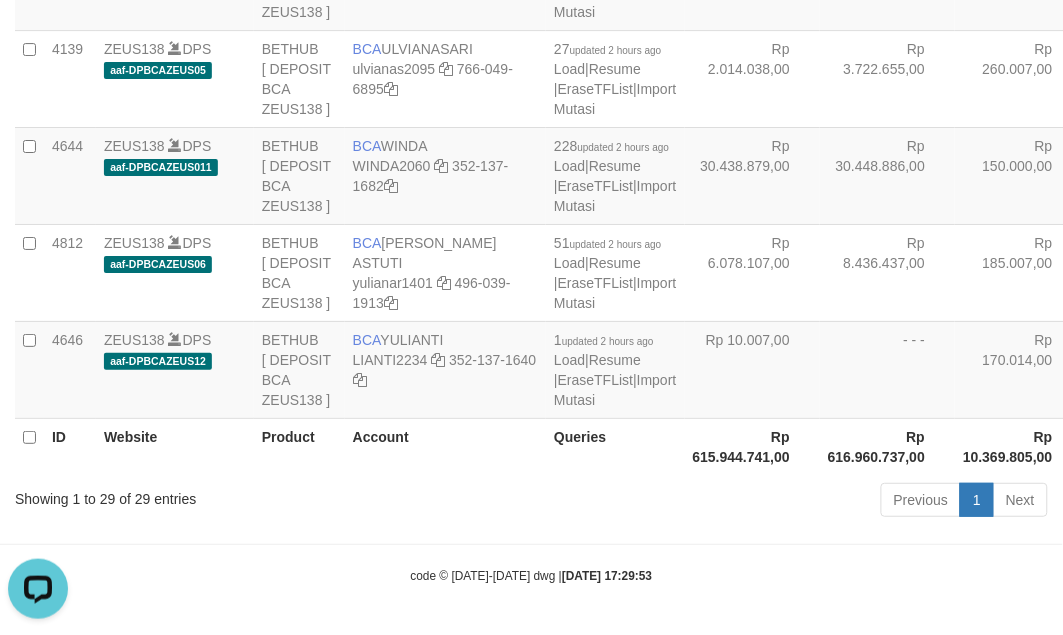 click on "Rp 32.010.124,00" at bounding box center (887, -213) 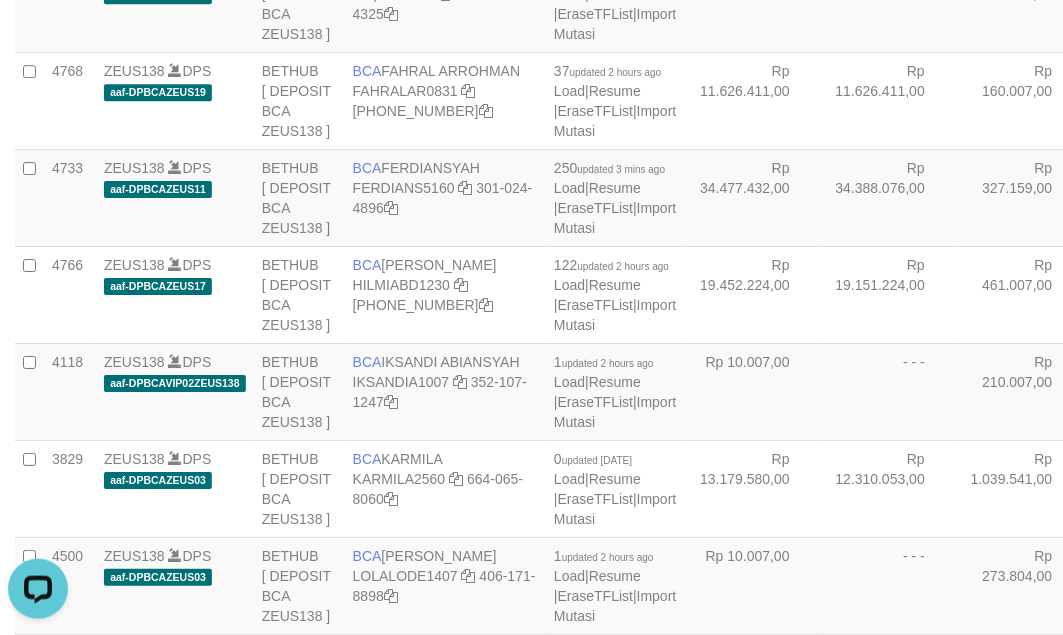 click at bounding box center (466, -103) 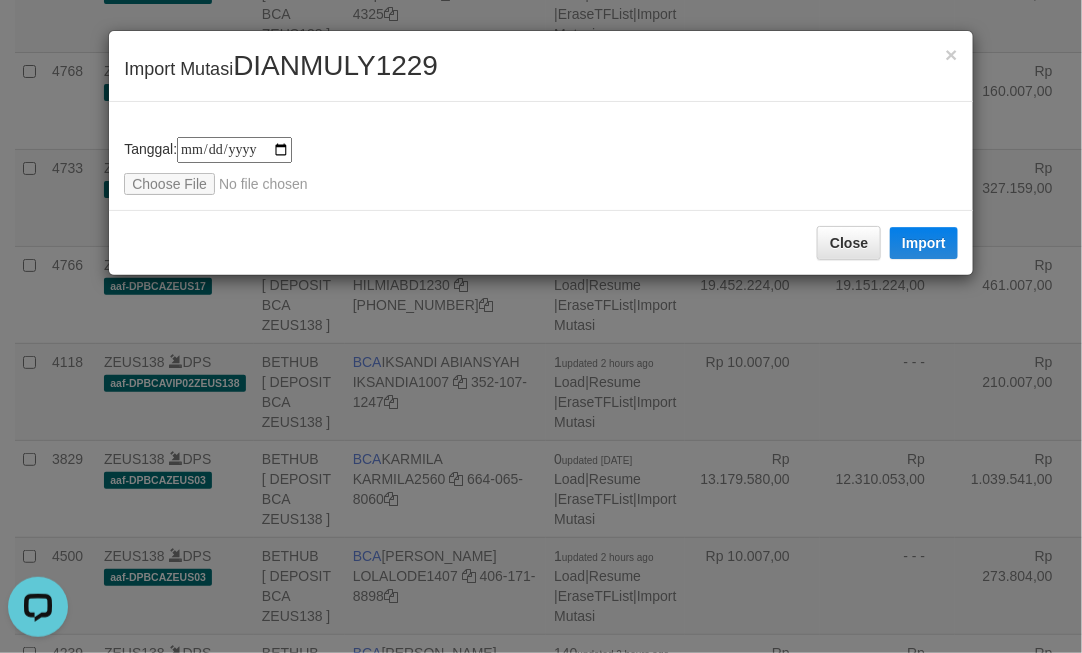 click on "**********" at bounding box center [541, 166] 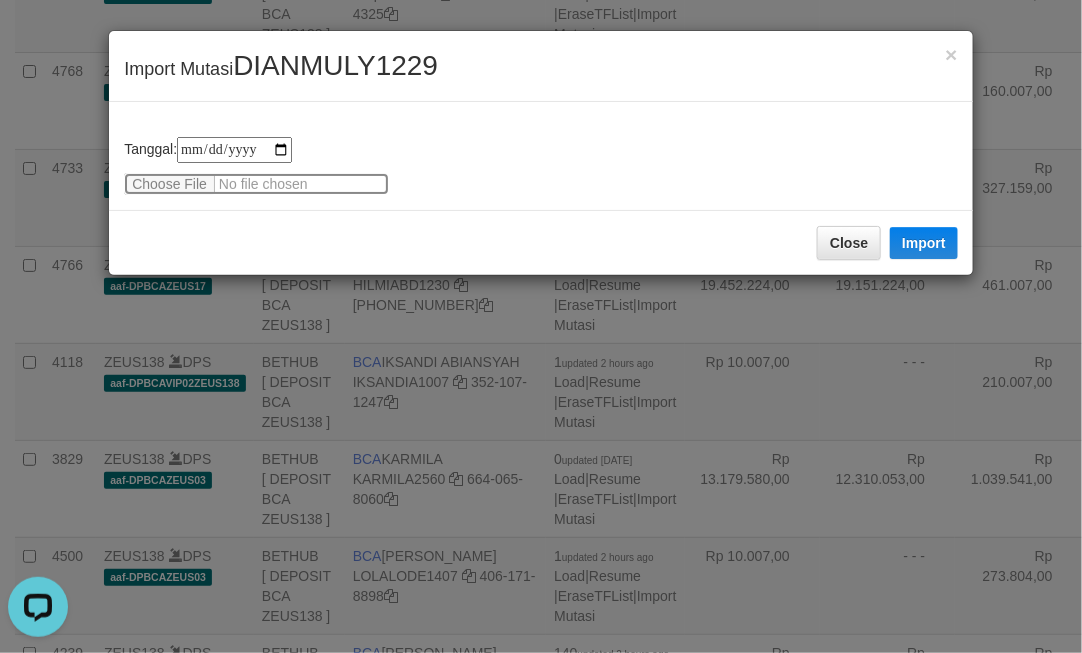 click at bounding box center [256, 184] 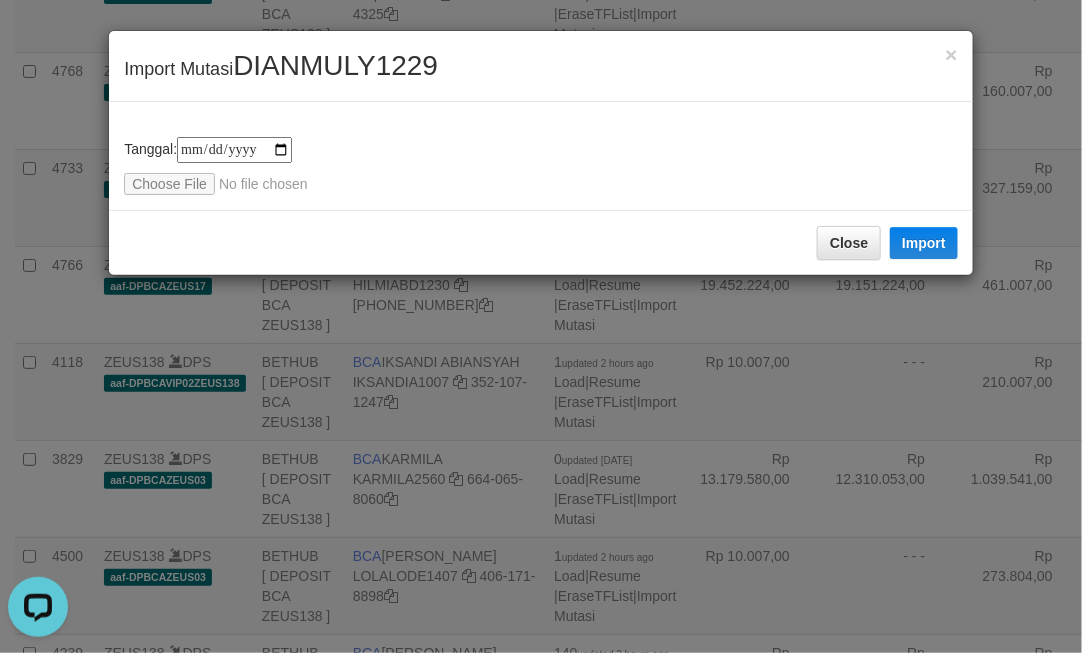drag, startPoint x: 737, startPoint y: 335, endPoint x: 625, endPoint y: 312, distance: 114.33722 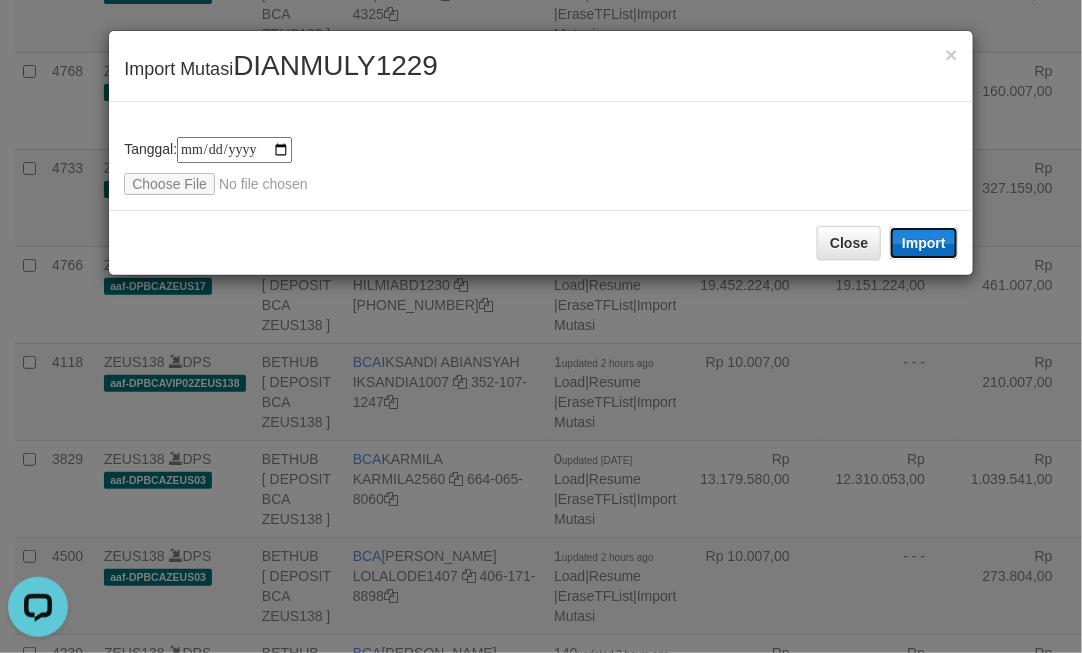 click on "Import" at bounding box center (924, 243) 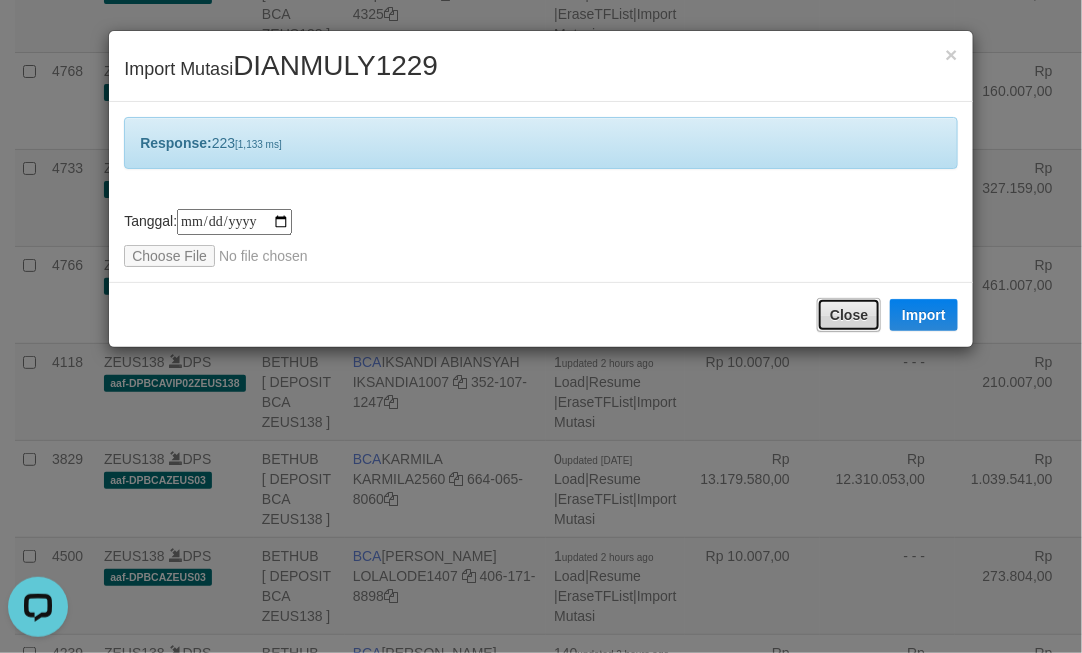 click on "Close" at bounding box center [849, 315] 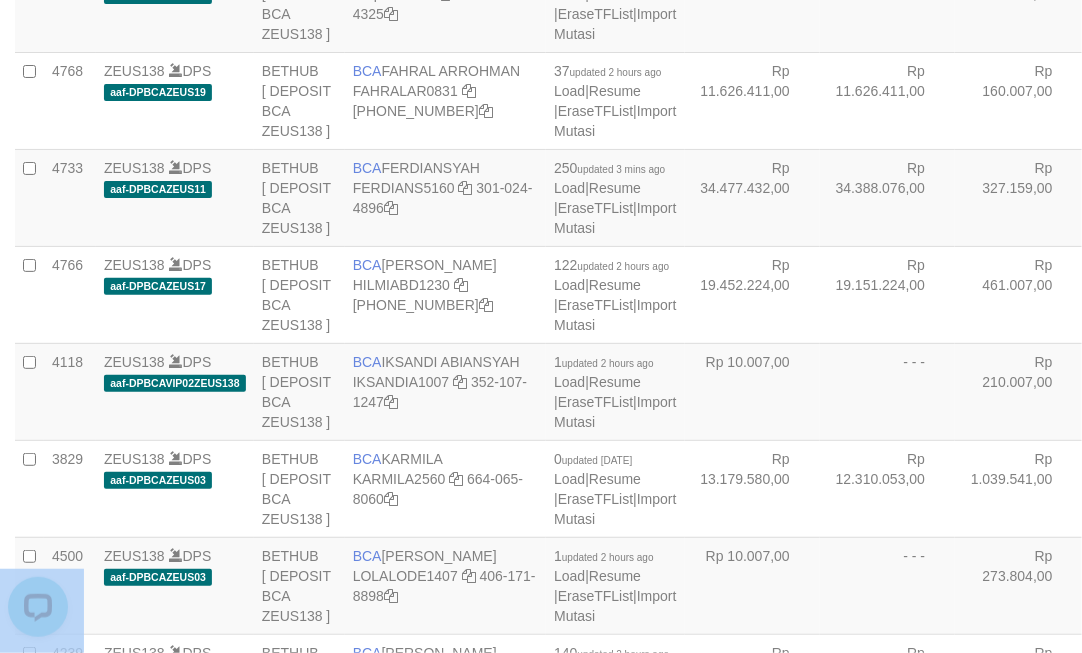 drag, startPoint x: 800, startPoint y: 352, endPoint x: 781, endPoint y: 360, distance: 20.615528 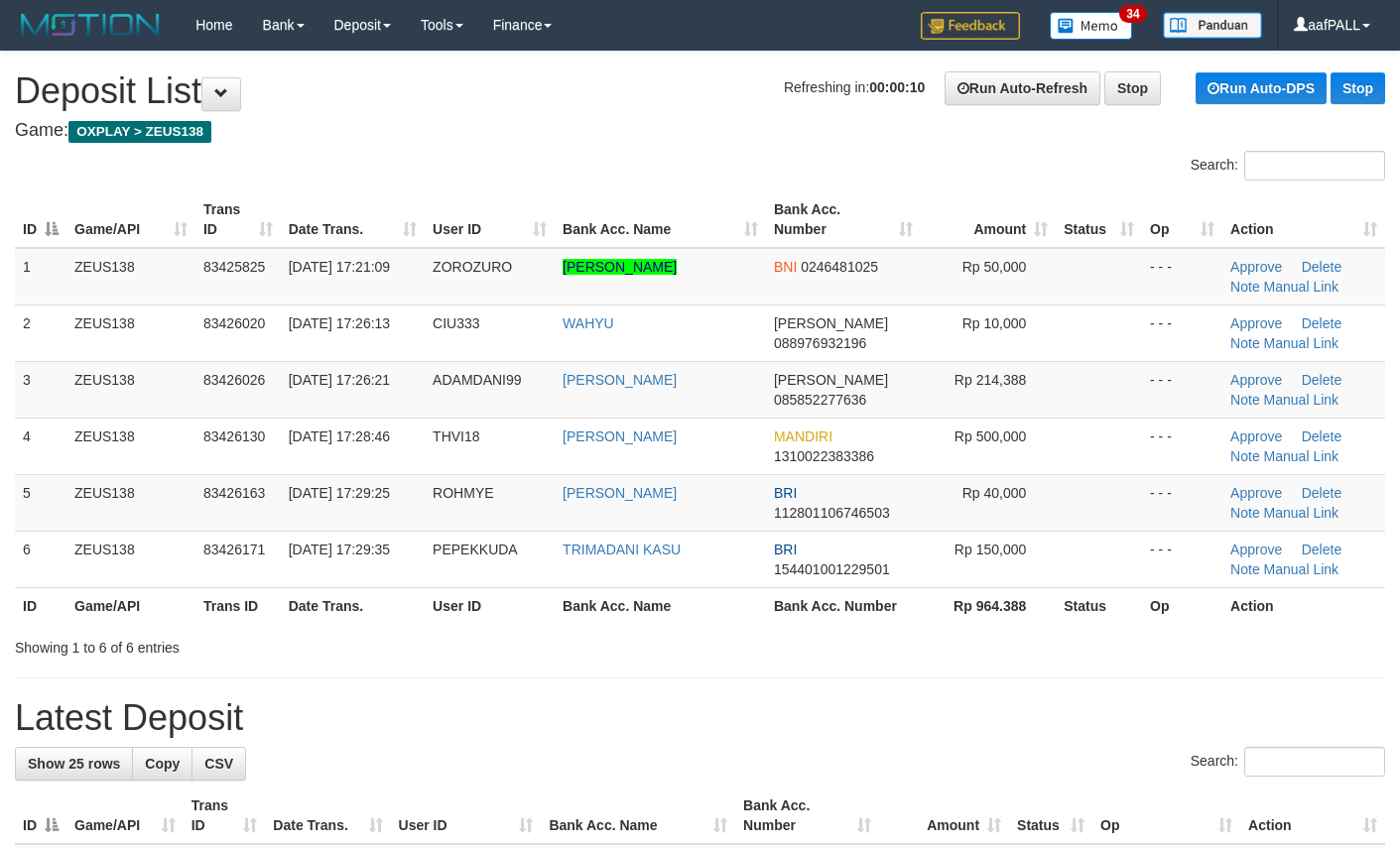 scroll, scrollTop: 0, scrollLeft: 0, axis: both 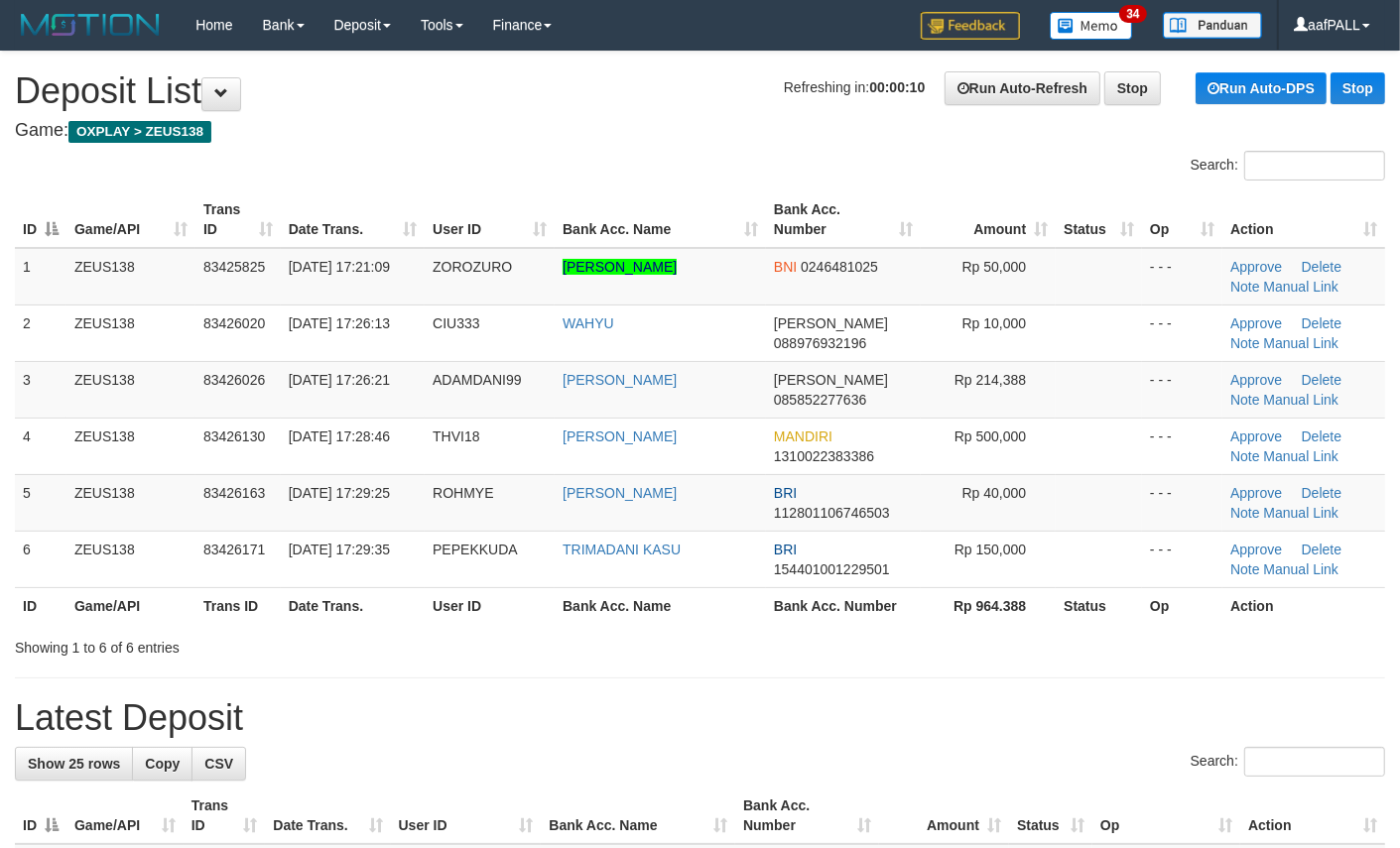 click on "Search:" at bounding box center [700, 168] 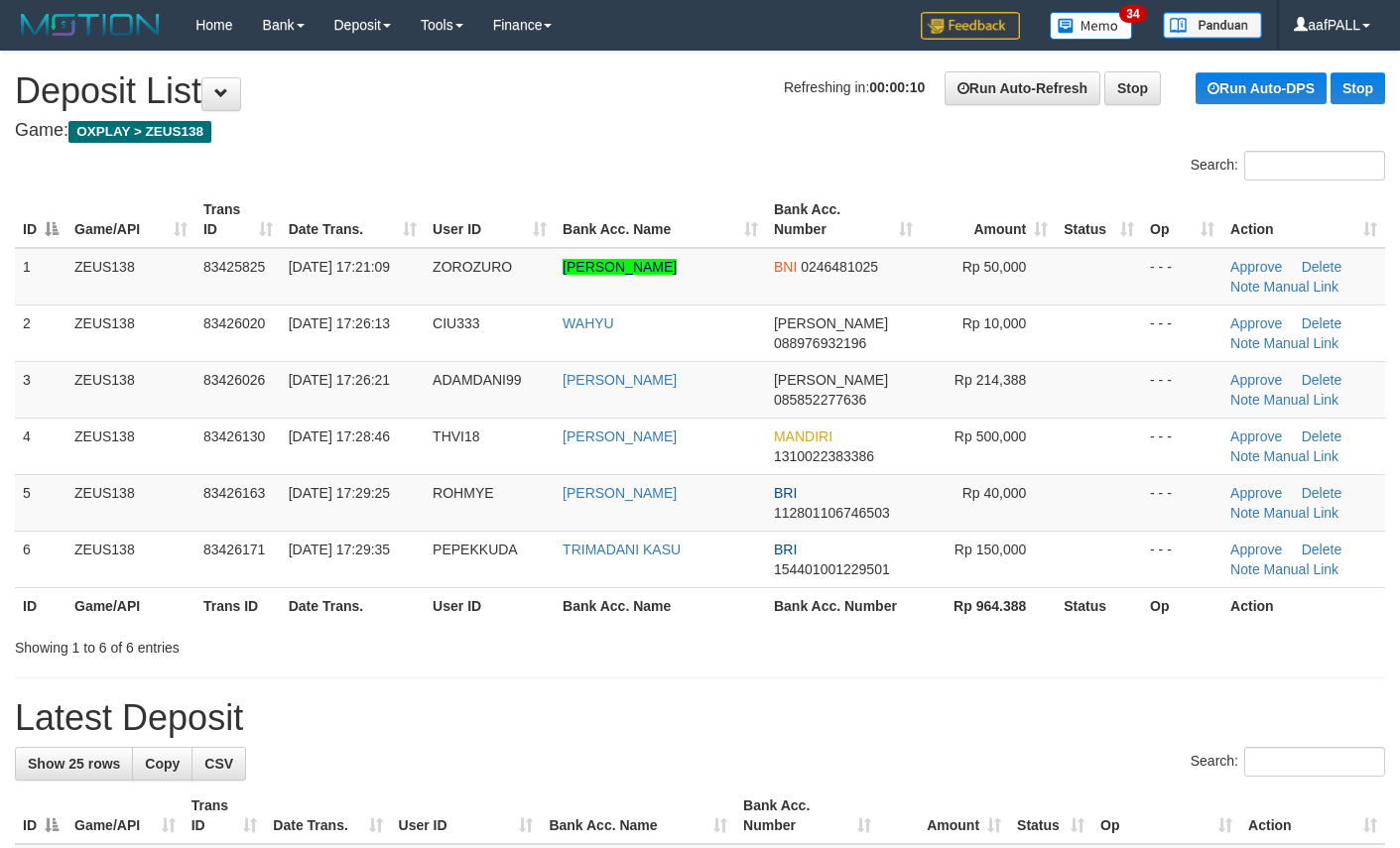 scroll, scrollTop: 0, scrollLeft: 0, axis: both 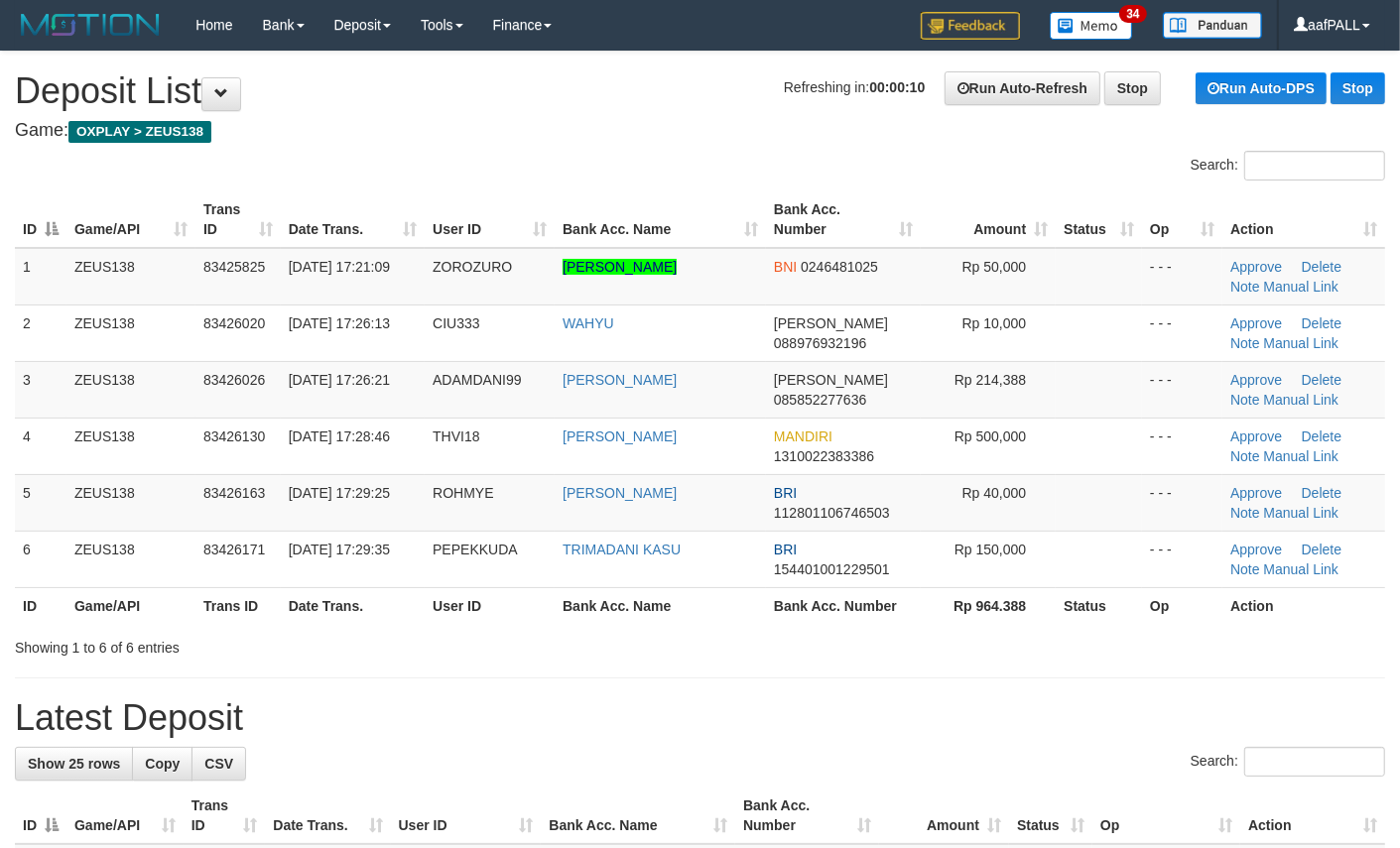 click on "ID Game/API Trans ID Date Trans. User ID Bank Acc. Name Bank Acc. Number Amount Status Op Action
1
ZEUS138
83425825
[DATE] 17:21:09
ZOROZURO
[PERSON_NAME]
BNI
0246481025
Rp 50,000
- - -
Approve
[GEOGRAPHIC_DATA]
Note
Manual Link
2
ZEUS138
83426020
[DATE] 17:26:13
CIU333
WAHYU
[PERSON_NAME]
088976932196
Rp 10,000
Note" at bounding box center (700, 408) 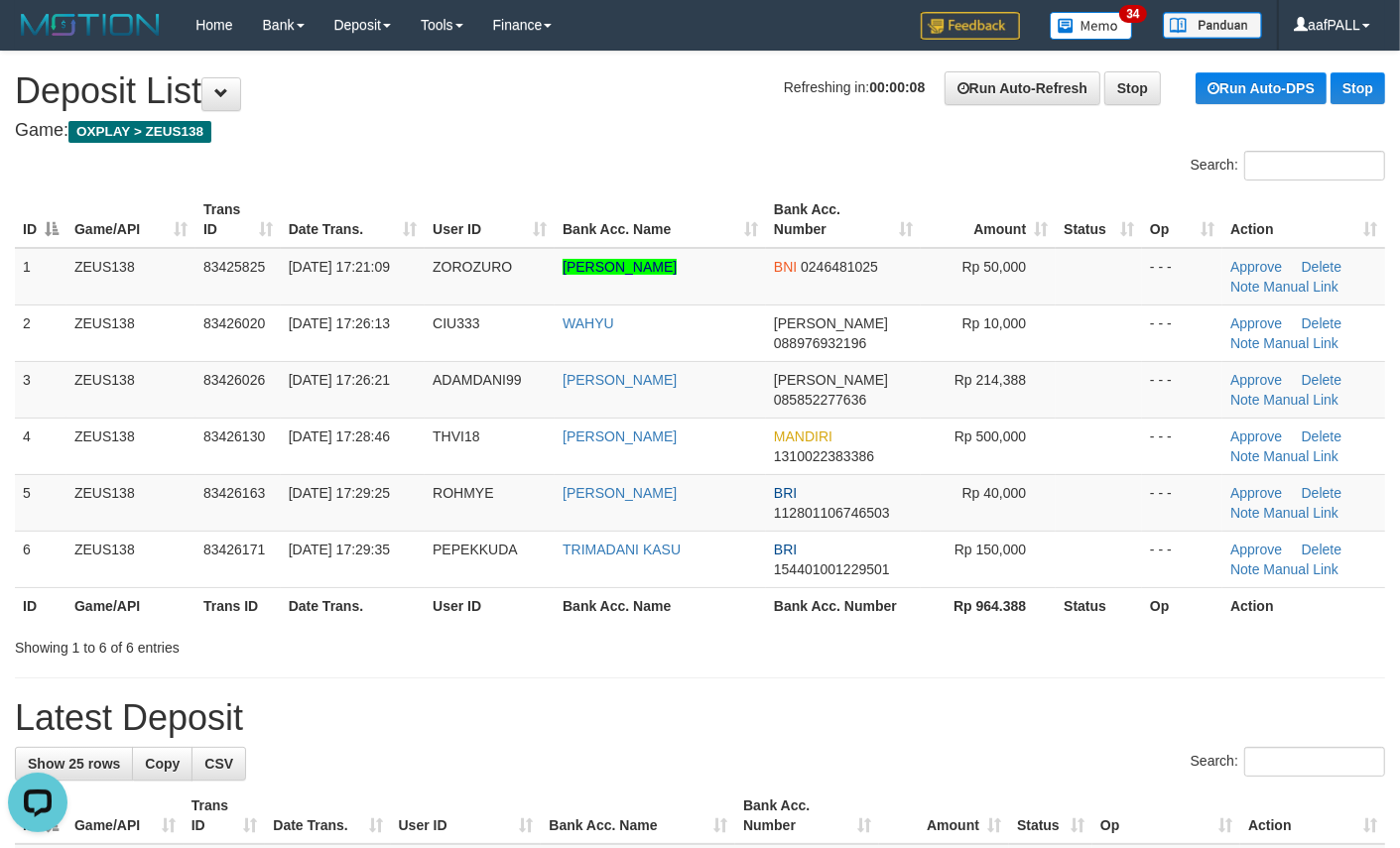 scroll, scrollTop: 0, scrollLeft: 0, axis: both 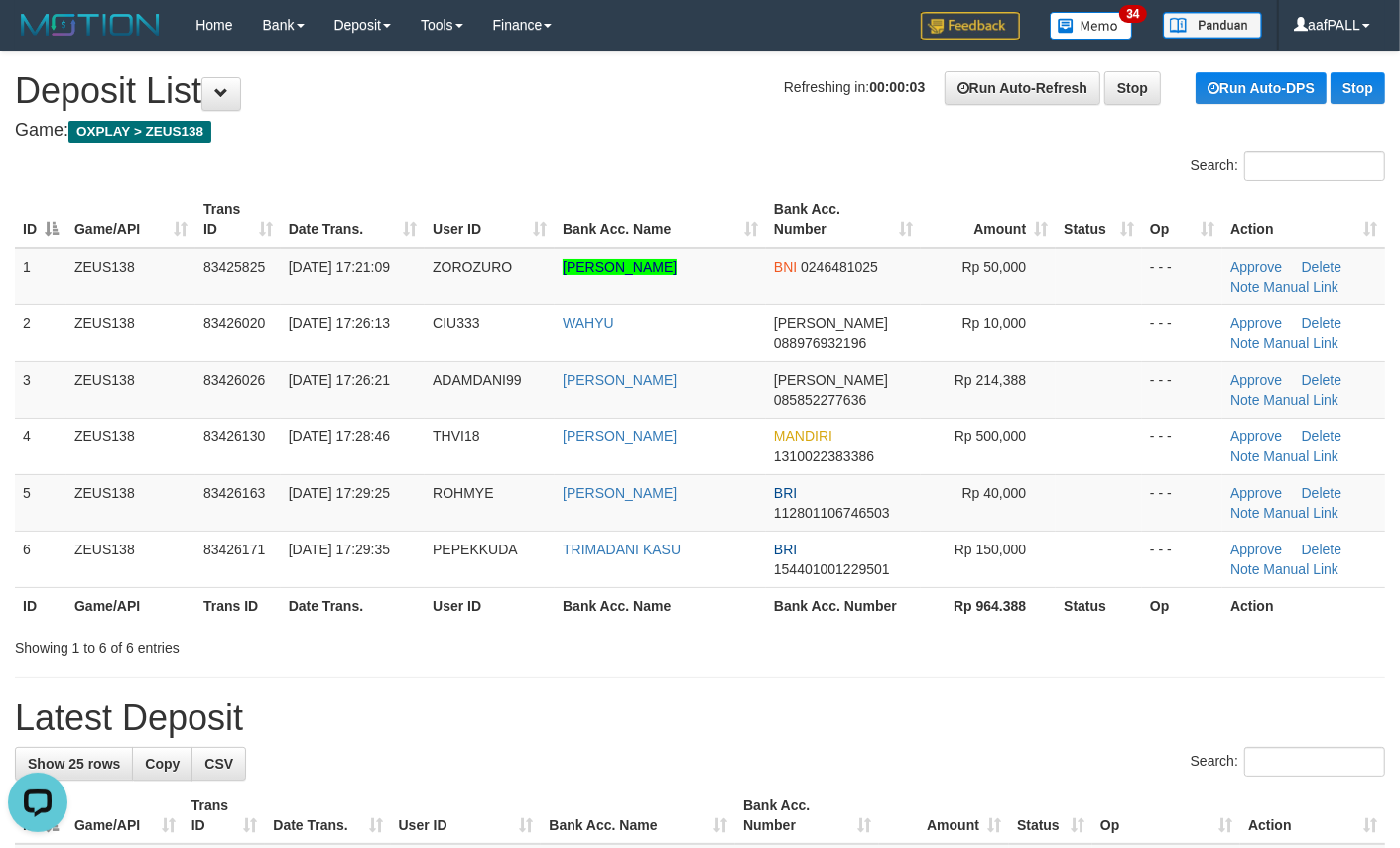 click on "**********" at bounding box center [700, 1023] 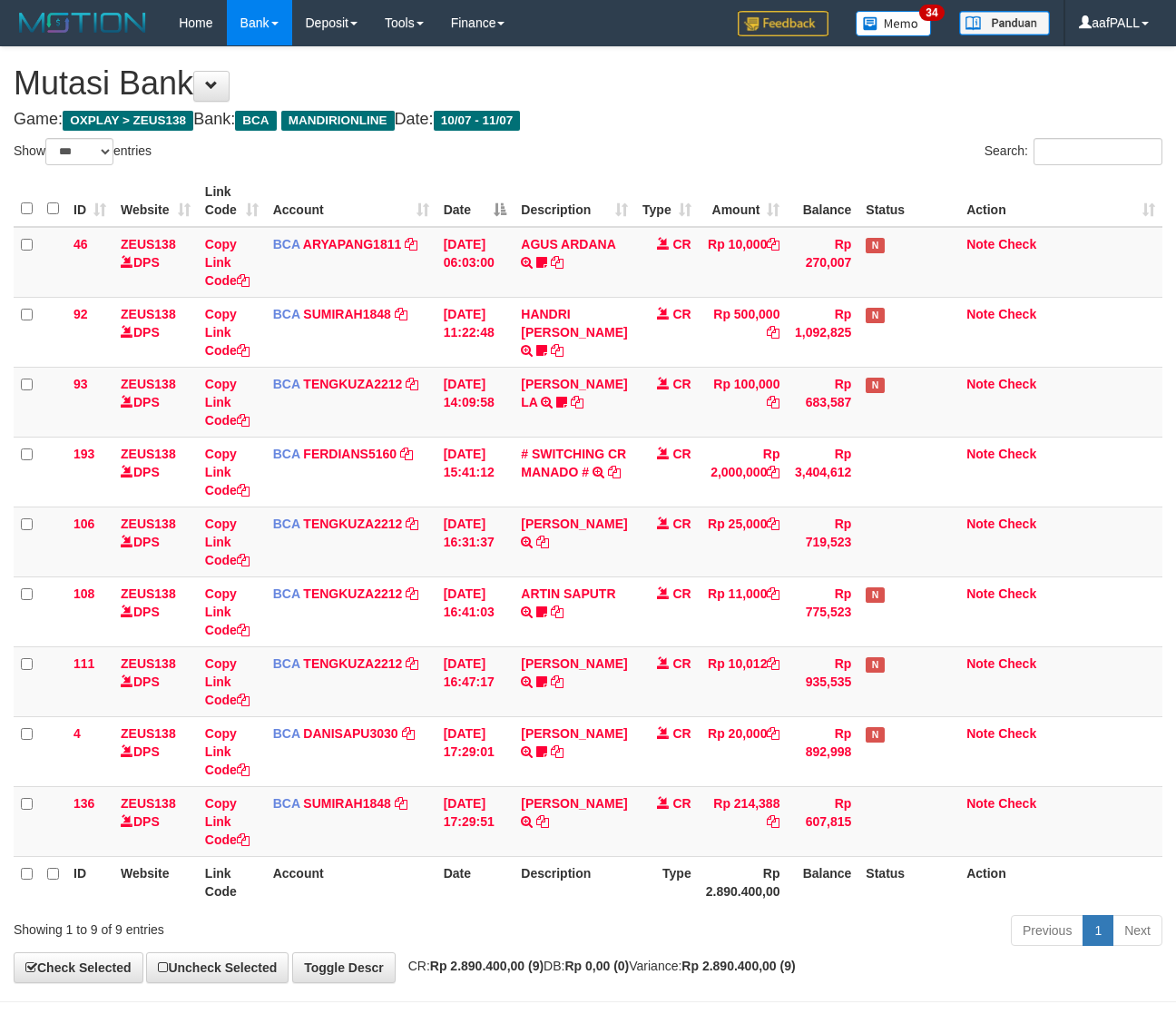 select on "***" 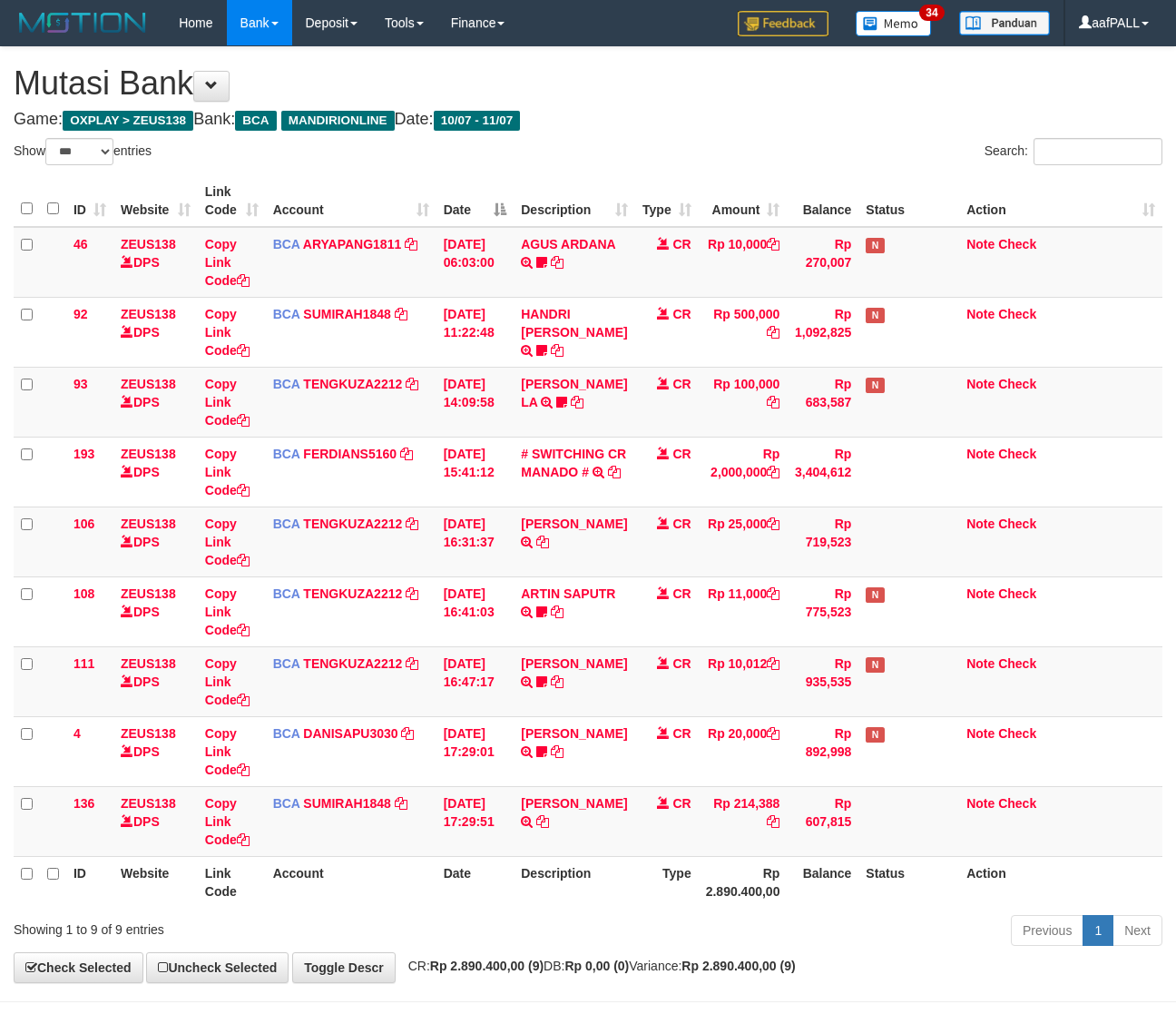 scroll, scrollTop: 0, scrollLeft: 0, axis: both 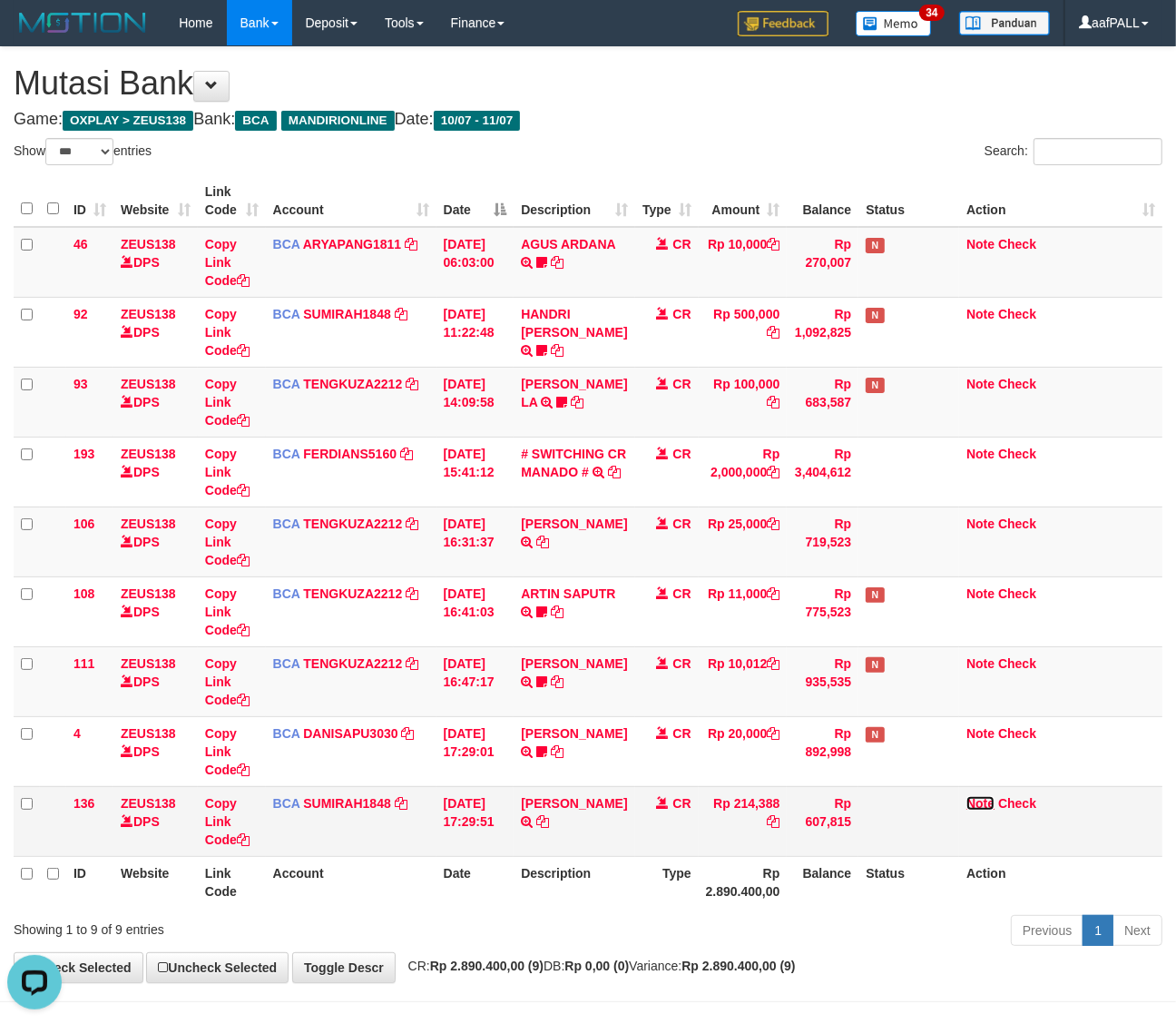 click on "Note" at bounding box center (980, 803) 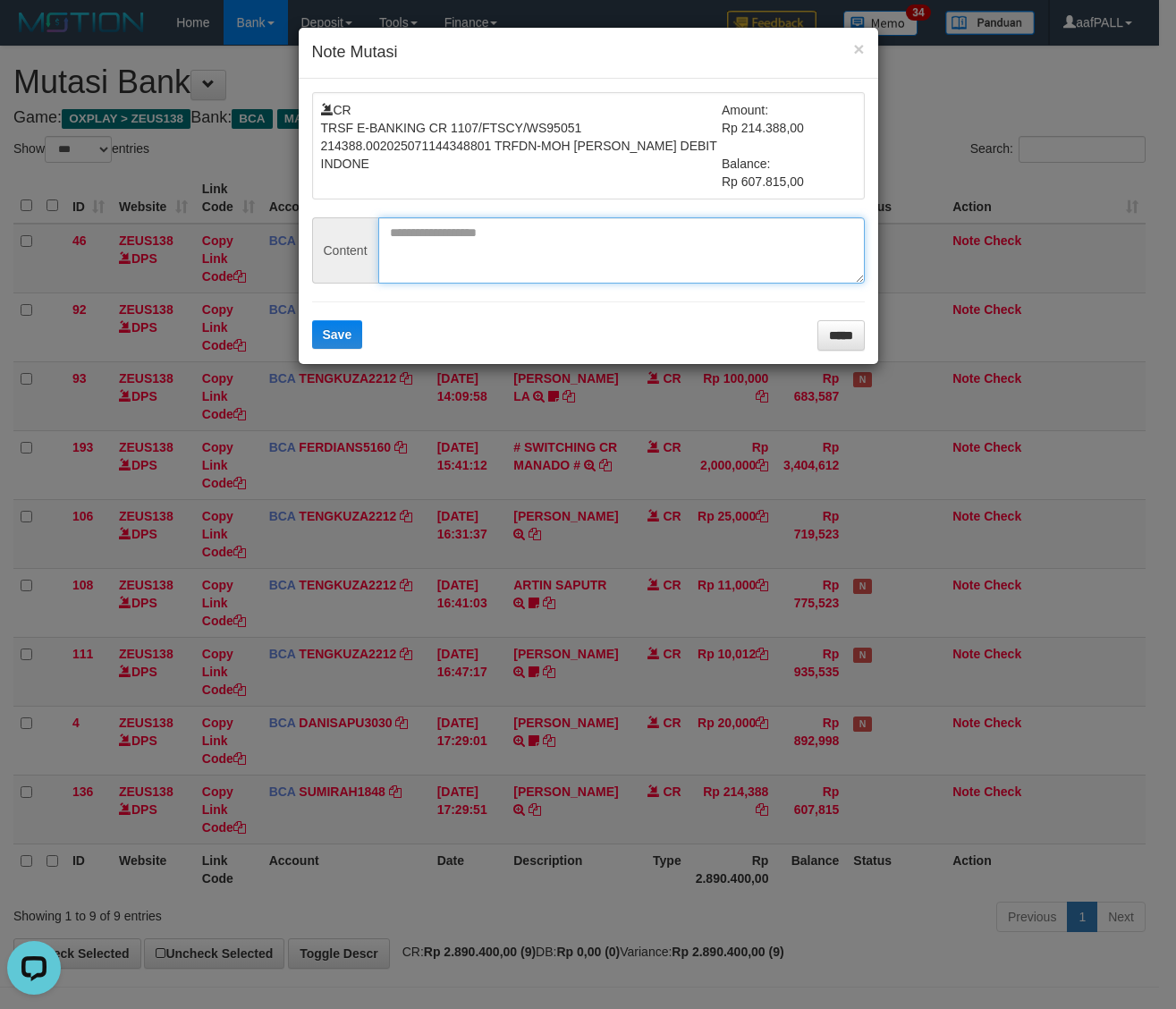click at bounding box center [622, 250] 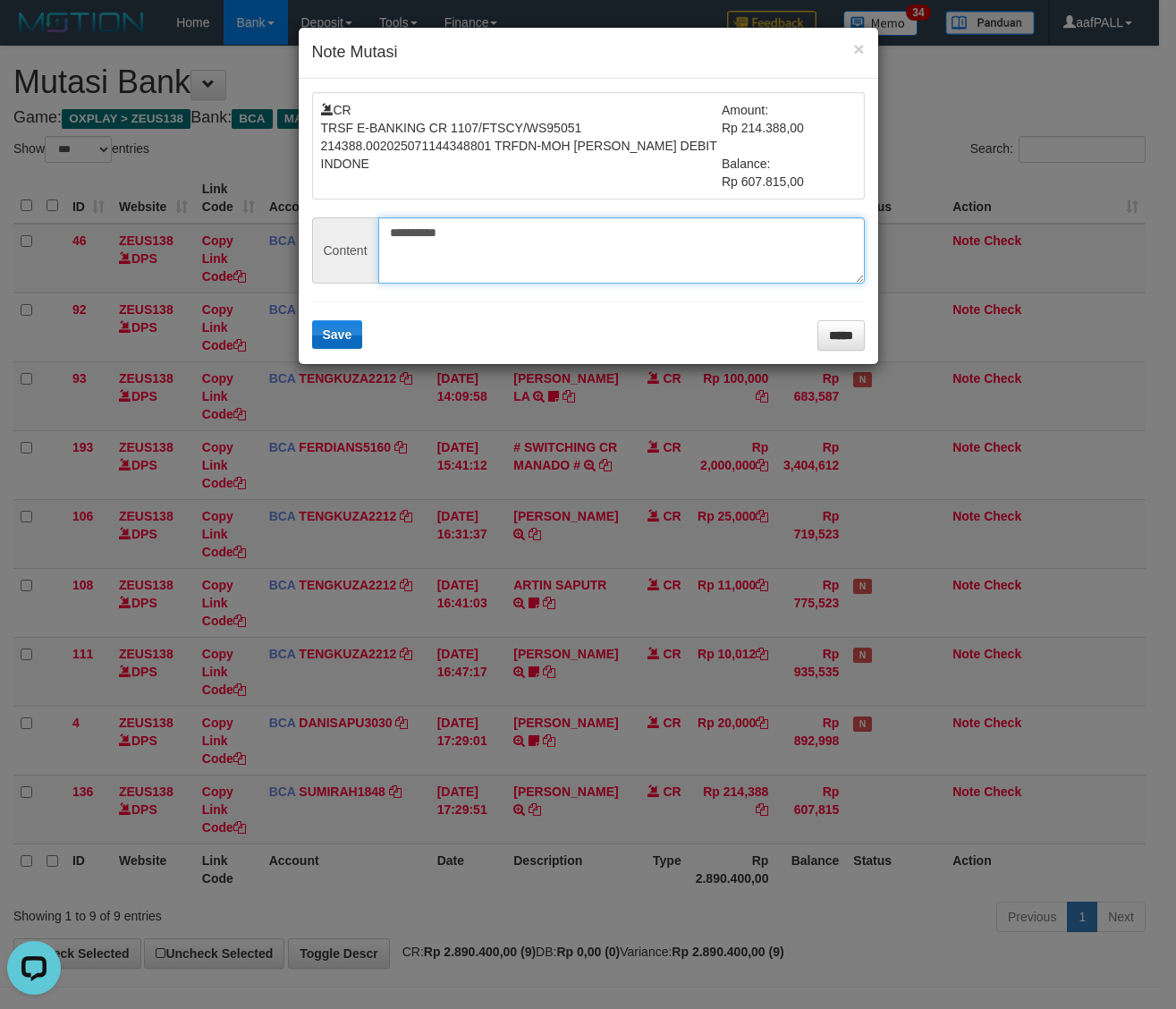 type on "**********" 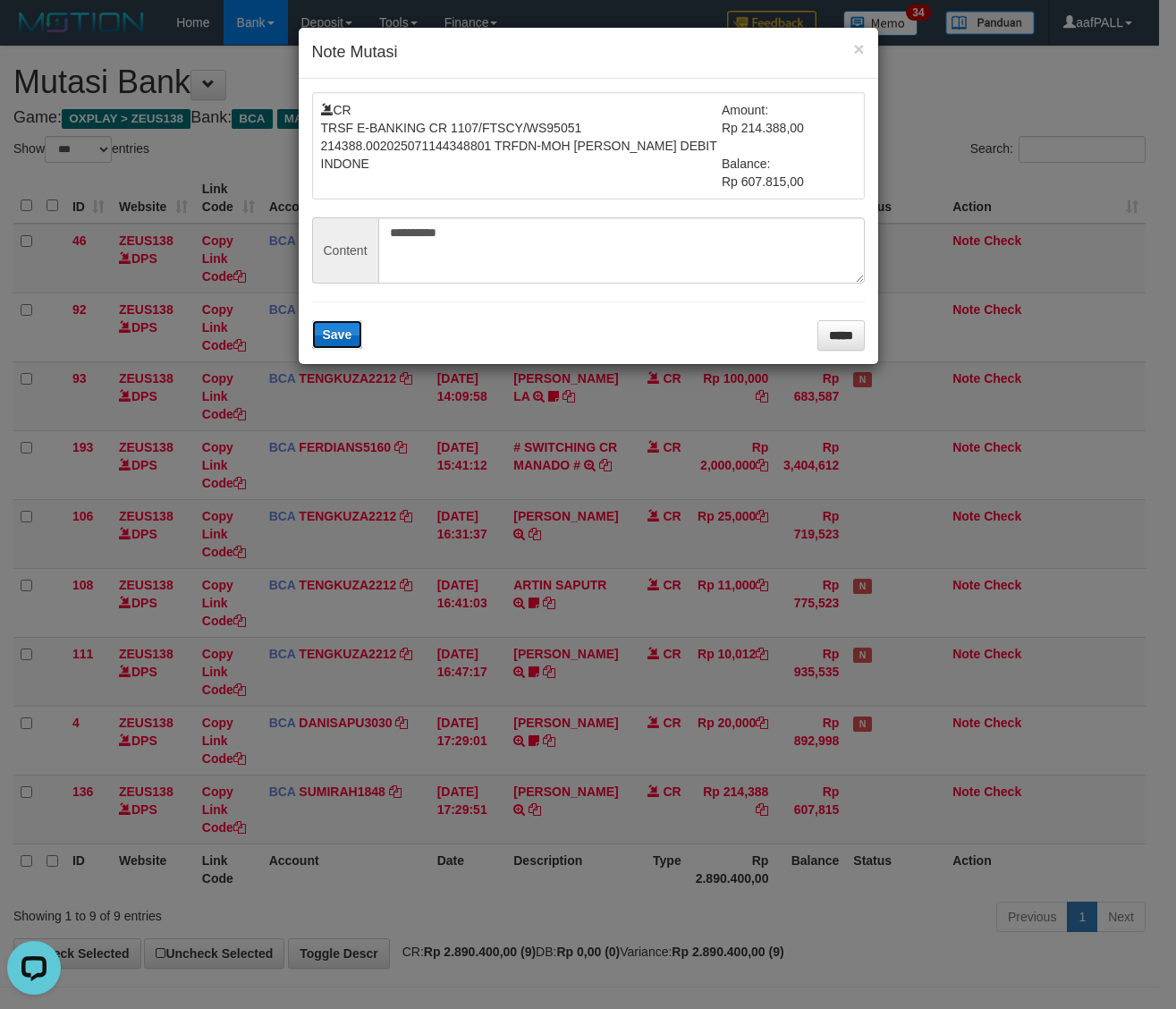 click on "Save" at bounding box center [337, 335] 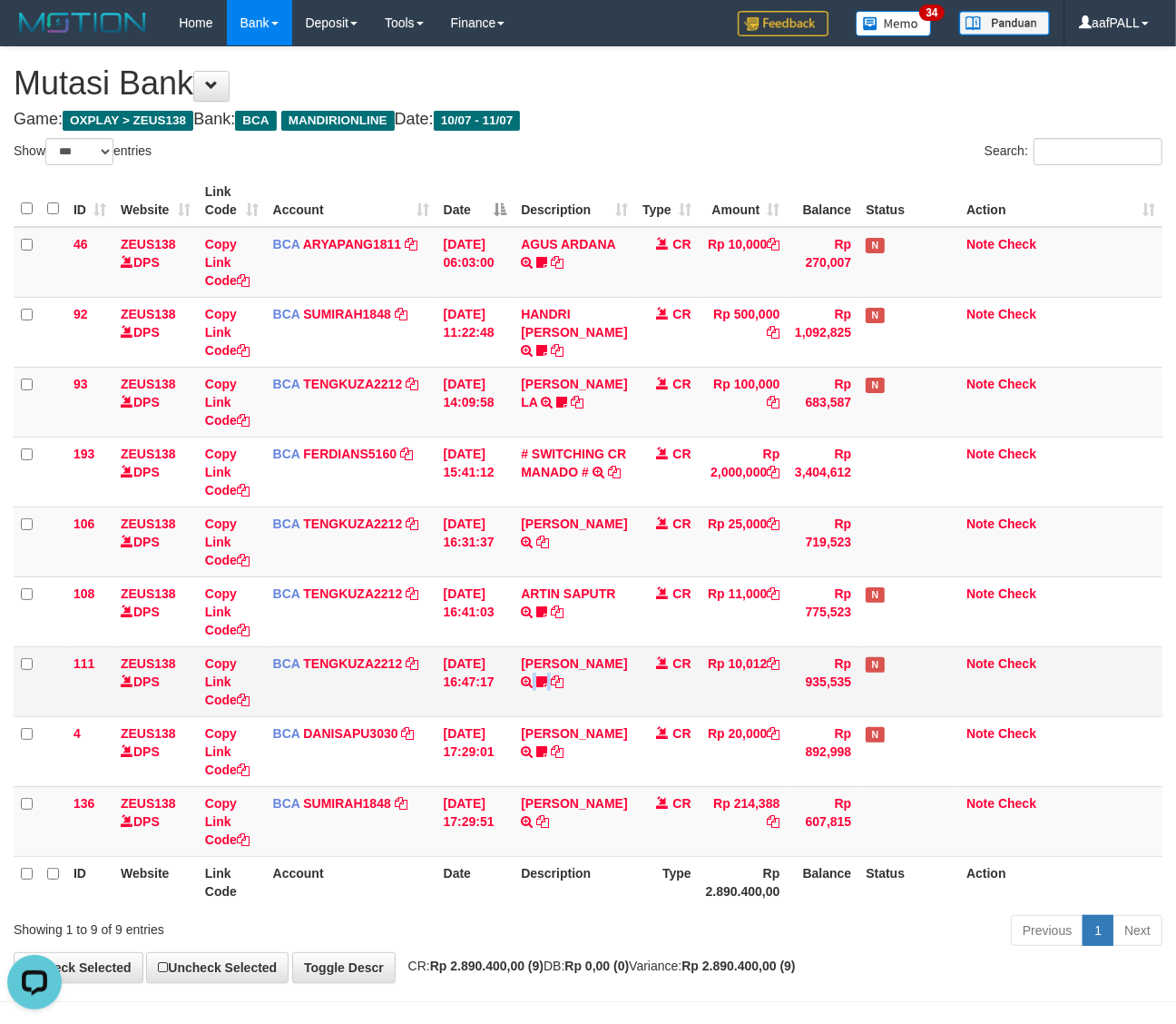 drag, startPoint x: 633, startPoint y: 685, endPoint x: 606, endPoint y: 686, distance: 27.018512 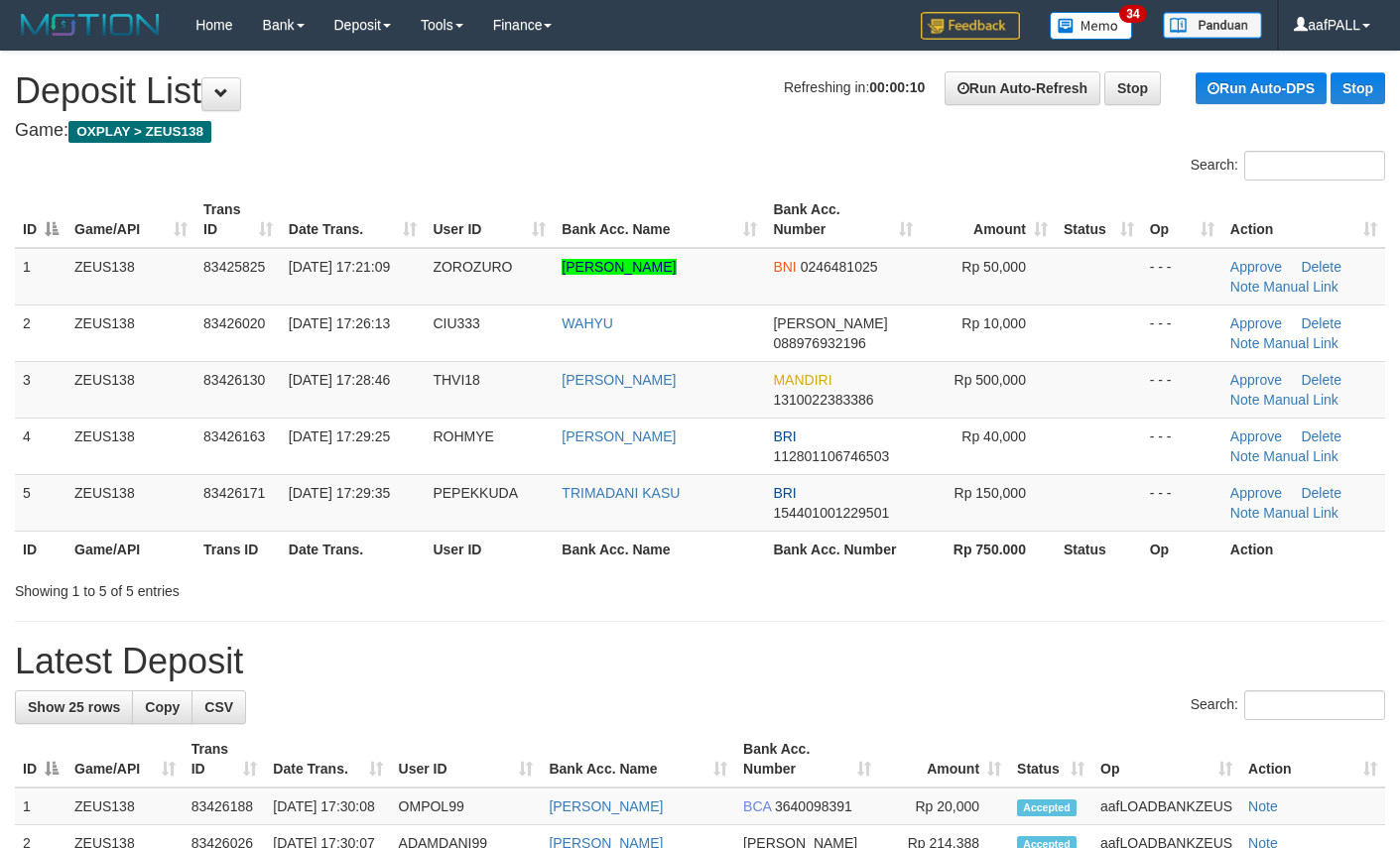 scroll, scrollTop: 0, scrollLeft: 0, axis: both 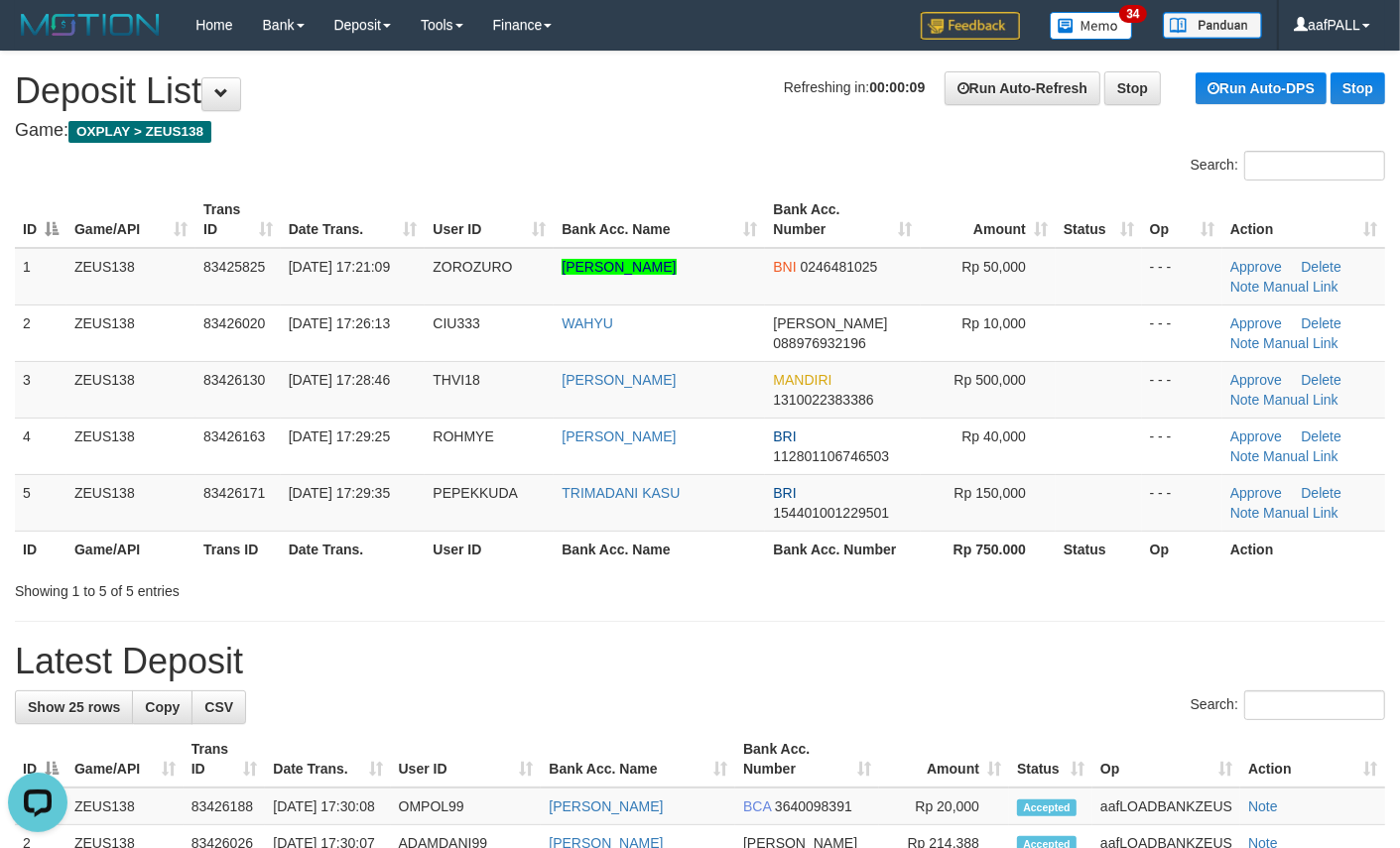 click on "**********" at bounding box center (700, 994) 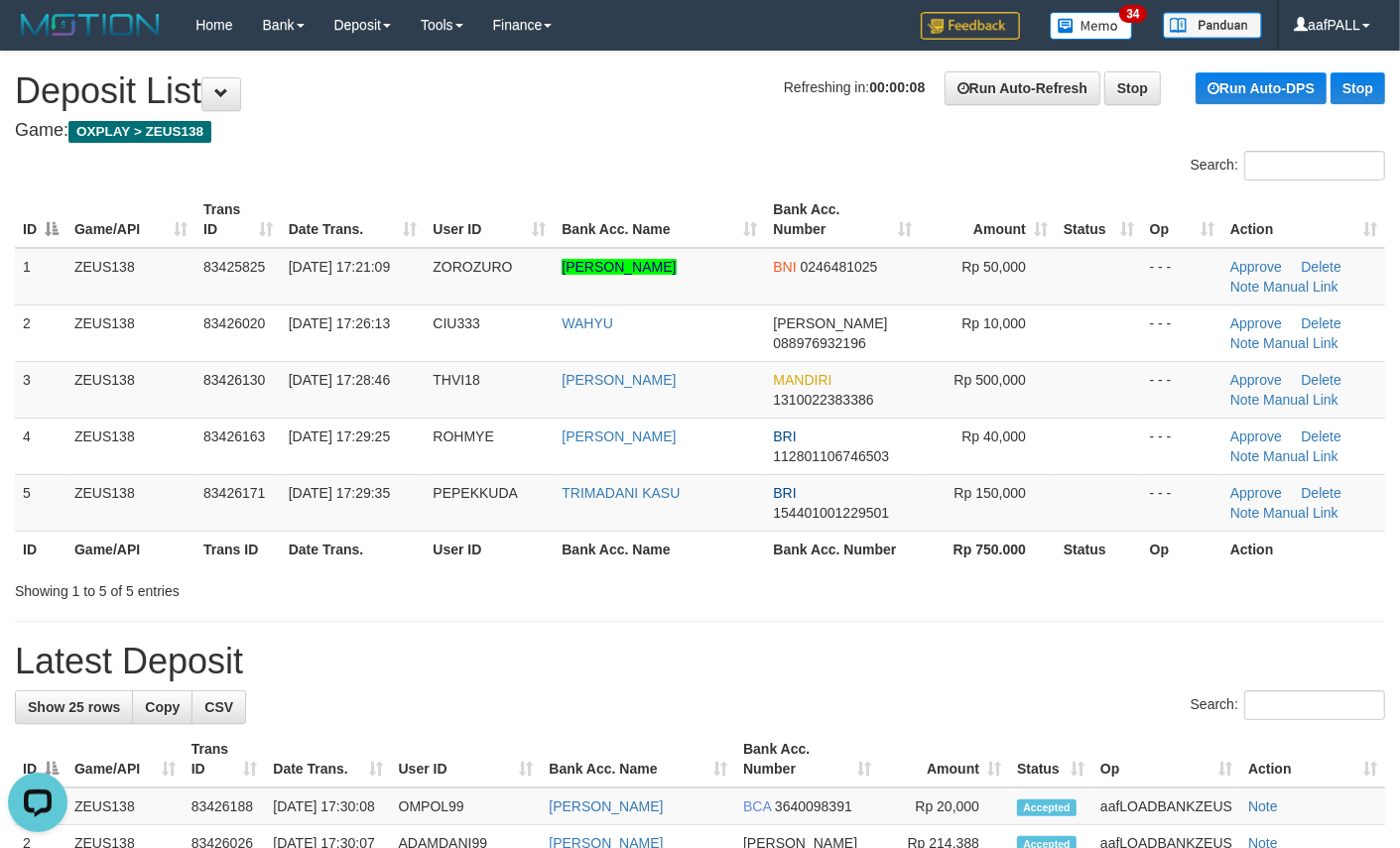 scroll, scrollTop: 439, scrollLeft: 0, axis: vertical 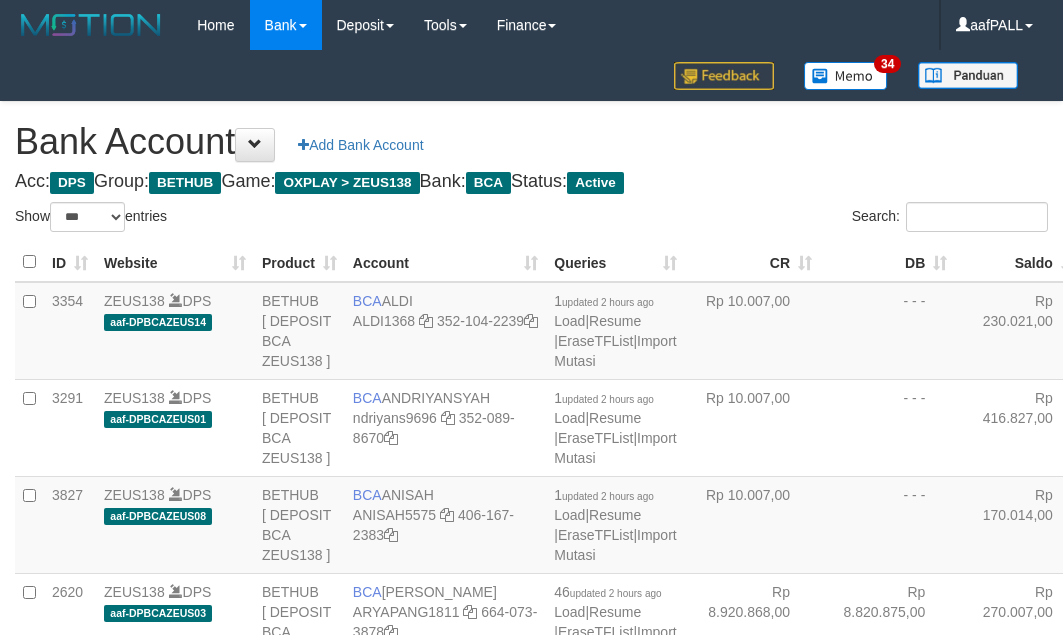 select on "***" 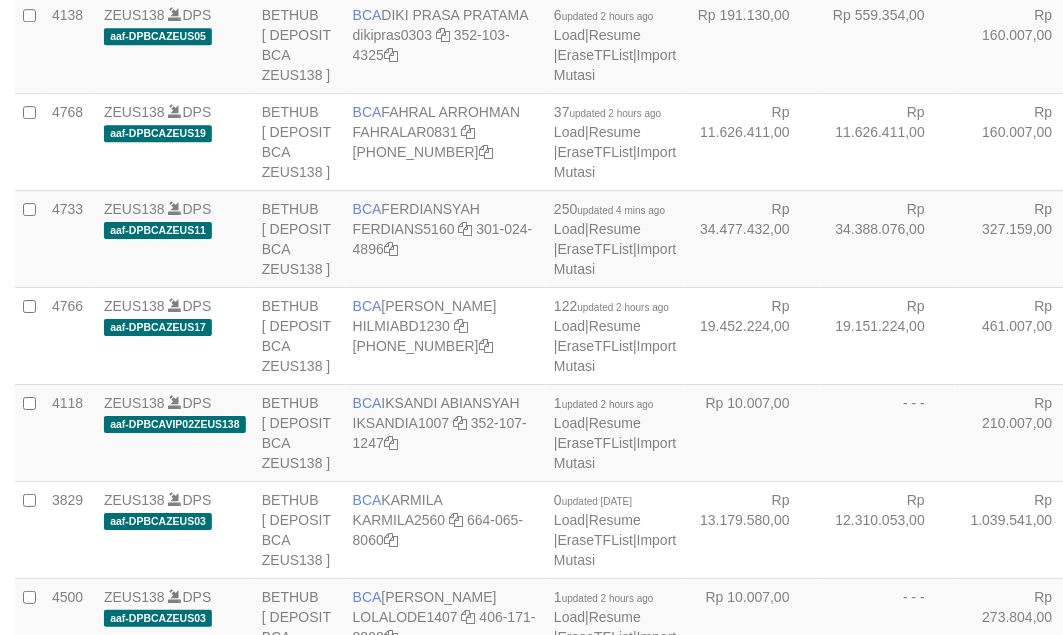 scroll, scrollTop: 1103, scrollLeft: 0, axis: vertical 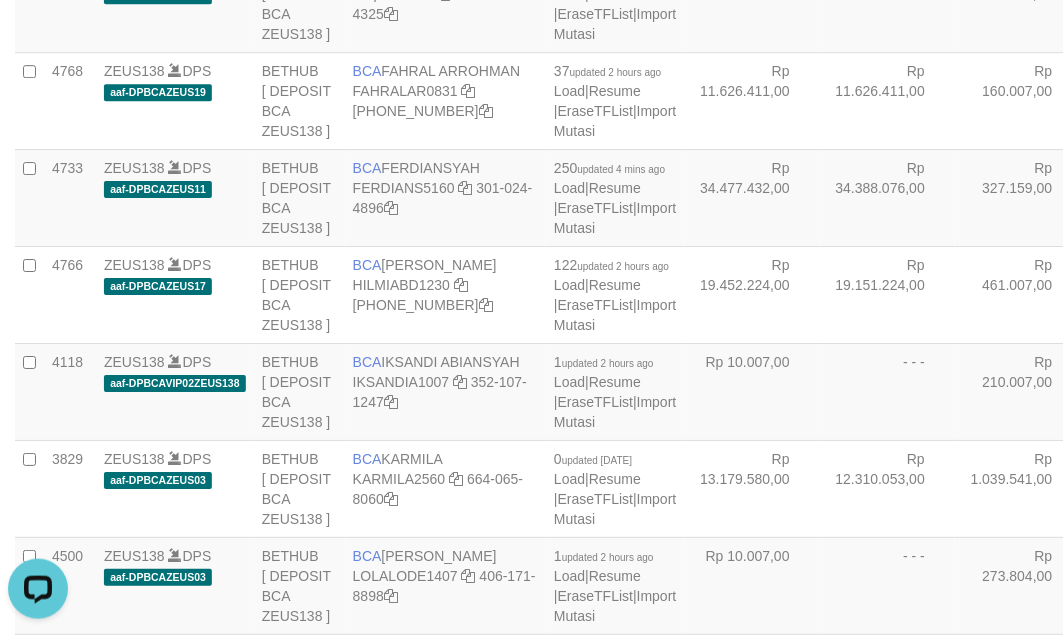 click on "Rp 44.960.342,00" at bounding box center (752, -94) 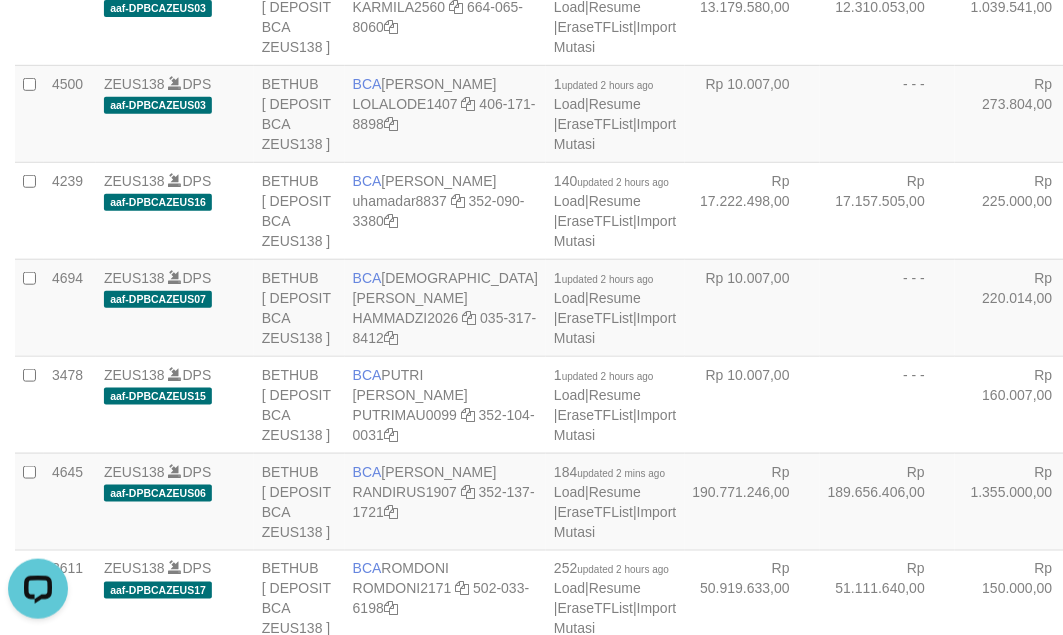 click at bounding box center (466, -284) 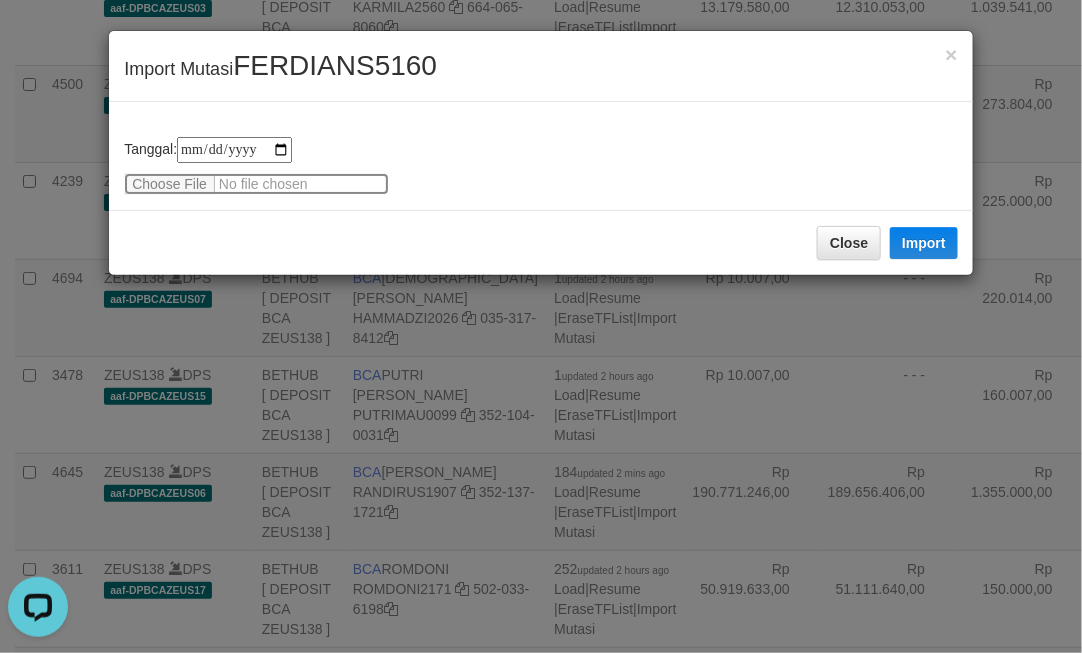 click at bounding box center [256, 184] 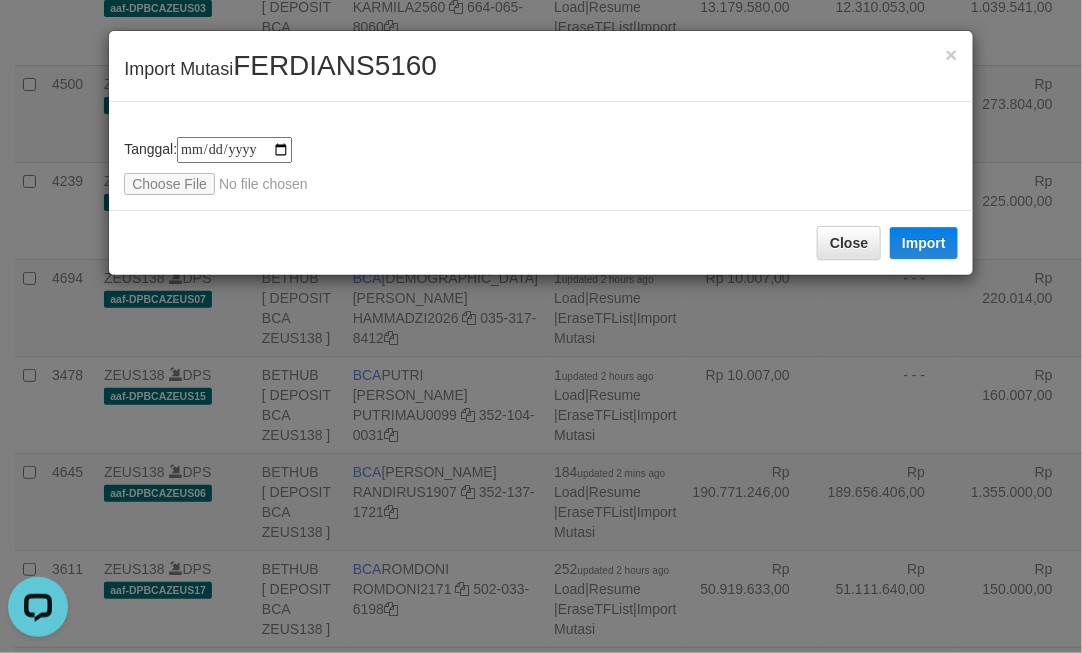 drag, startPoint x: 736, startPoint y: 346, endPoint x: 716, endPoint y: 343, distance: 20.22375 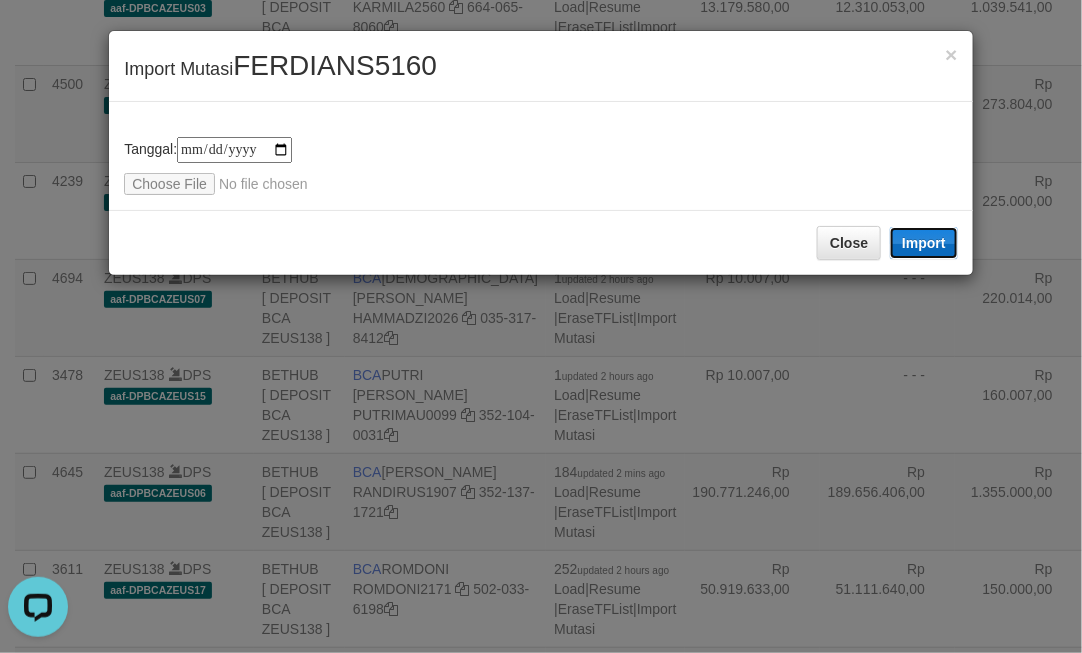click on "Import" at bounding box center [924, 243] 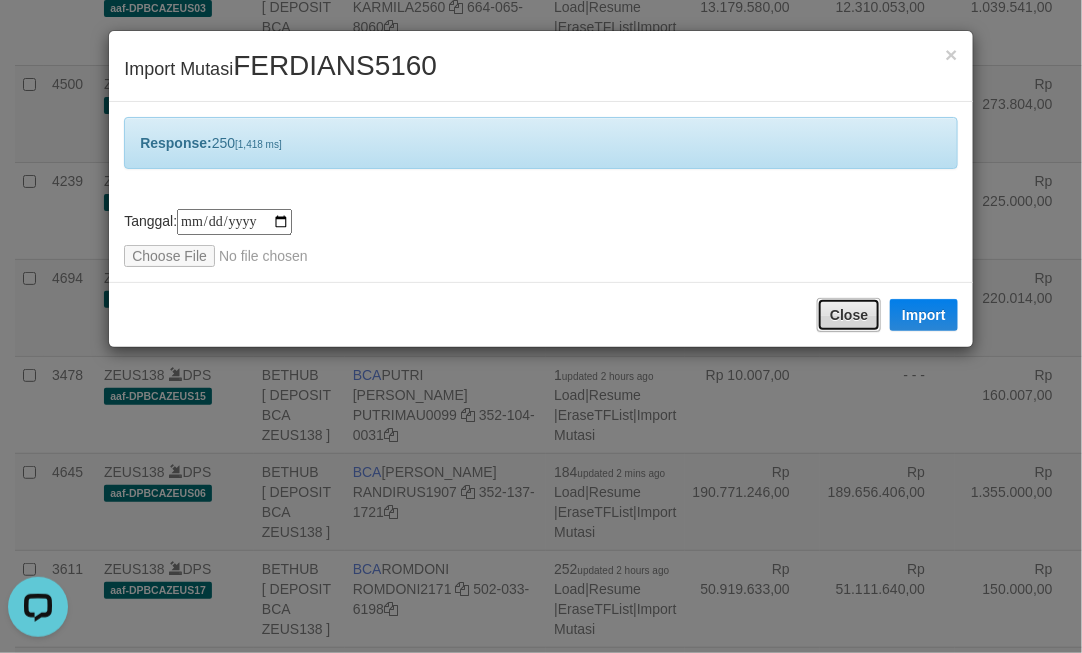 click on "Close" at bounding box center (849, 315) 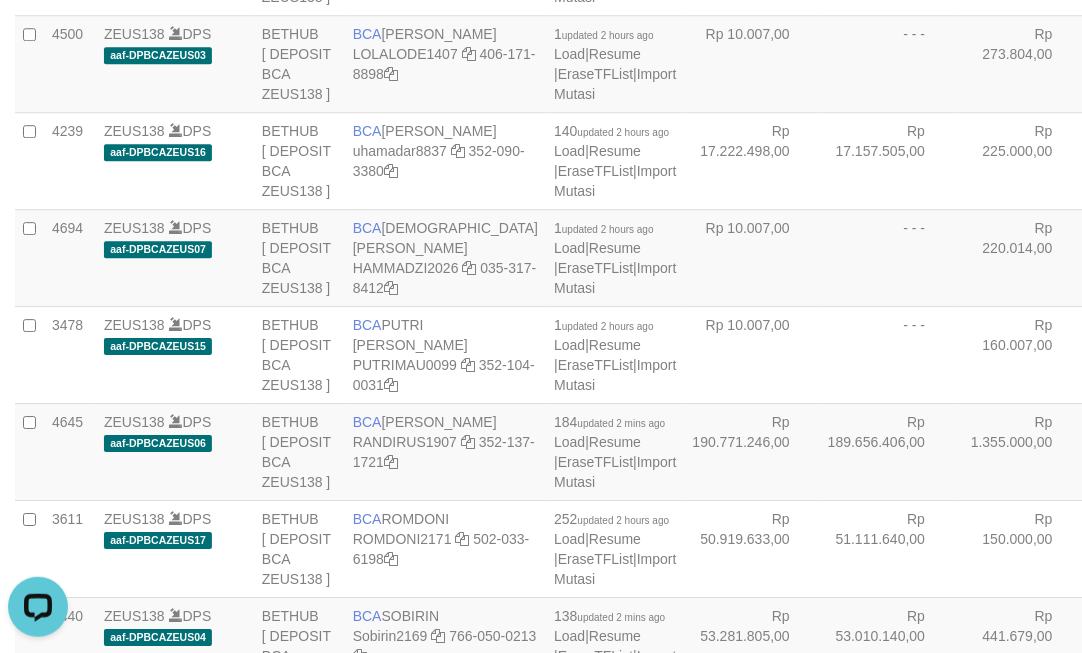 drag, startPoint x: 752, startPoint y: 336, endPoint x: 741, endPoint y: 331, distance: 12.083046 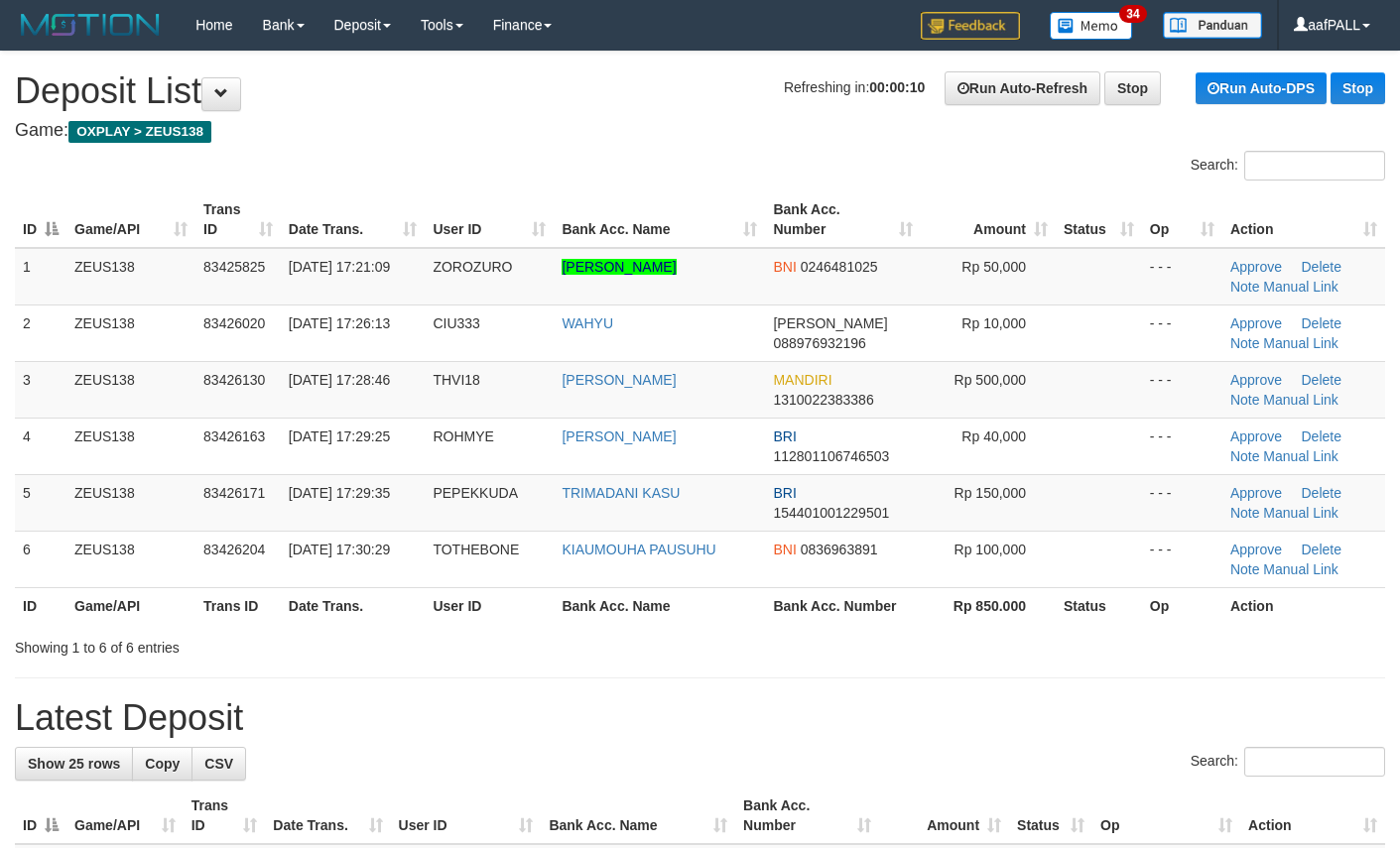 scroll, scrollTop: 0, scrollLeft: 0, axis: both 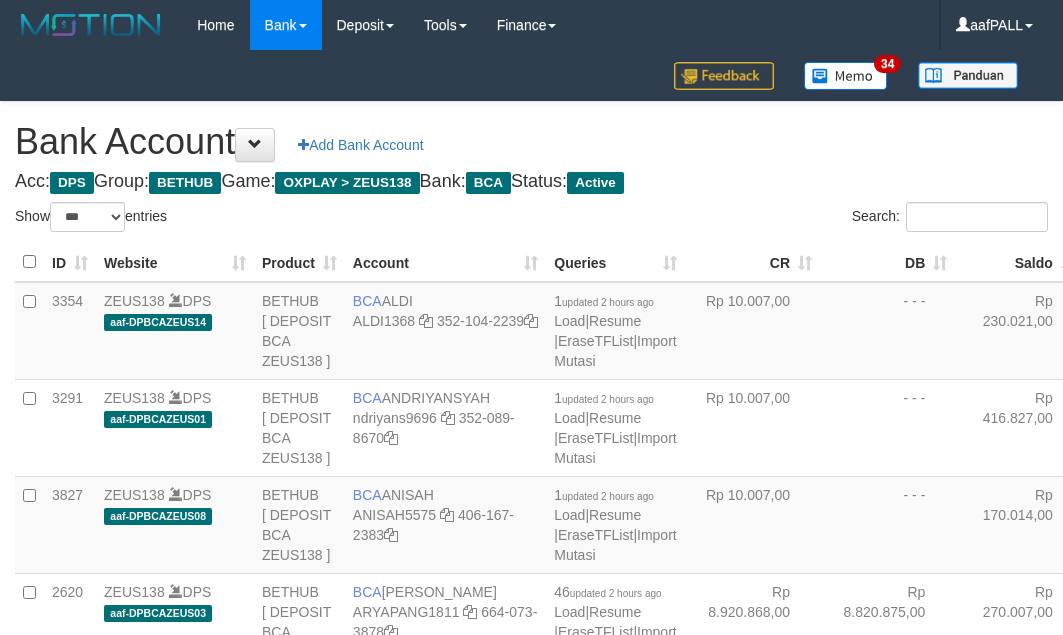 select on "***" 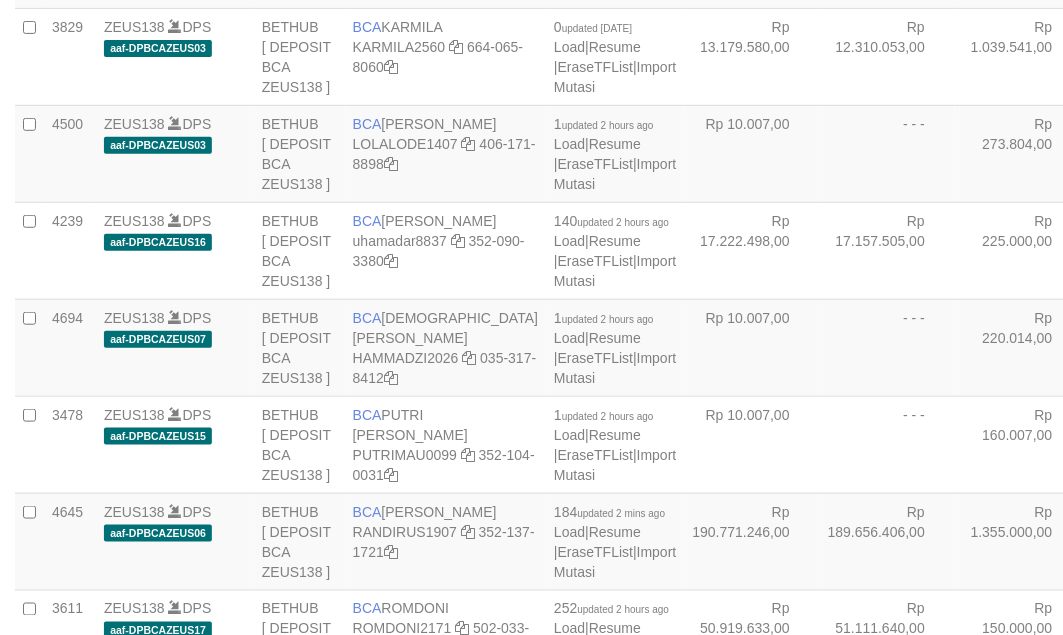 scroll, scrollTop: 1575, scrollLeft: 0, axis: vertical 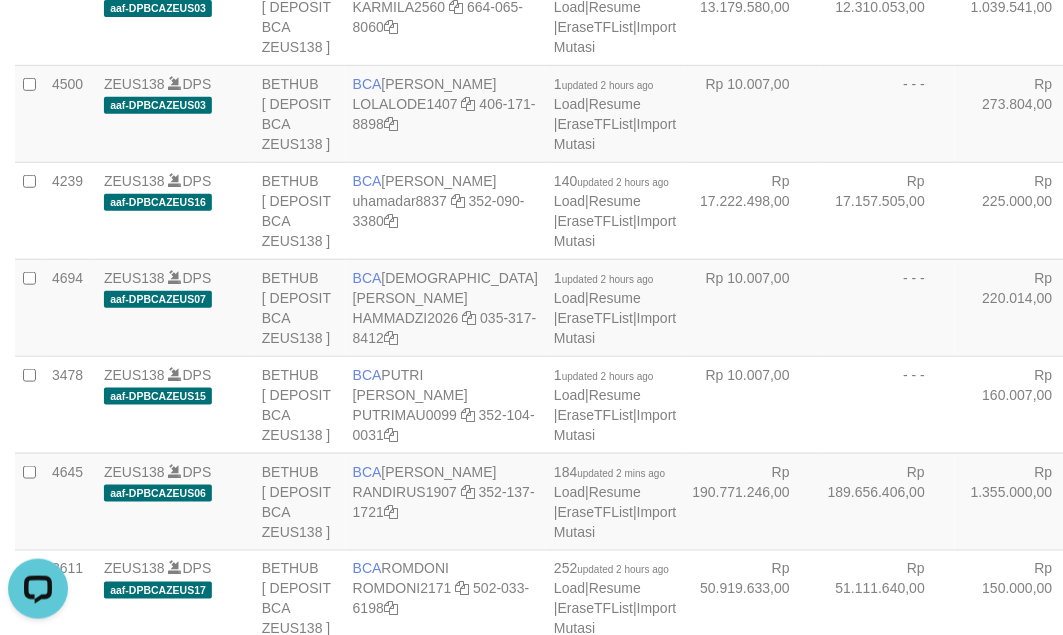 click on "Rp 34.388.076,00" at bounding box center [887, -275] 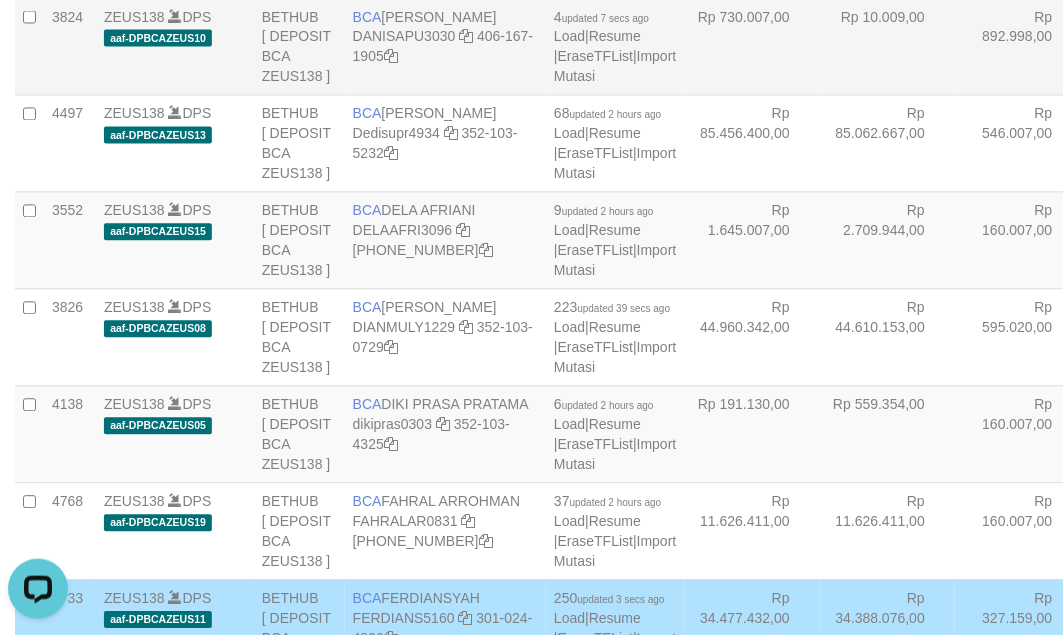 click on "Rp 10.009,00" at bounding box center [887, 46] 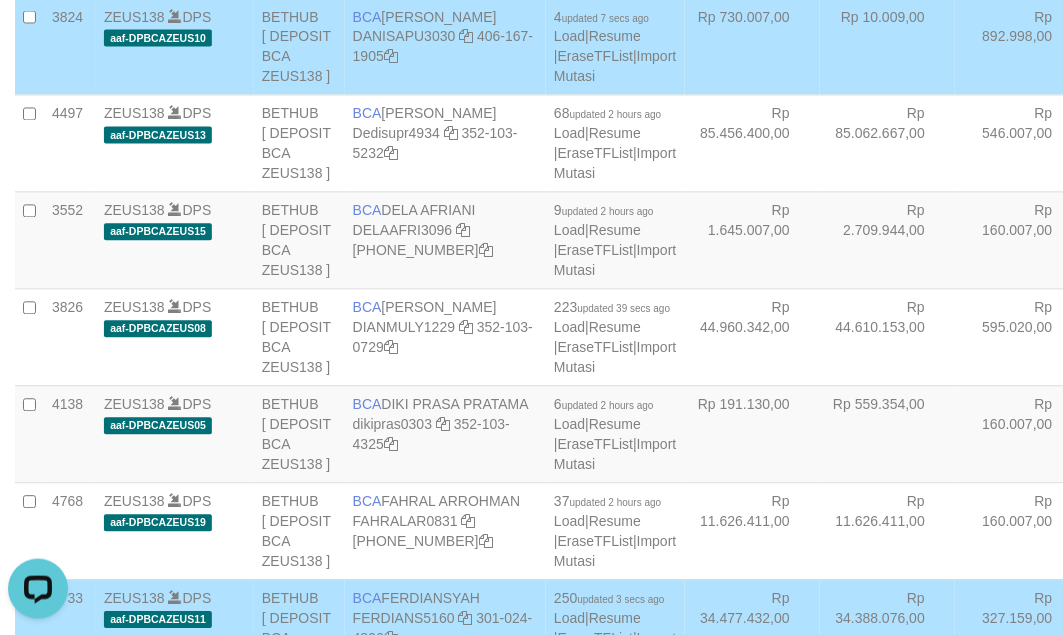 scroll, scrollTop: 1143, scrollLeft: 0, axis: vertical 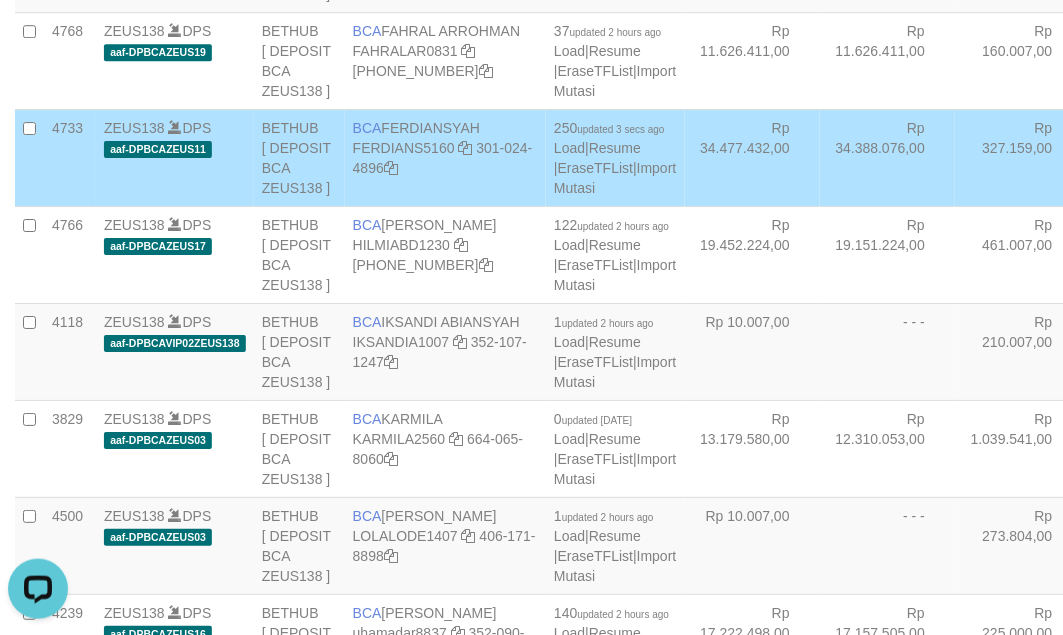 click on "Rp 44.960.342,00" at bounding box center [752, -134] 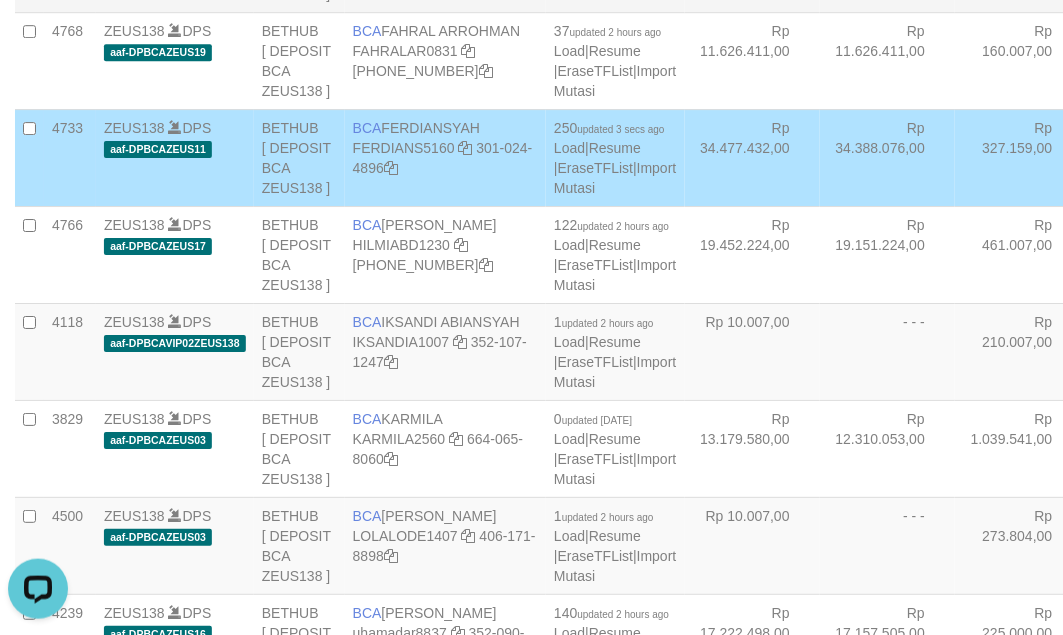 click on "Rp 191.130,00" at bounding box center [752, -37] 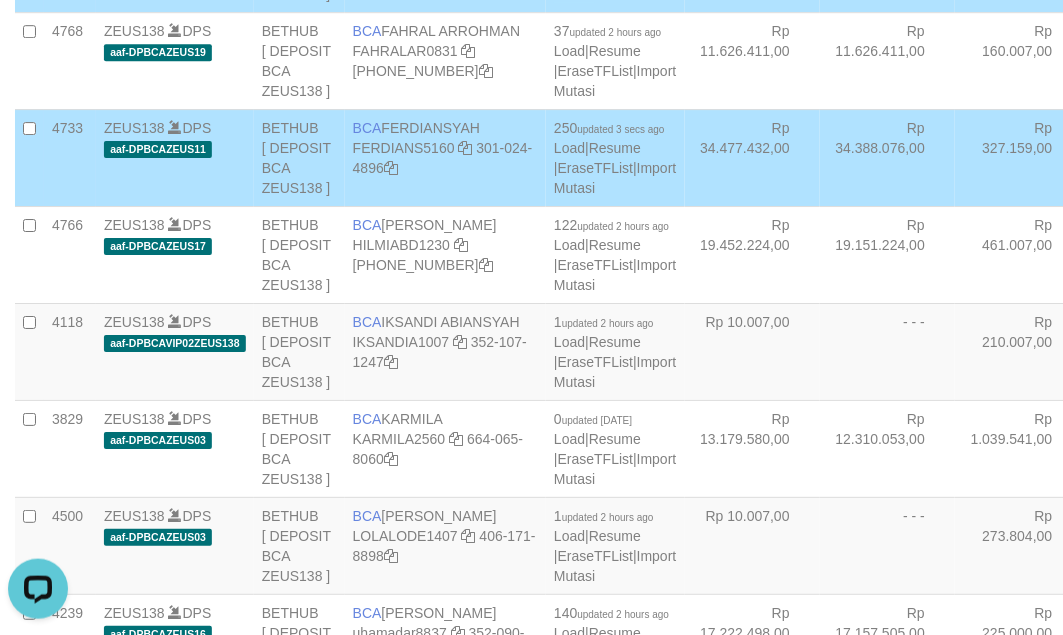 click on "Rp 191.130,00" at bounding box center (752, -37) 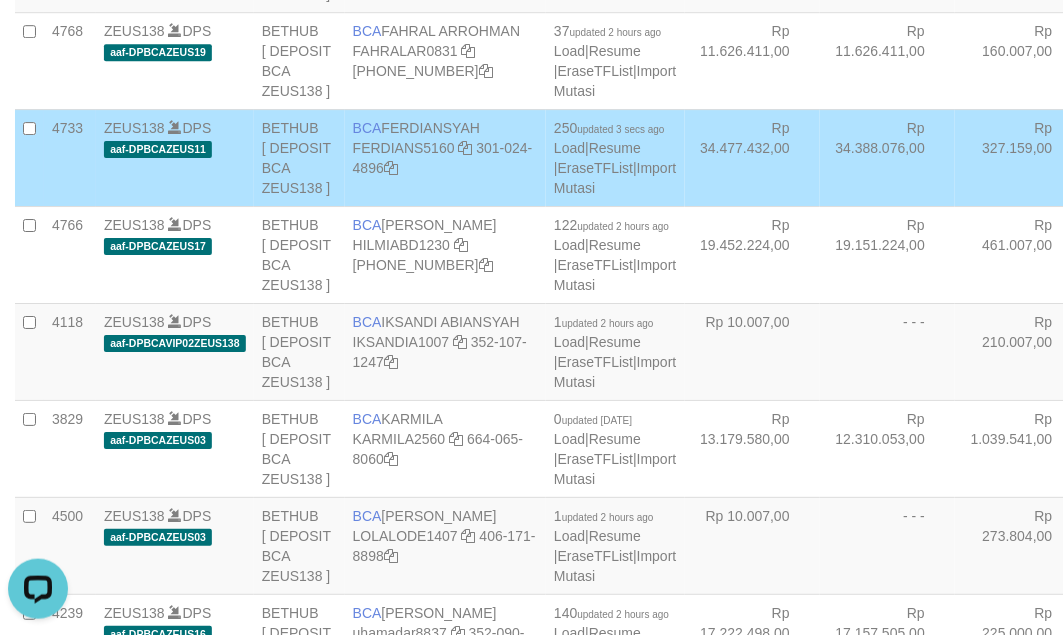 click at bounding box center [466, -143] 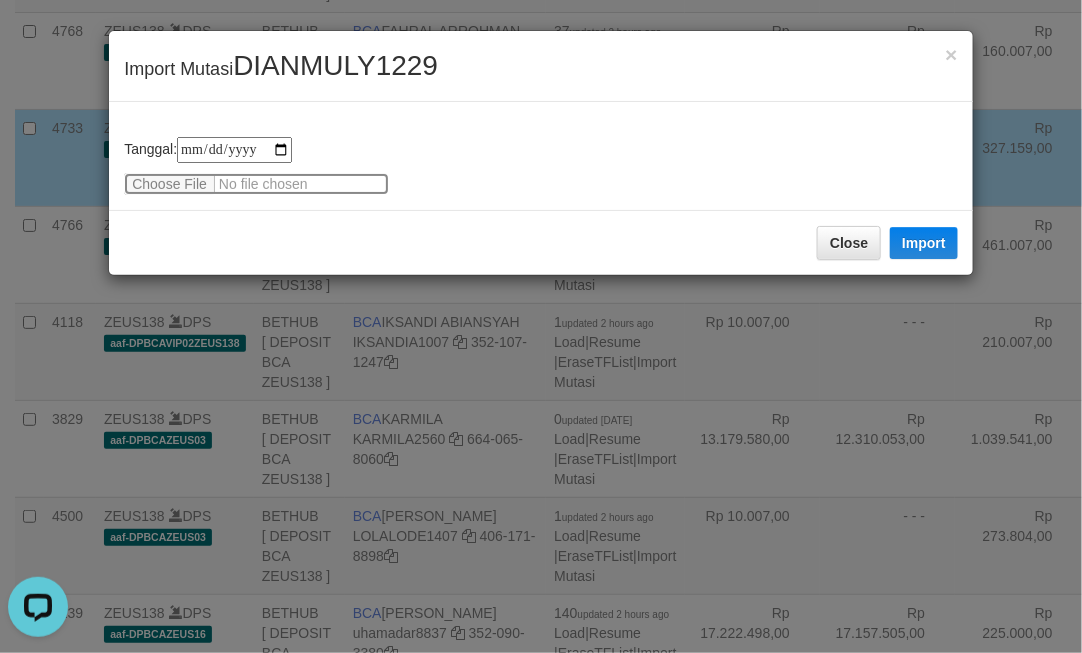 click at bounding box center (256, 184) 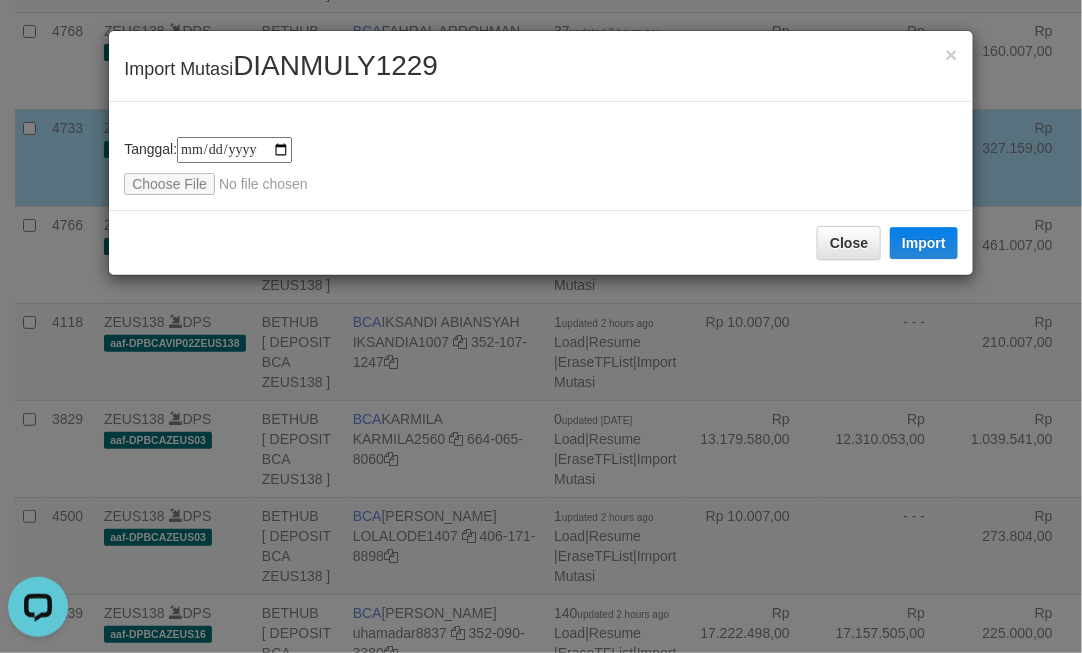 drag, startPoint x: 706, startPoint y: 343, endPoint x: 692, endPoint y: 346, distance: 14.3178215 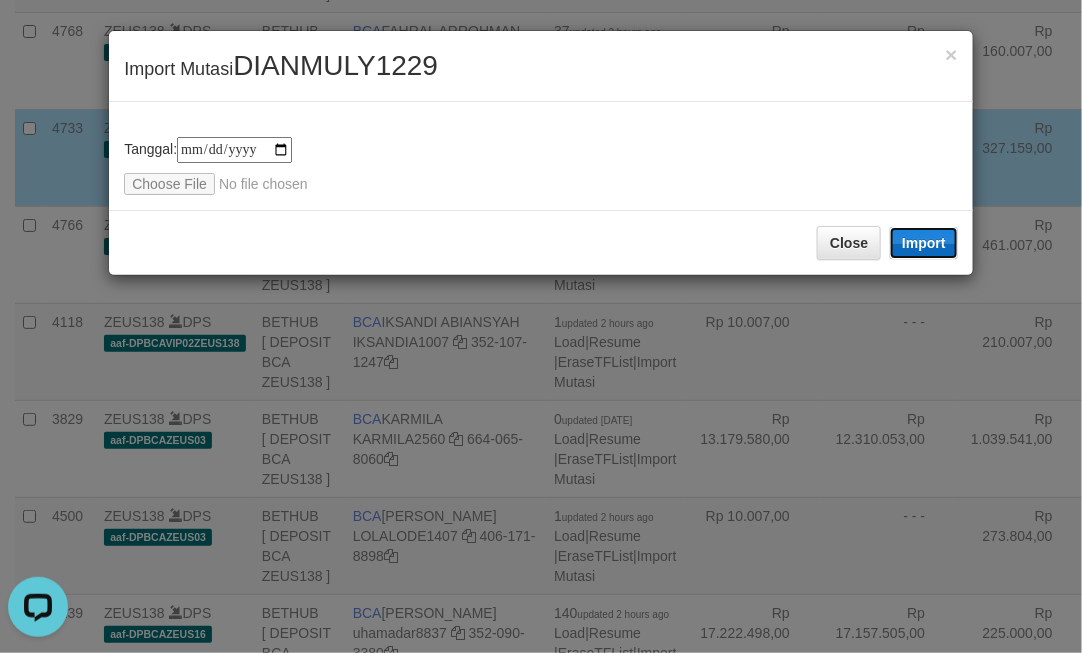 type 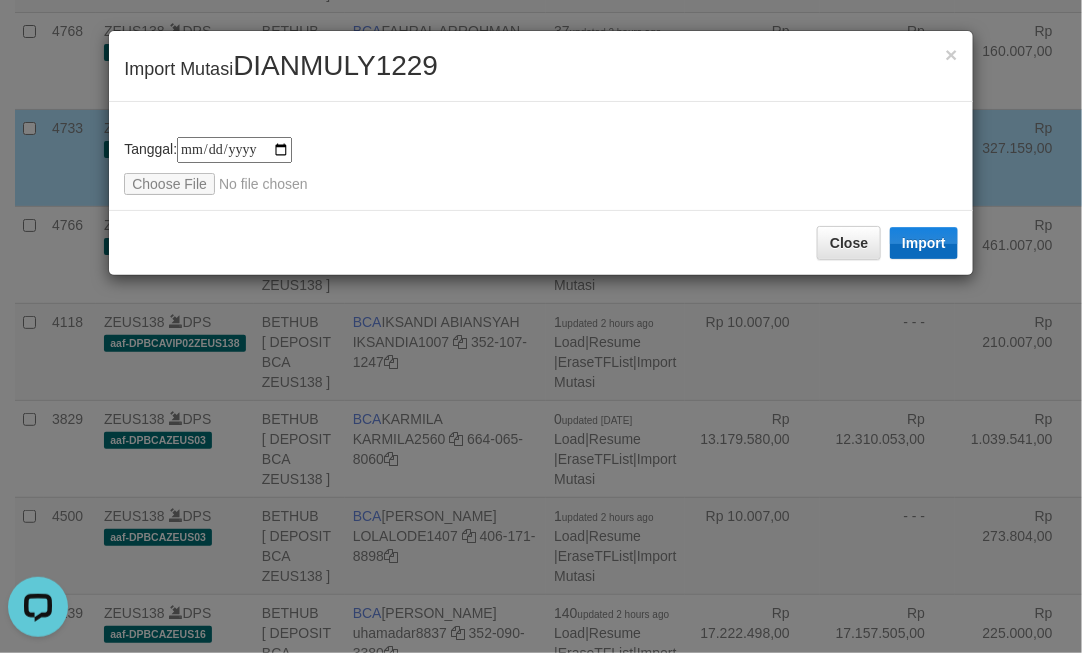 click on "Import" at bounding box center [924, 243] 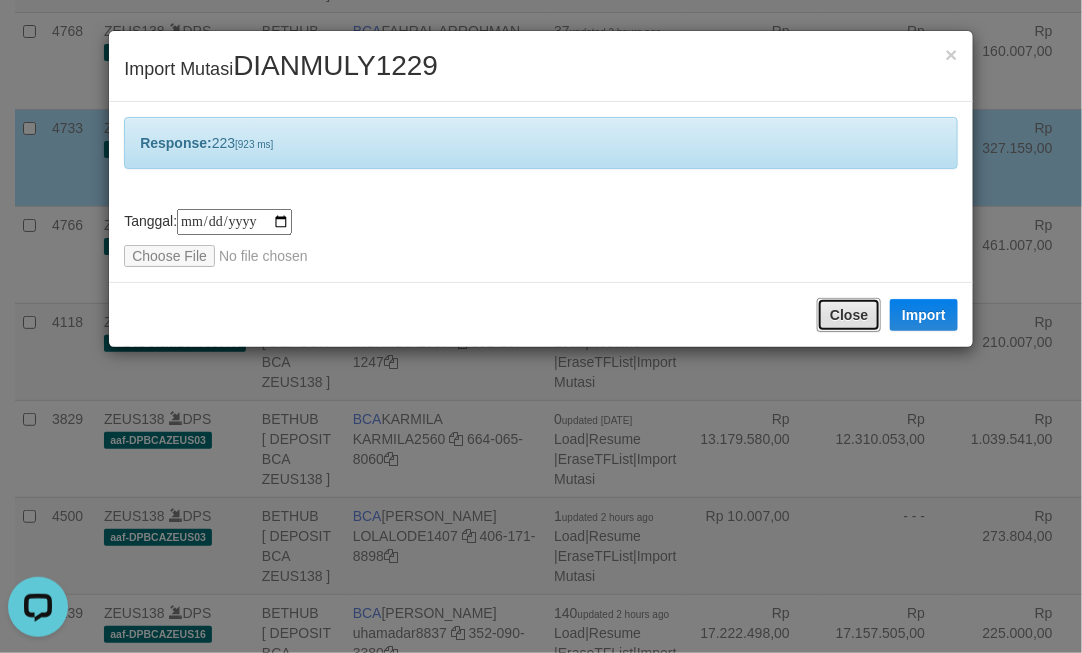 drag, startPoint x: 822, startPoint y: 318, endPoint x: 793, endPoint y: 313, distance: 29.427877 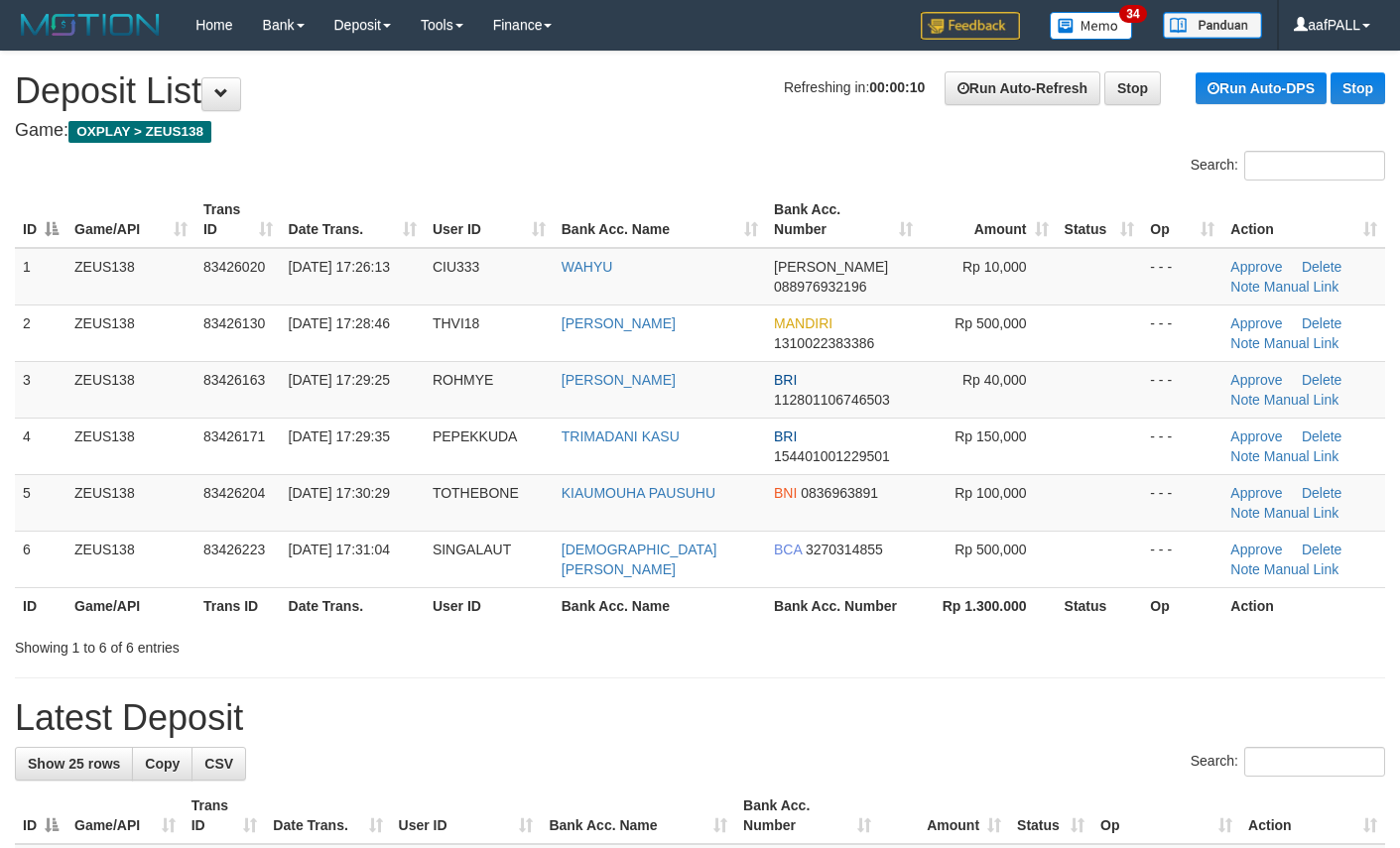 scroll, scrollTop: 0, scrollLeft: 0, axis: both 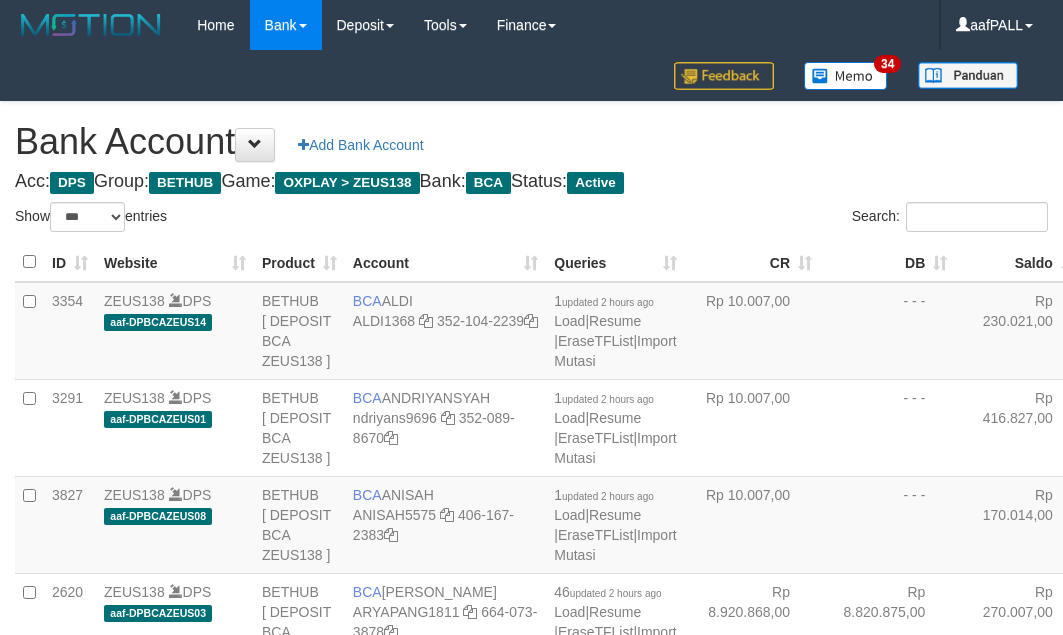 select on "***" 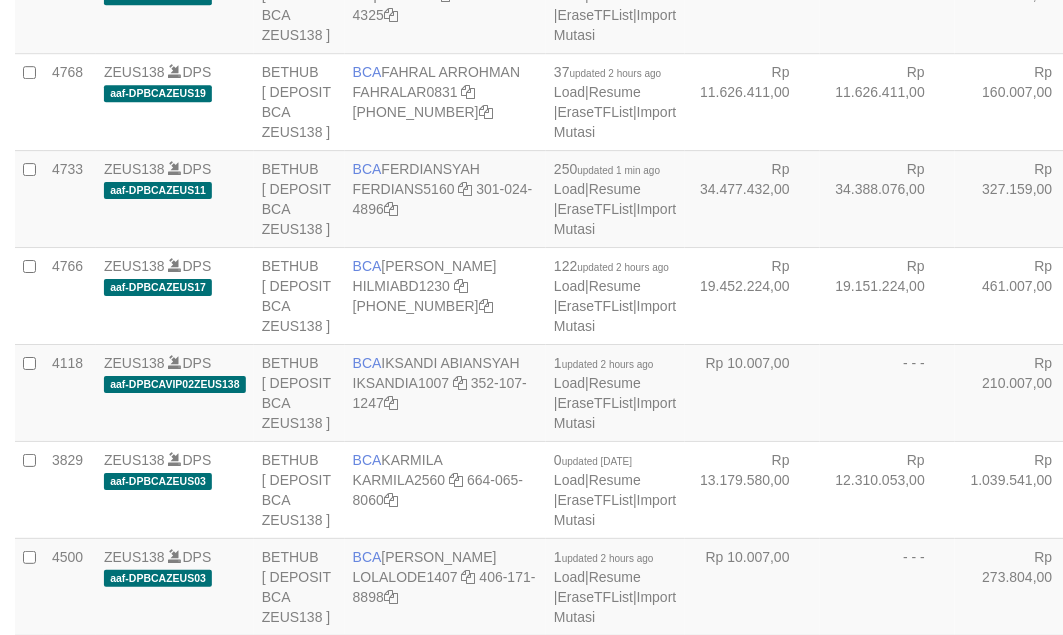 scroll, scrollTop: 1143, scrollLeft: 0, axis: vertical 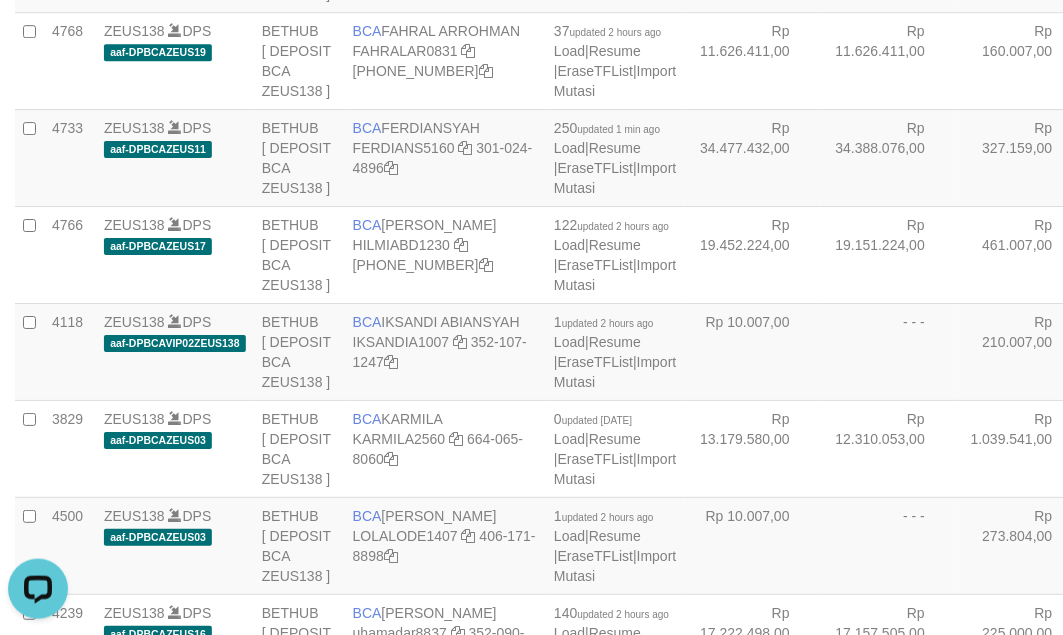 click on "Rp 1.645.007,00" at bounding box center [752, -231] 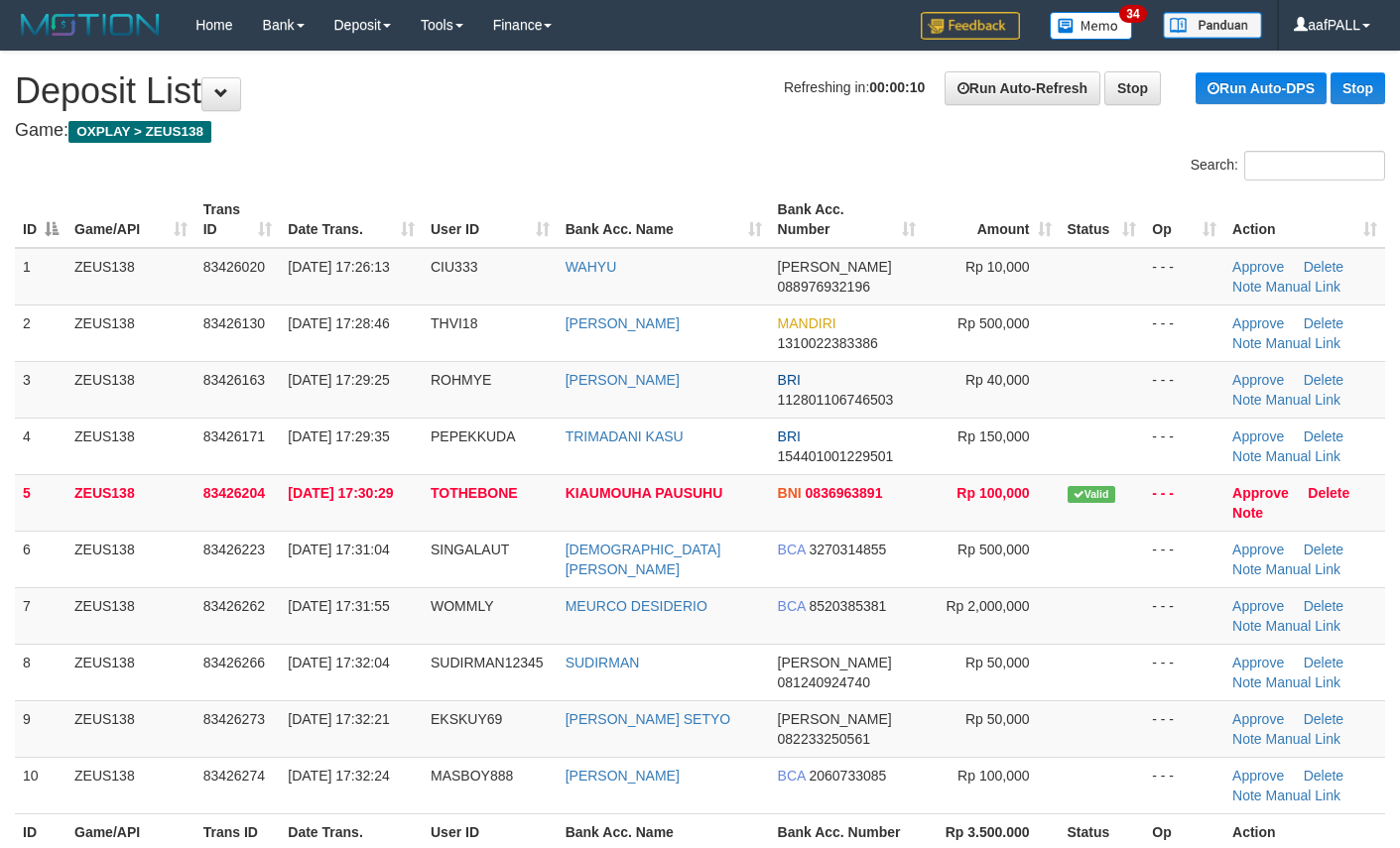 scroll, scrollTop: 0, scrollLeft: 0, axis: both 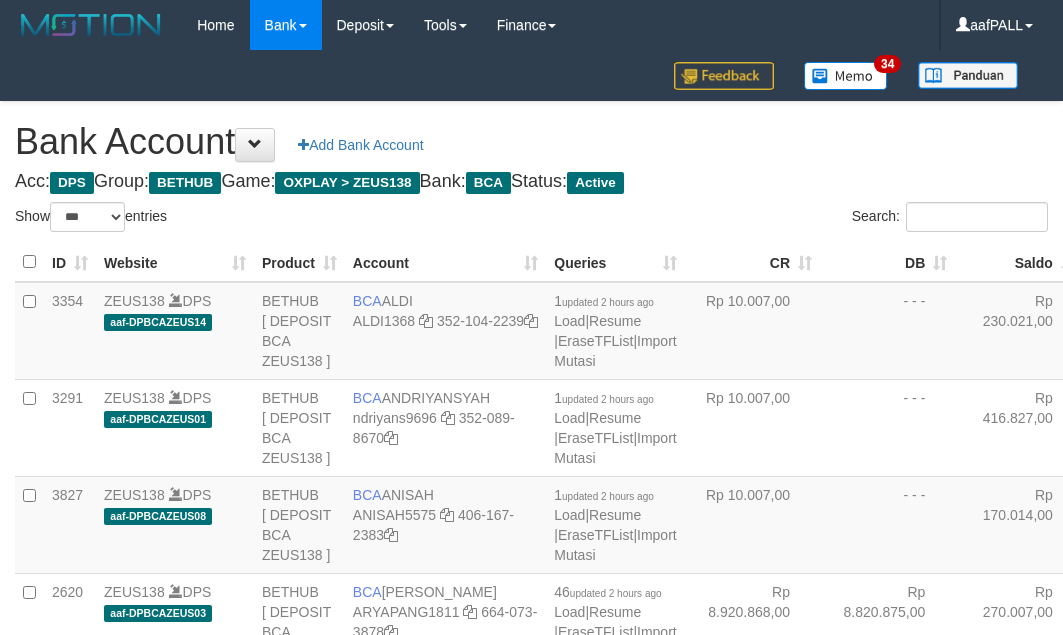 select on "***" 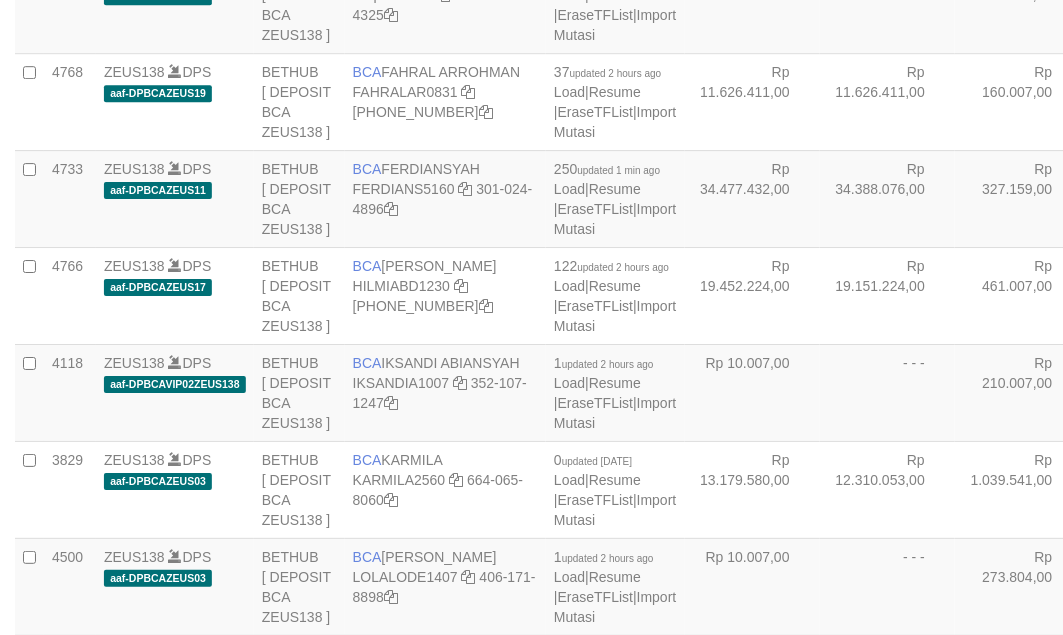 scroll, scrollTop: 1143, scrollLeft: 0, axis: vertical 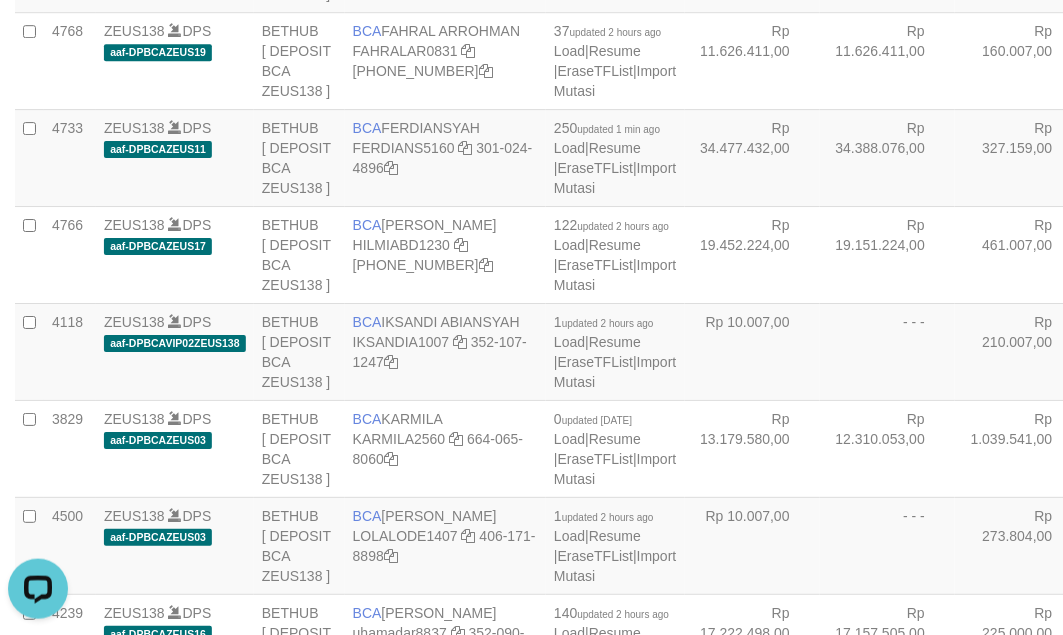 click on "Rp 44.960.342,00" at bounding box center [752, -134] 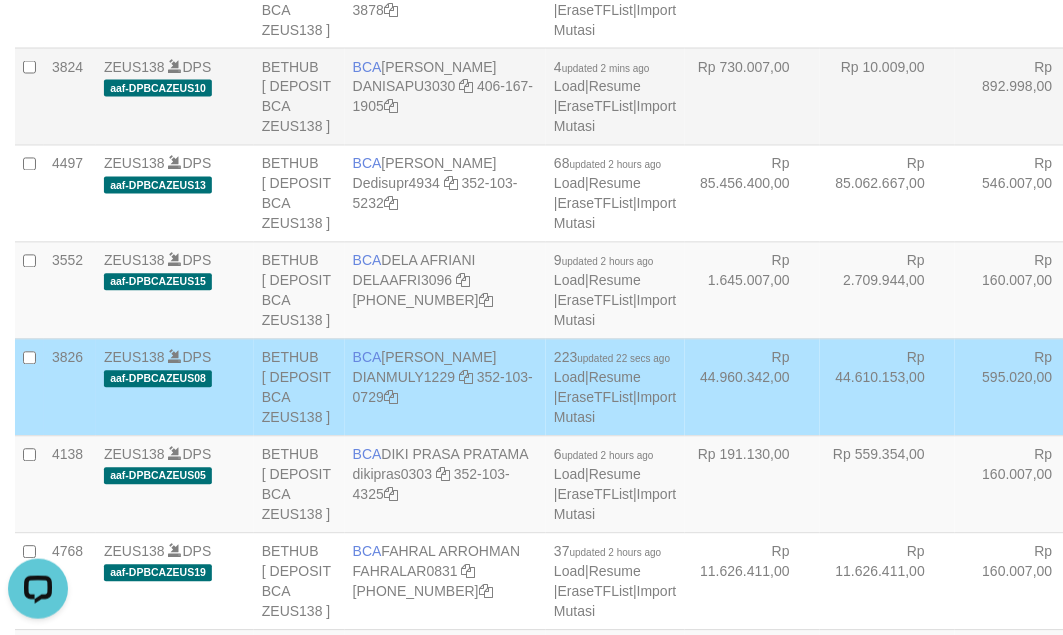 drag, startPoint x: 647, startPoint y: 356, endPoint x: 657, endPoint y: 358, distance: 10.198039 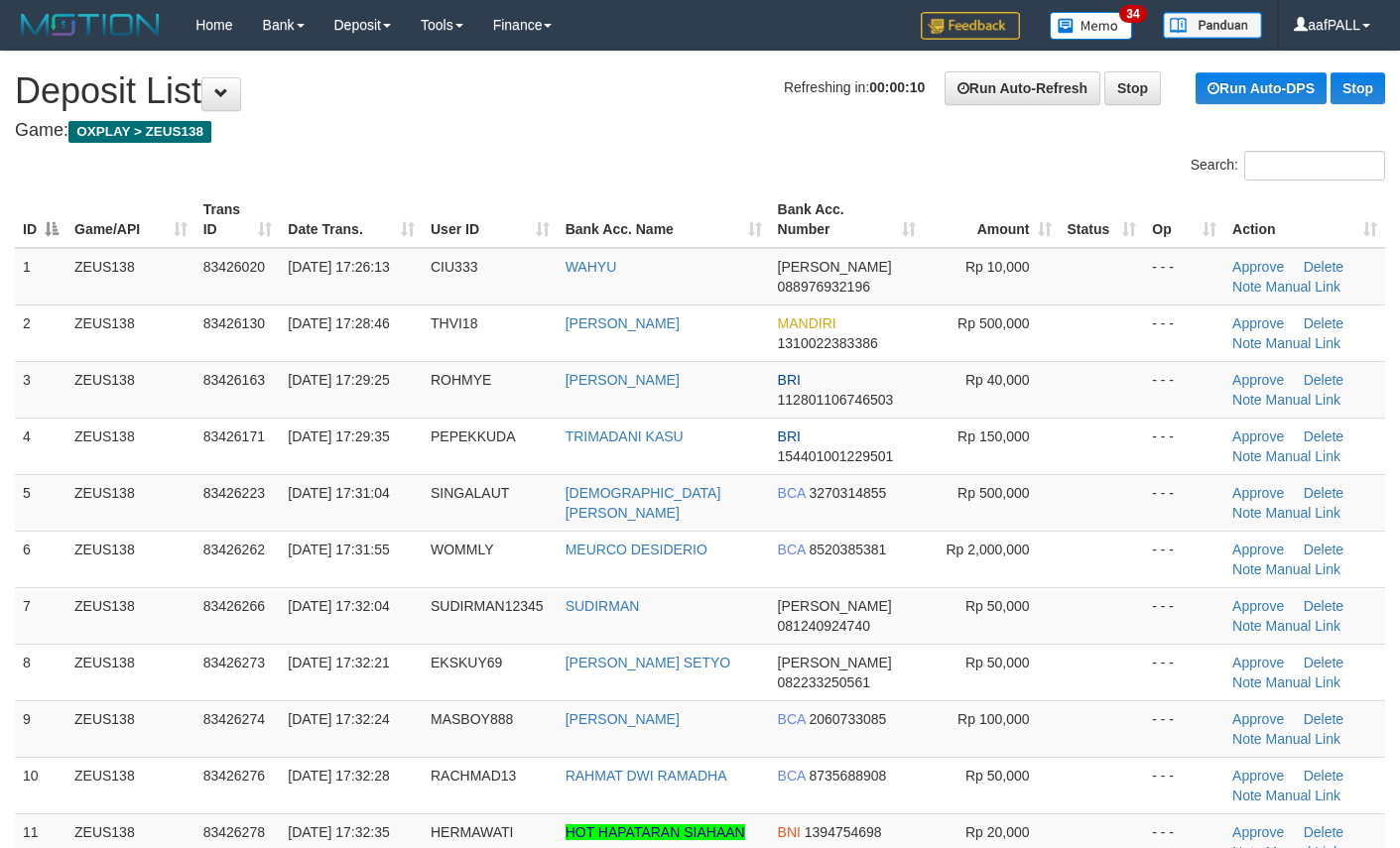 scroll, scrollTop: 0, scrollLeft: 0, axis: both 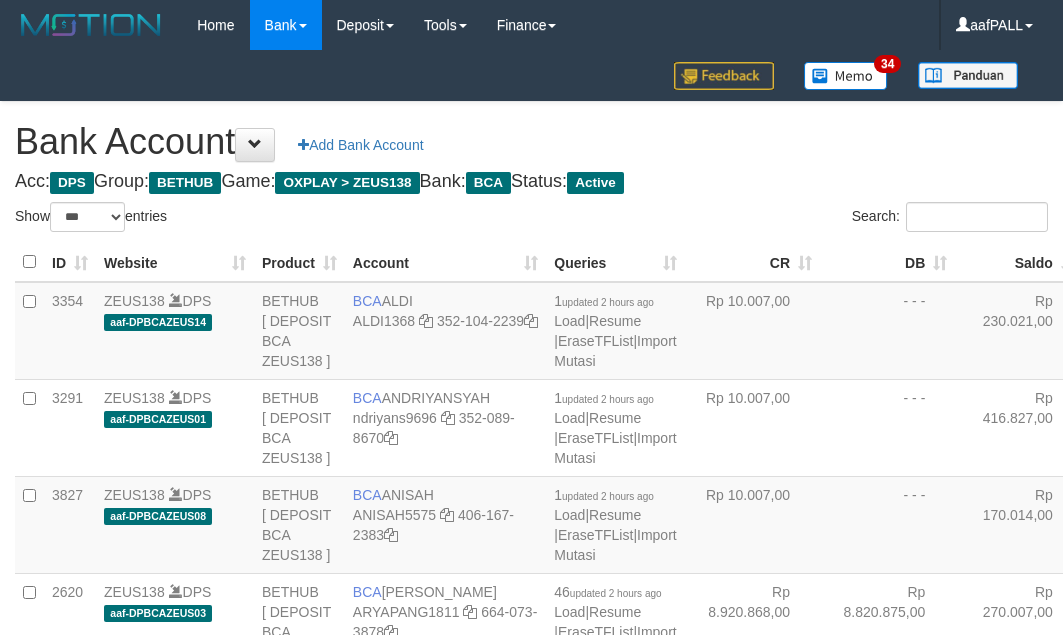 select on "***" 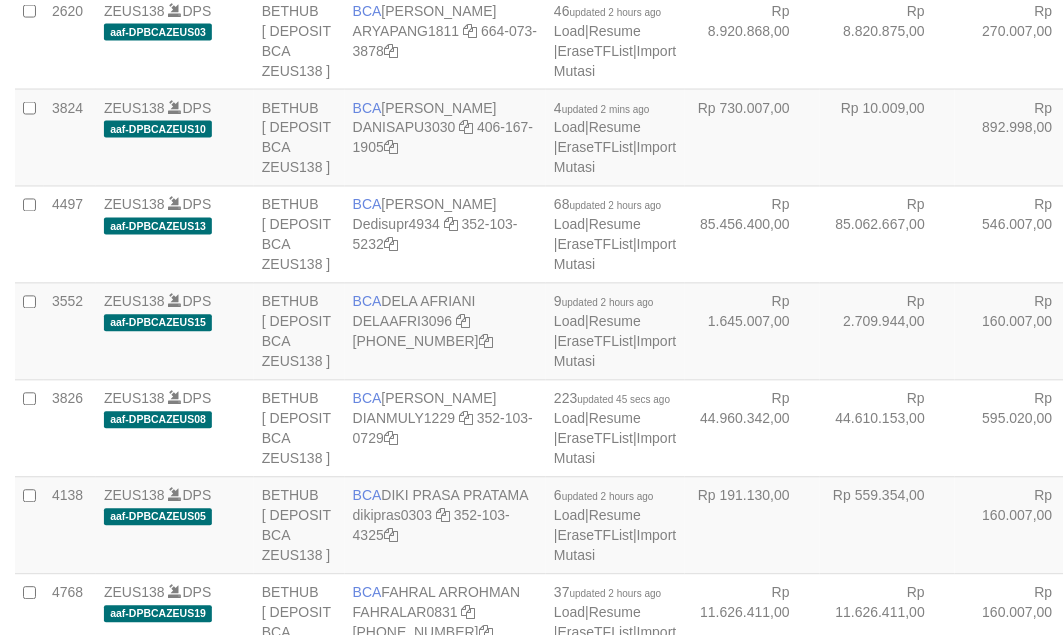 scroll, scrollTop: 622, scrollLeft: 0, axis: vertical 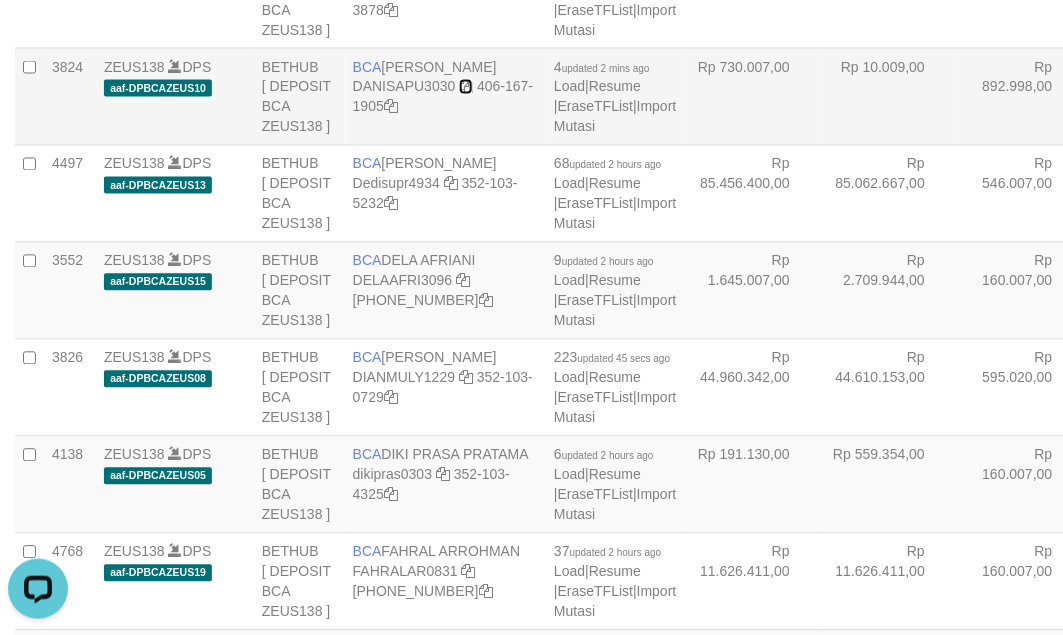 click at bounding box center [466, 87] 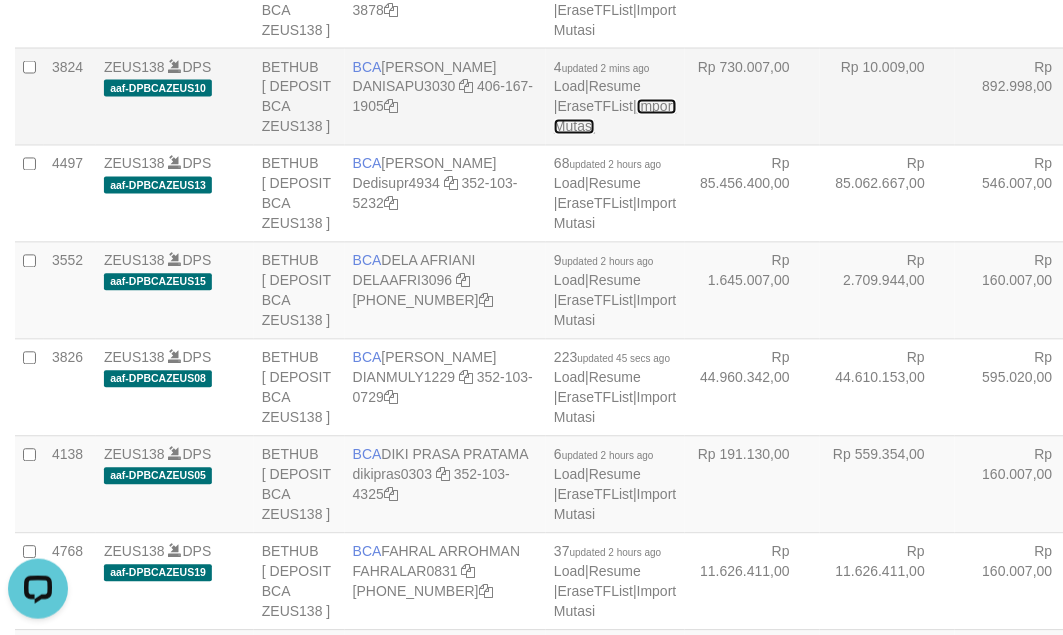 click on "Import Mutasi" at bounding box center [615, 117] 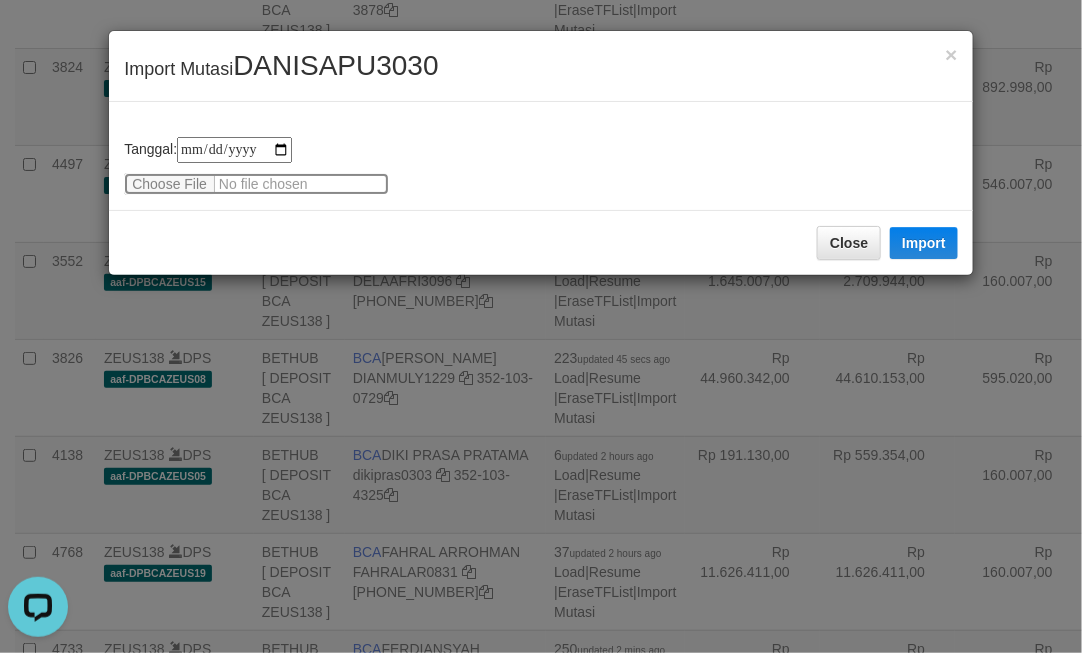 click at bounding box center [256, 184] 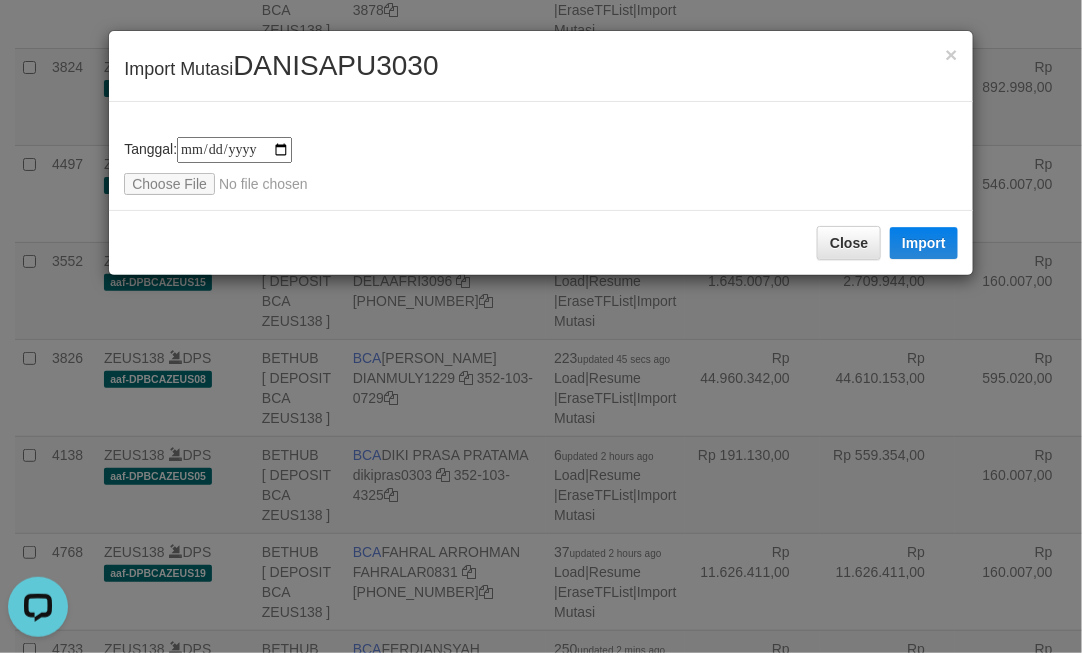 click on "**********" at bounding box center (541, 326) 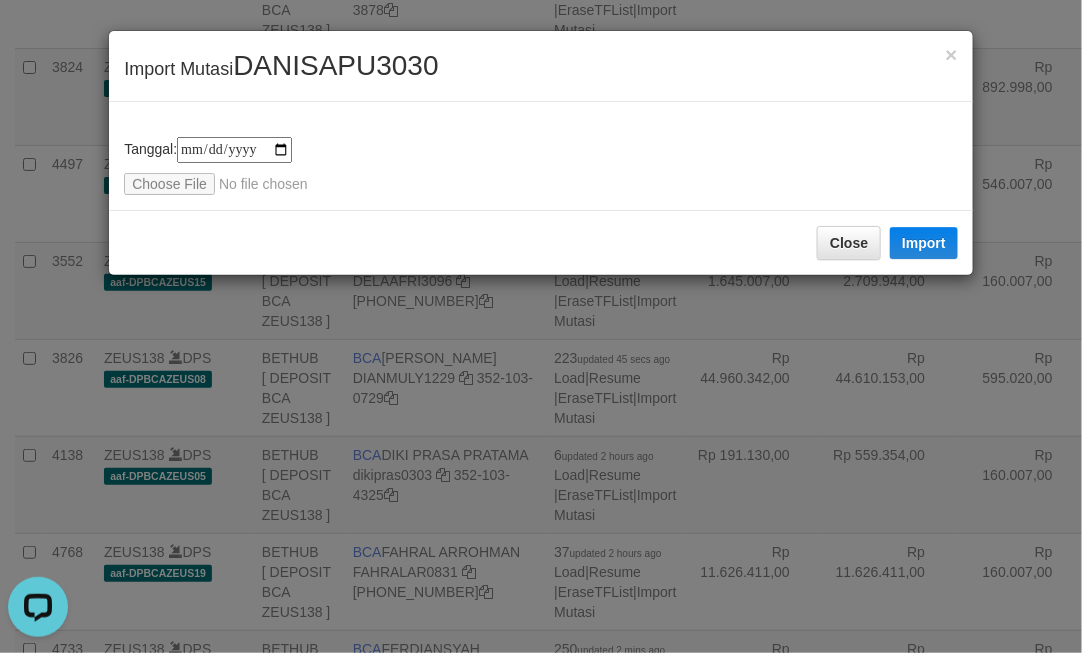 click on "**********" at bounding box center [541, 156] 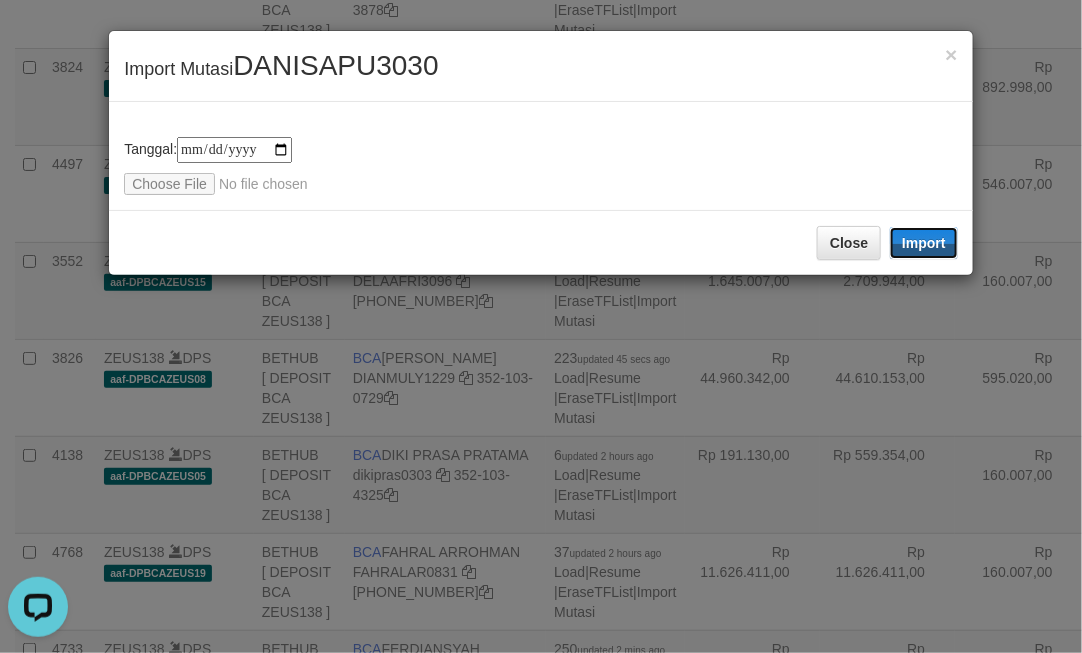 drag, startPoint x: 926, startPoint y: 238, endPoint x: 910, endPoint y: 246, distance: 17.888544 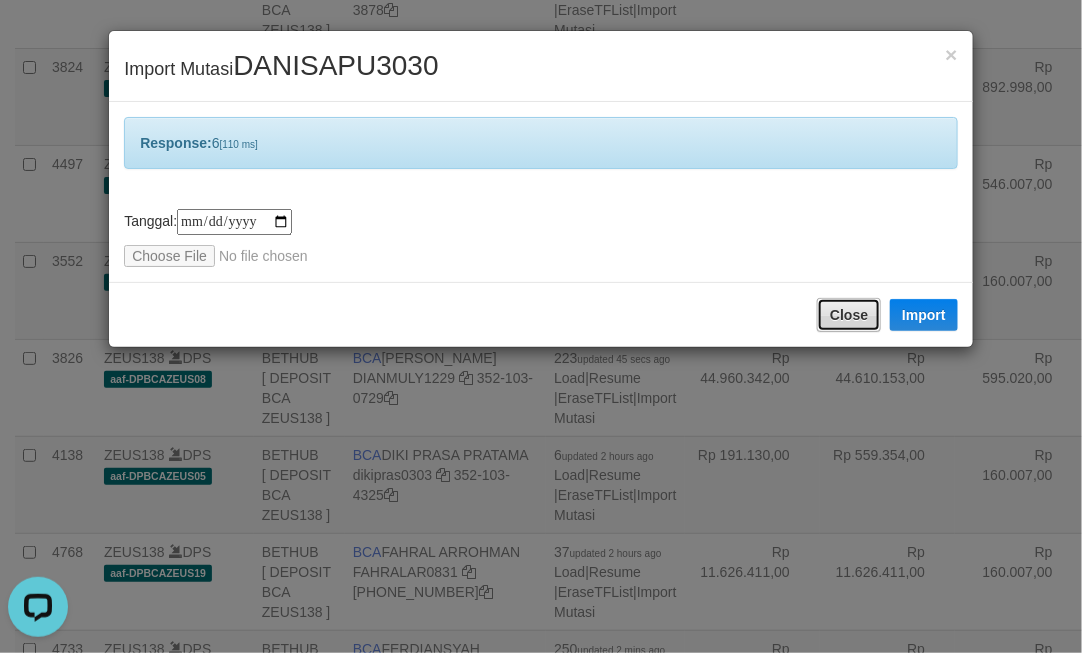 click on "Close" at bounding box center (849, 315) 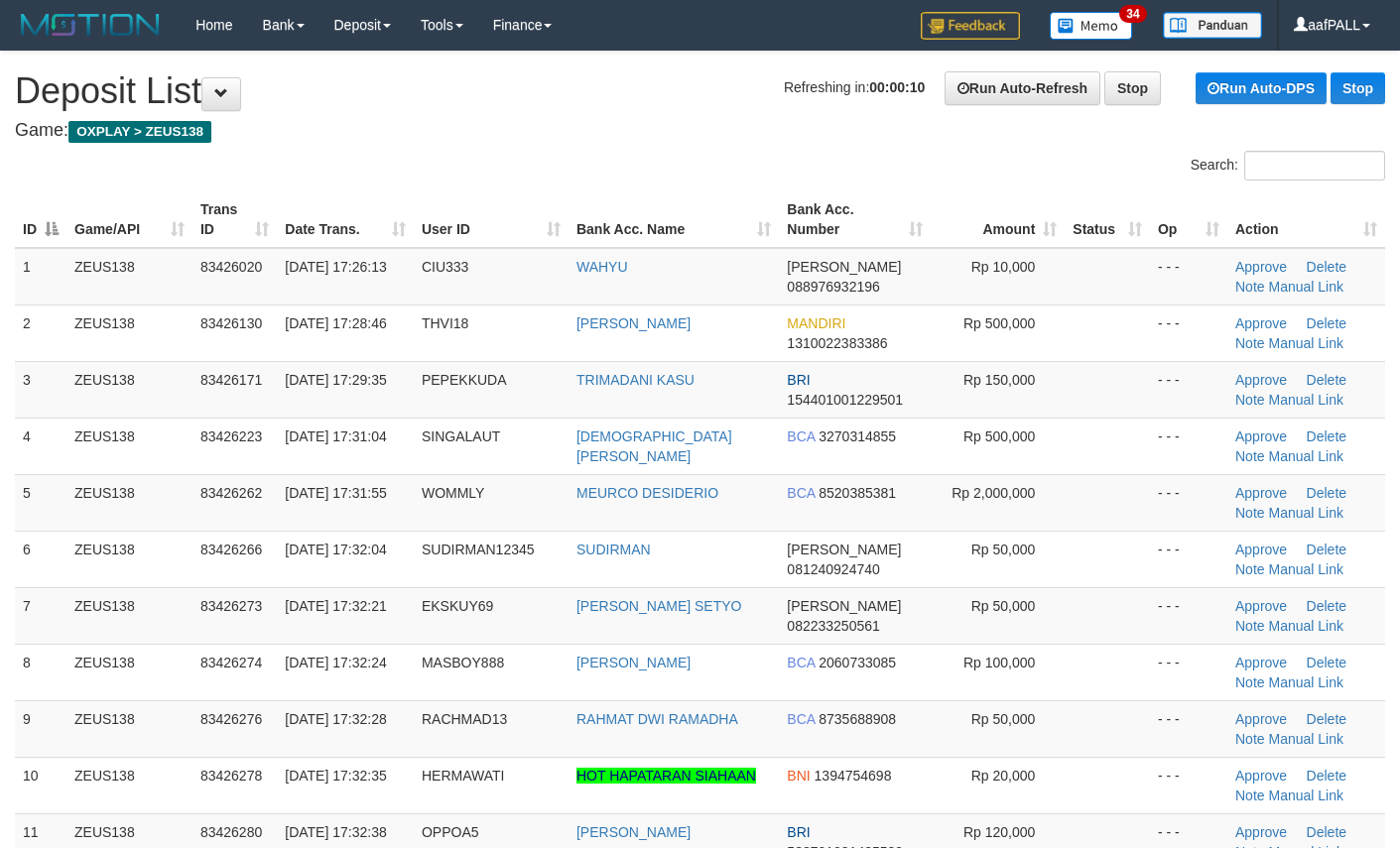 scroll, scrollTop: 0, scrollLeft: 0, axis: both 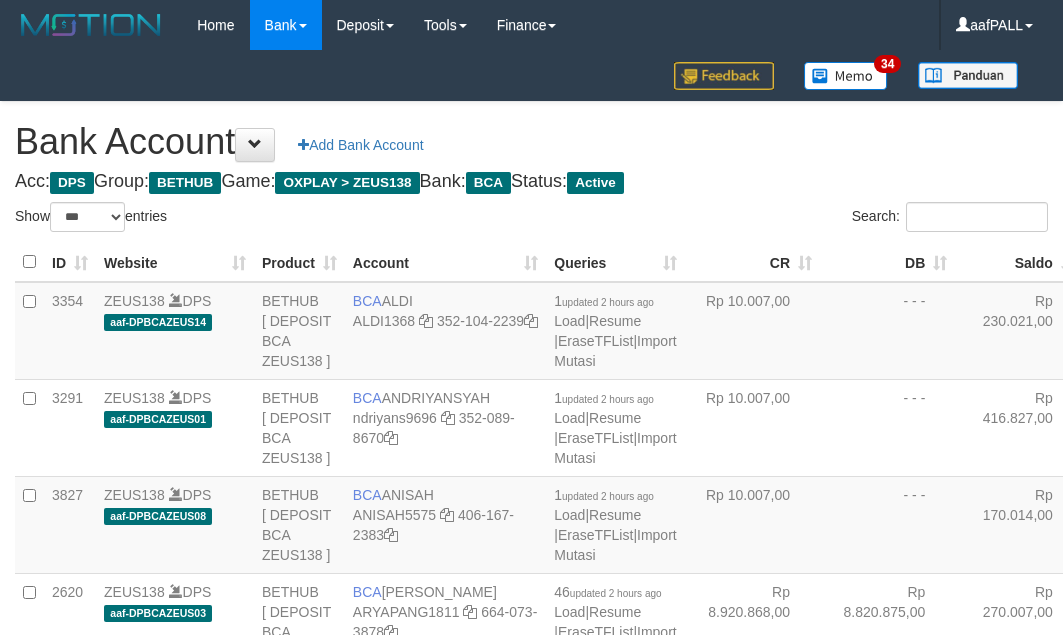 select on "***" 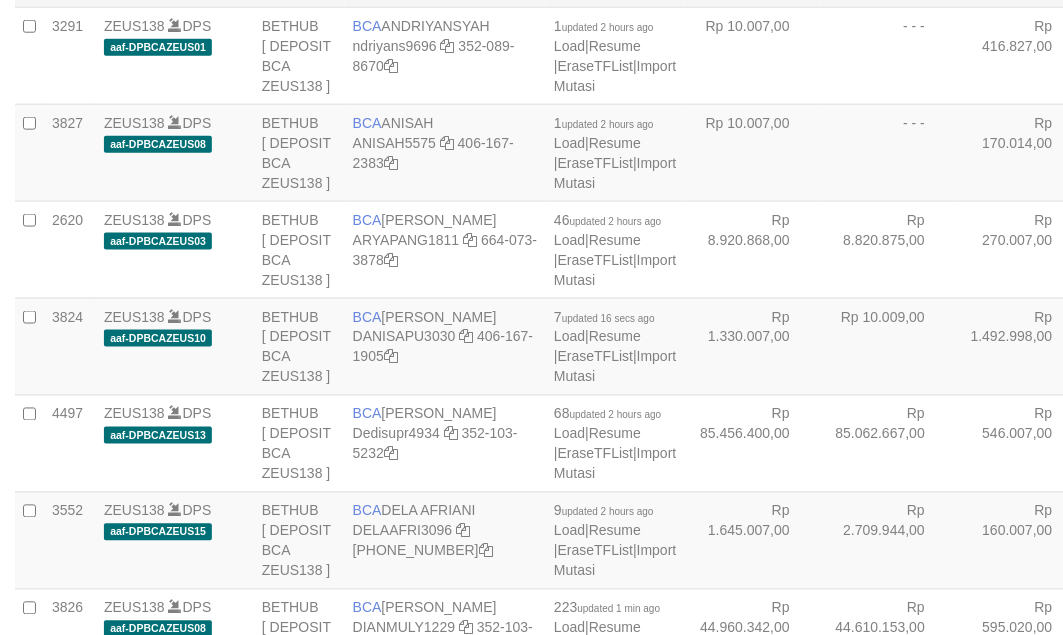 scroll, scrollTop: 0, scrollLeft: 0, axis: both 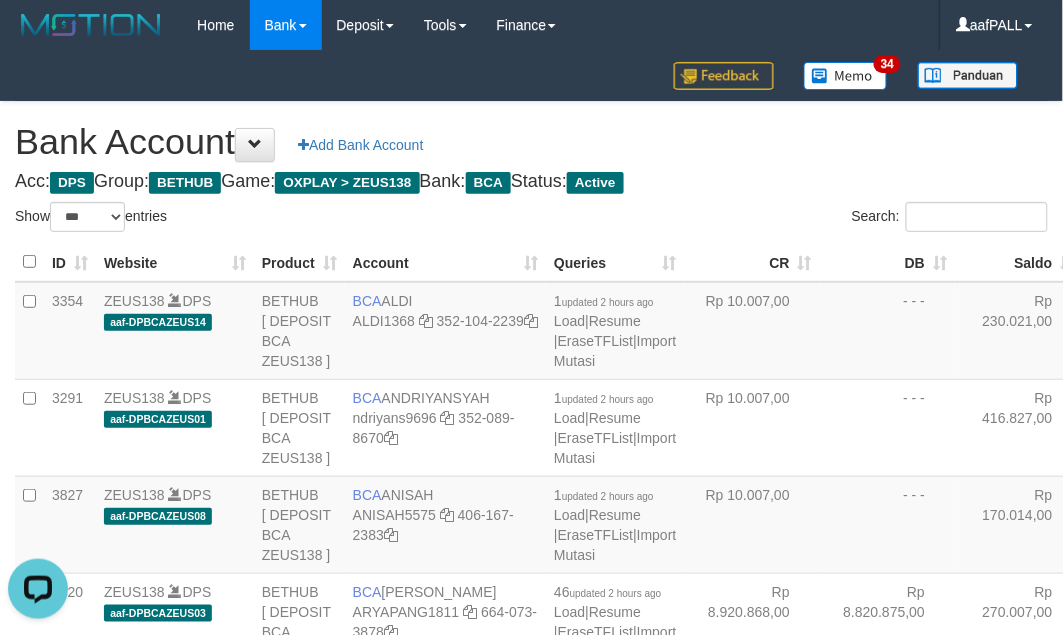 click on "Saldo" at bounding box center [1019, 262] 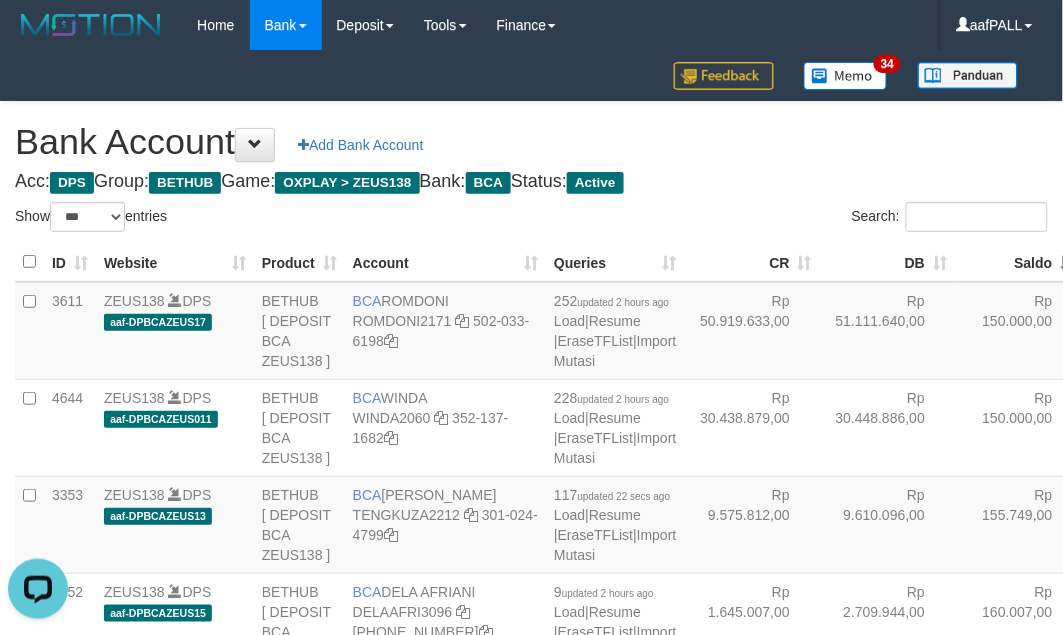 click on "Saldo" at bounding box center (1019, 262) 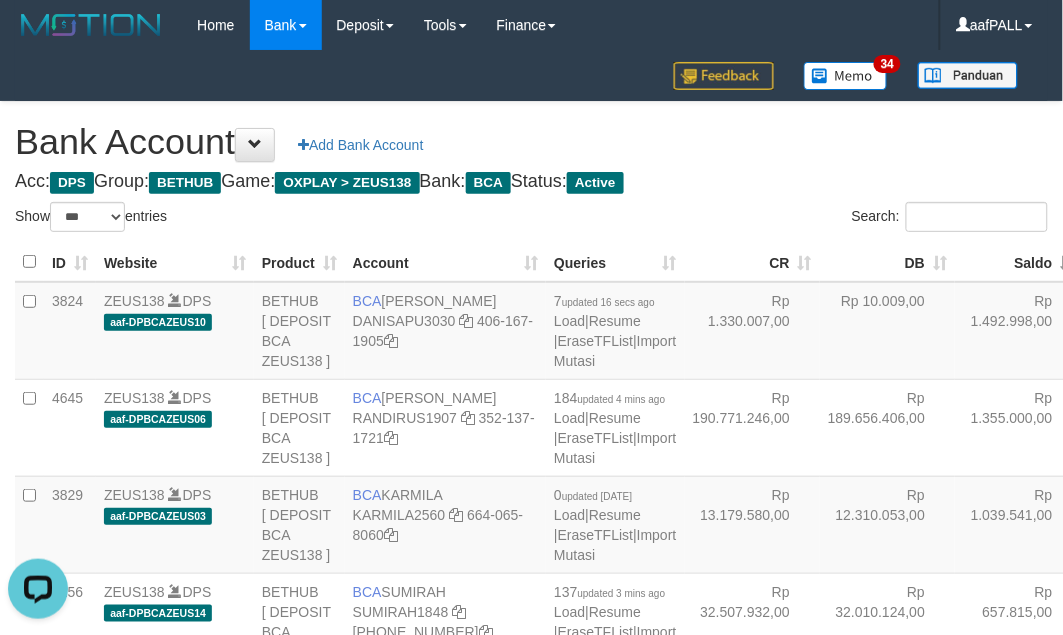 click on "Saldo" at bounding box center [1019, 262] 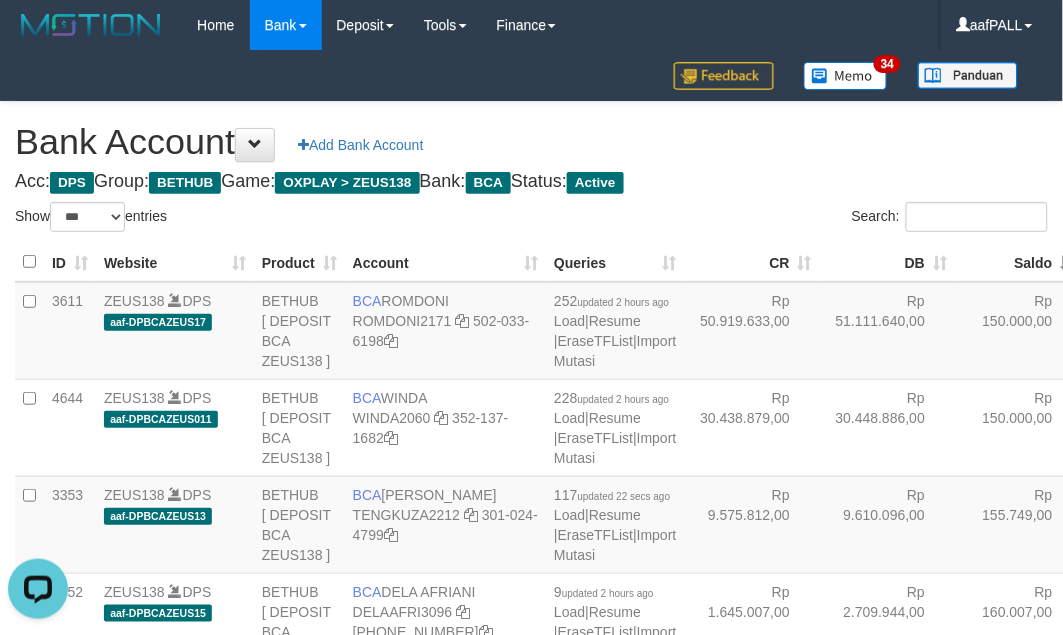 click on "Saldo" at bounding box center (1019, 262) 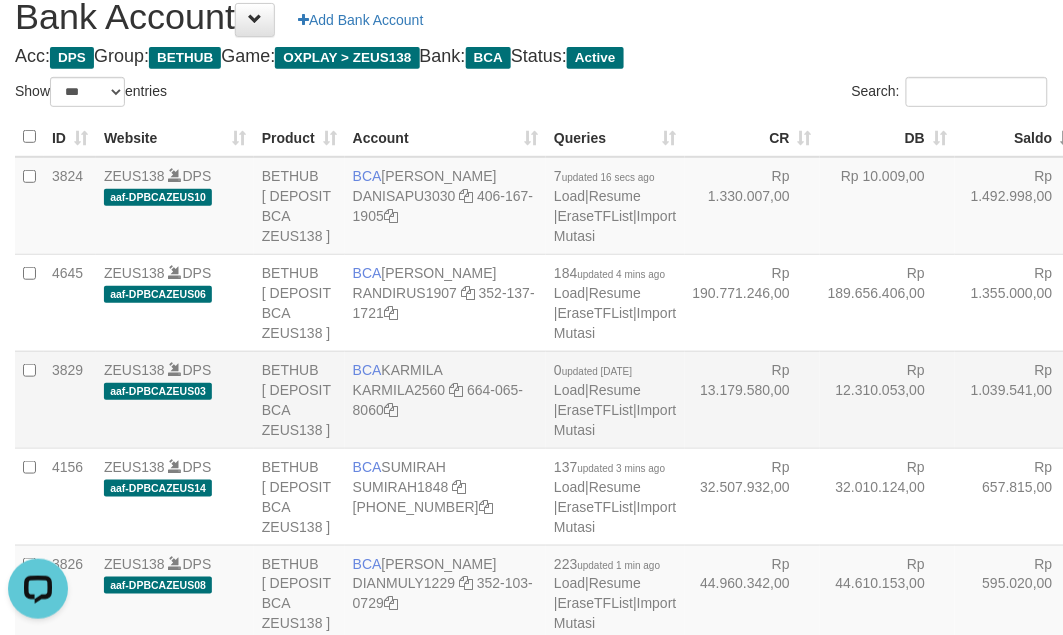 scroll, scrollTop: 250, scrollLeft: 0, axis: vertical 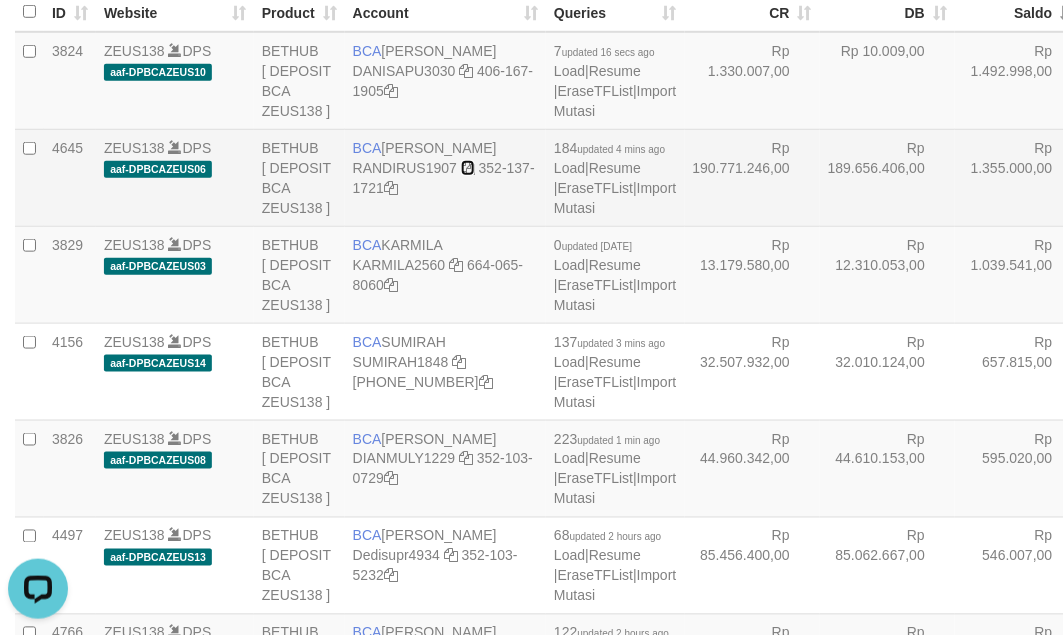 click at bounding box center [468, 168] 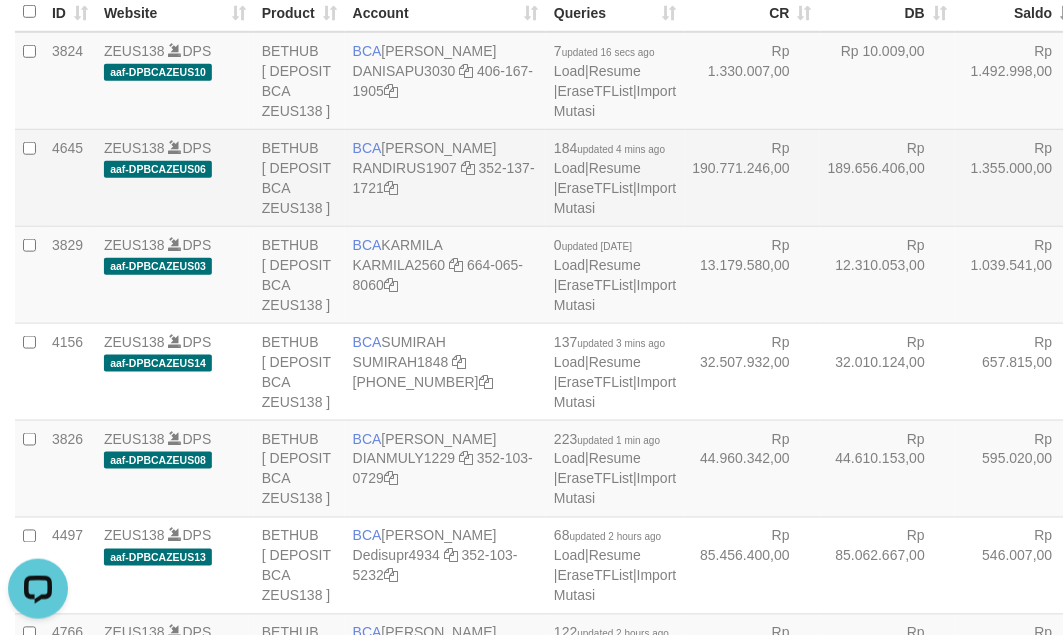 drag, startPoint x: 695, startPoint y: 216, endPoint x: 681, endPoint y: 217, distance: 14.035668 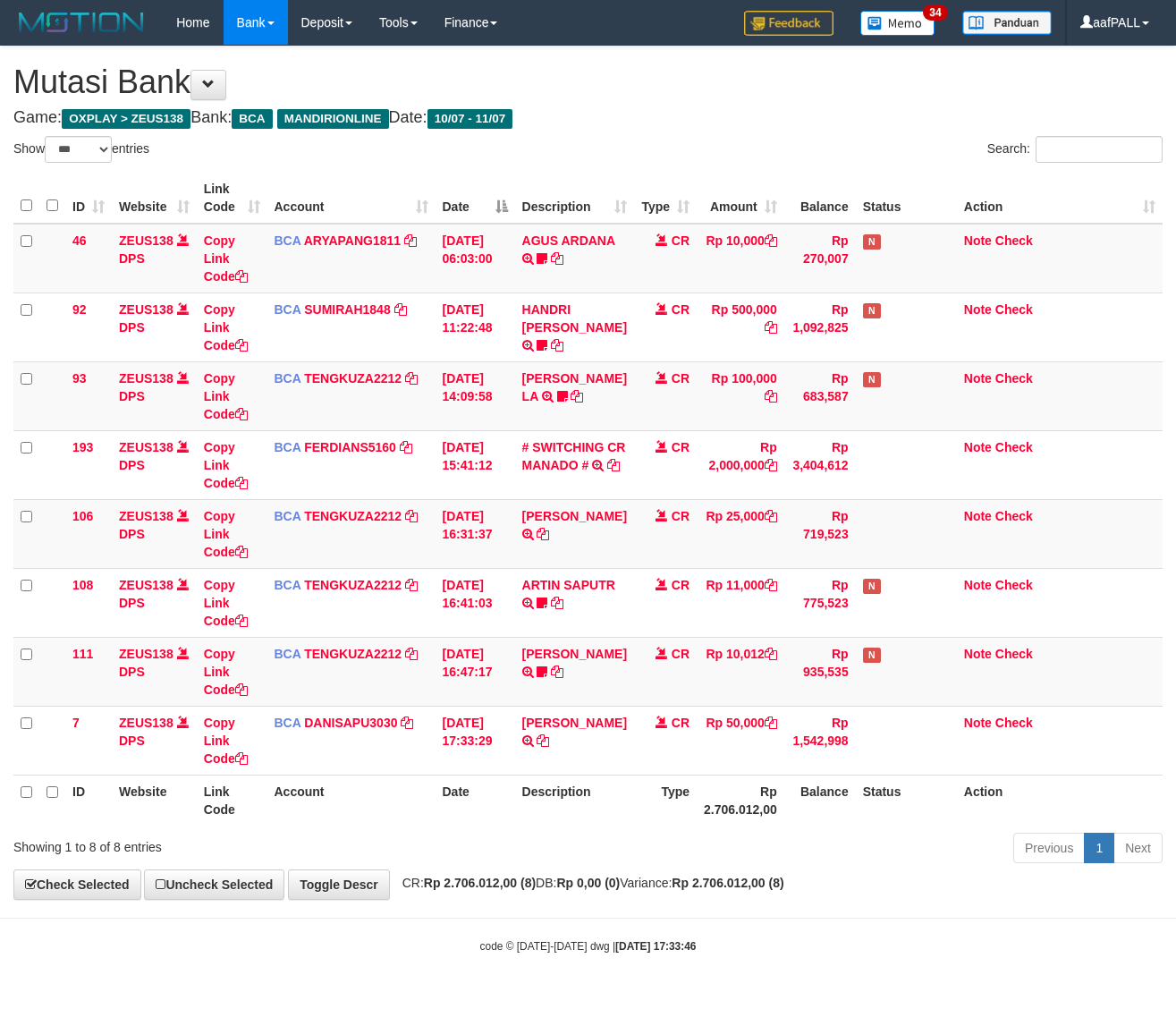 select on "***" 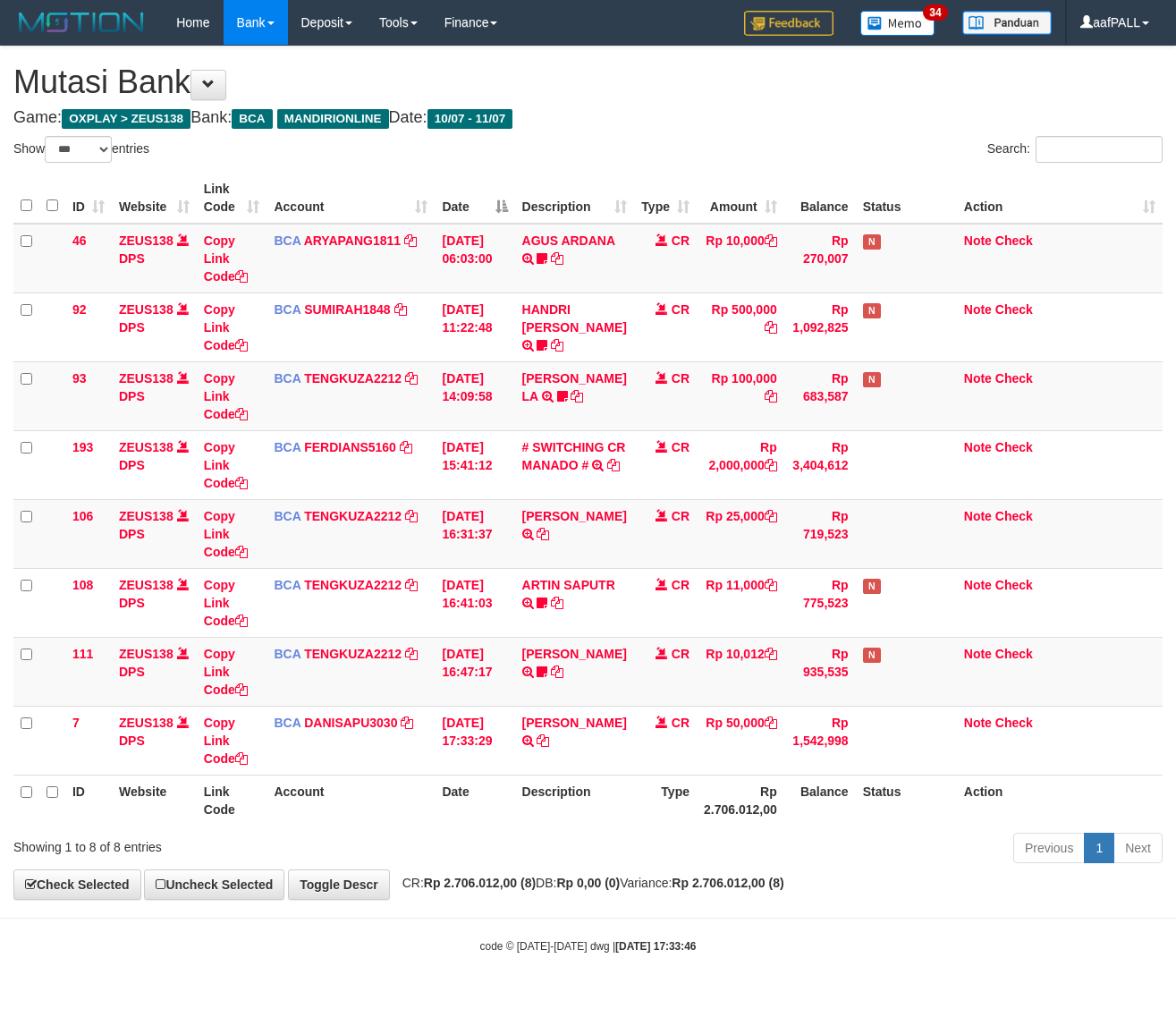 scroll, scrollTop: 0, scrollLeft: 0, axis: both 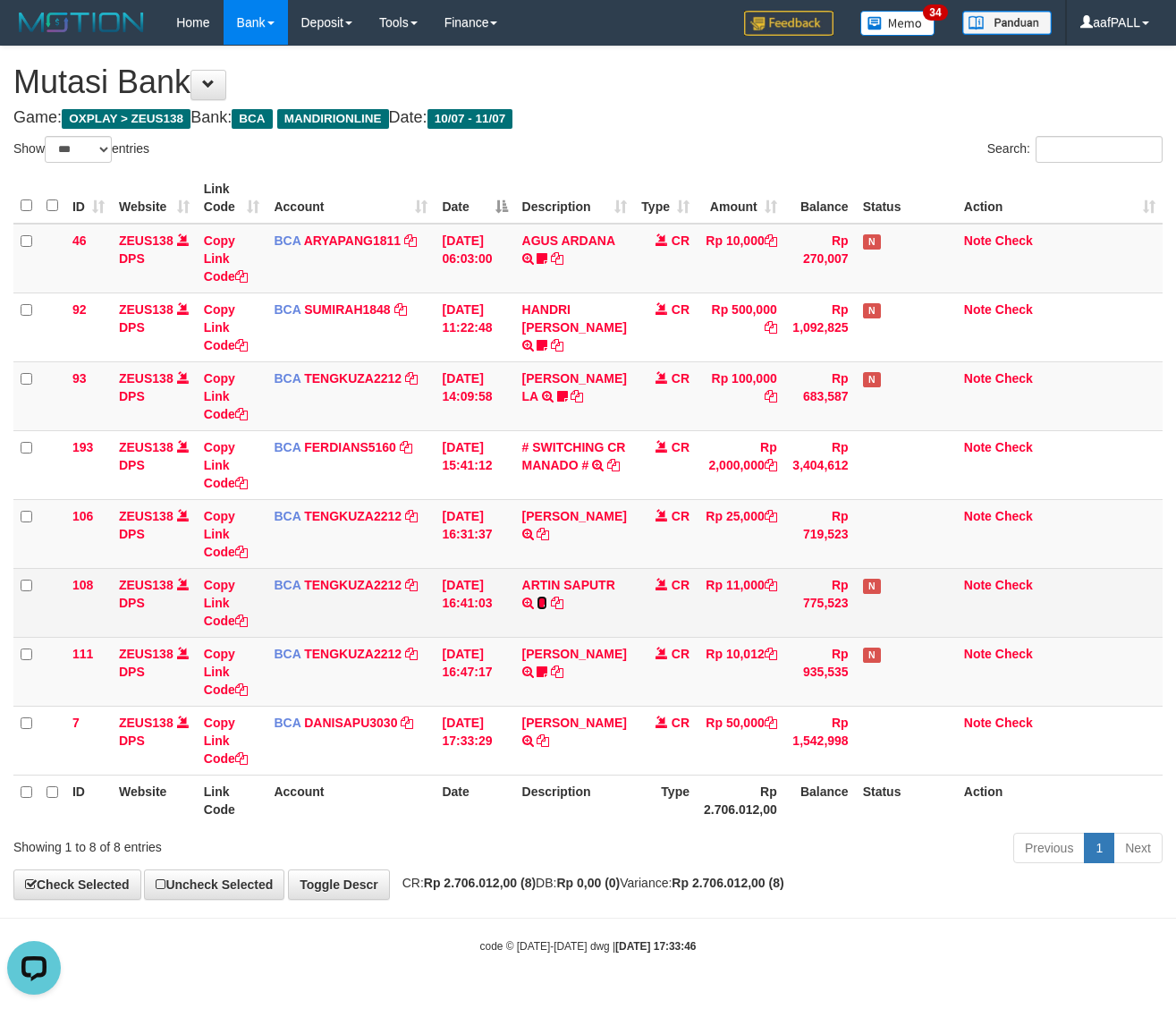click at bounding box center (542, 603) 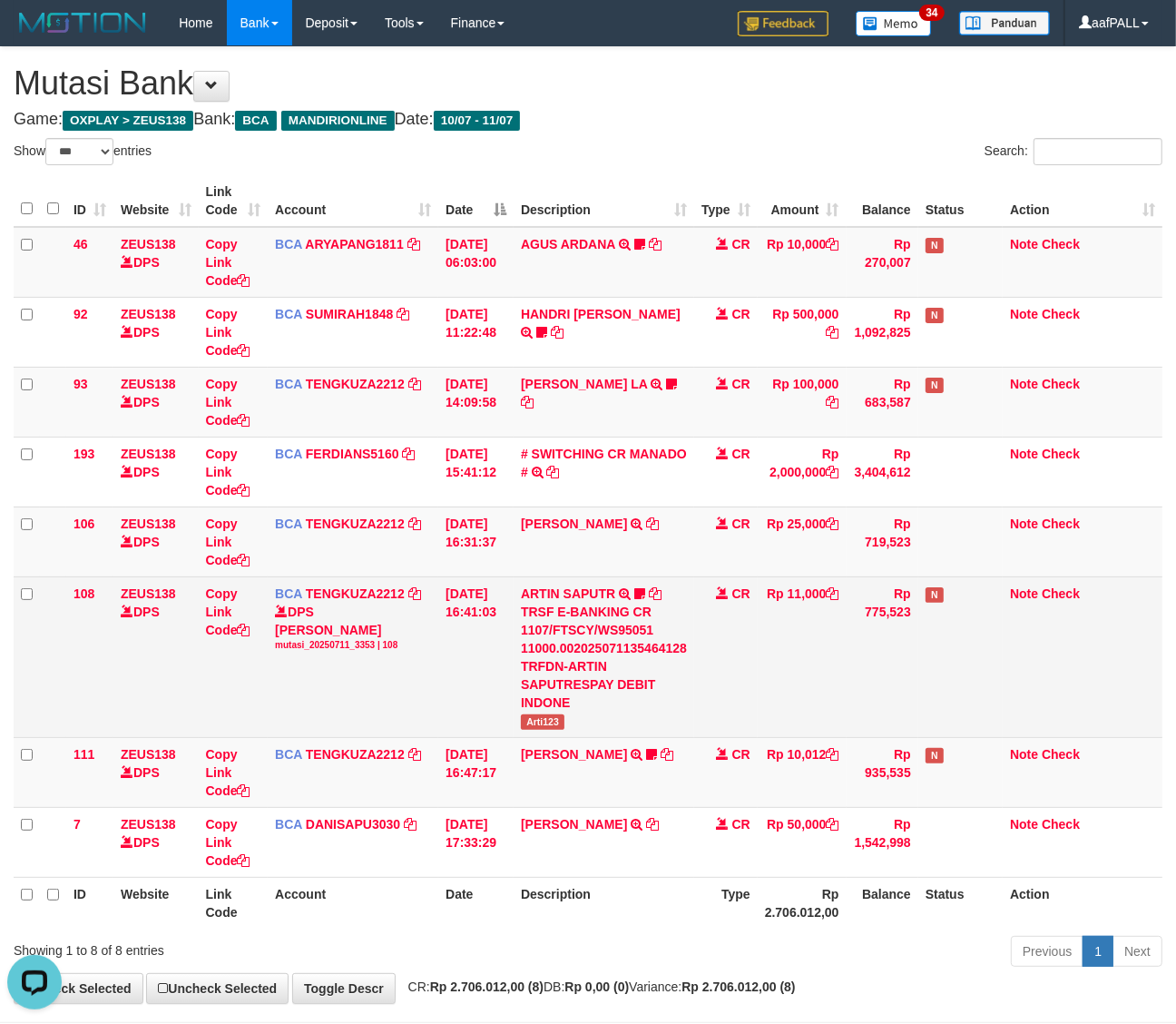 click on "Arti123" at bounding box center [543, 722] 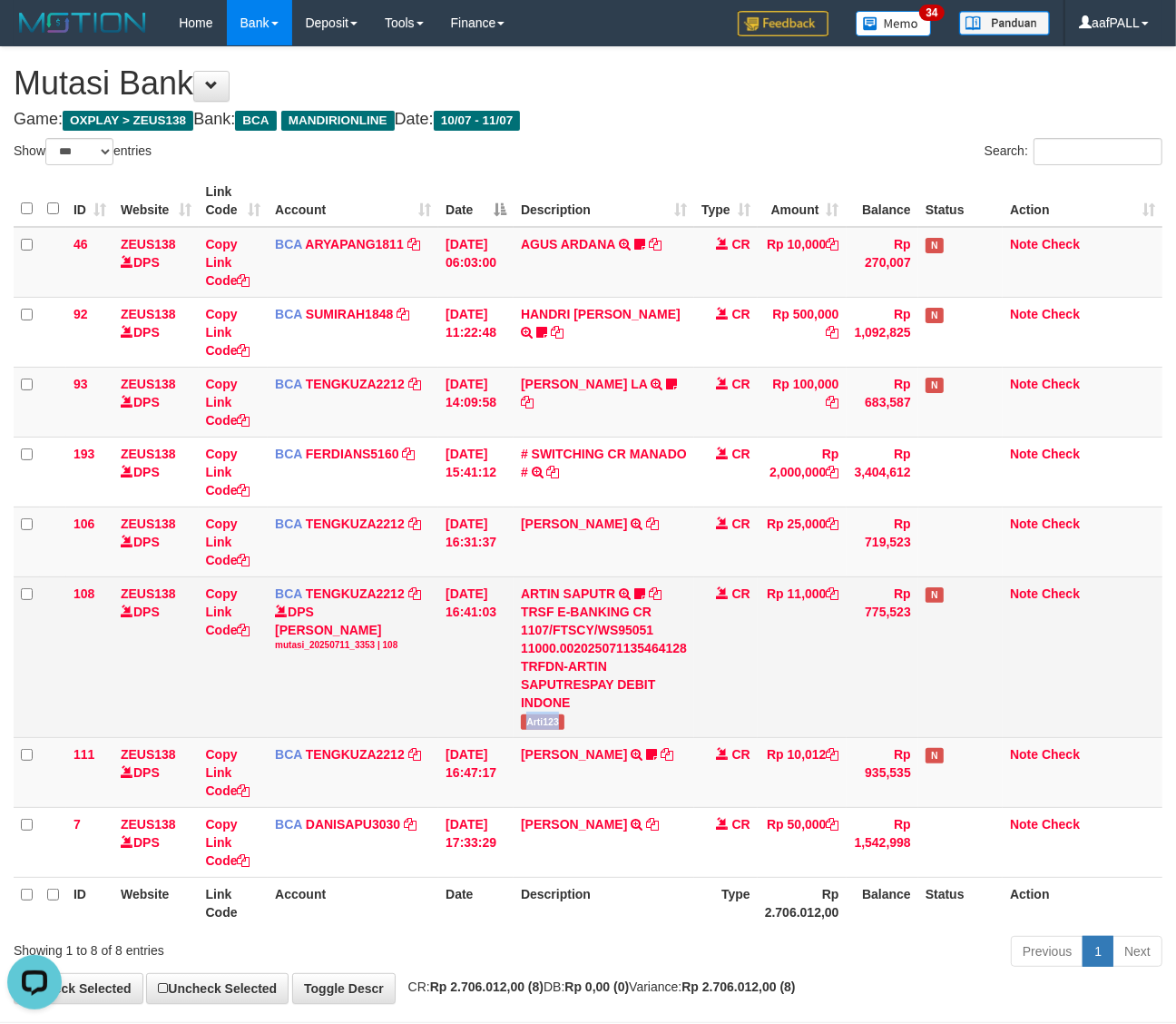 click on "Arti123" at bounding box center [543, 722] 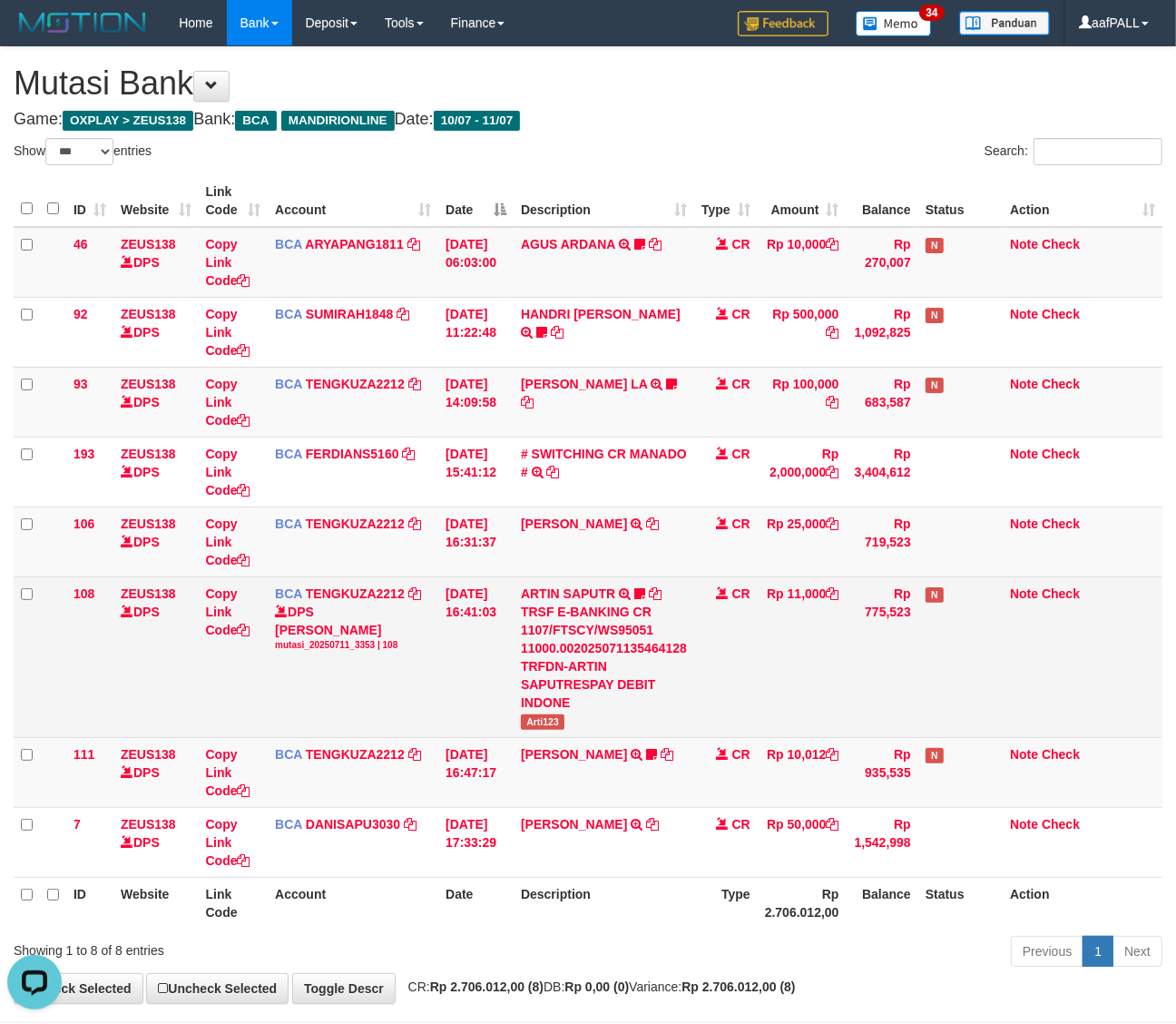 click on "TRSF E-BANKING CR 1107/FTSCY/WS95051
11000.002025071135464128 TRFDN-ARTIN SAPUTRESPAY DEBIT INDONE" at bounding box center (603, 657) 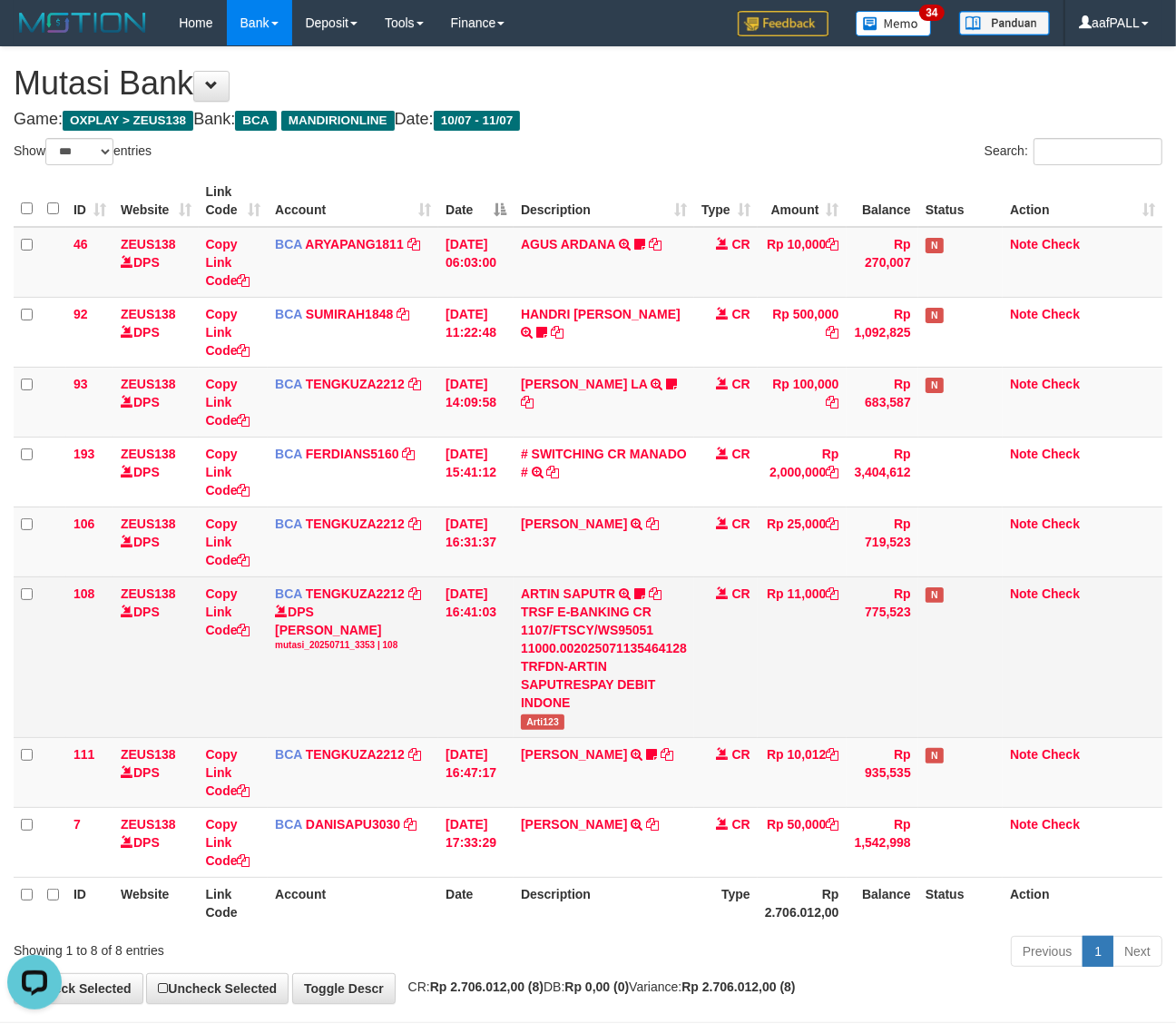 click on "Arti123" at bounding box center (543, 722) 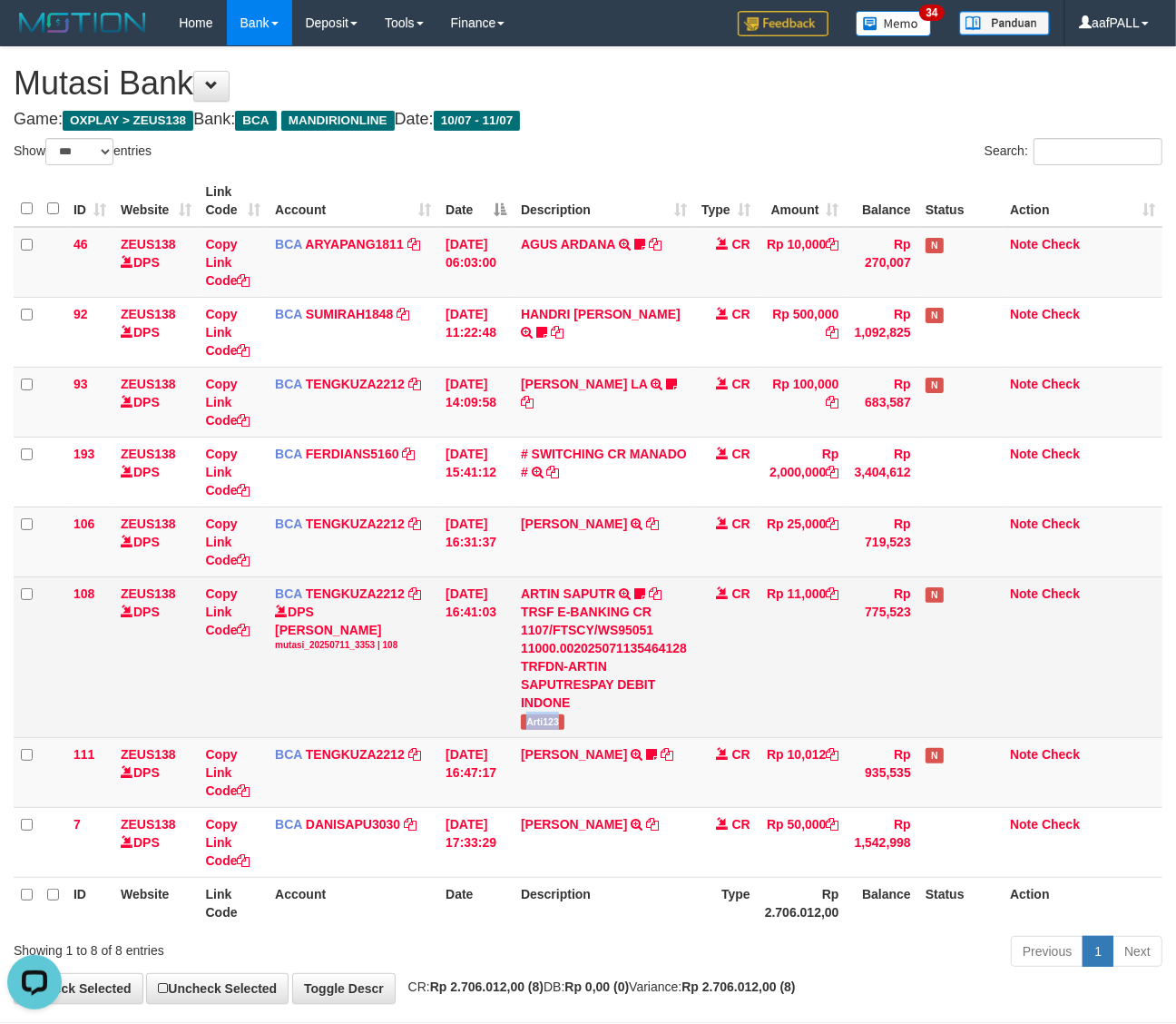 click on "Arti123" at bounding box center [543, 722] 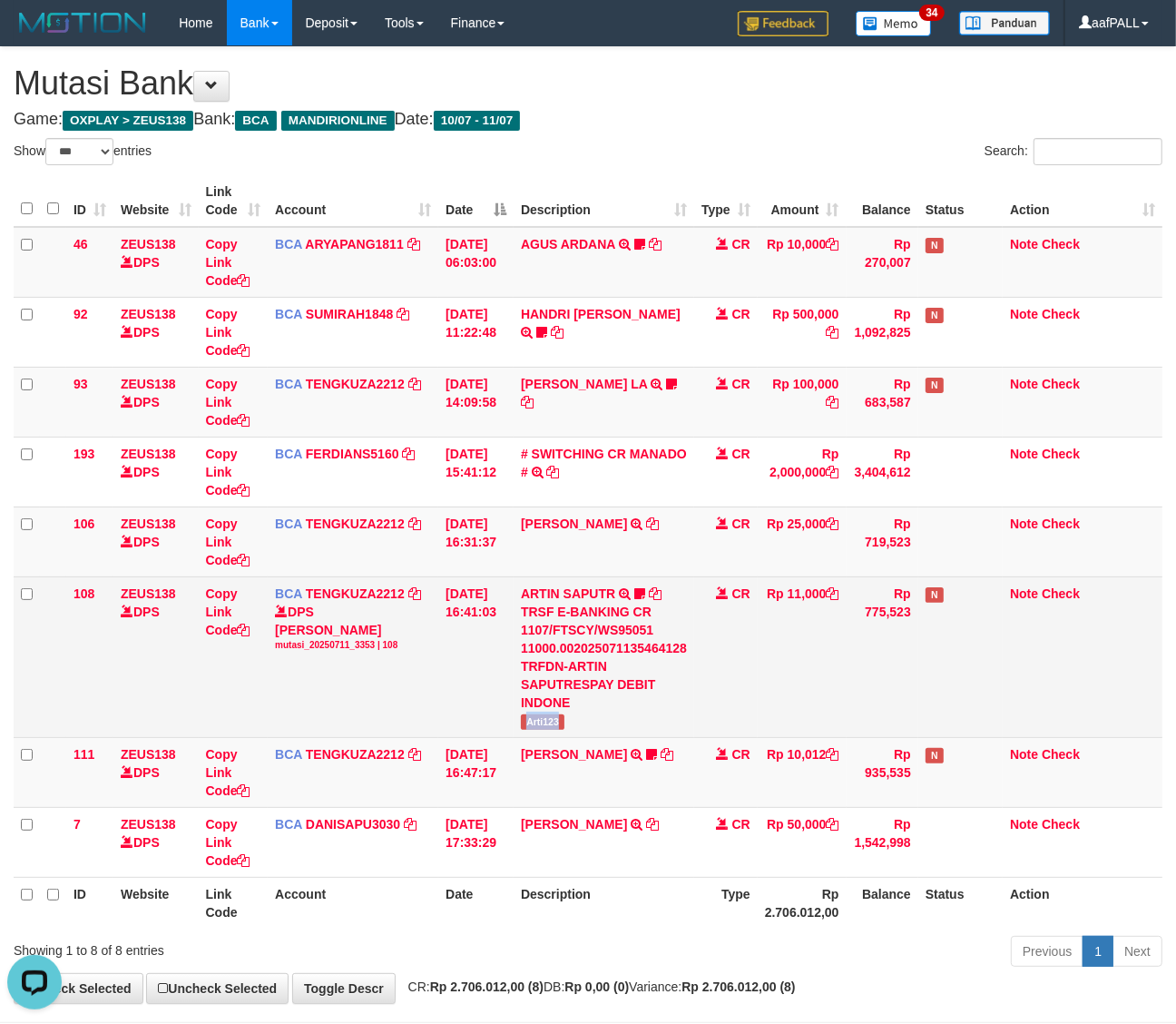 click on "ARTIN SAPUTR            TRSF E-BANKING CR 1107/FTSCY/WS95051
11000.002025071135464128 TRFDN-ARTIN SAPUTRESPAY DEBIT INDONE    Arti123" at bounding box center (603, 656) 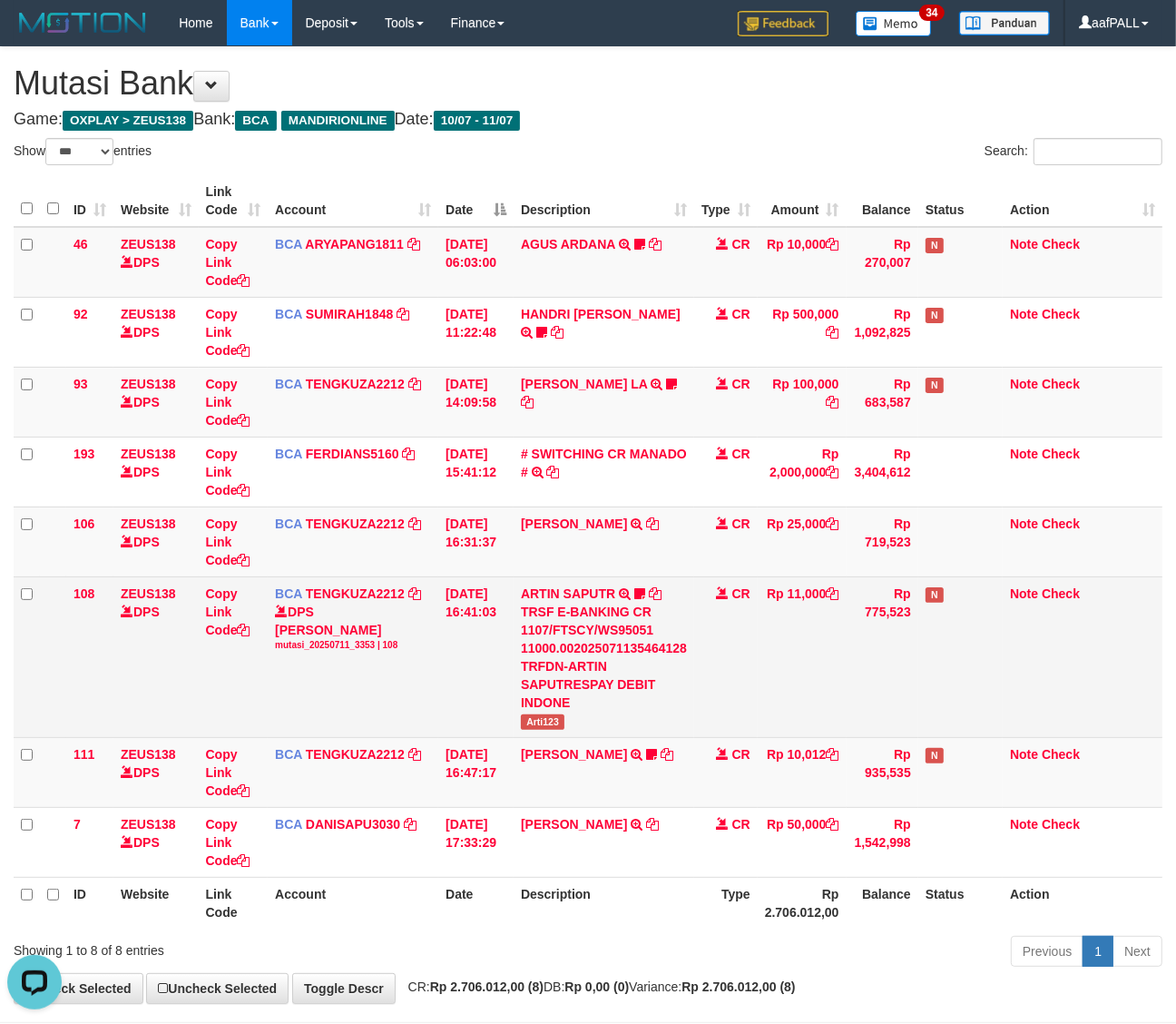 click on "Rp 11,000" at bounding box center (802, 656) 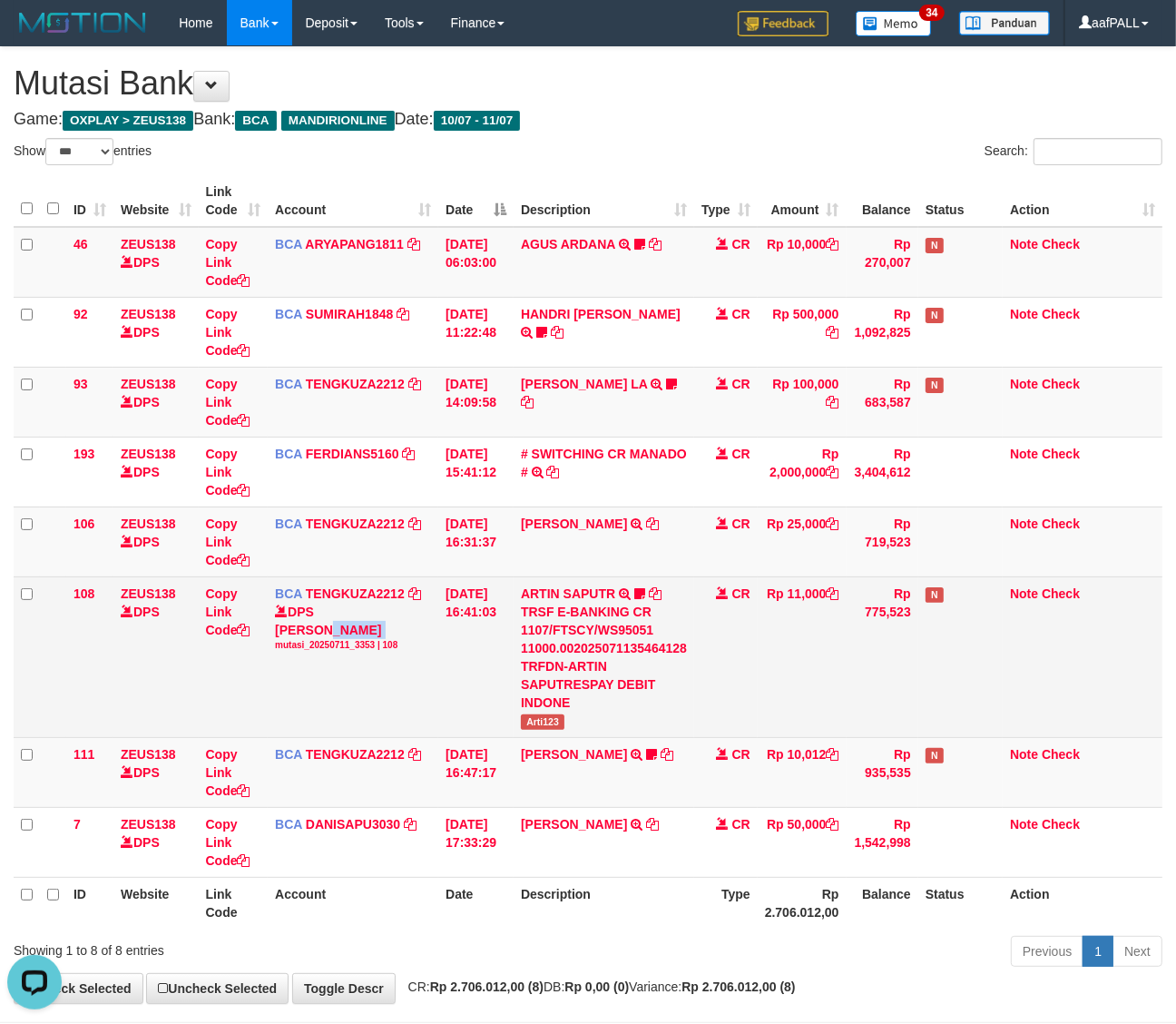 click on "DPS
TENGKU ZAKI
mutasi_20250711_3353 | 108" at bounding box center (353, 627) 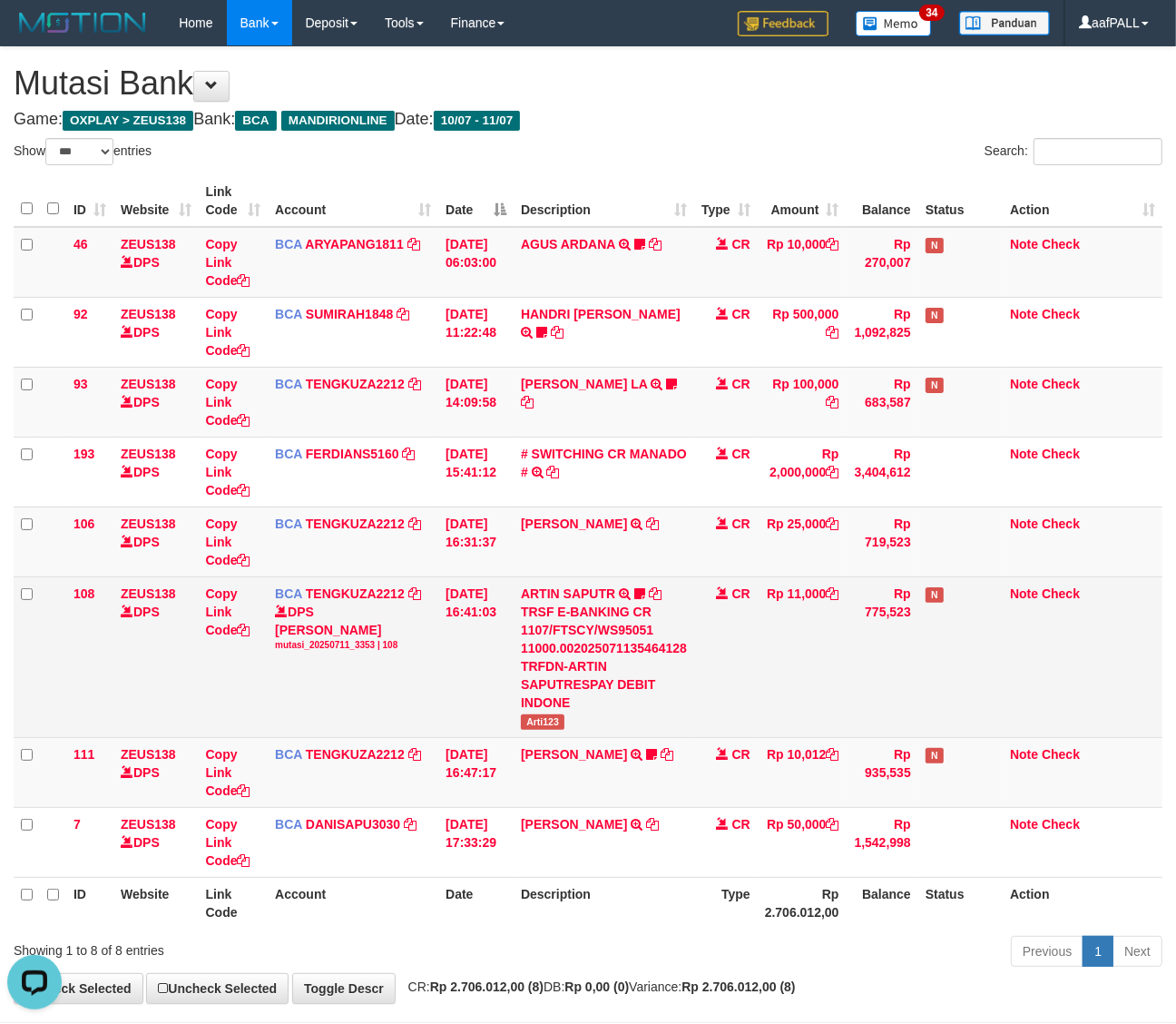 click on "TRSF E-BANKING CR 1107/FTSCY/WS95051
11000.002025071135464128 TRFDN-ARTIN SAPUTRESPAY DEBIT INDONE" at bounding box center (603, 657) 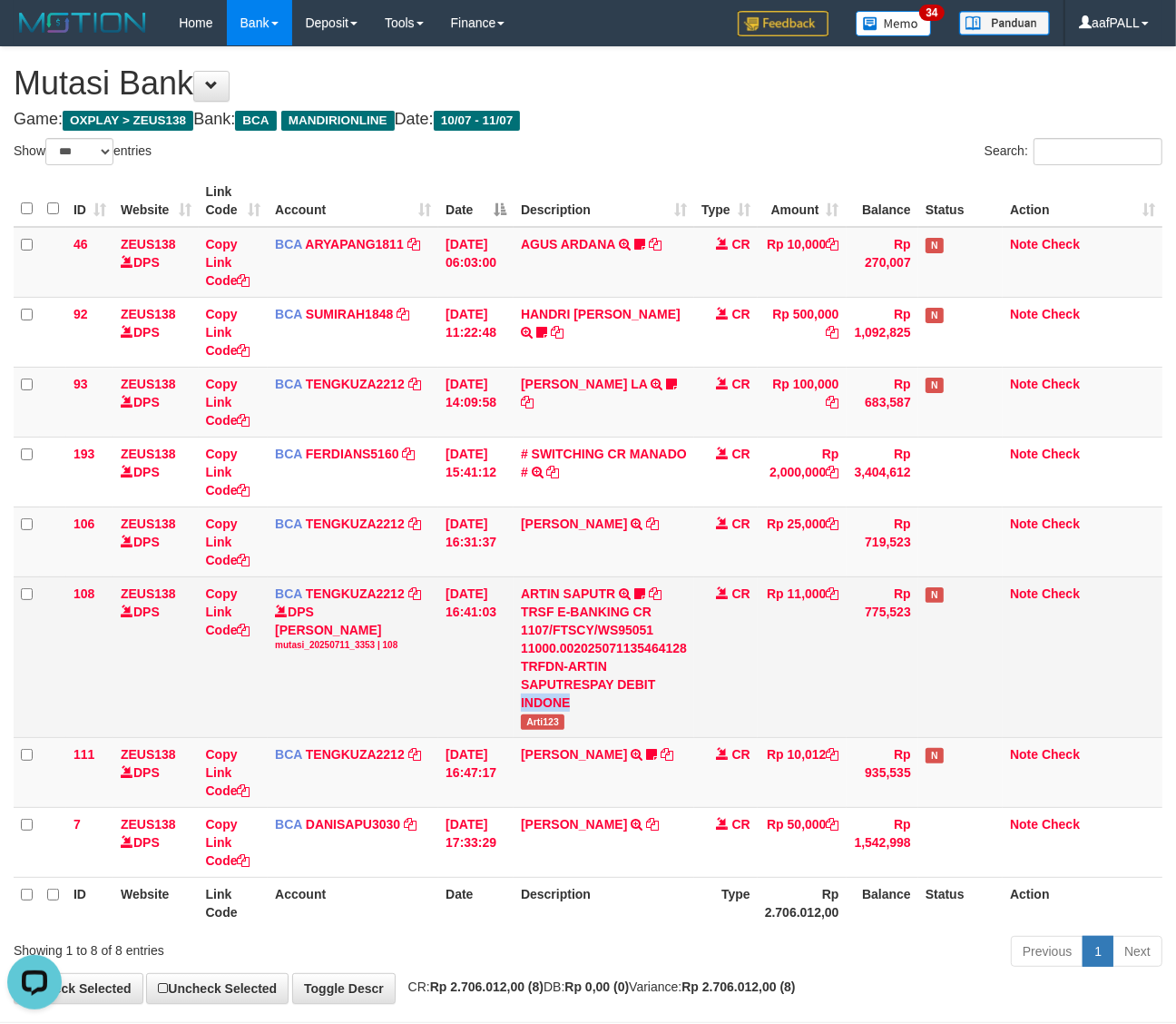 click on "TRSF E-BANKING CR 1107/FTSCY/WS95051
11000.002025071135464128 TRFDN-ARTIN SAPUTRESPAY DEBIT INDONE" at bounding box center [603, 657] 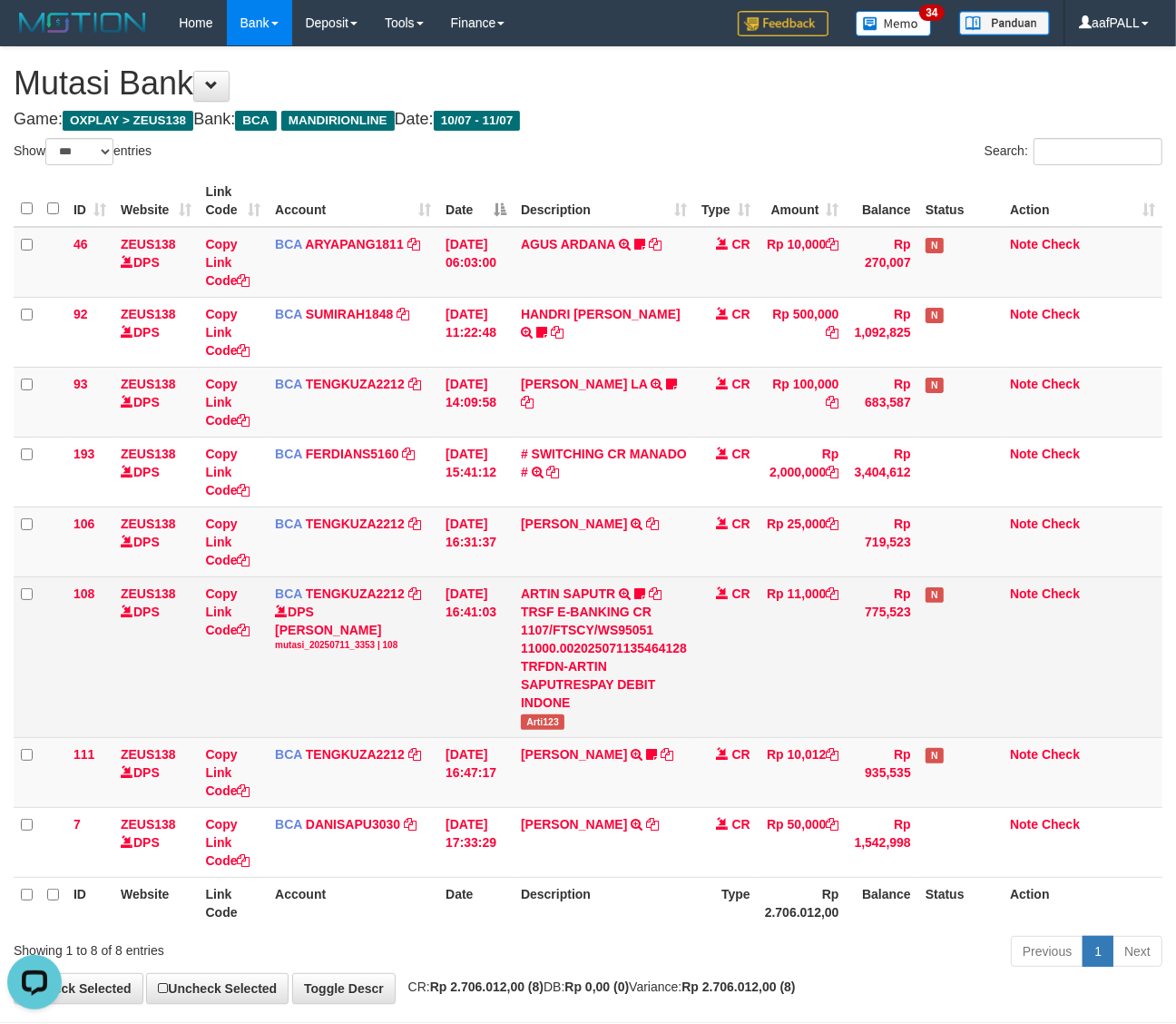 click on "Arti123" at bounding box center (543, 722) 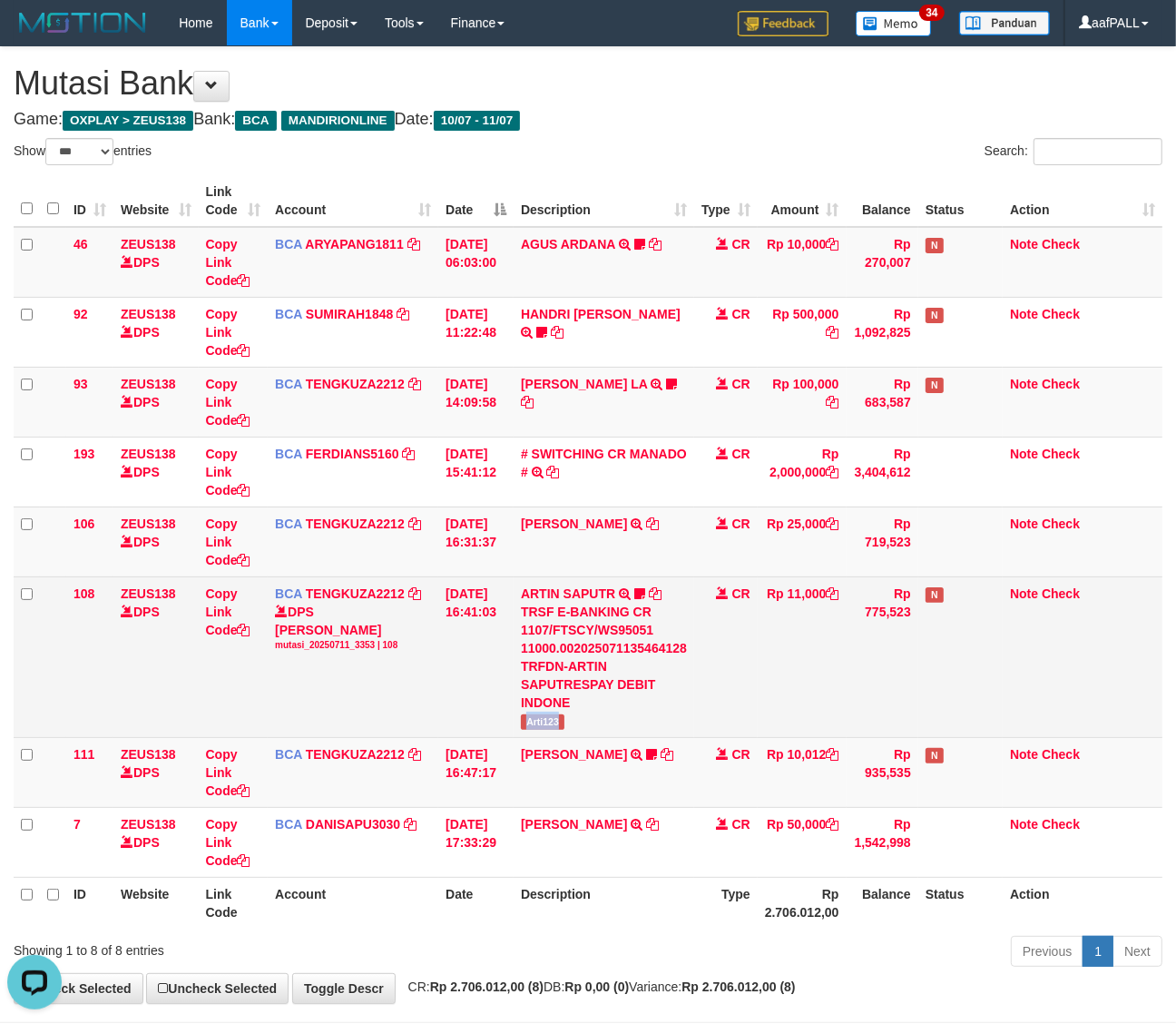 click on "Arti123" at bounding box center (543, 722) 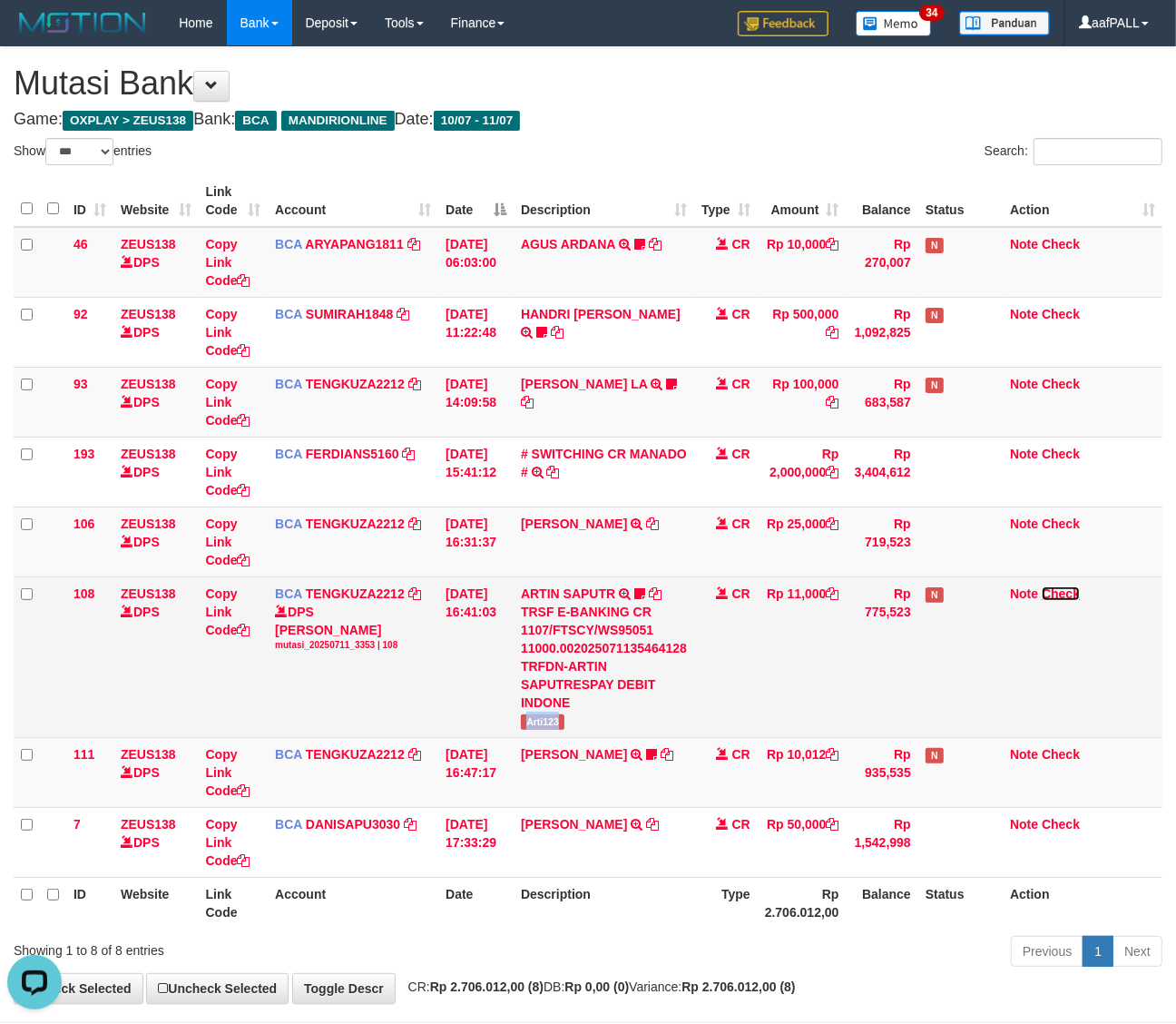 click on "Check" at bounding box center [1061, 594] 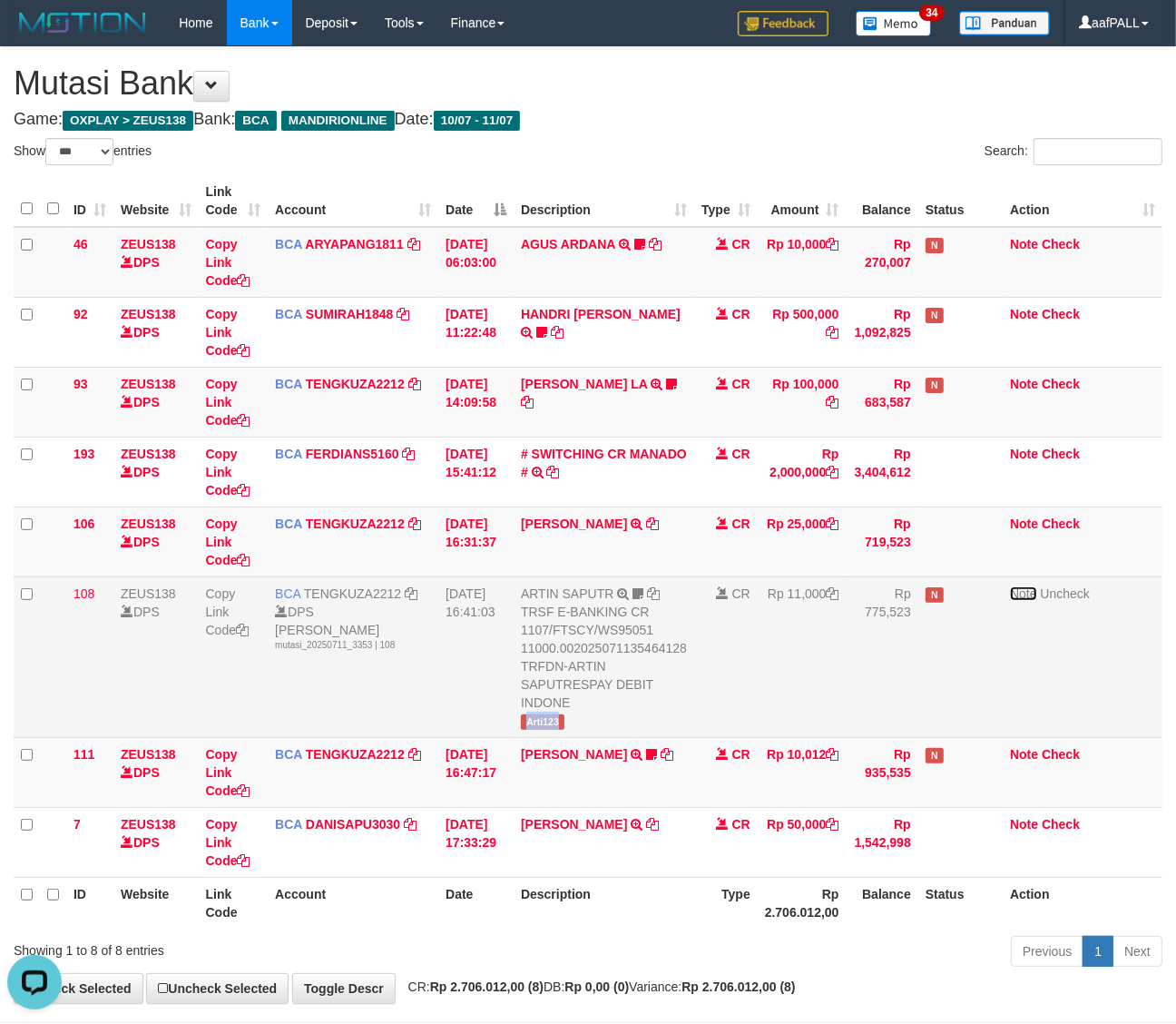 click on "Note" at bounding box center [1024, 594] 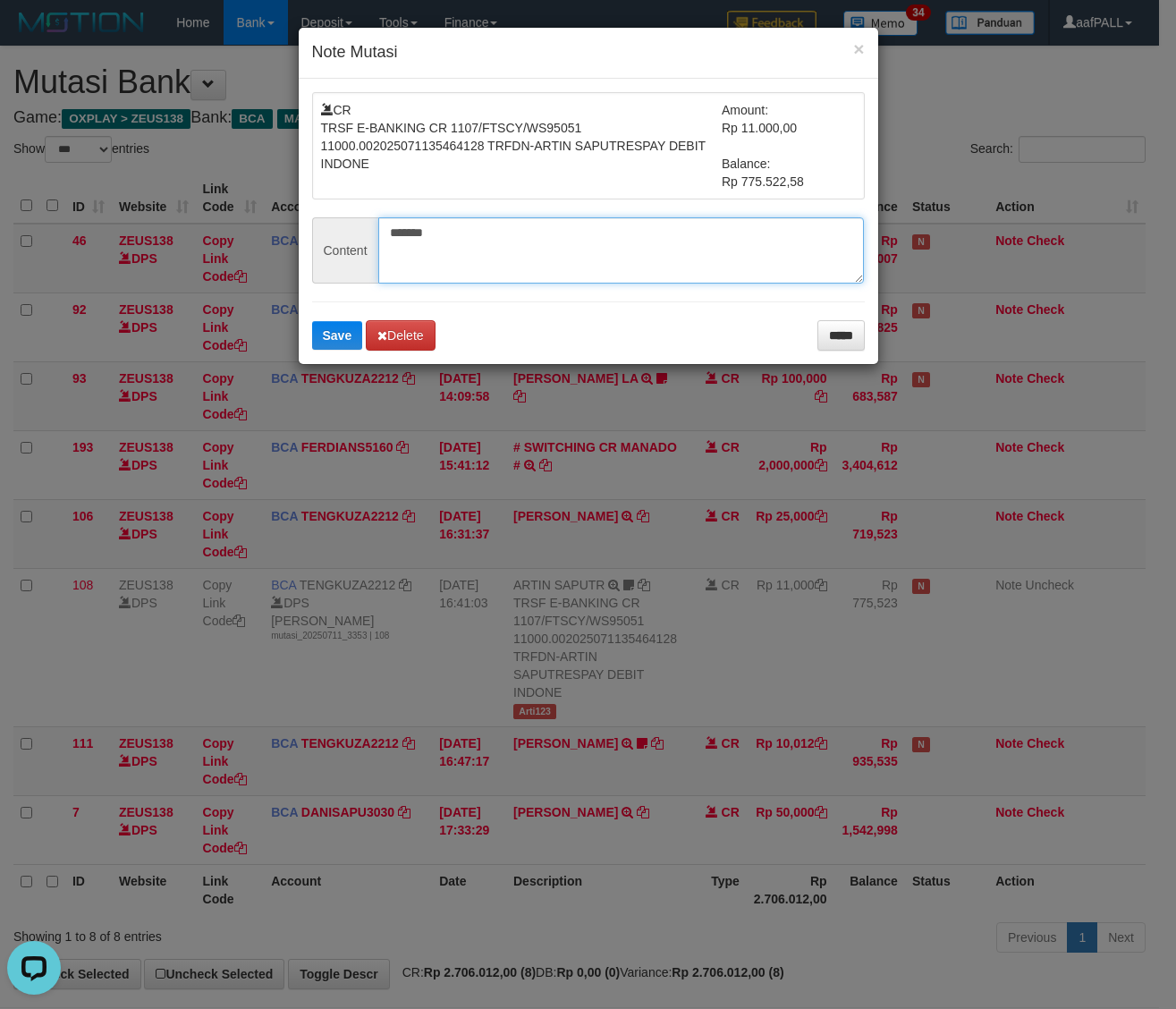 click on "*******" at bounding box center [621, 250] 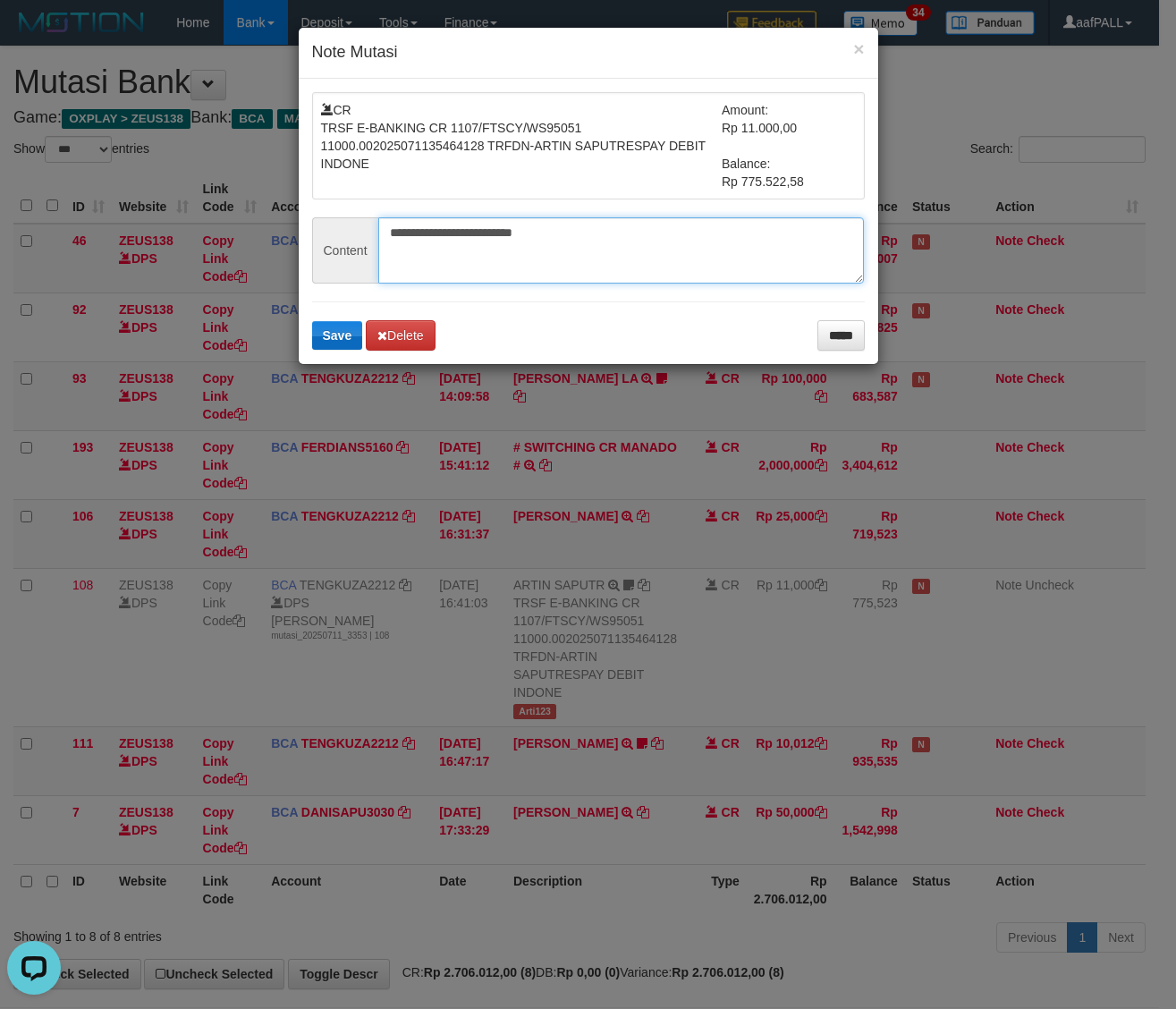 type on "**********" 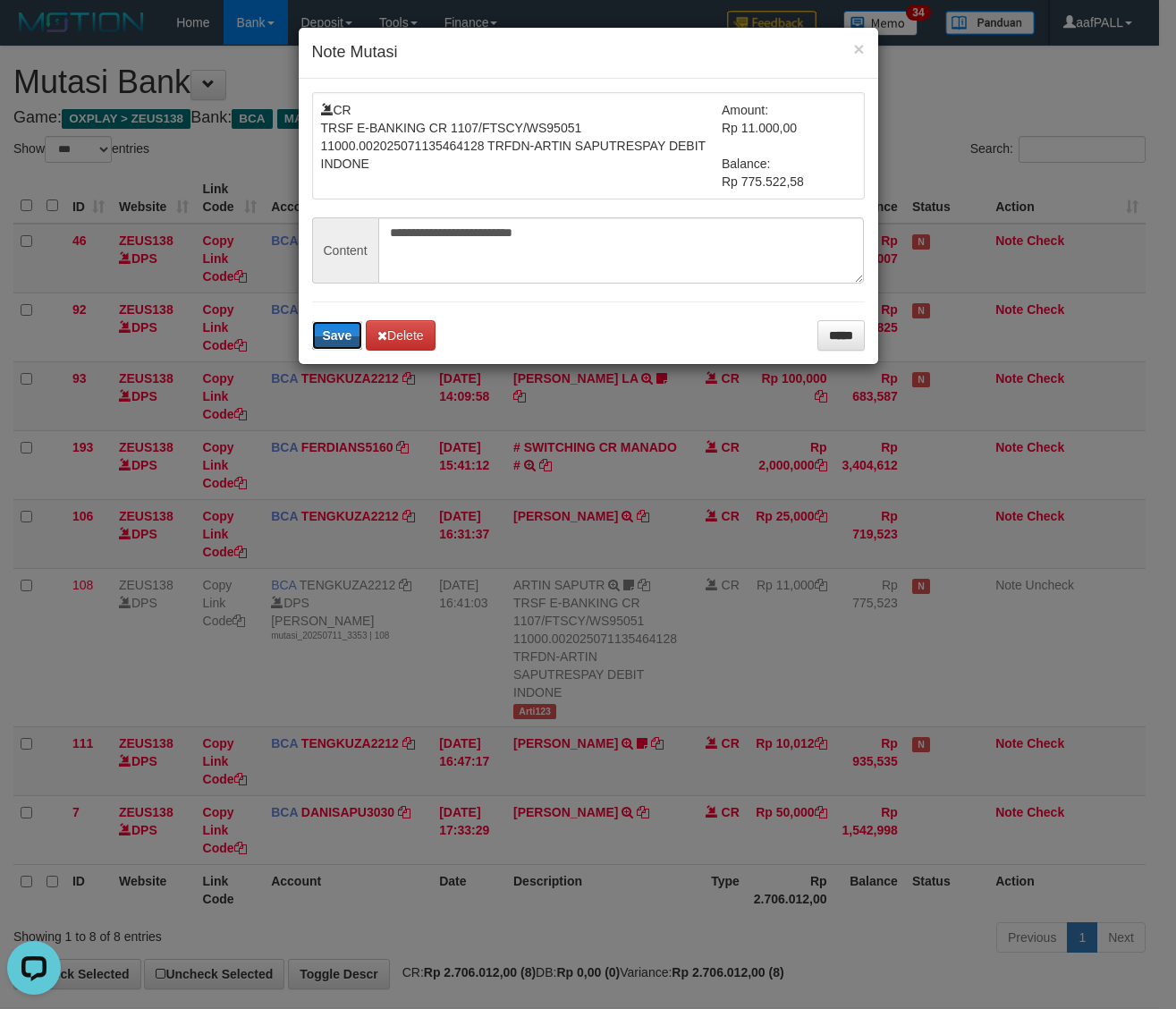 click on "Save" at bounding box center (337, 335) 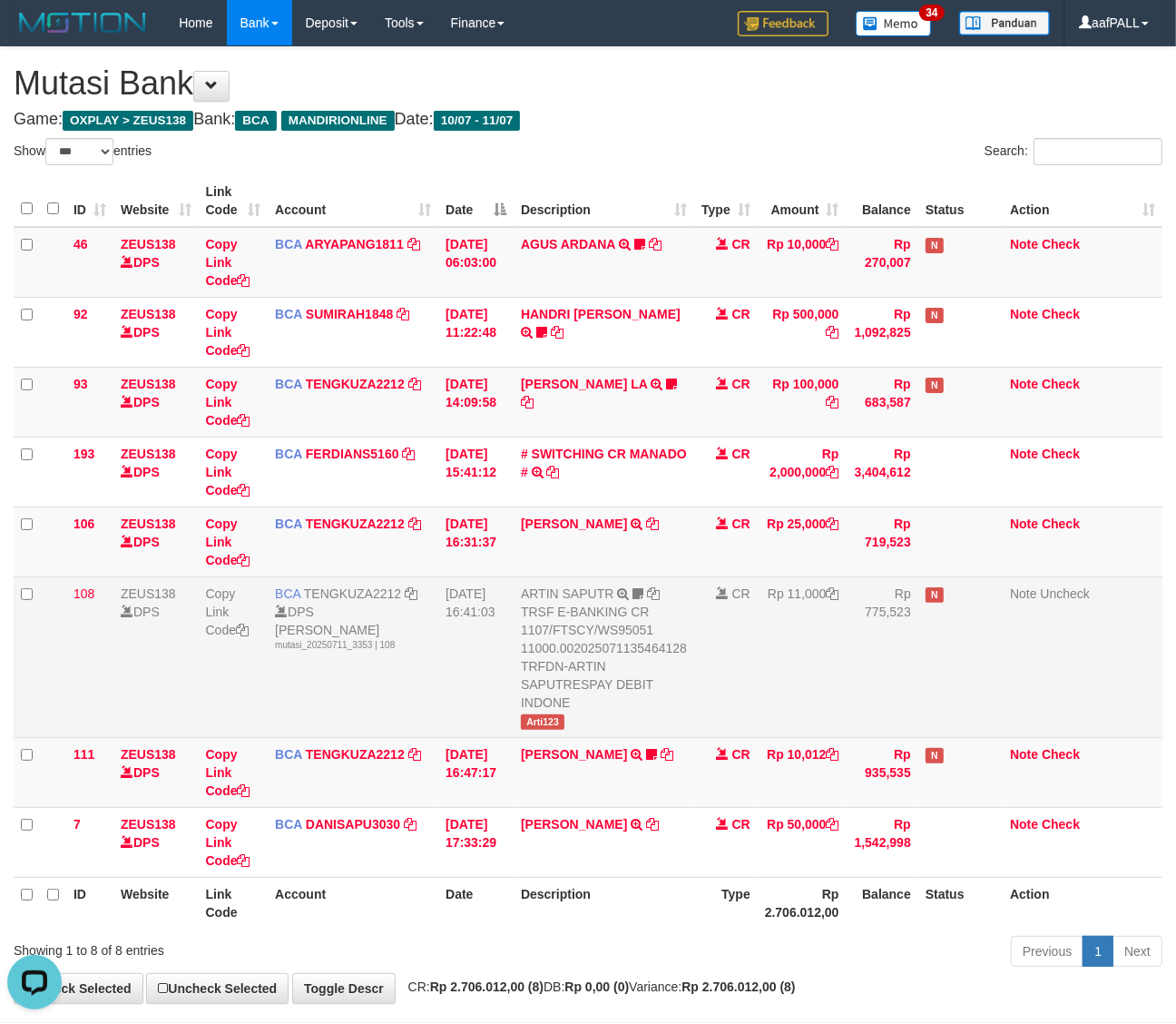 click on "Arti123" at bounding box center (543, 722) 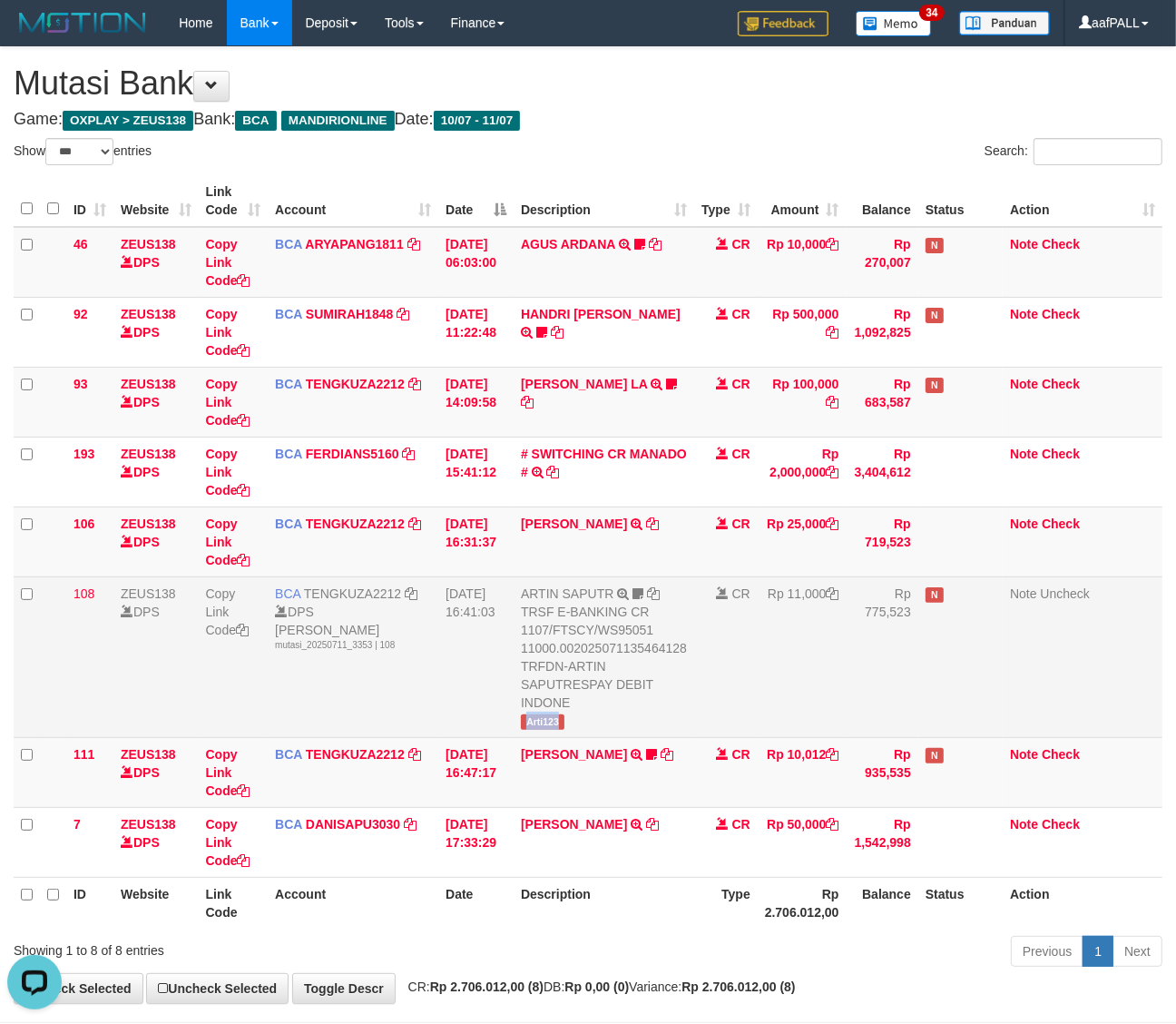 click on "Arti123" at bounding box center (543, 722) 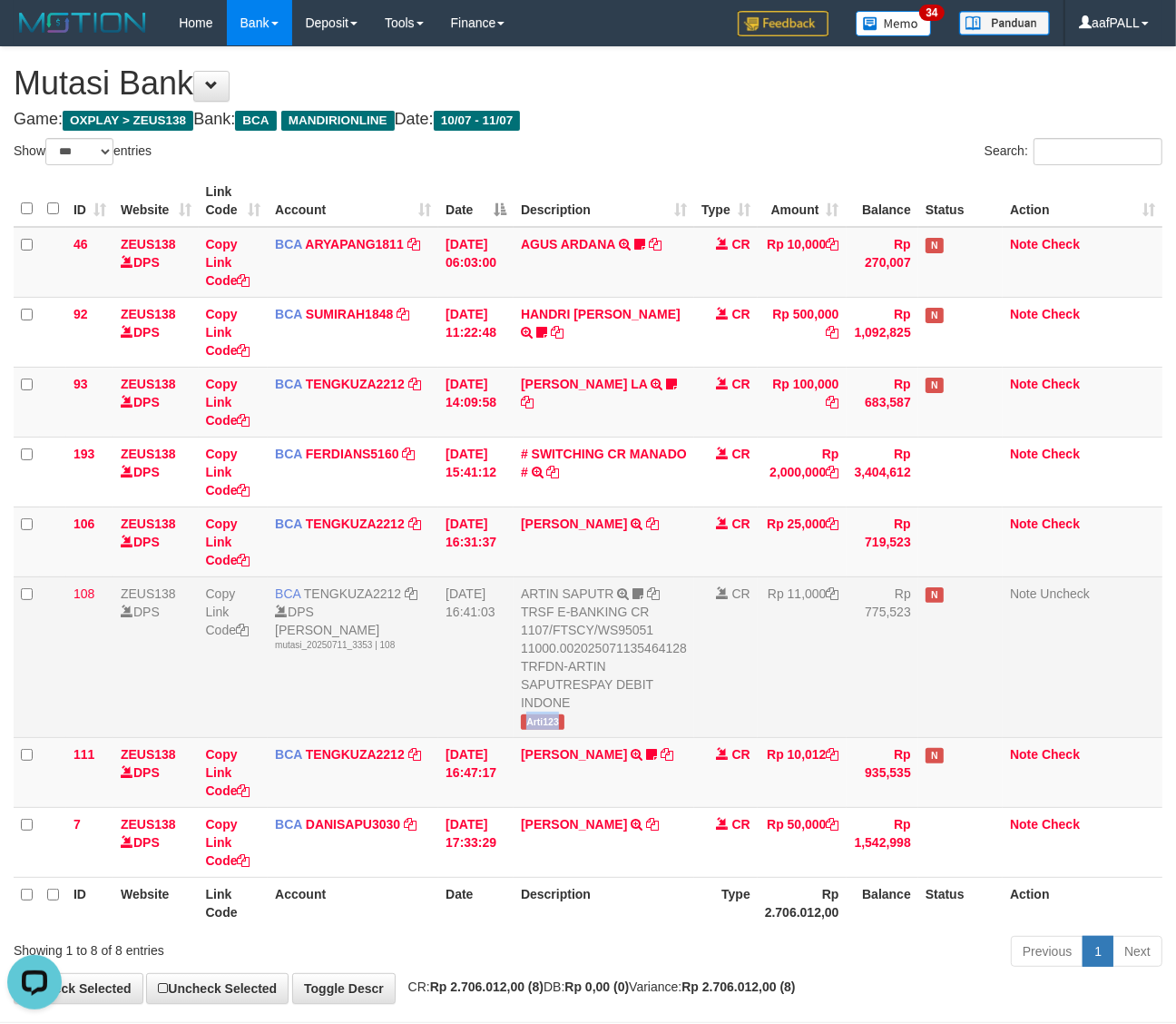 click on "Arti123" at bounding box center [543, 722] 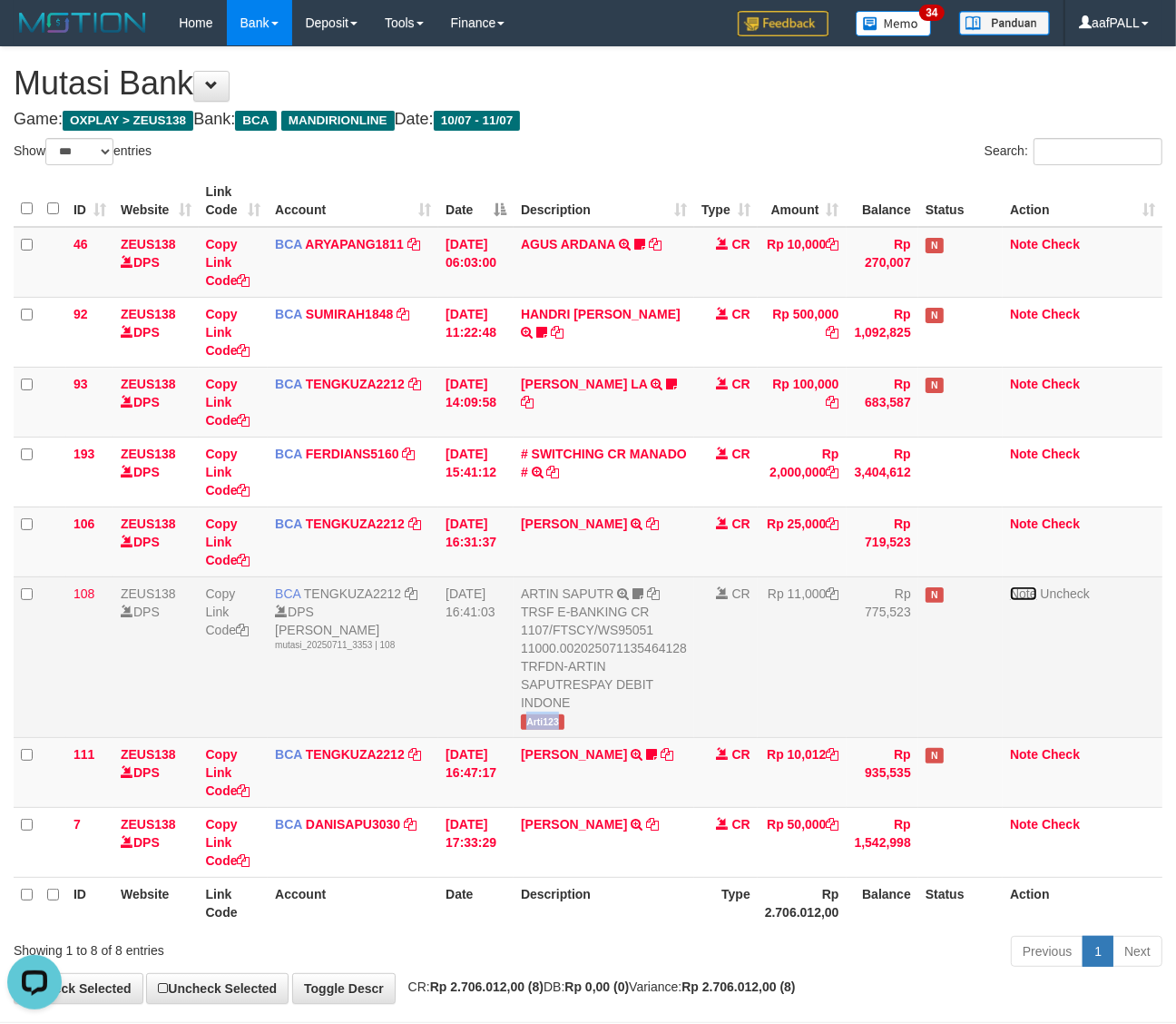 click on "Note" at bounding box center [1024, 594] 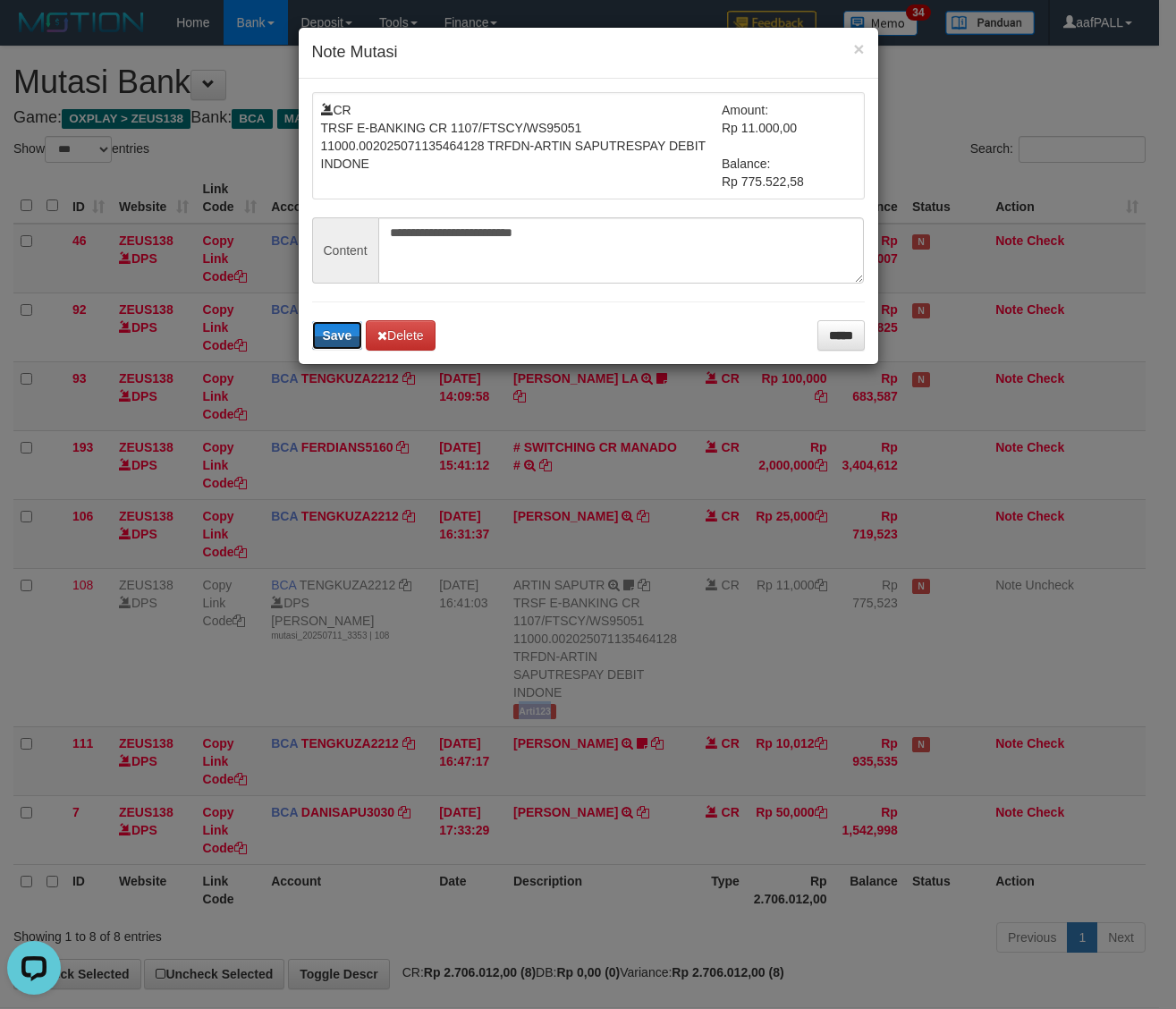 click on "Save" at bounding box center (337, 335) 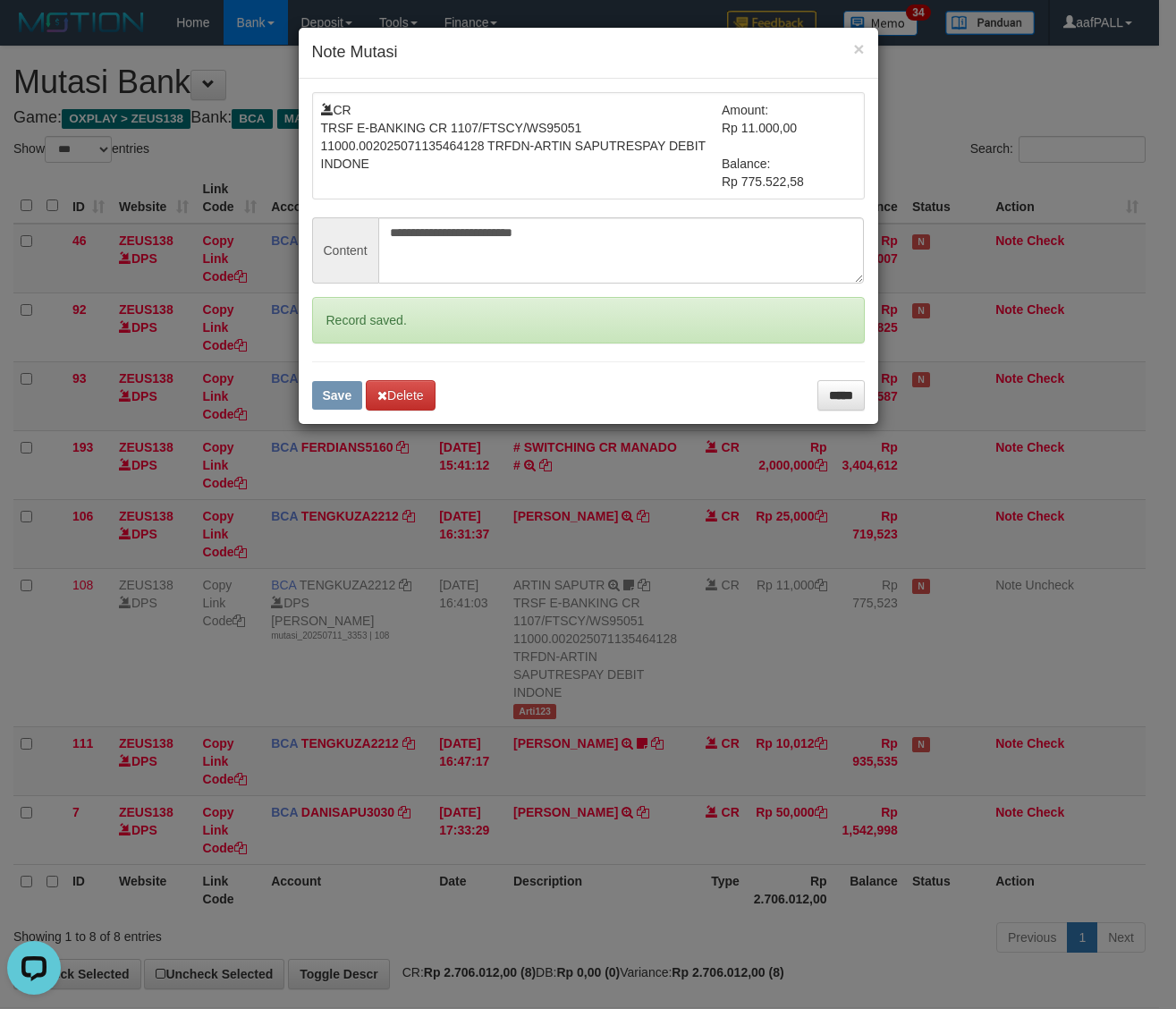 click on "**********" at bounding box center (588, 504) 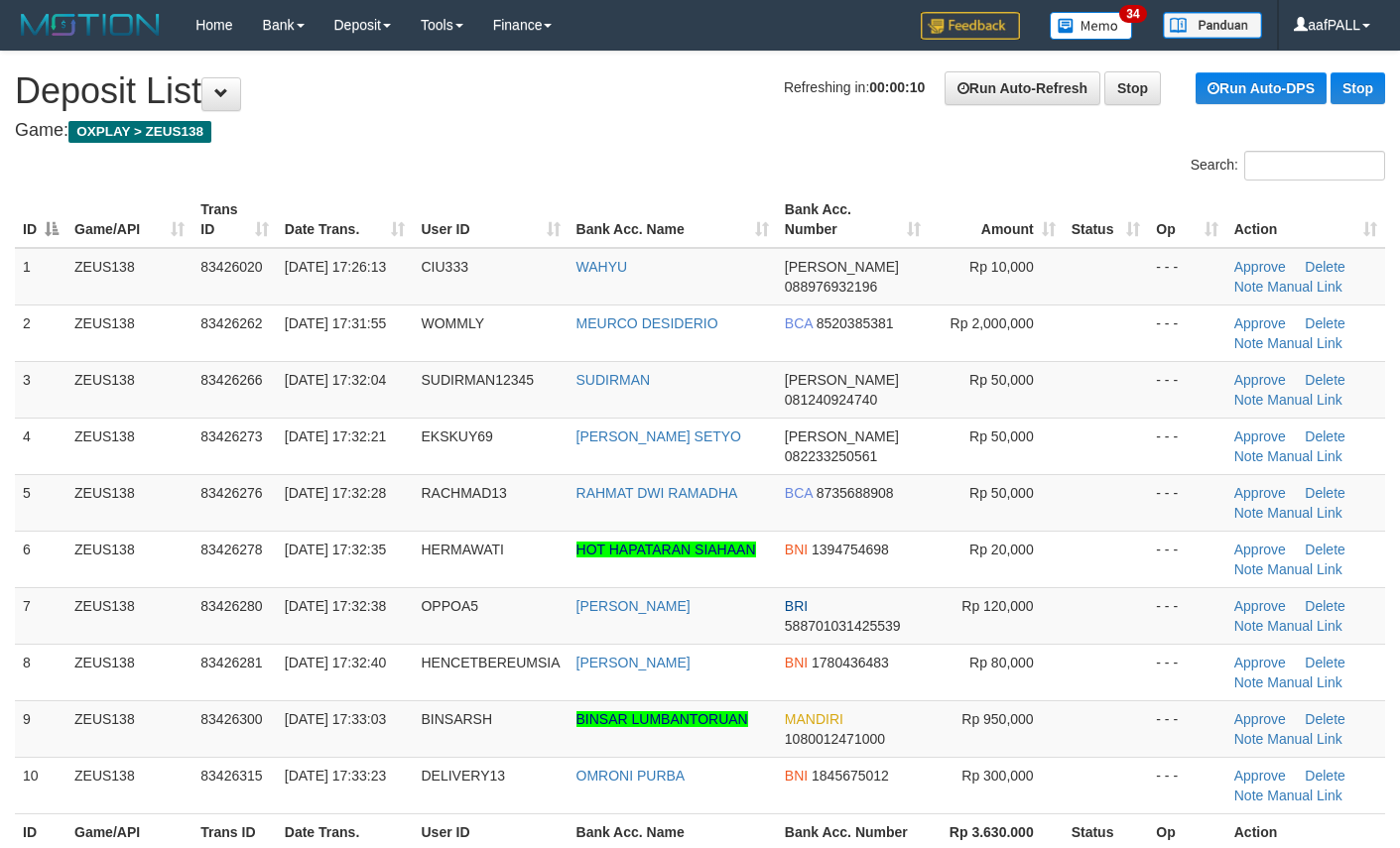 scroll, scrollTop: 0, scrollLeft: 0, axis: both 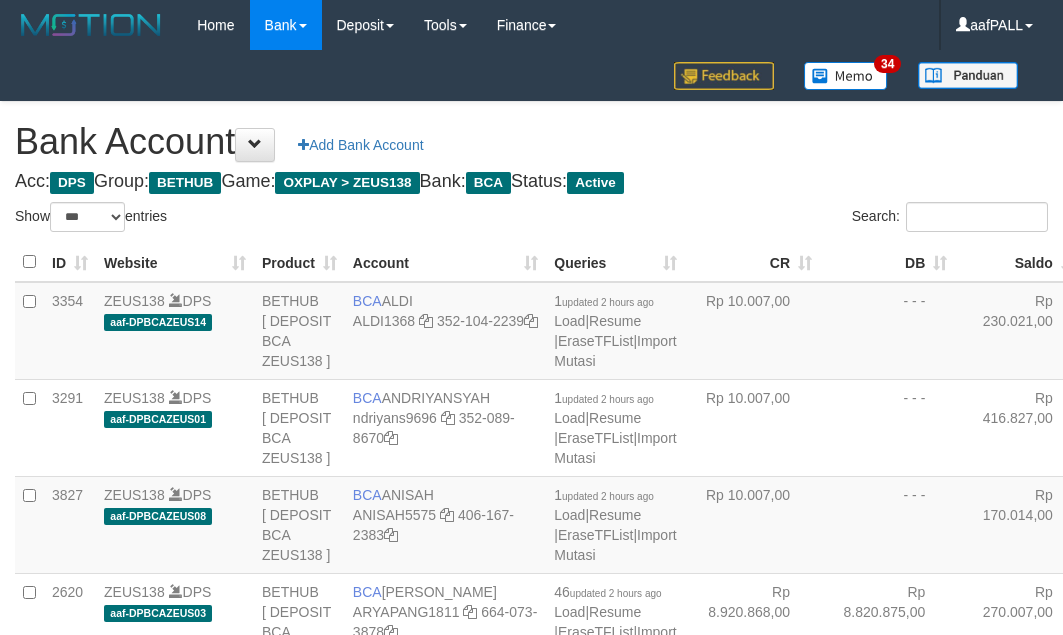 select on "***" 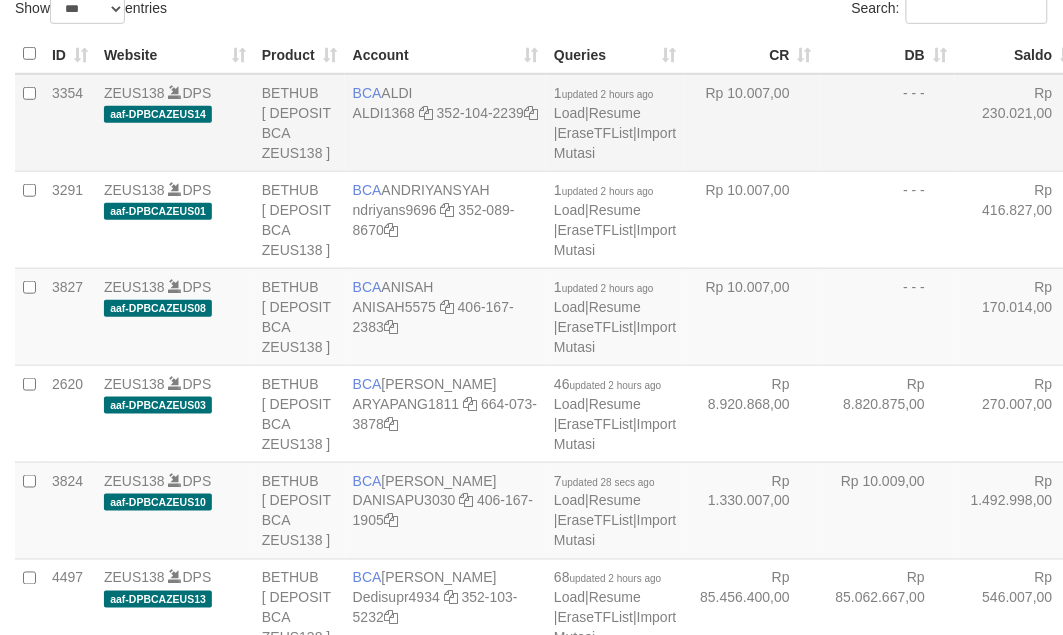 scroll, scrollTop: 2853, scrollLeft: 0, axis: vertical 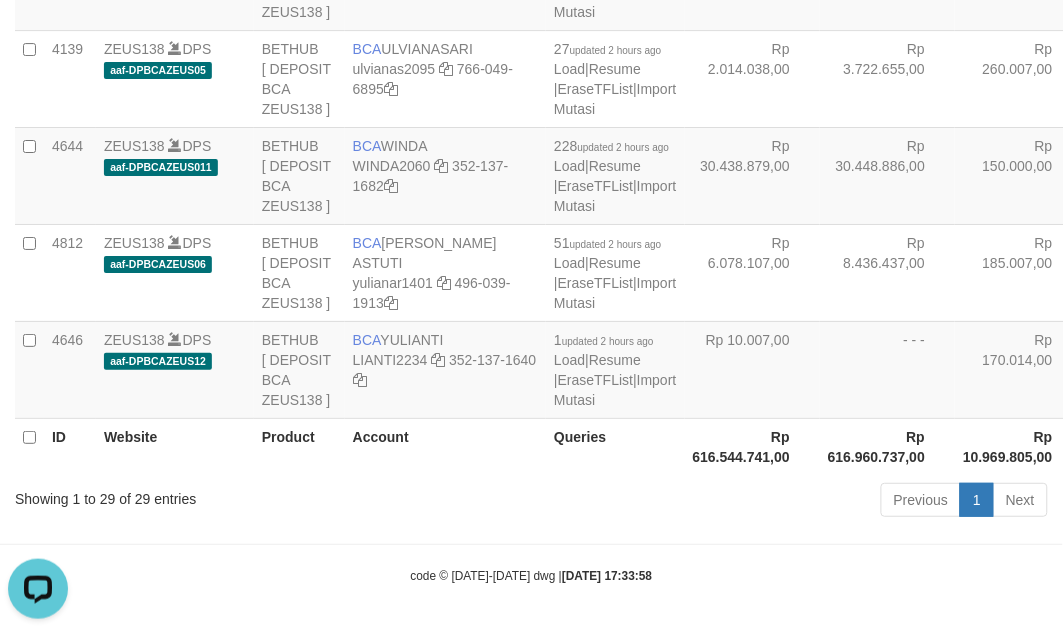 click on "4645" at bounding box center [70, -601] 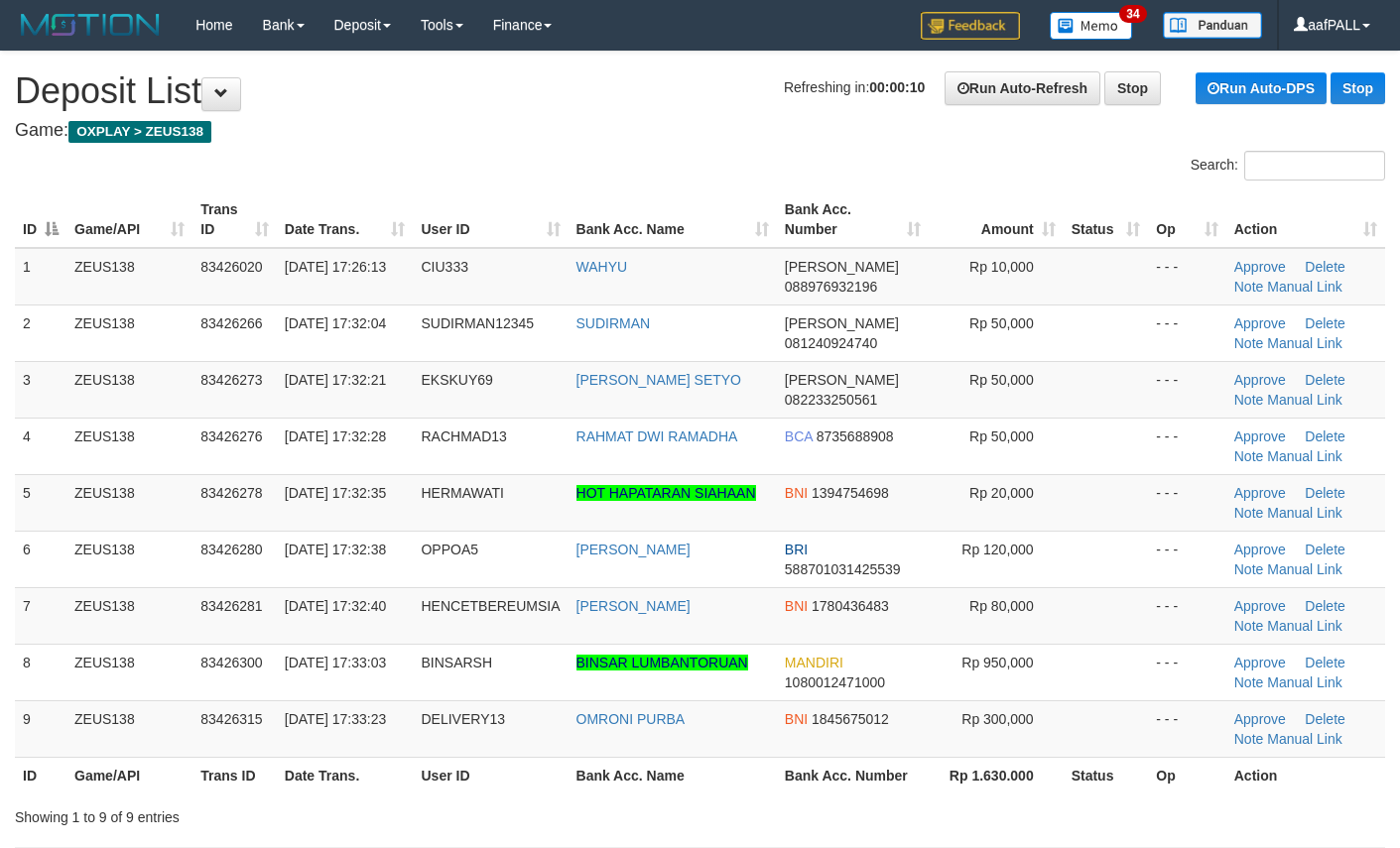 scroll, scrollTop: 0, scrollLeft: 0, axis: both 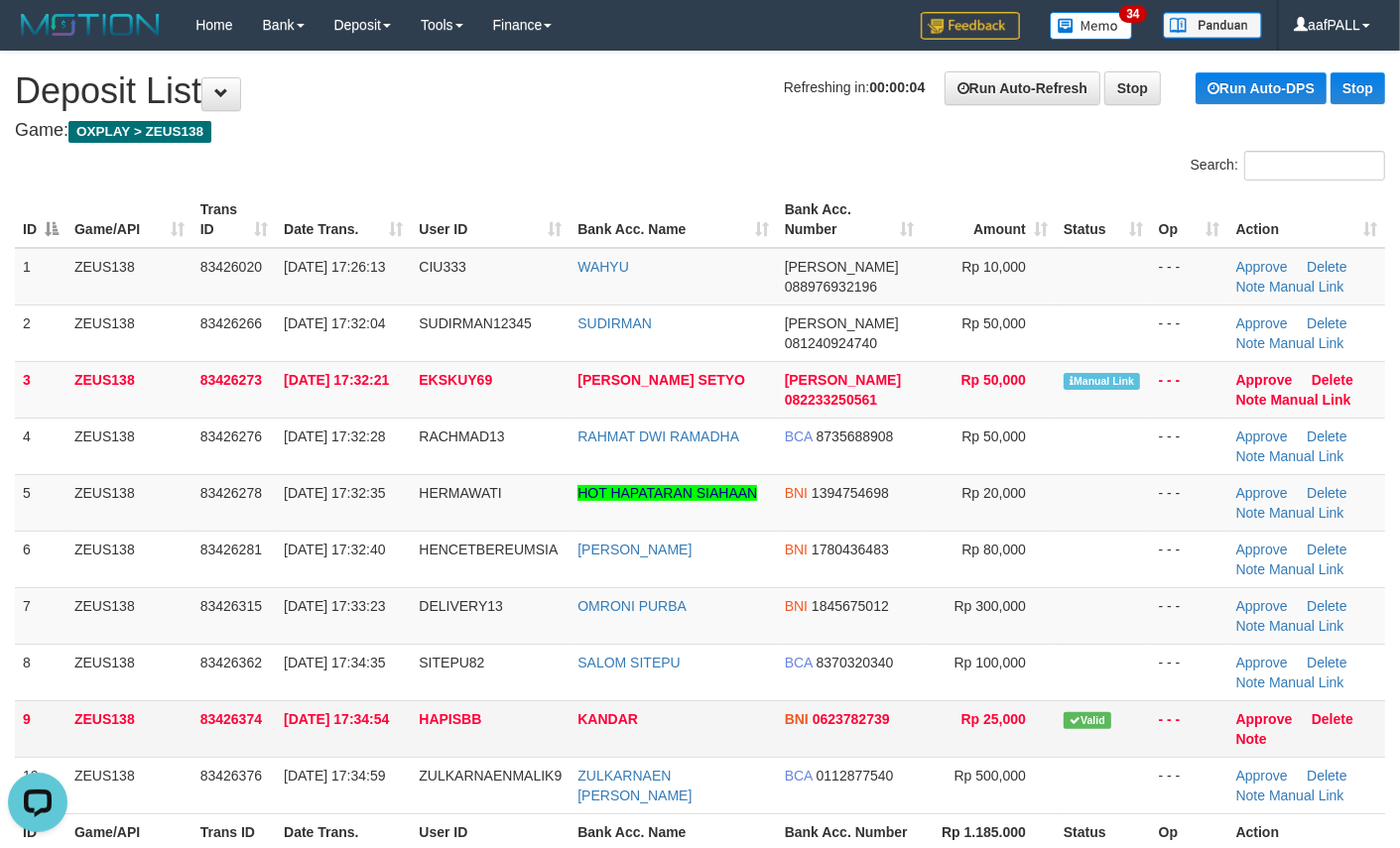 drag, startPoint x: 438, startPoint y: 766, endPoint x: 388, endPoint y: 707, distance: 77.33693 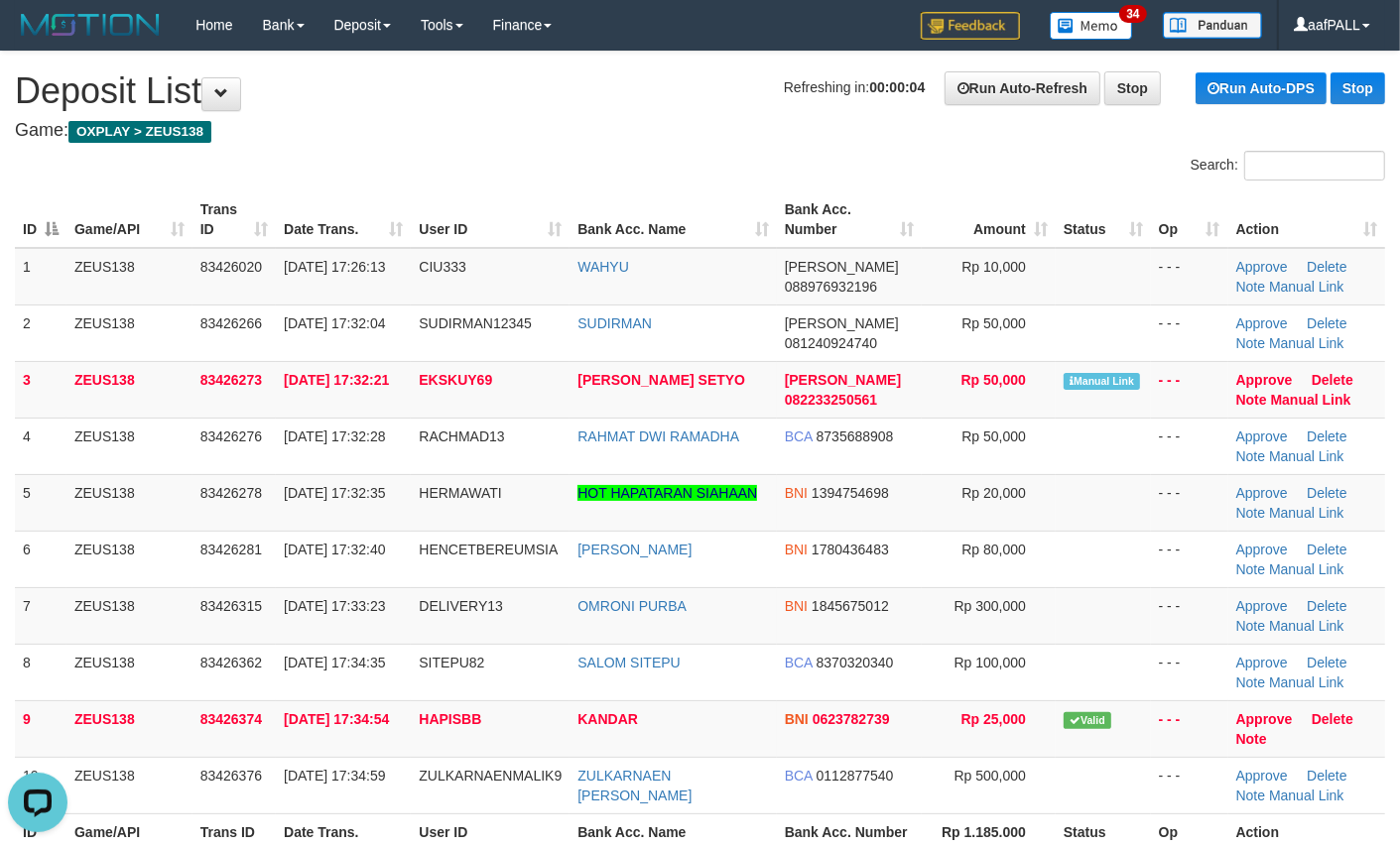 scroll, scrollTop: 666, scrollLeft: 0, axis: vertical 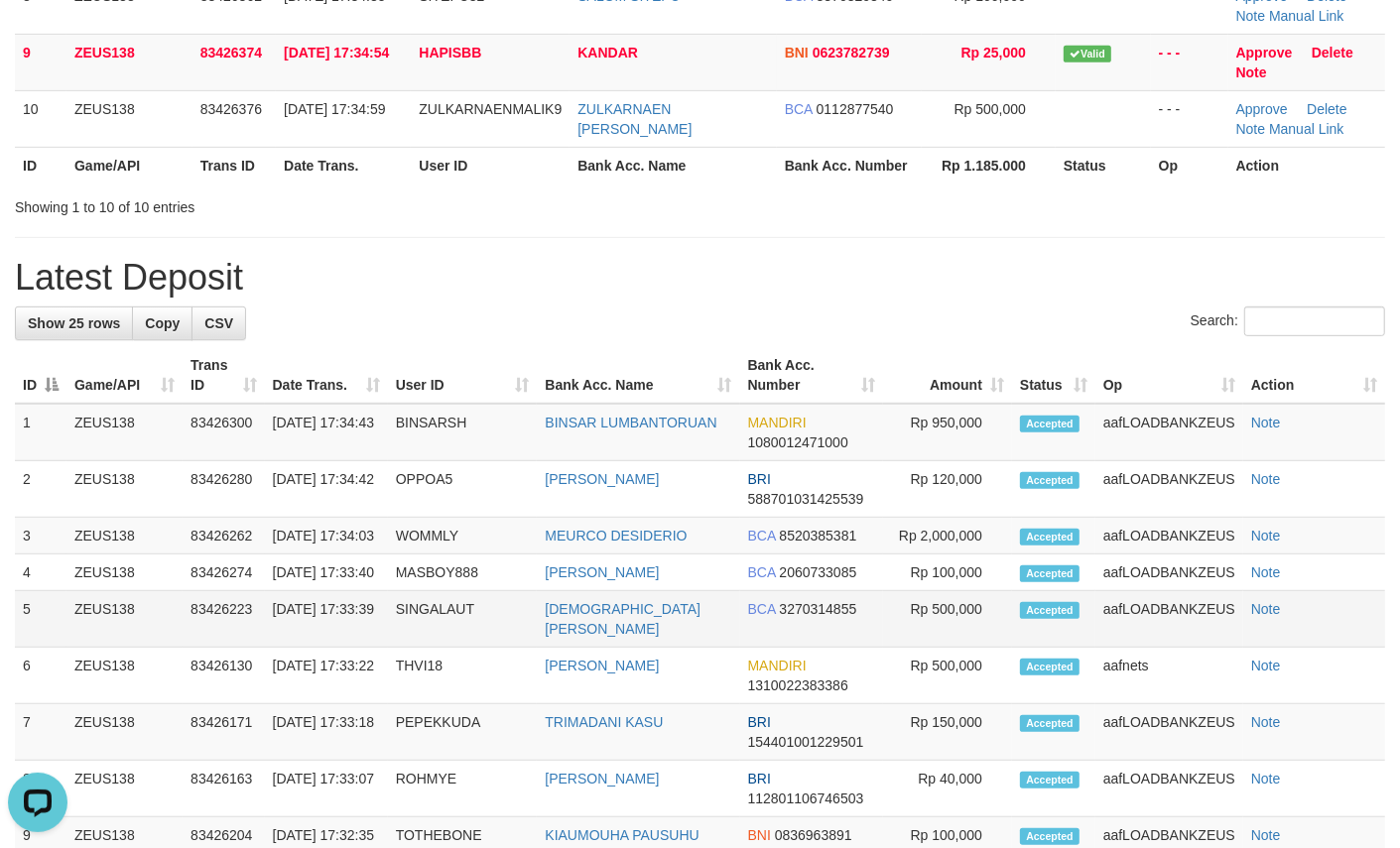 click on "11/07/2025 17:33:39" at bounding box center [326, 619] 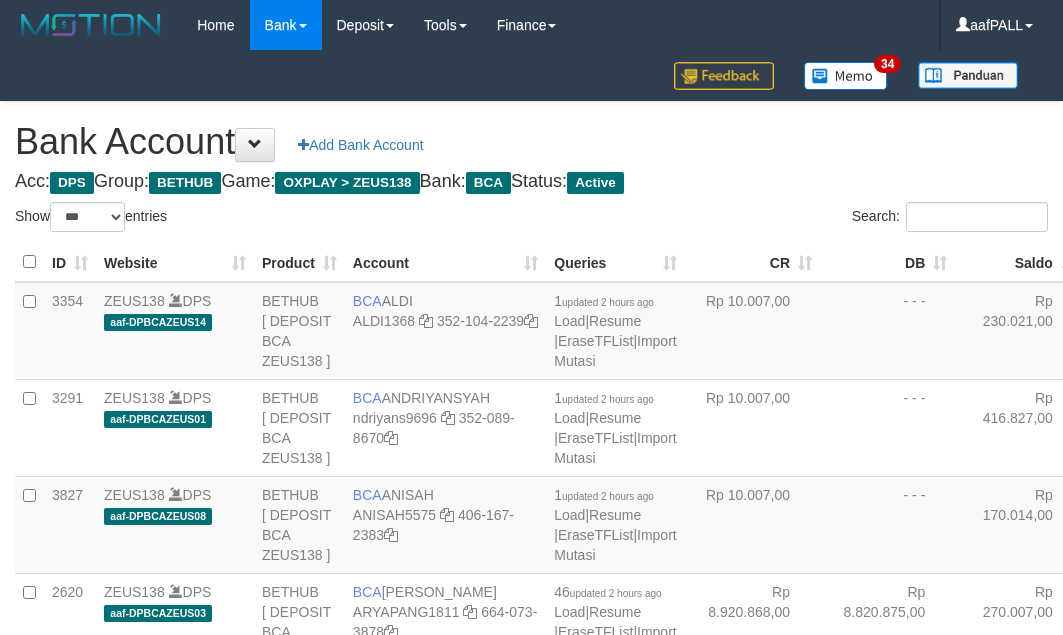 select on "***" 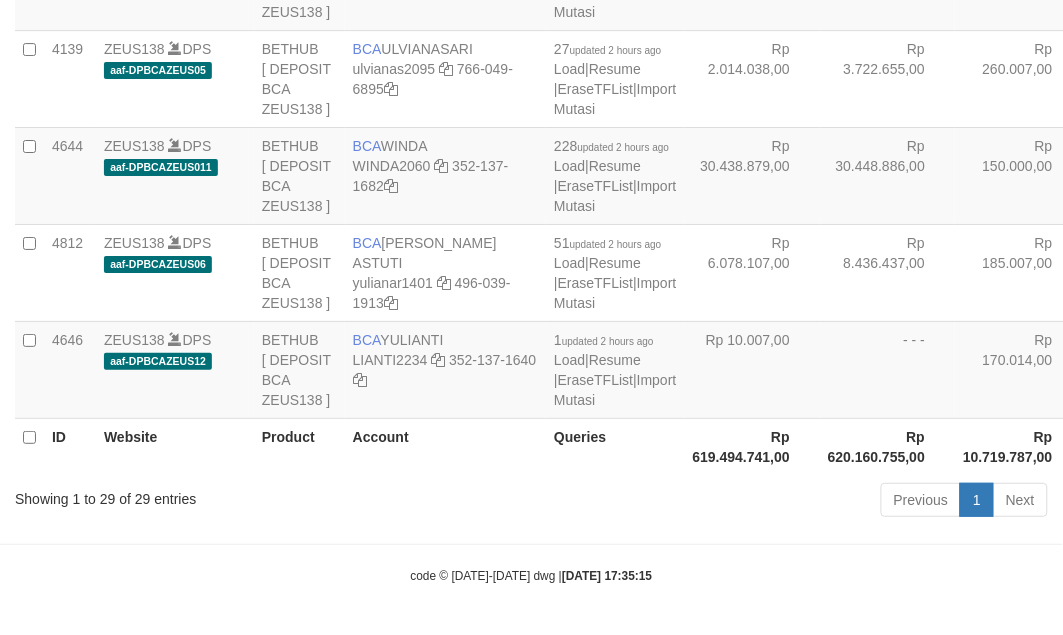 scroll, scrollTop: 2853, scrollLeft: 0, axis: vertical 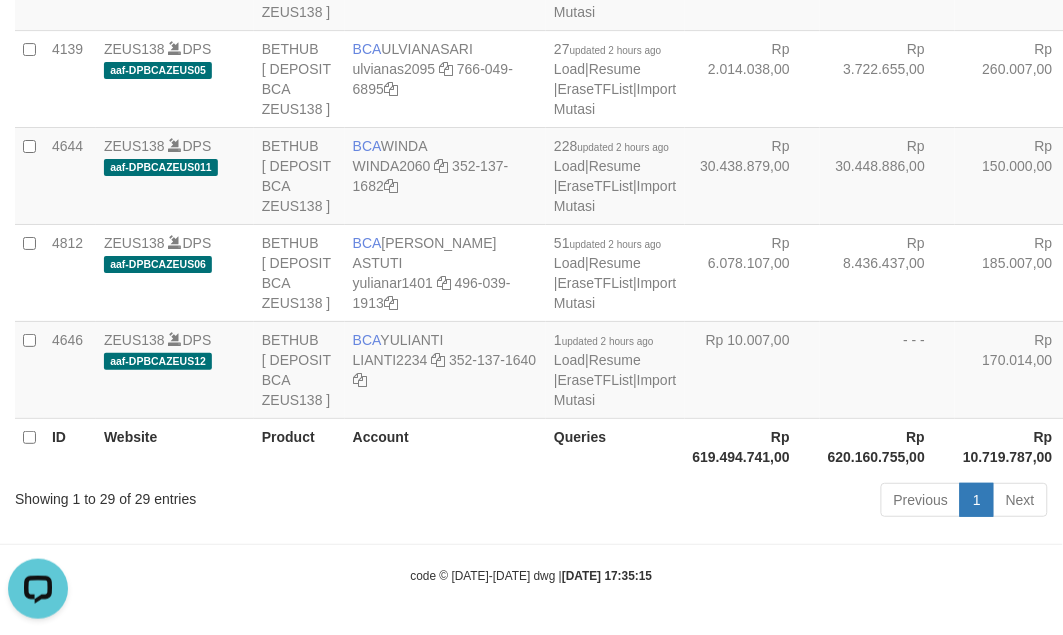 click on "Rp 193.721.246,00" at bounding box center (752, -601) 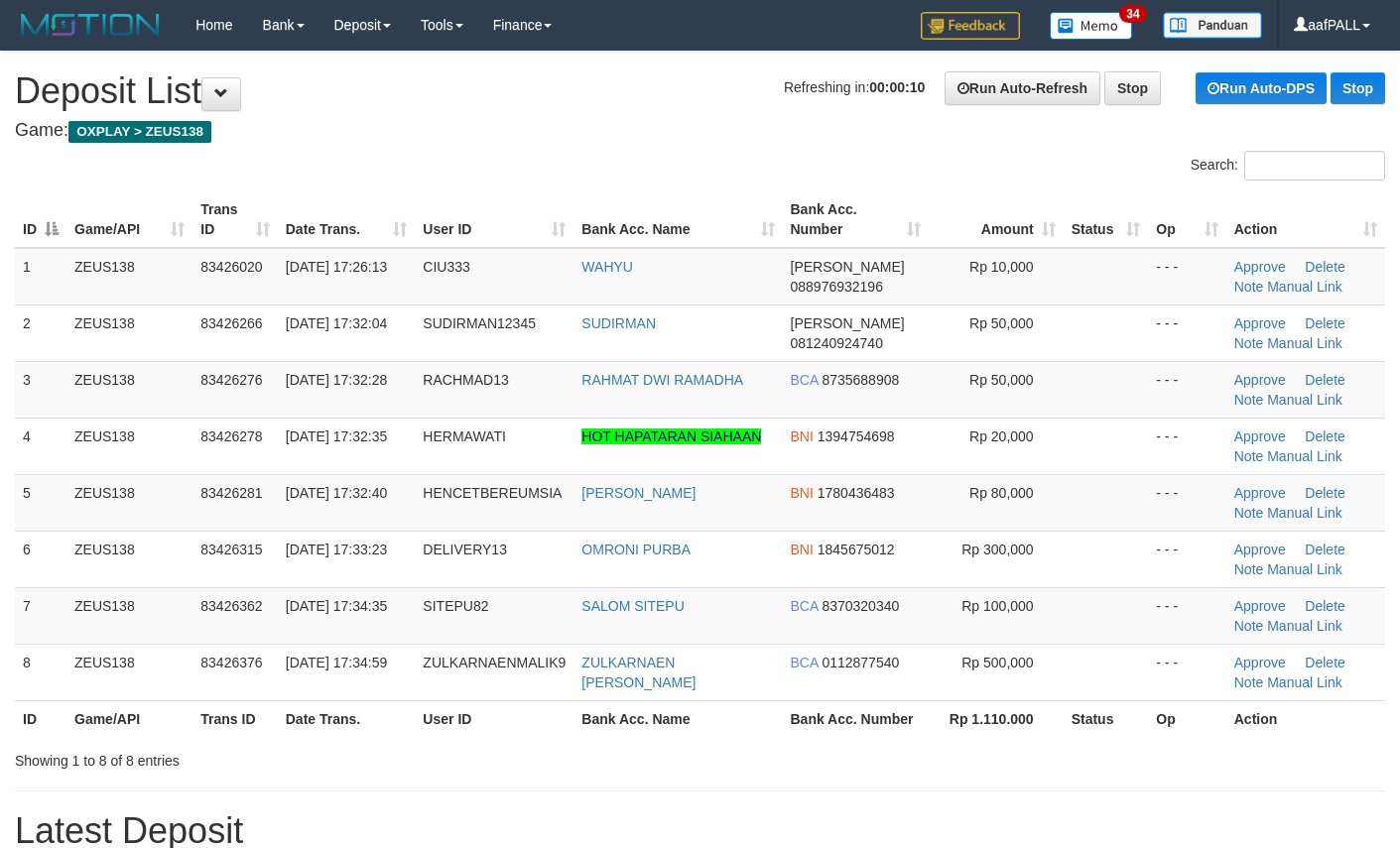 scroll, scrollTop: 0, scrollLeft: 0, axis: both 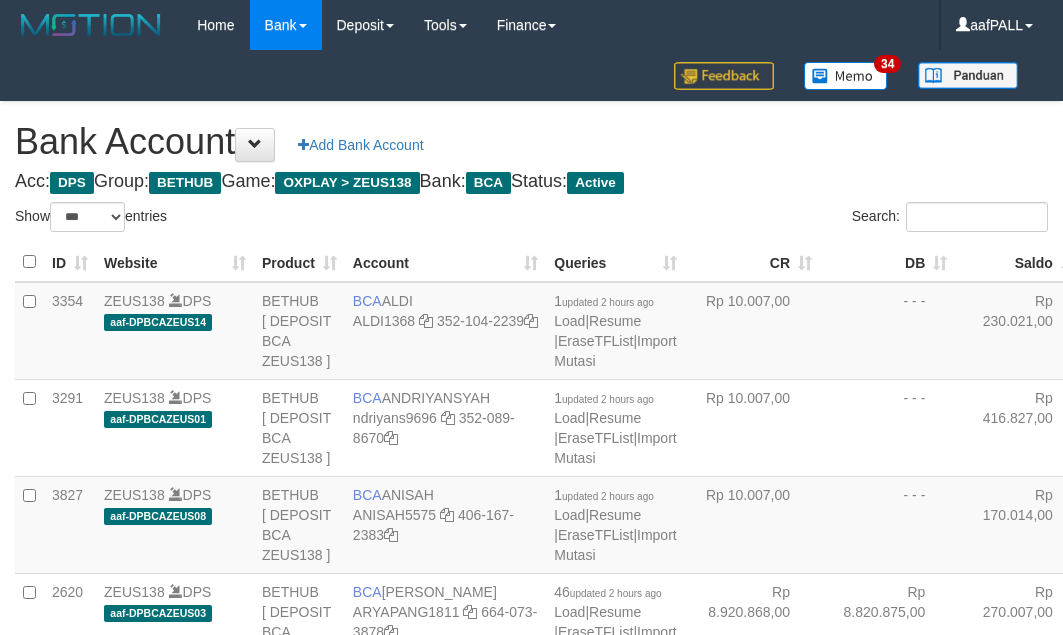 select on "***" 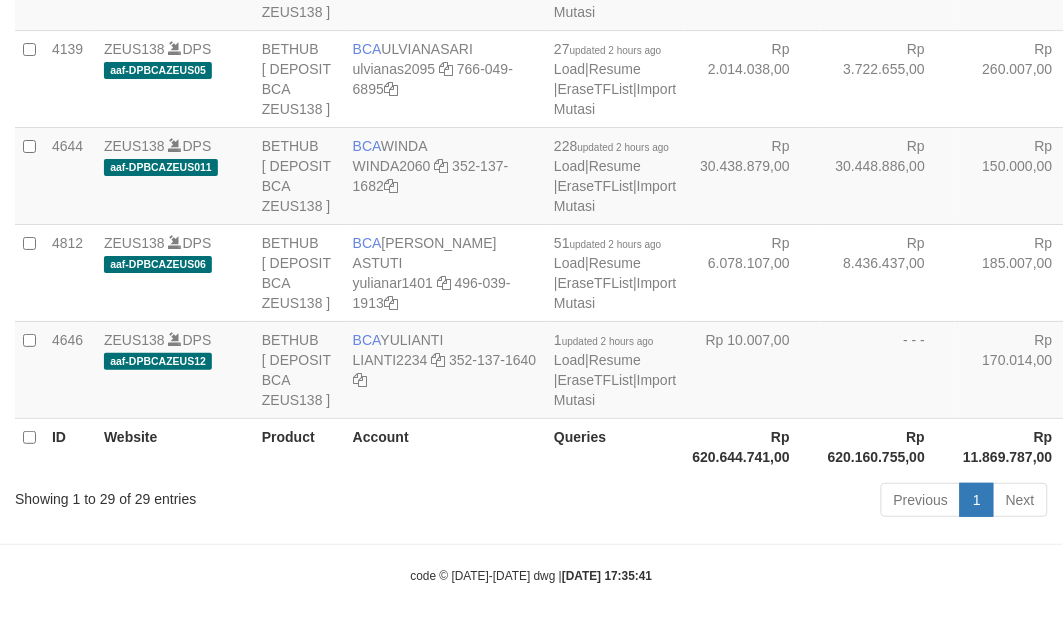 scroll, scrollTop: 2853, scrollLeft: 0, axis: vertical 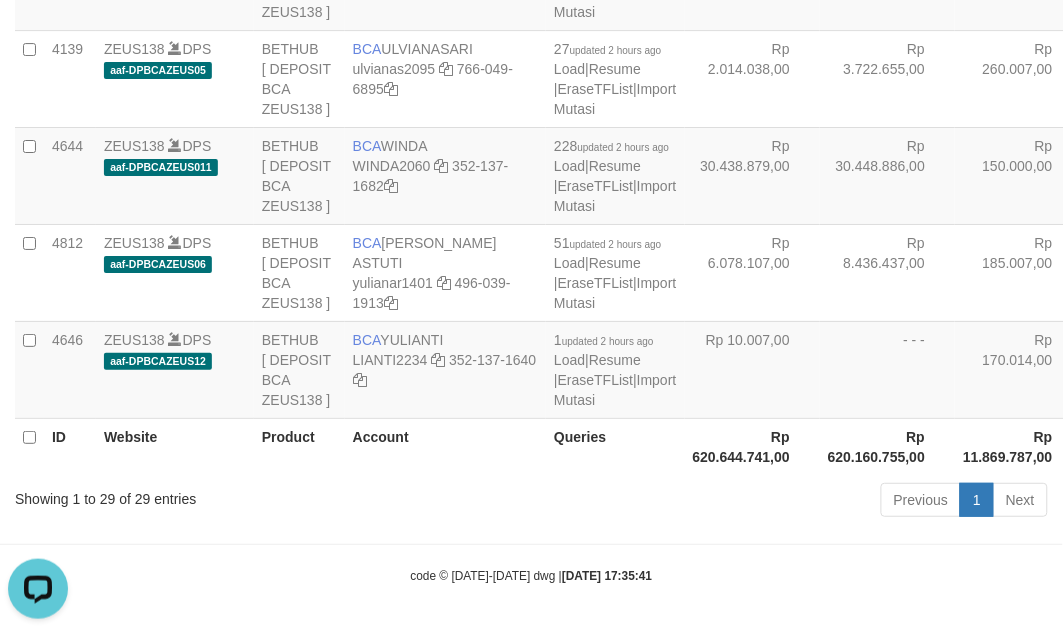click at bounding box center [468, -610] 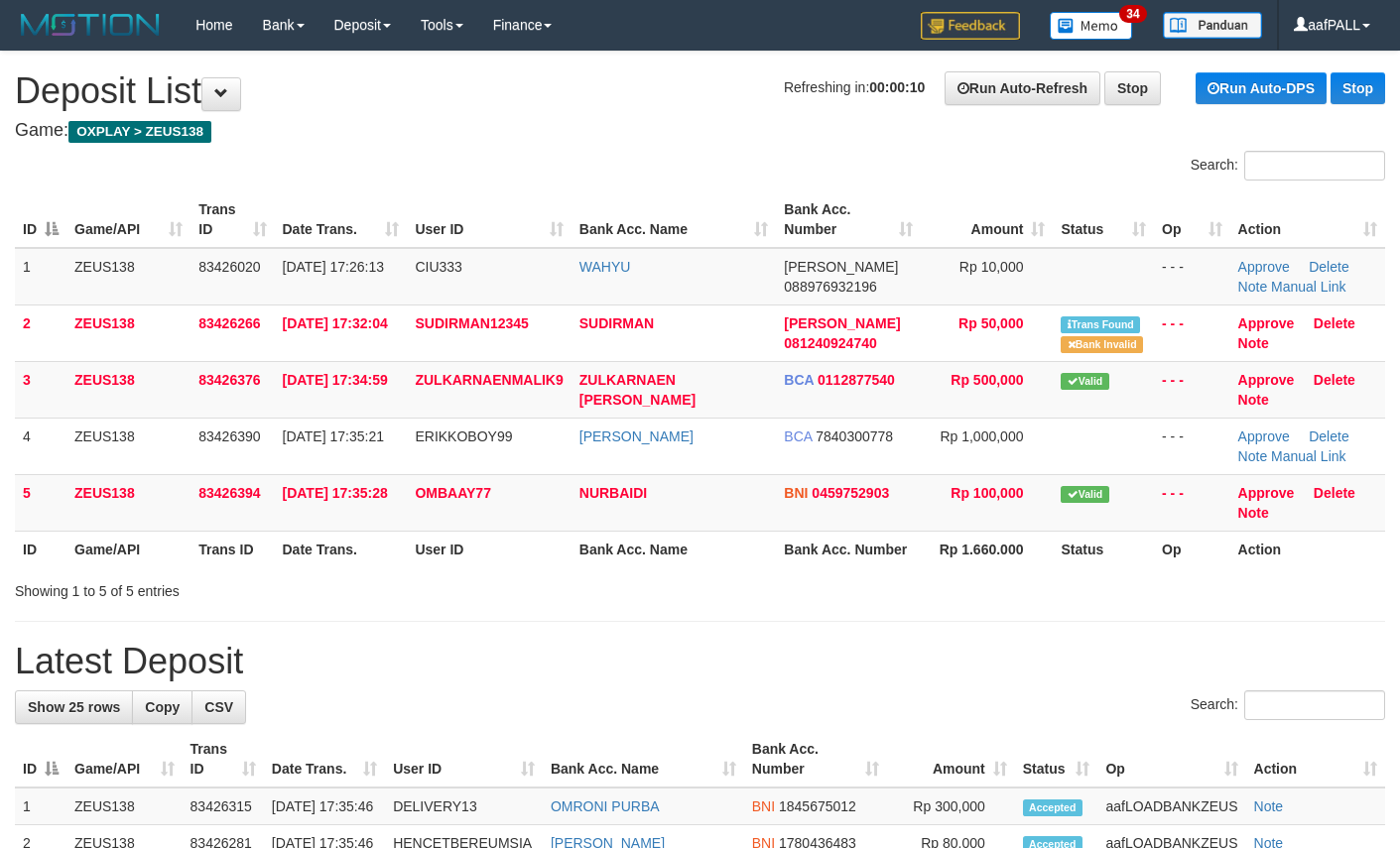 scroll, scrollTop: 0, scrollLeft: 0, axis: both 